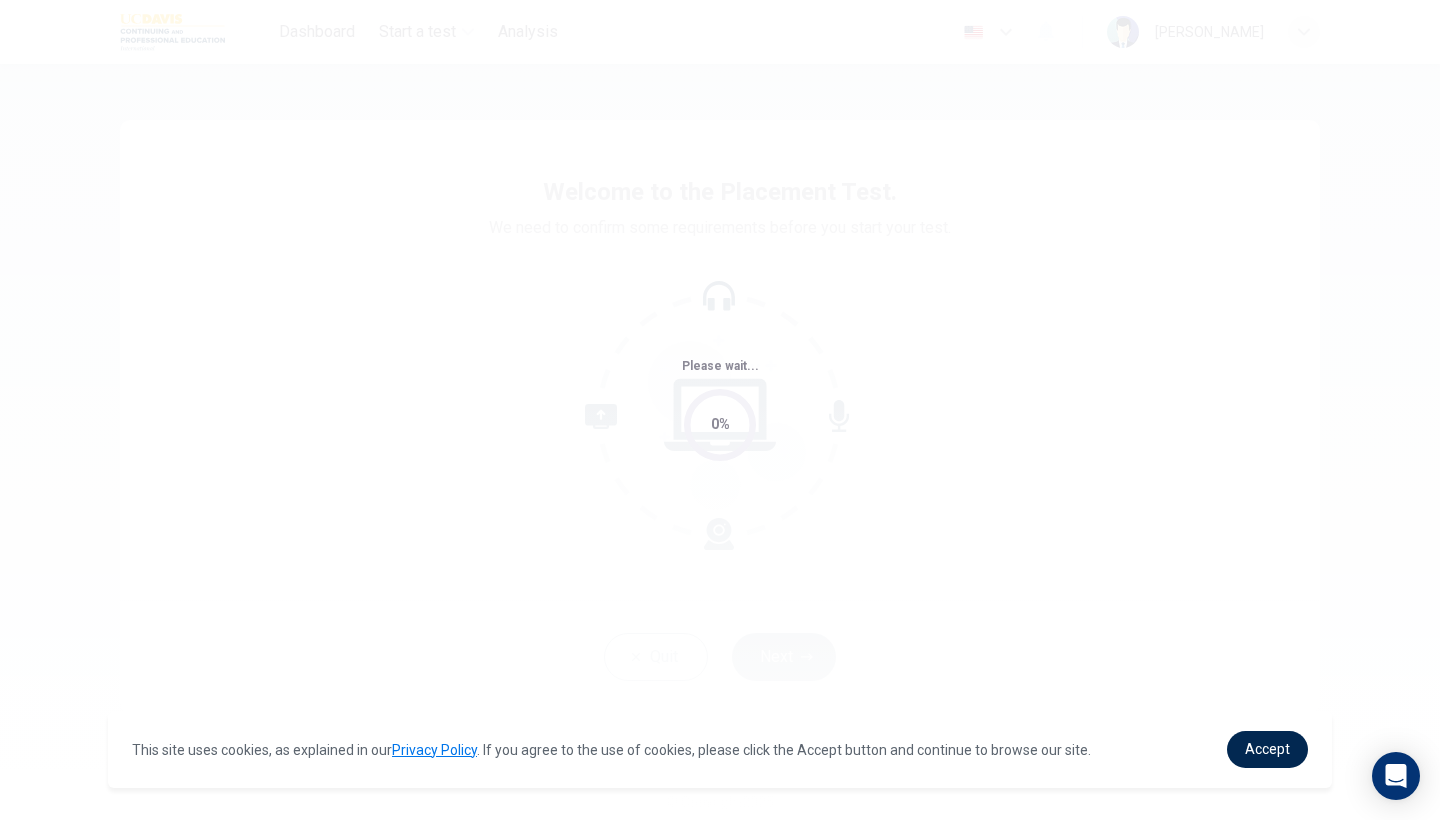 scroll, scrollTop: 0, scrollLeft: 0, axis: both 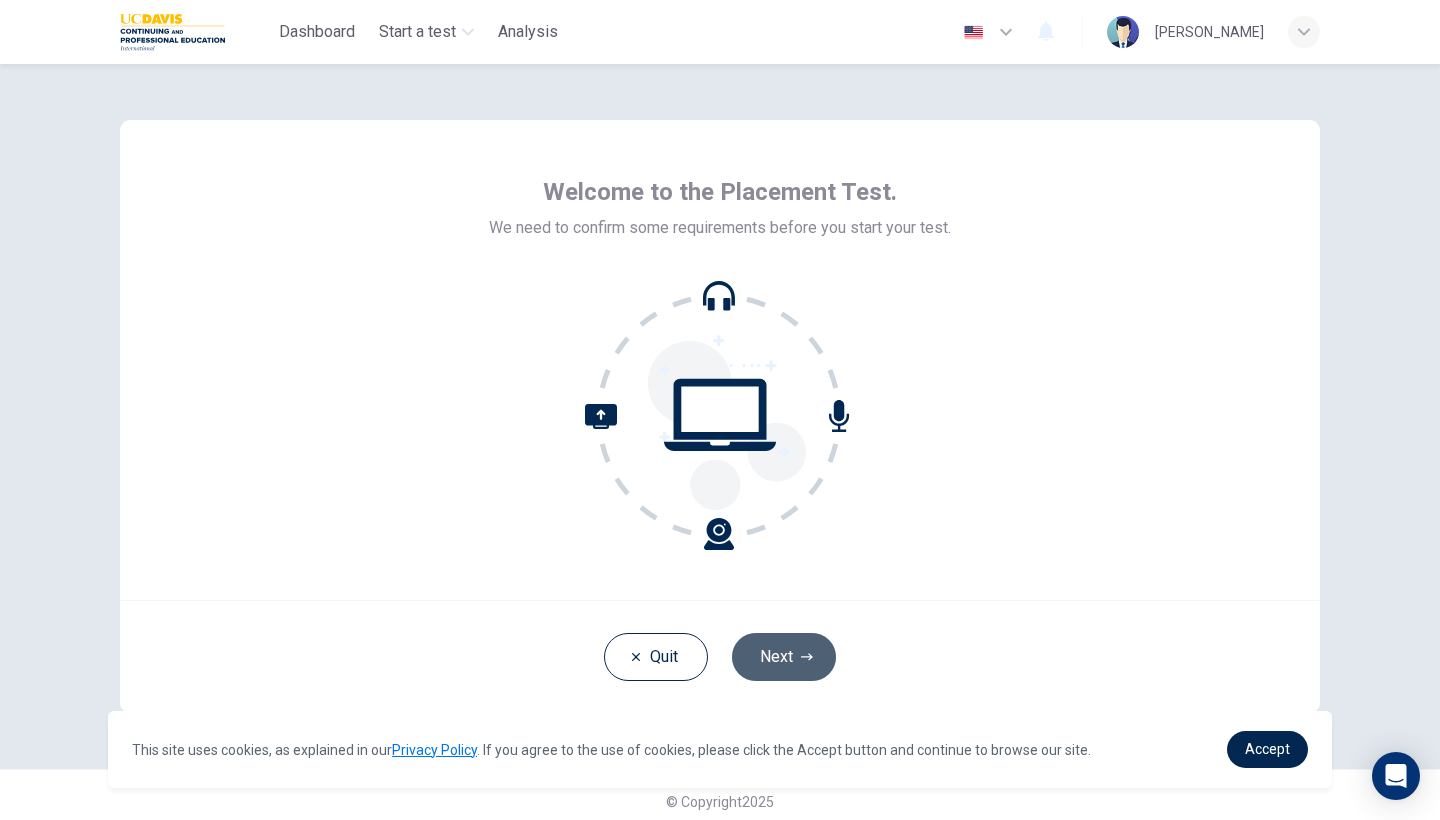click on "Next" at bounding box center [784, 657] 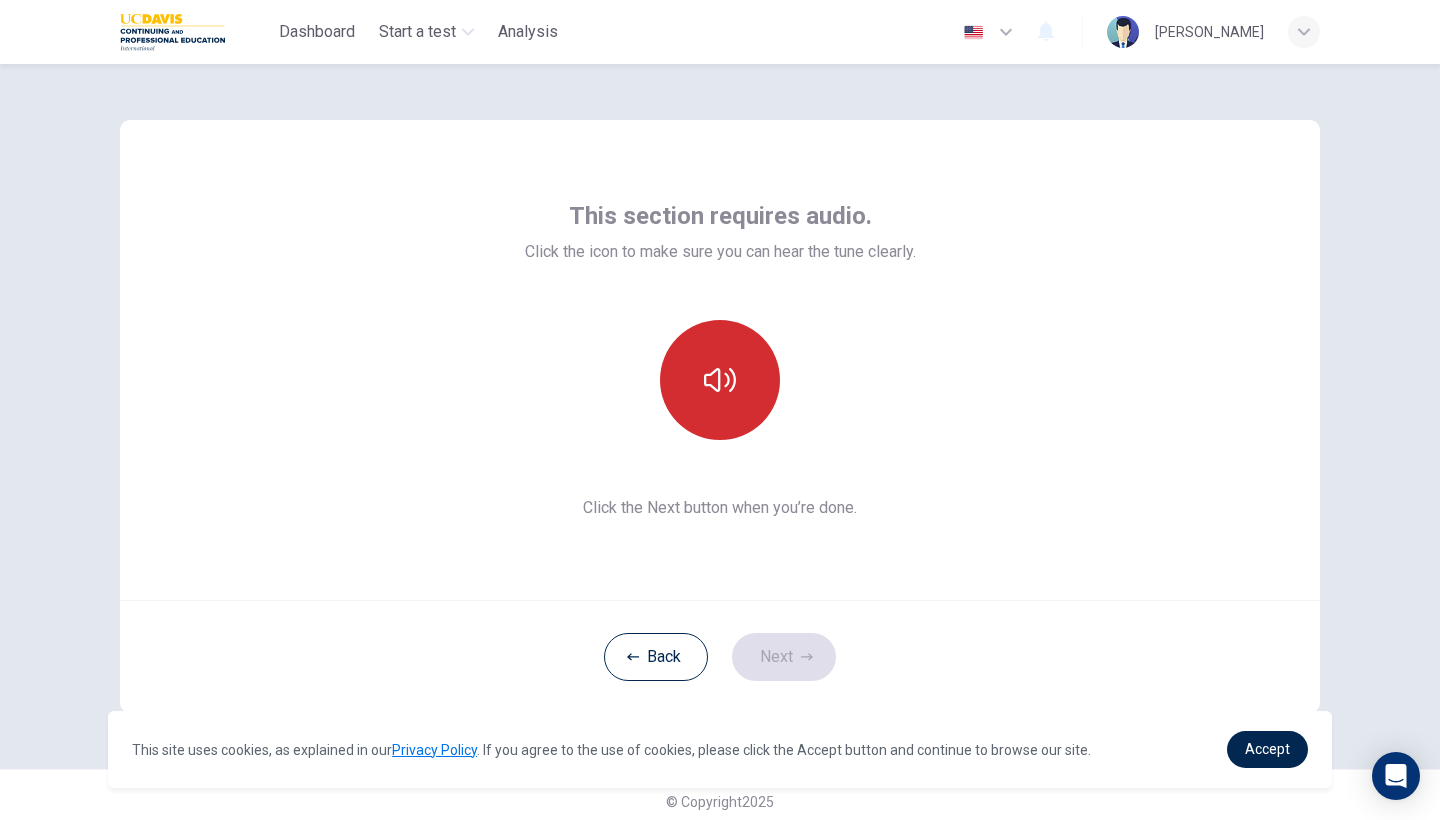 click 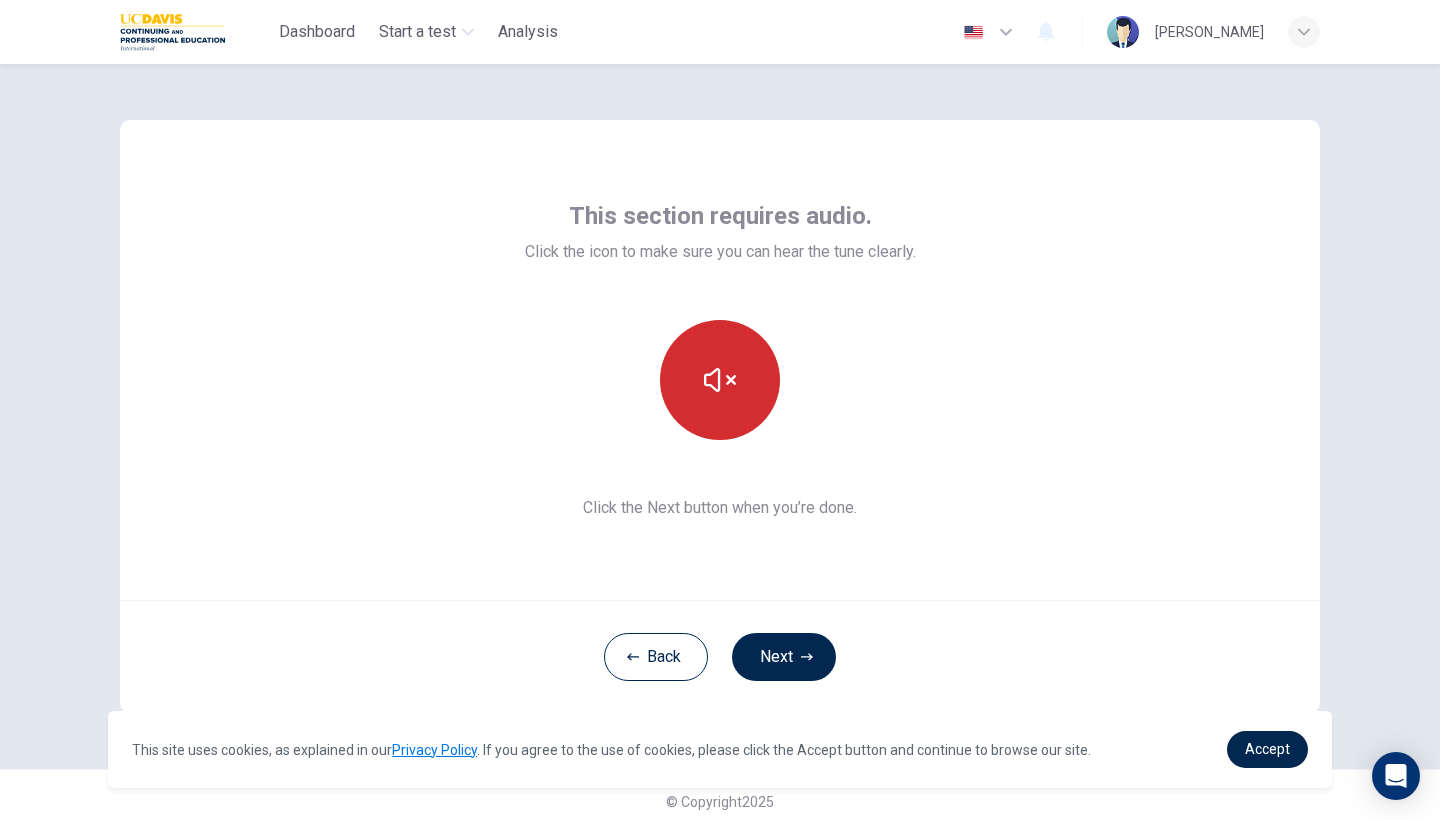 click at bounding box center (720, 380) 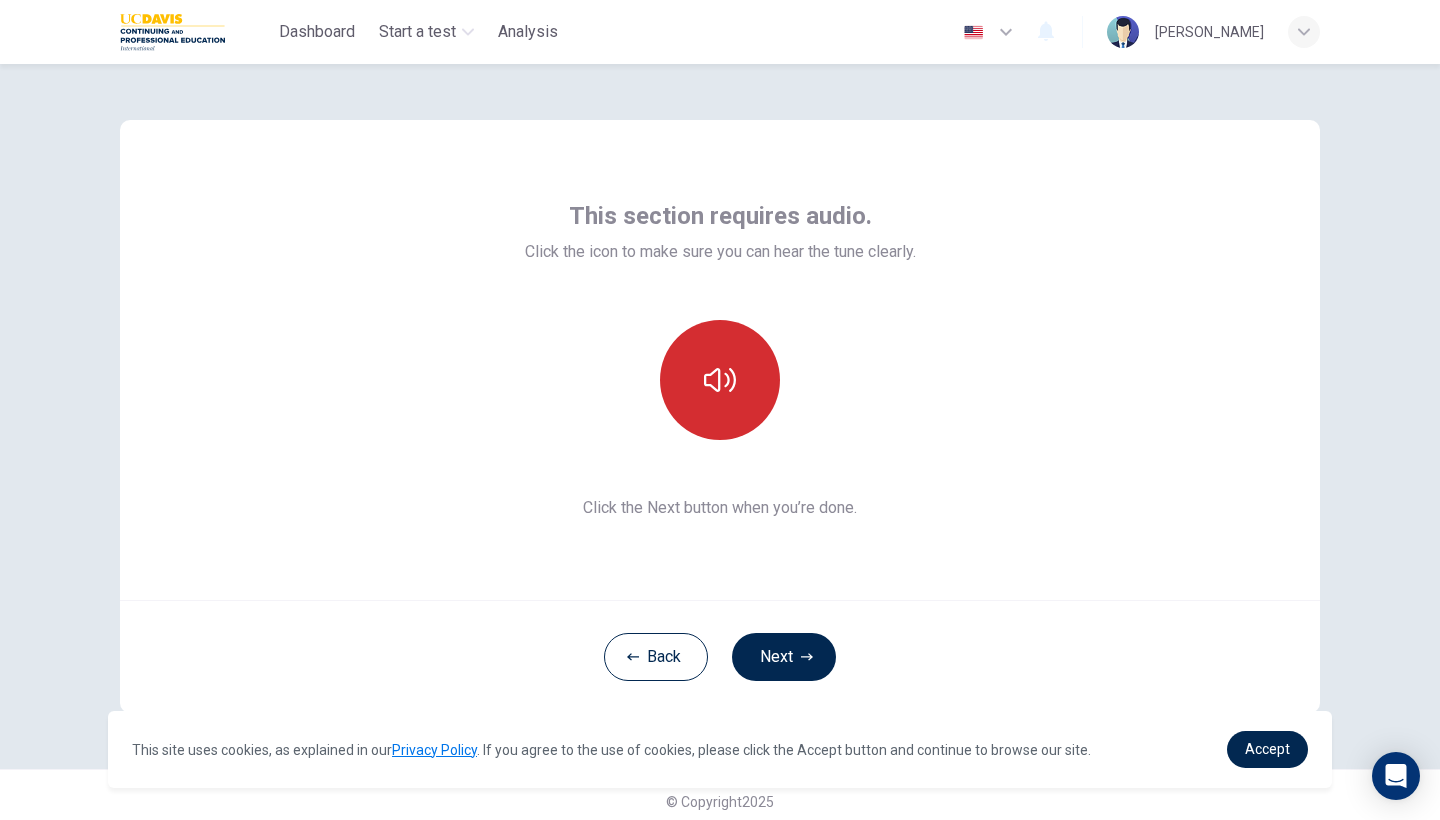 click 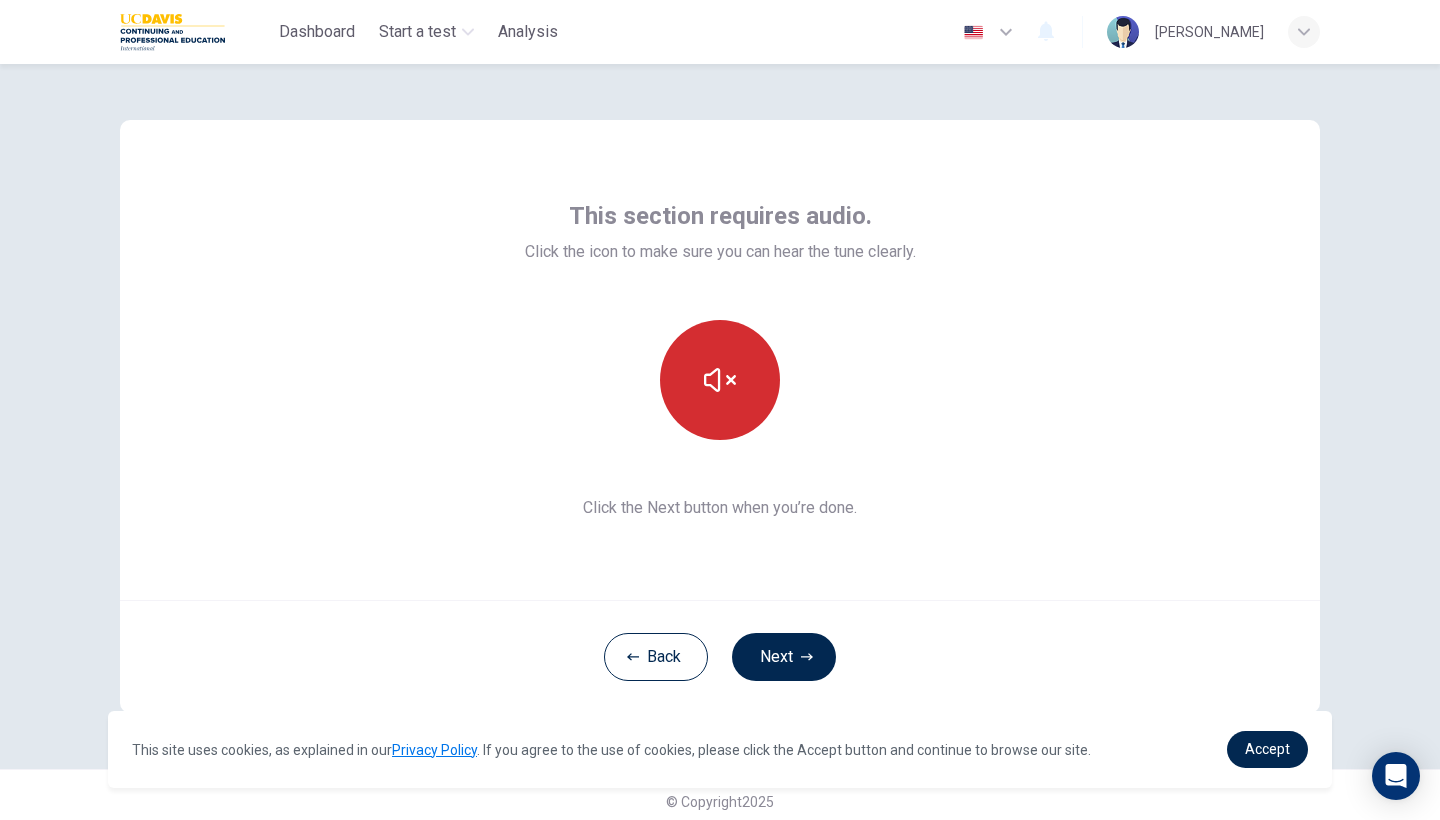 click at bounding box center [720, 380] 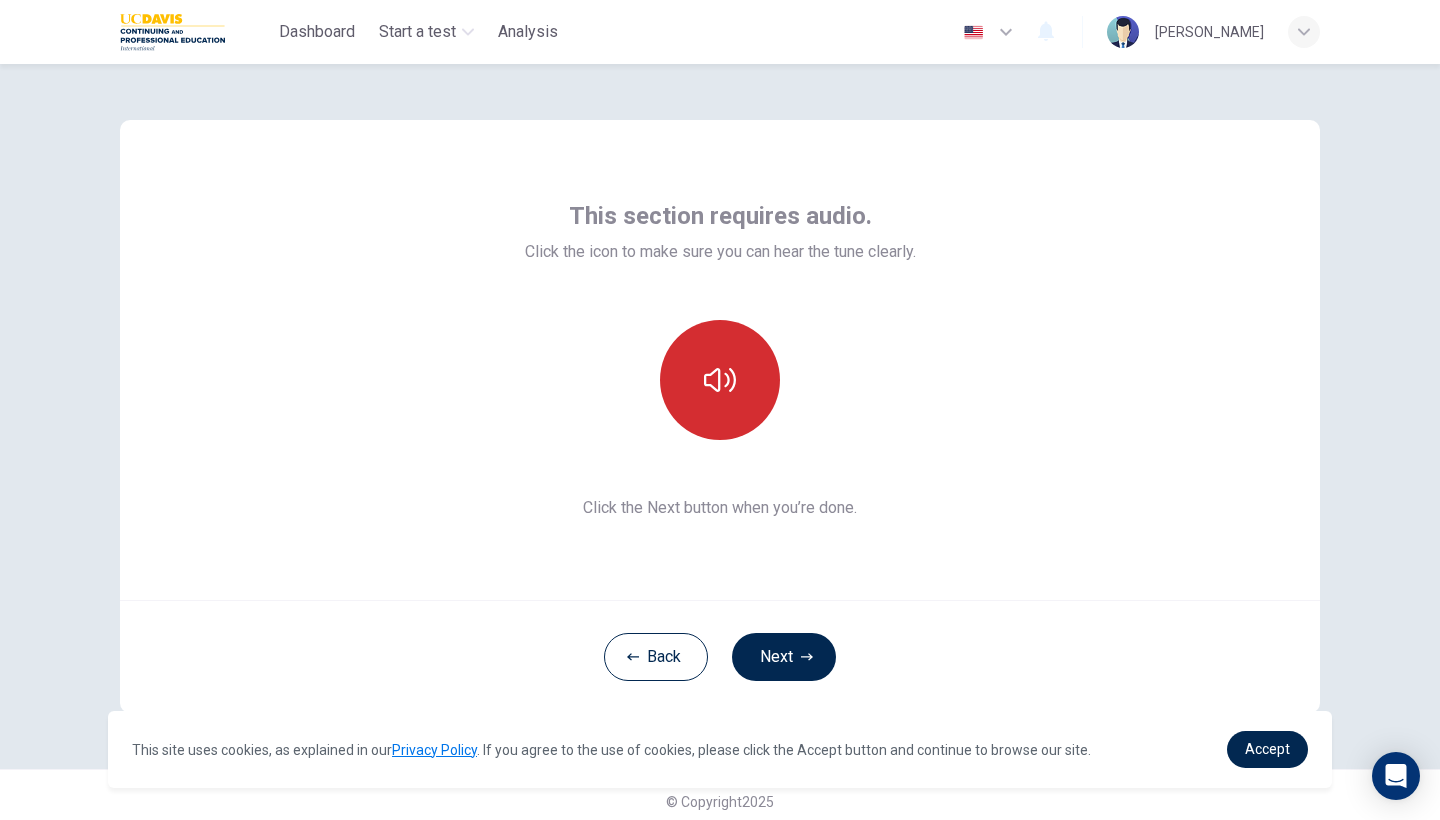 click at bounding box center [720, 380] 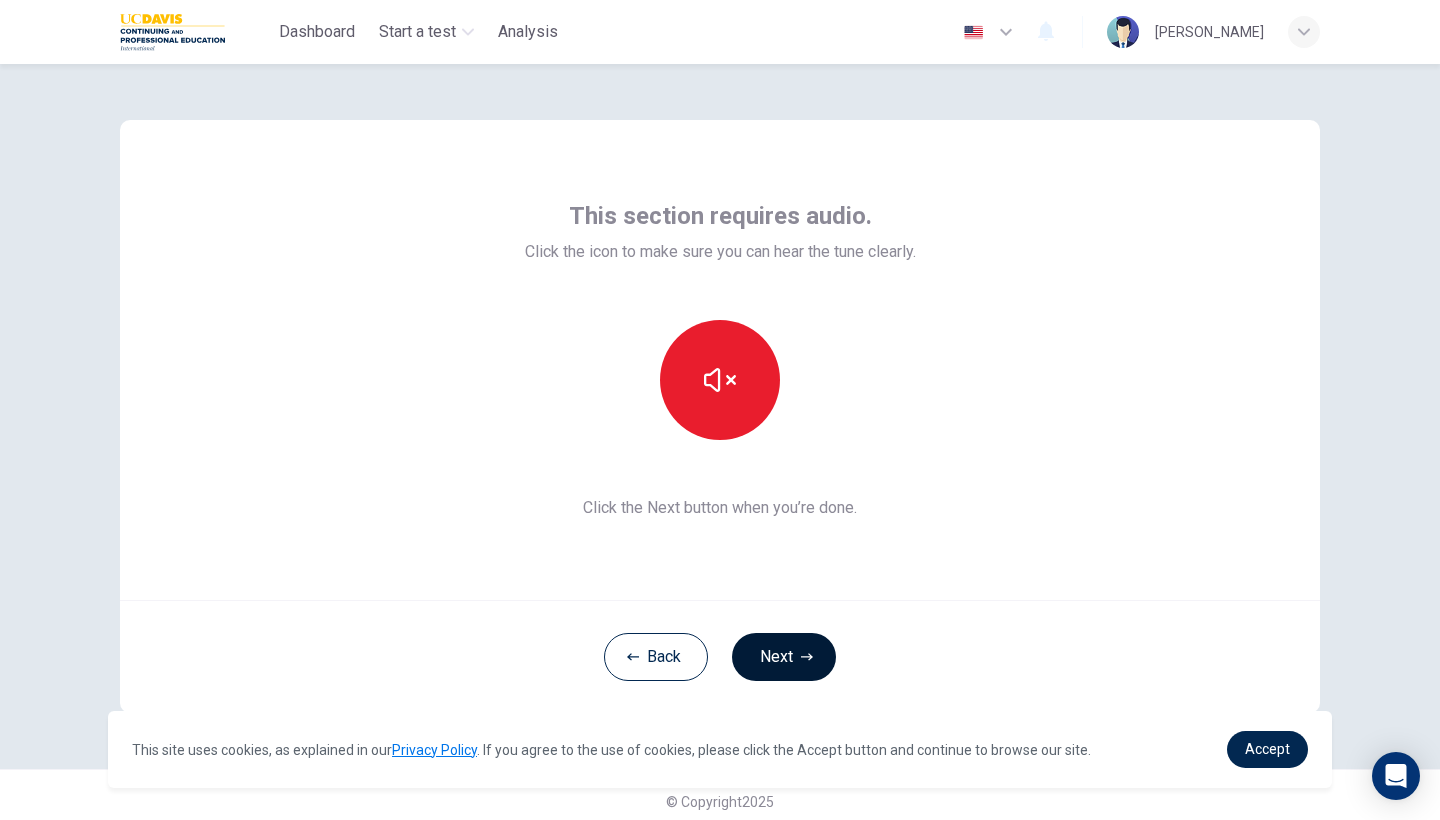 click on "Next" at bounding box center (784, 657) 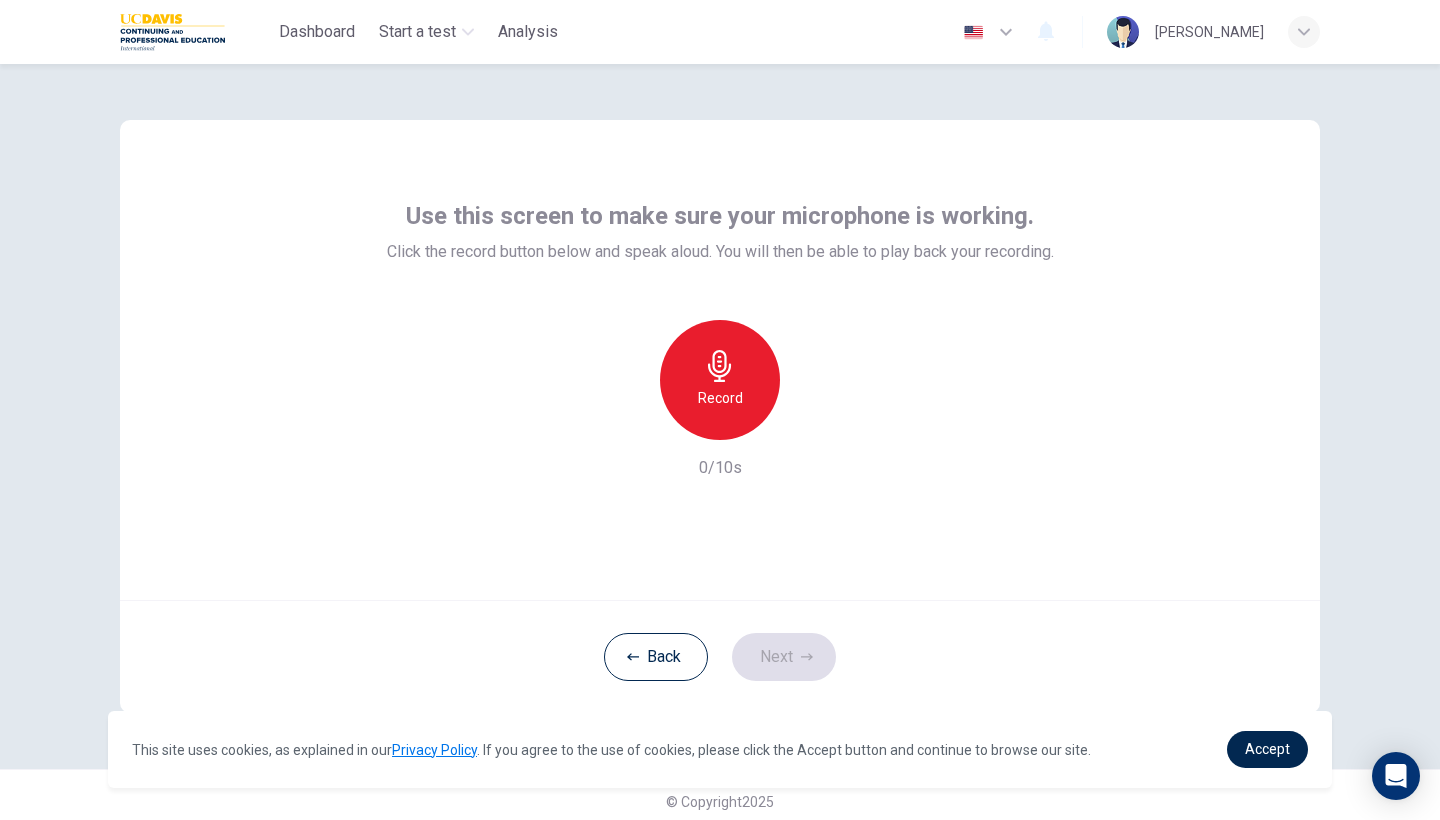 click 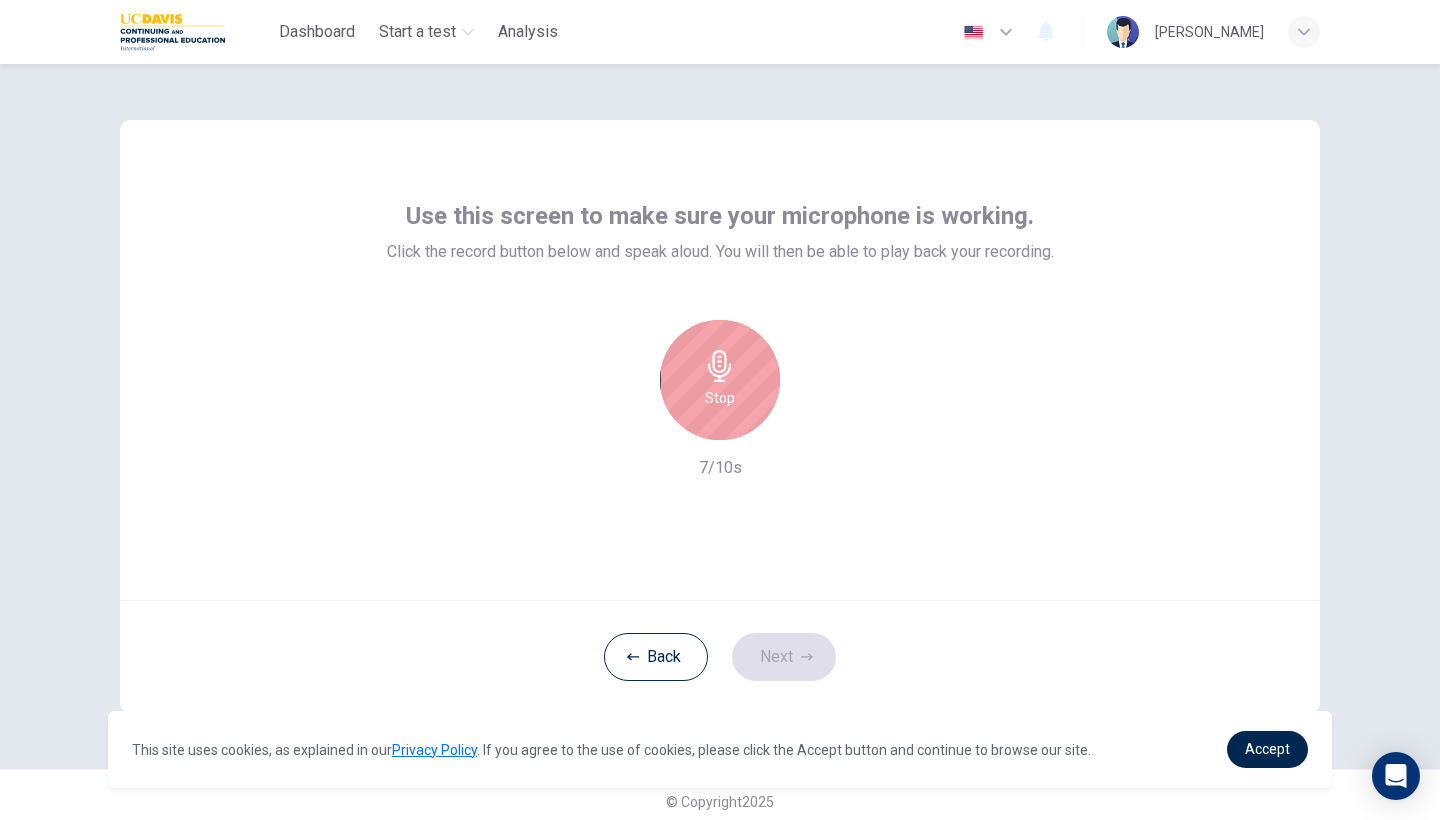 click on "Stop" at bounding box center [720, 398] 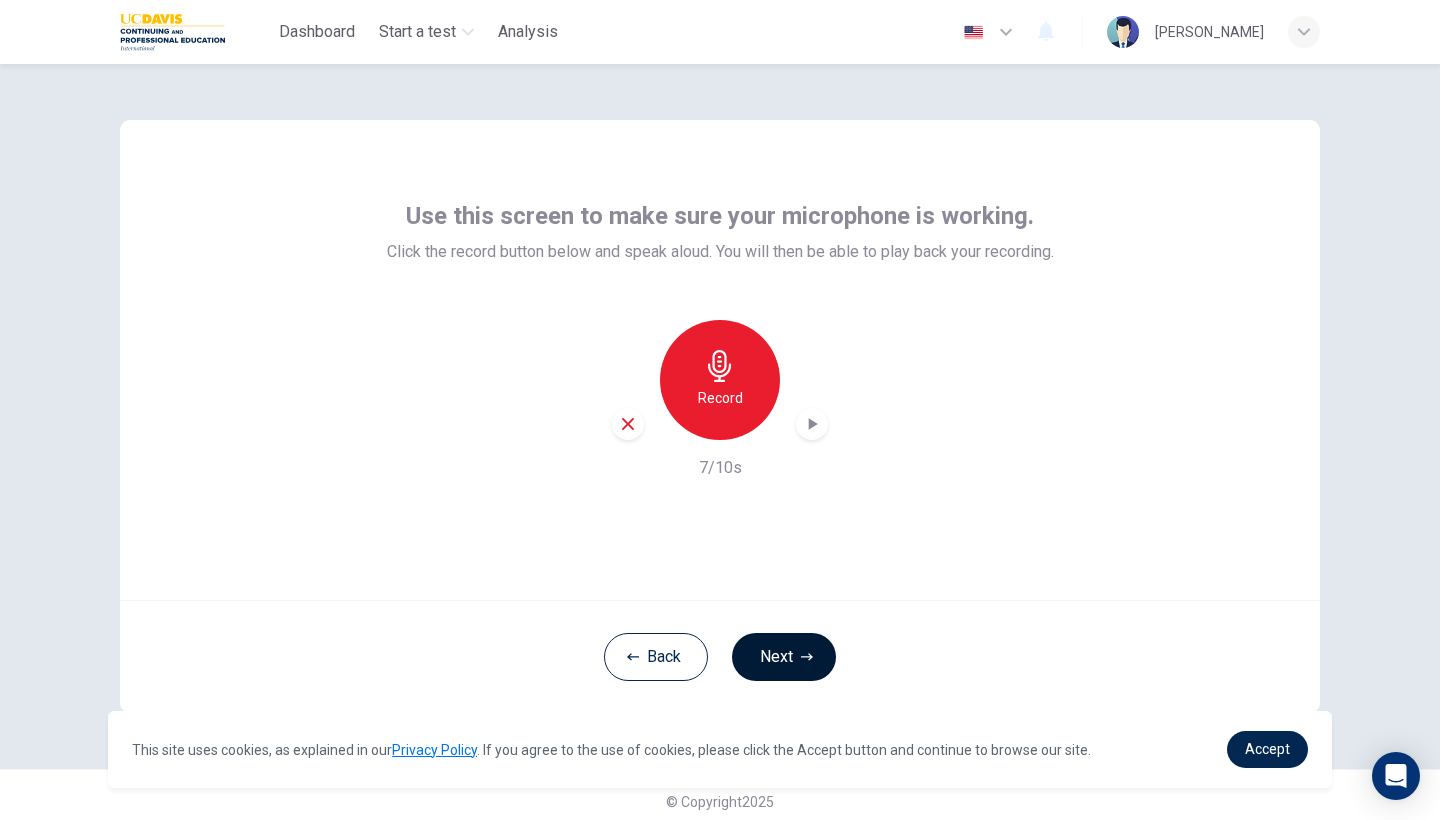 click on "Next" at bounding box center (784, 657) 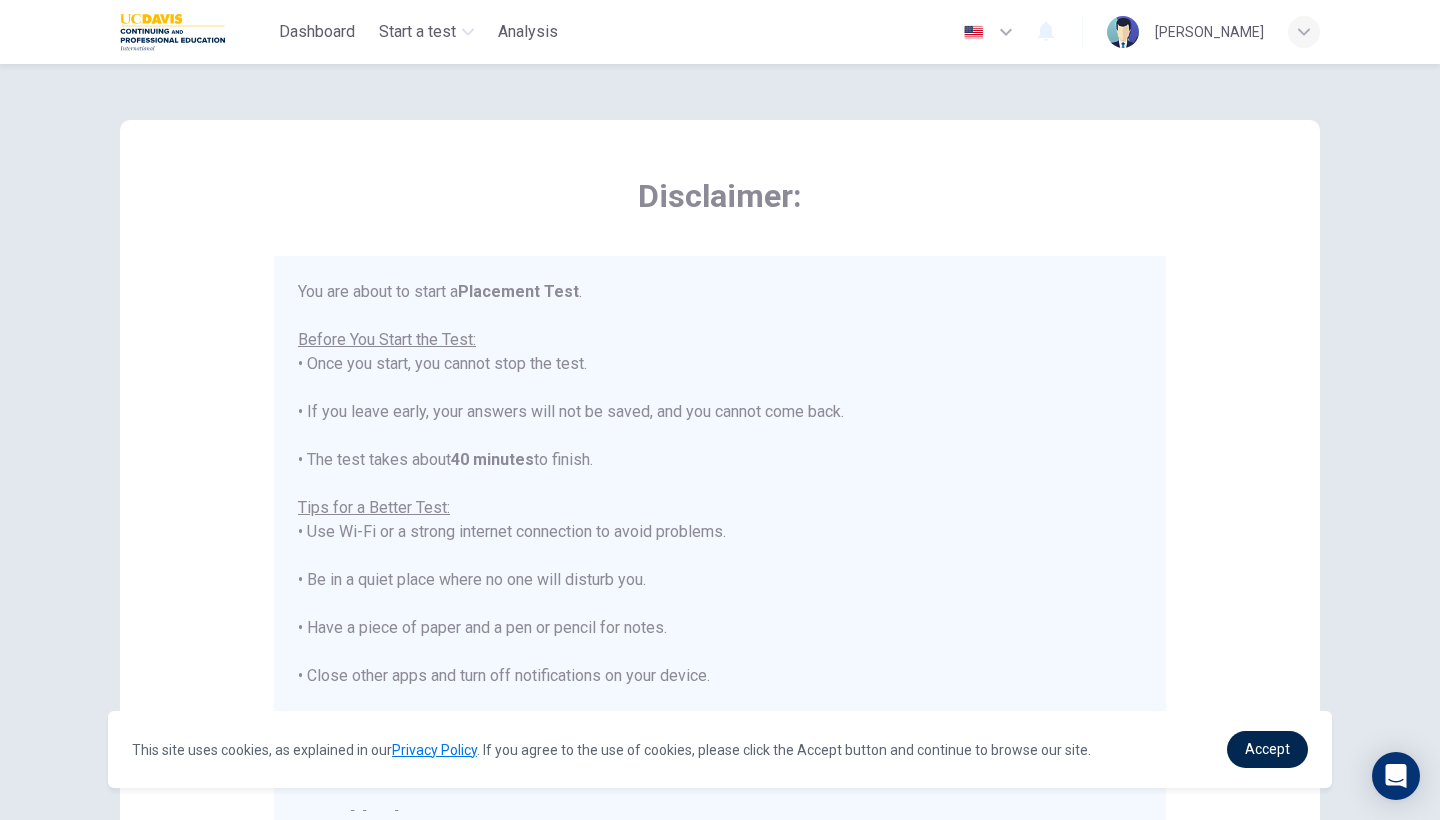 scroll, scrollTop: 0, scrollLeft: 0, axis: both 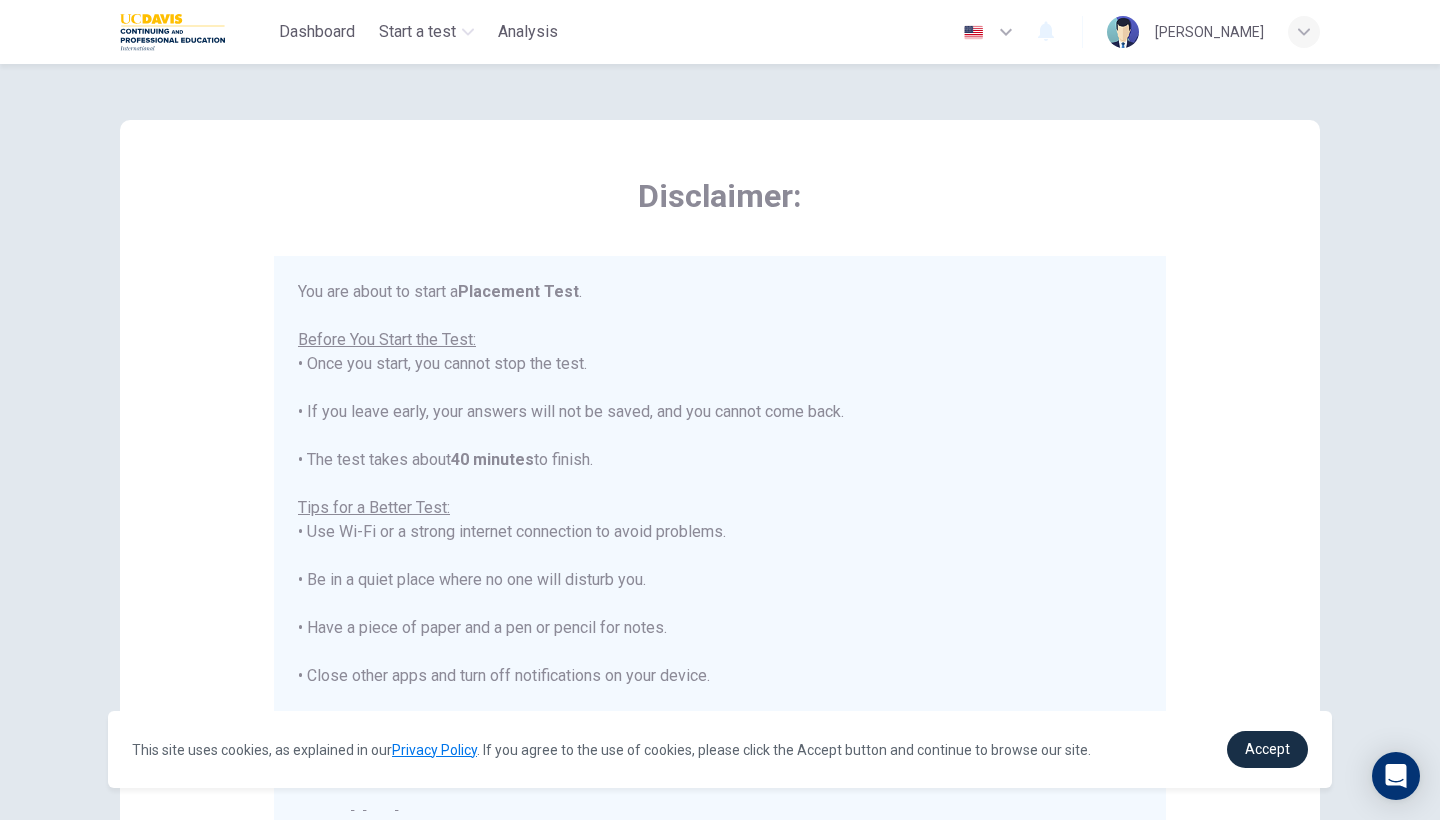 click on "Accept" at bounding box center [1267, 749] 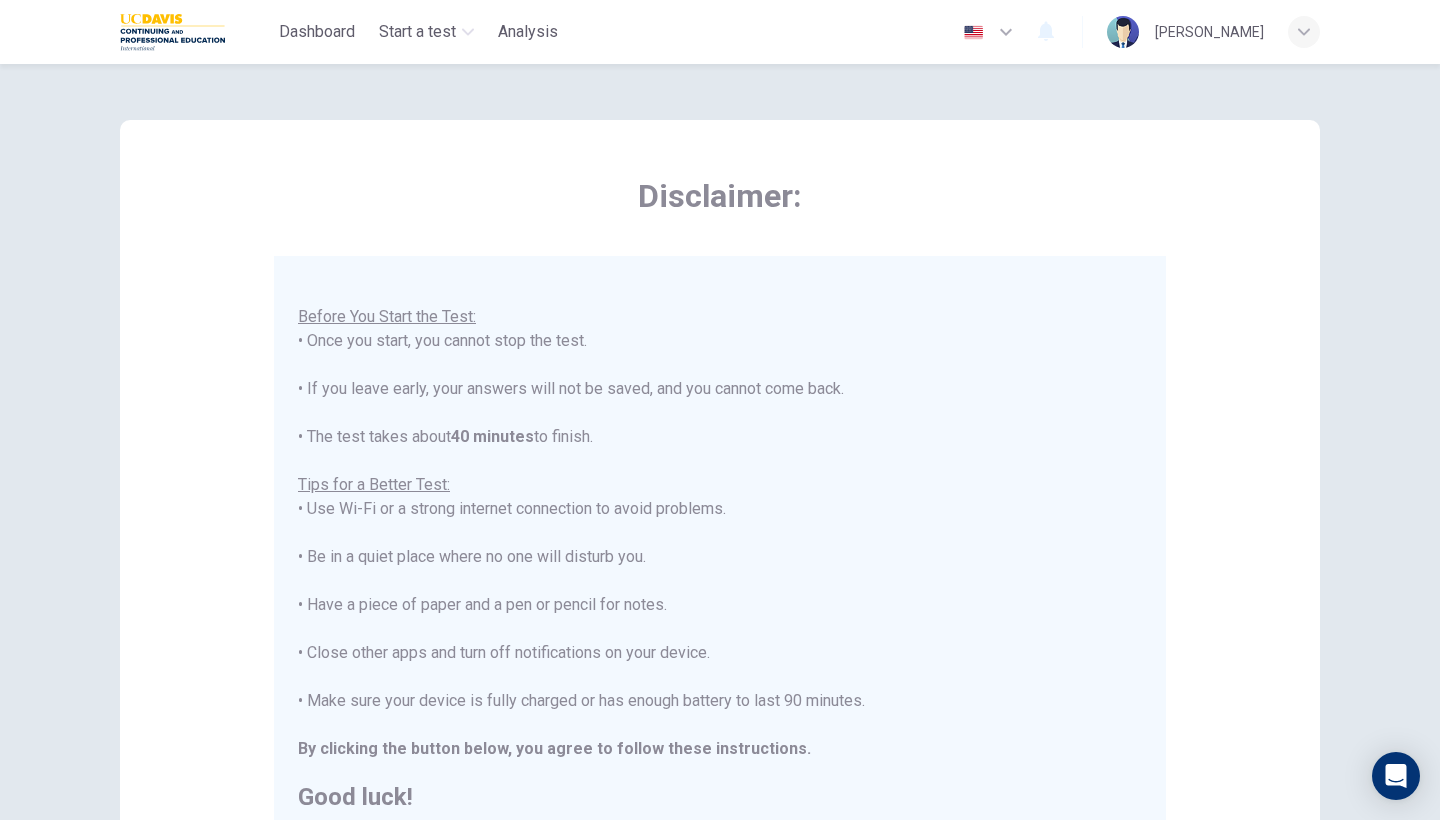 scroll, scrollTop: 21, scrollLeft: 0, axis: vertical 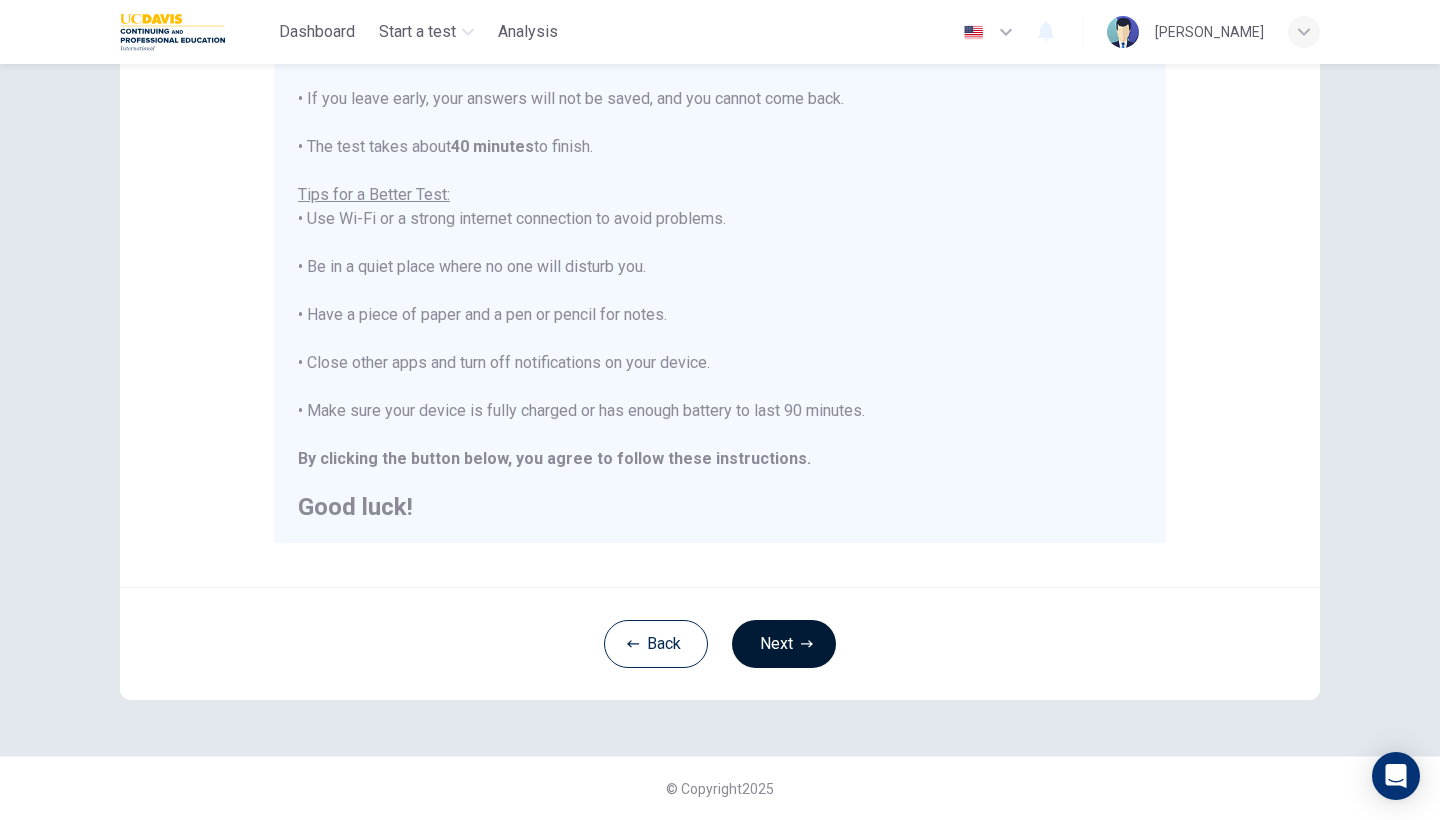 click on "Next" at bounding box center [784, 644] 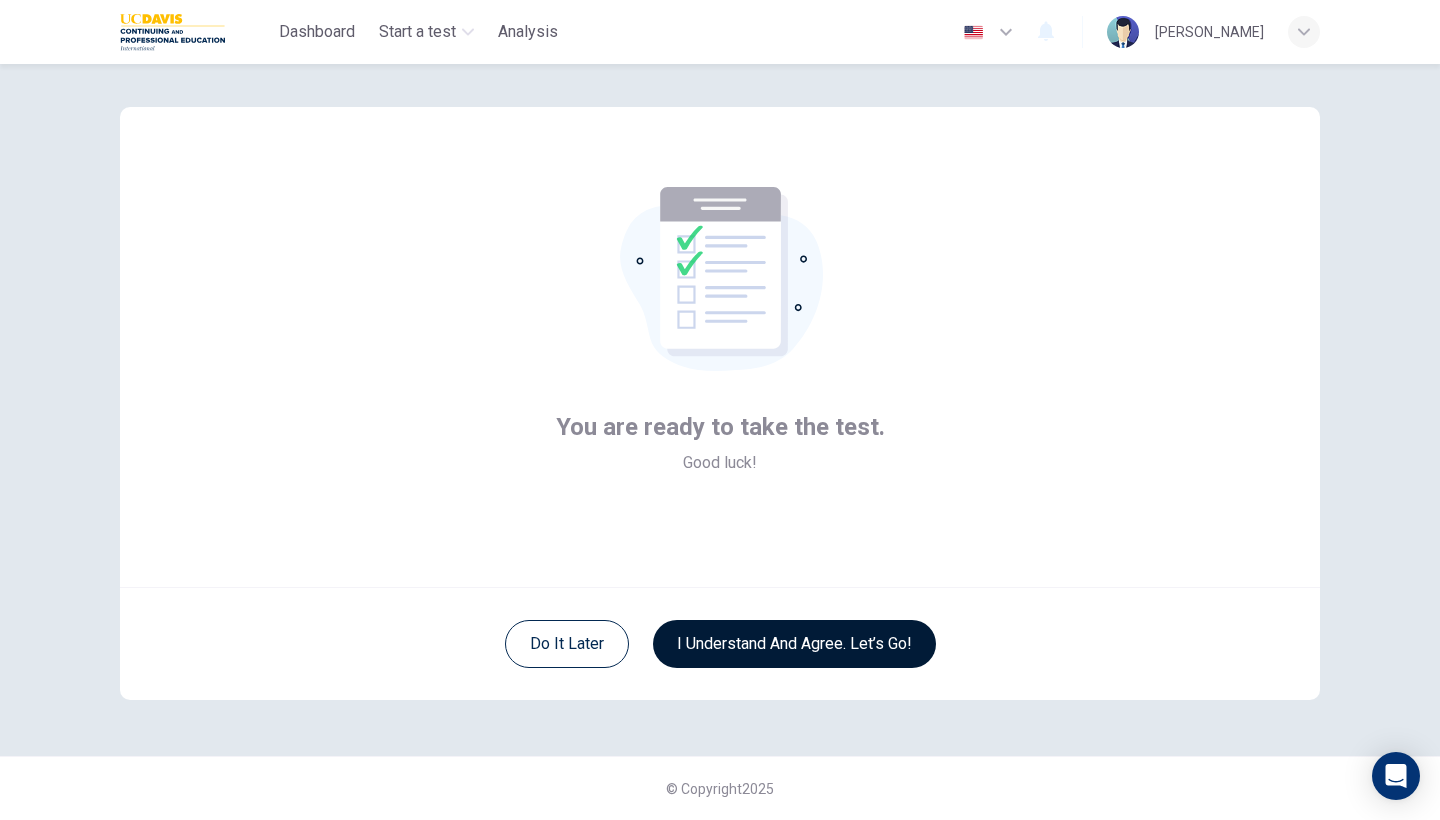 scroll, scrollTop: 13, scrollLeft: 0, axis: vertical 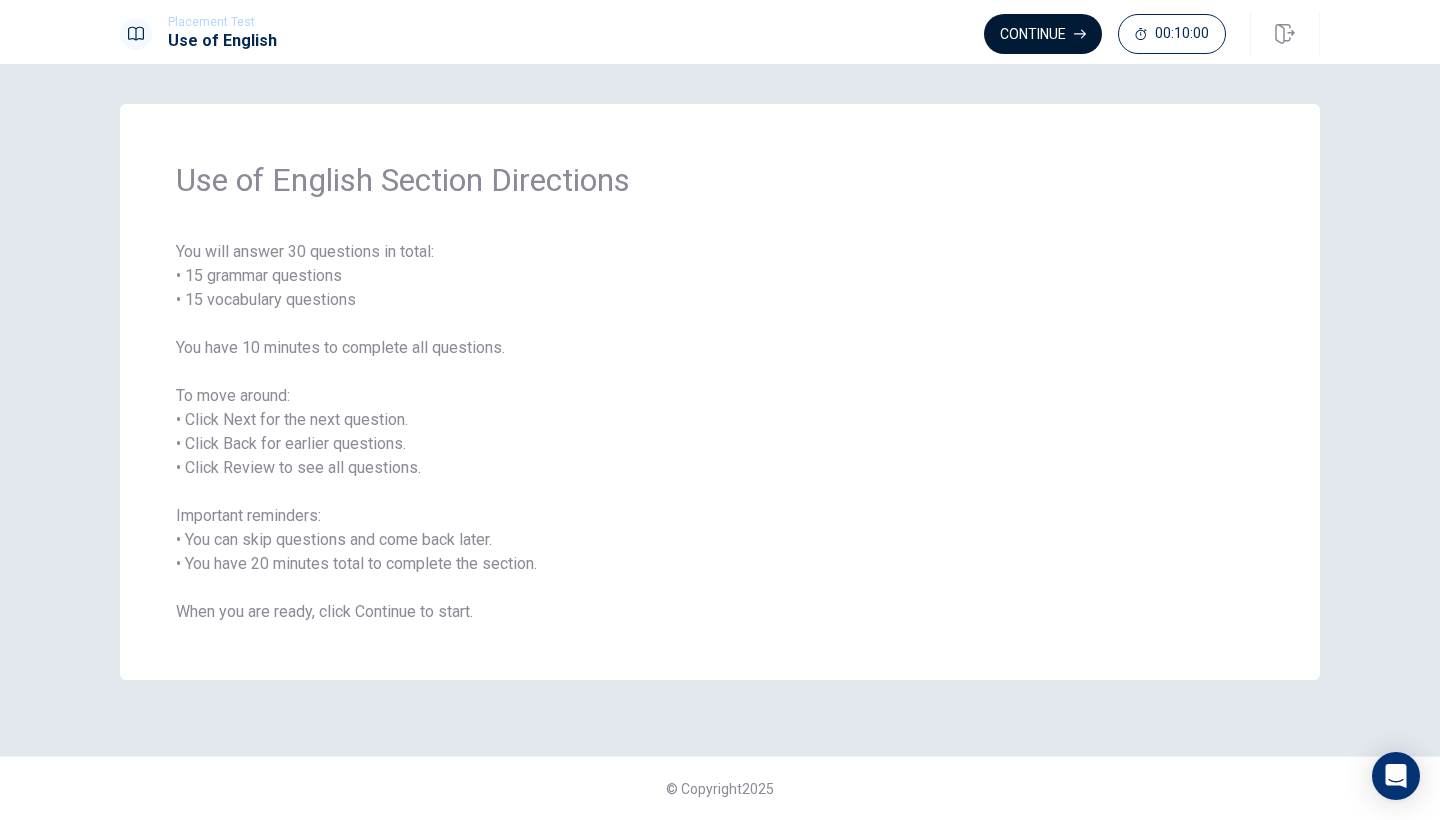 click on "Continue" at bounding box center (1043, 34) 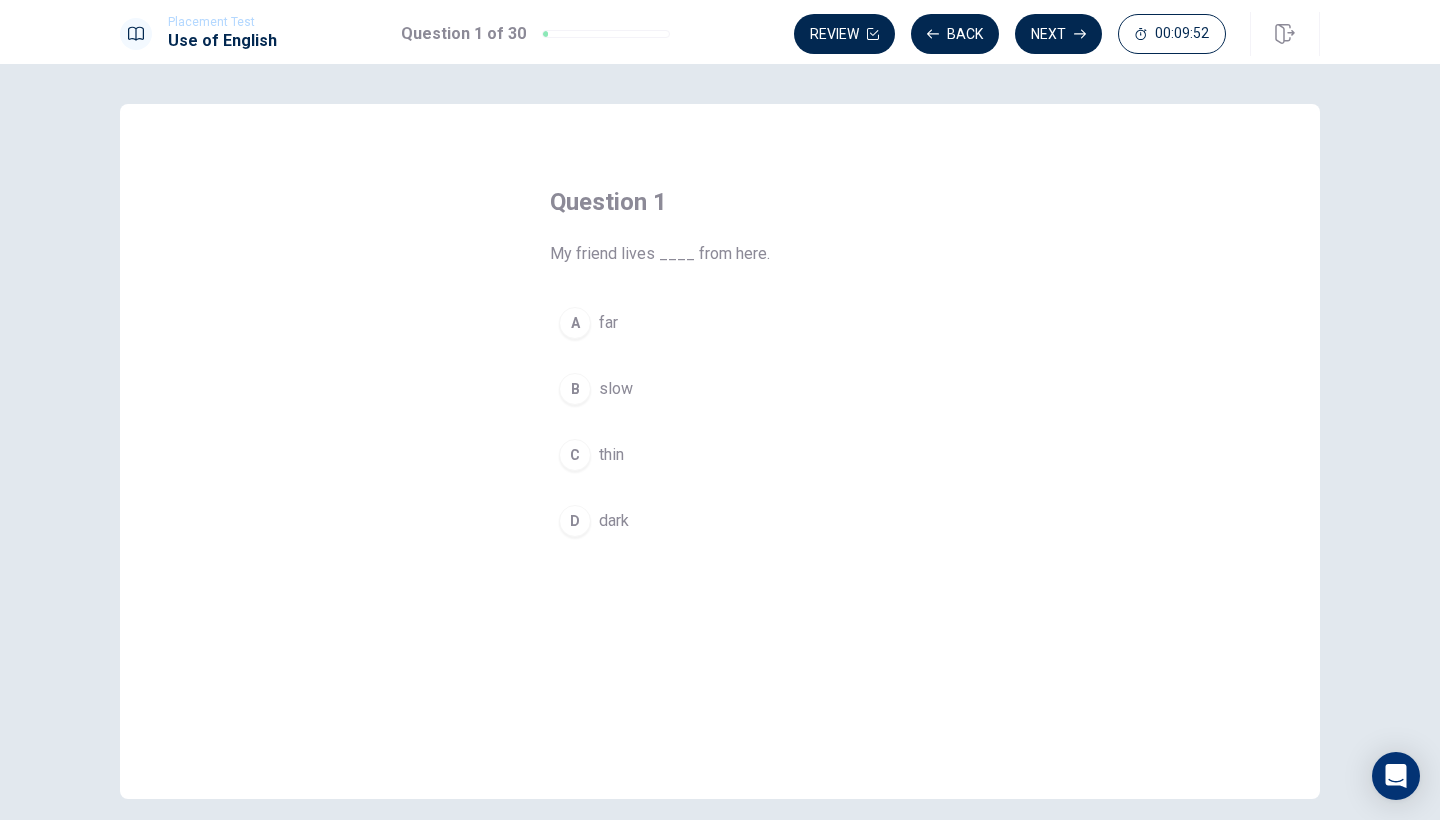 click on "A" at bounding box center (575, 323) 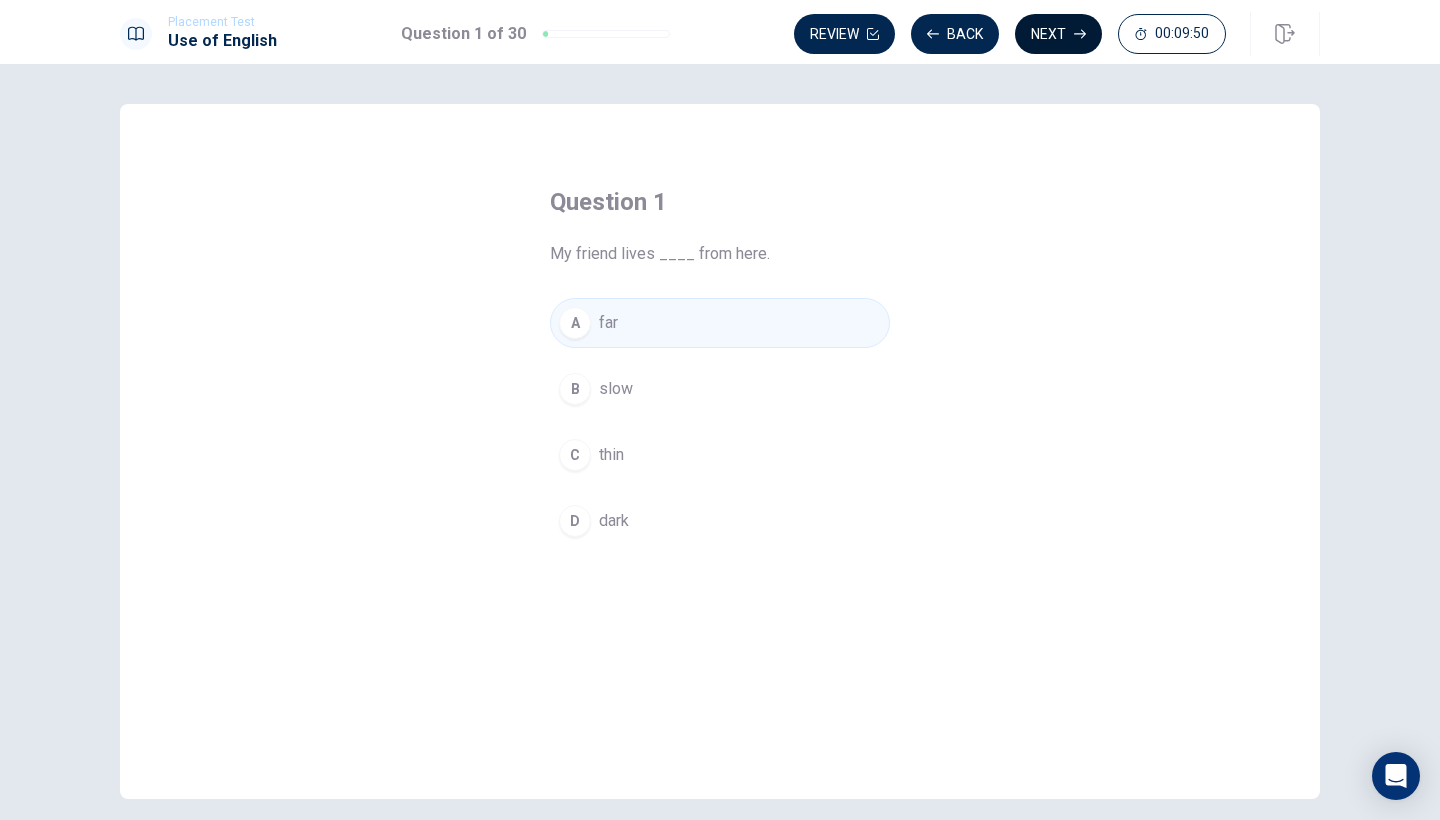 click on "Next" at bounding box center (1058, 34) 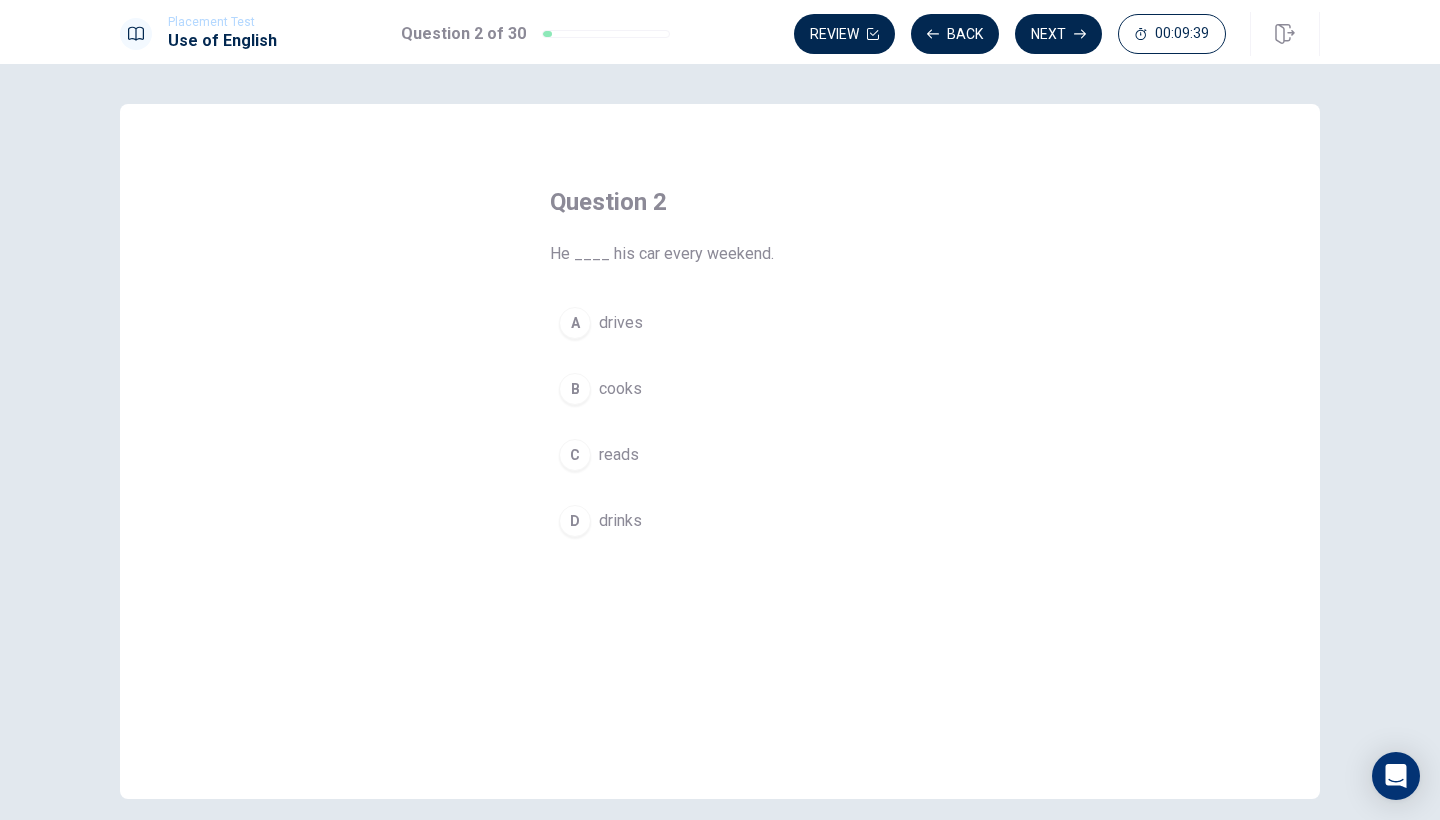 click on "A" at bounding box center [575, 323] 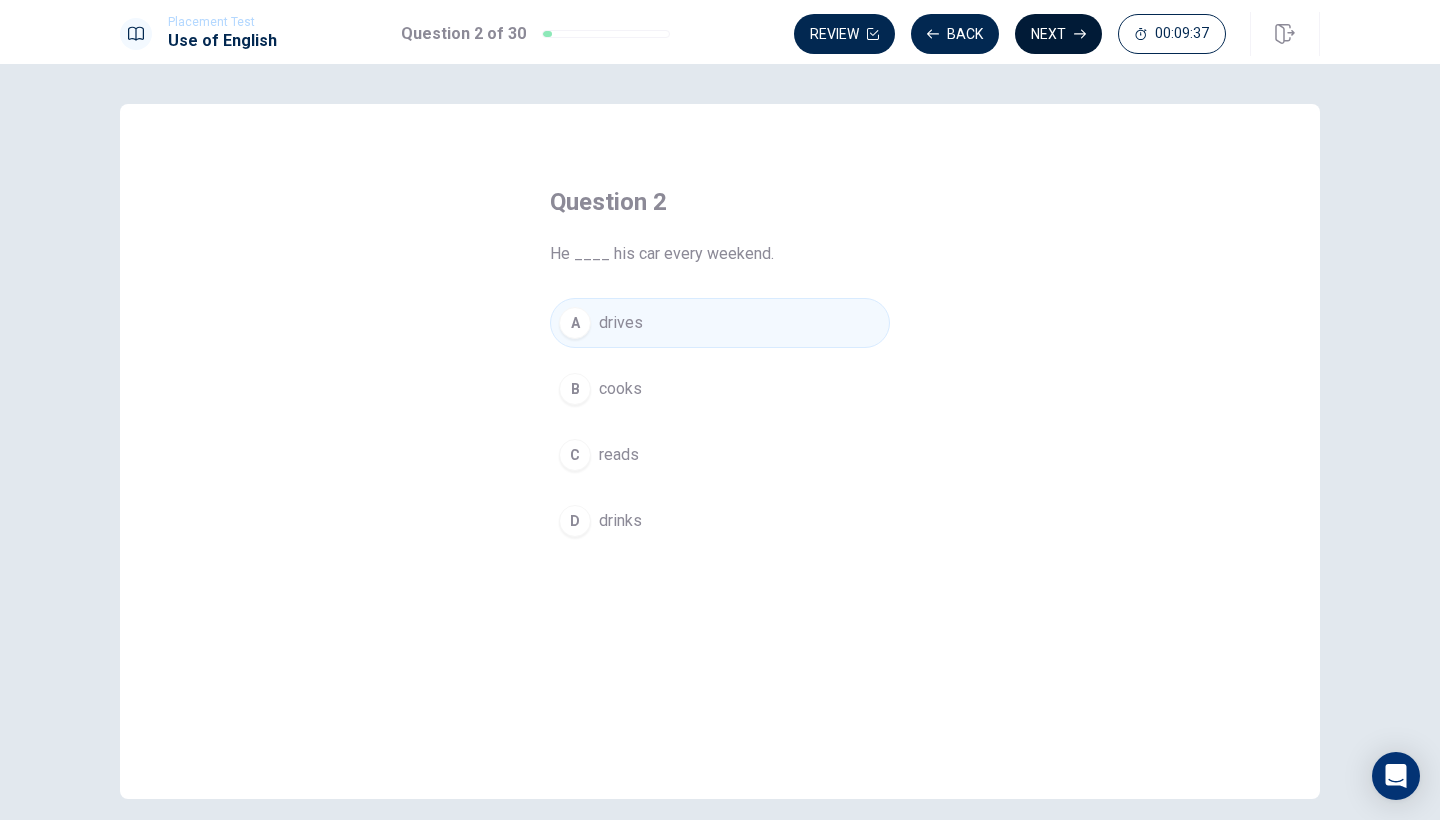 click on "Next" at bounding box center [1058, 34] 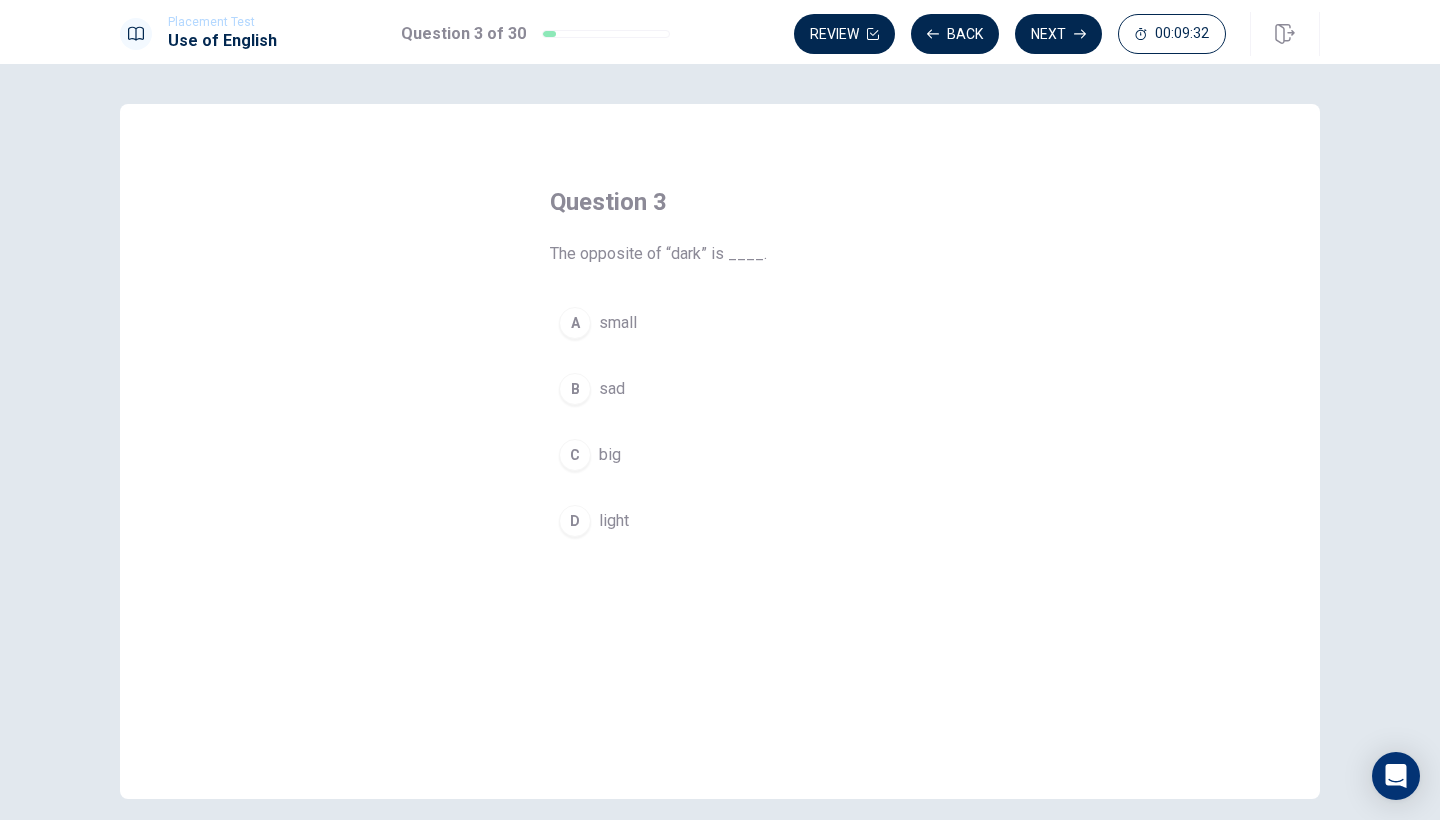 click on "D" at bounding box center [575, 521] 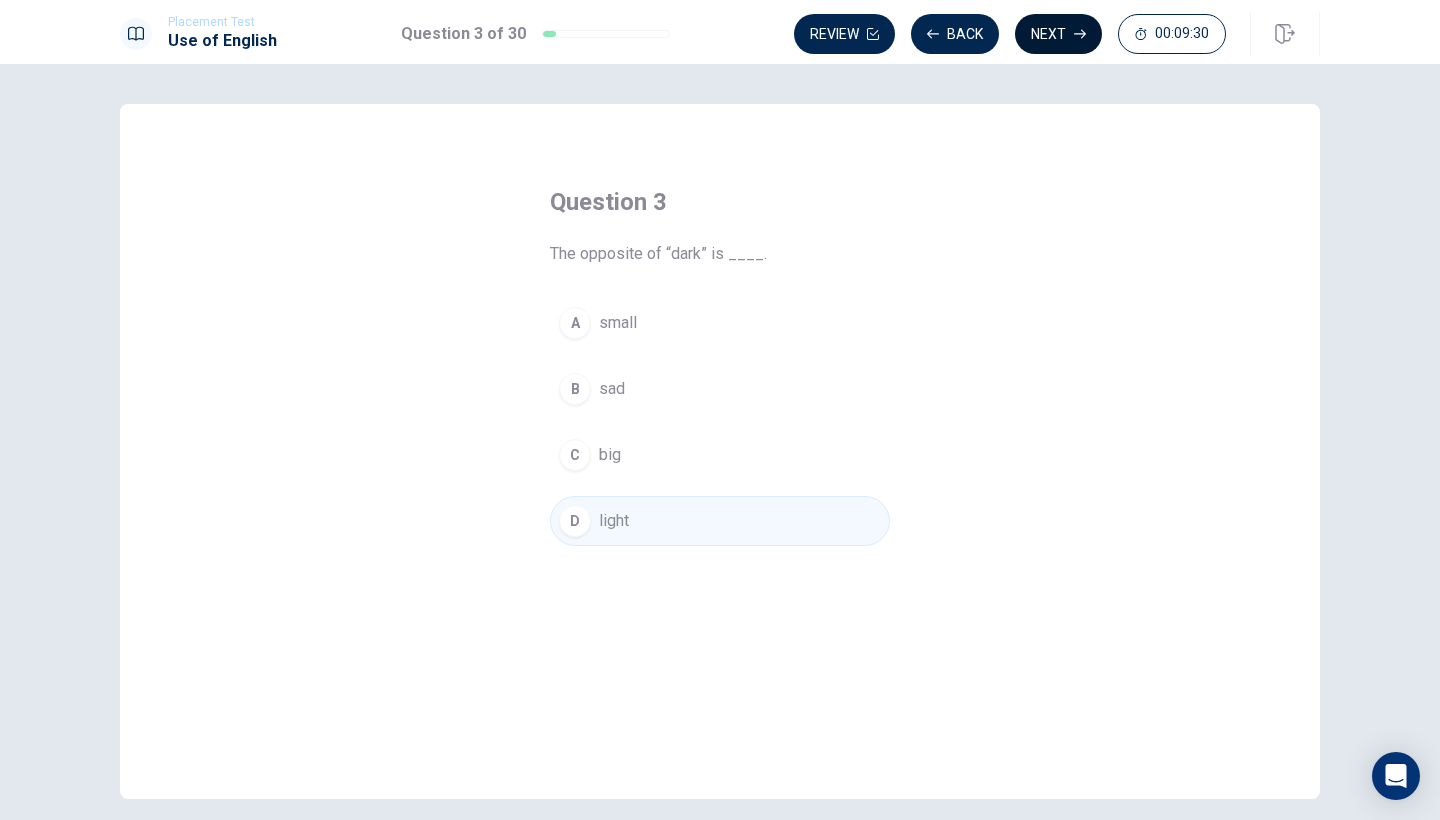 click on "Next" at bounding box center [1058, 34] 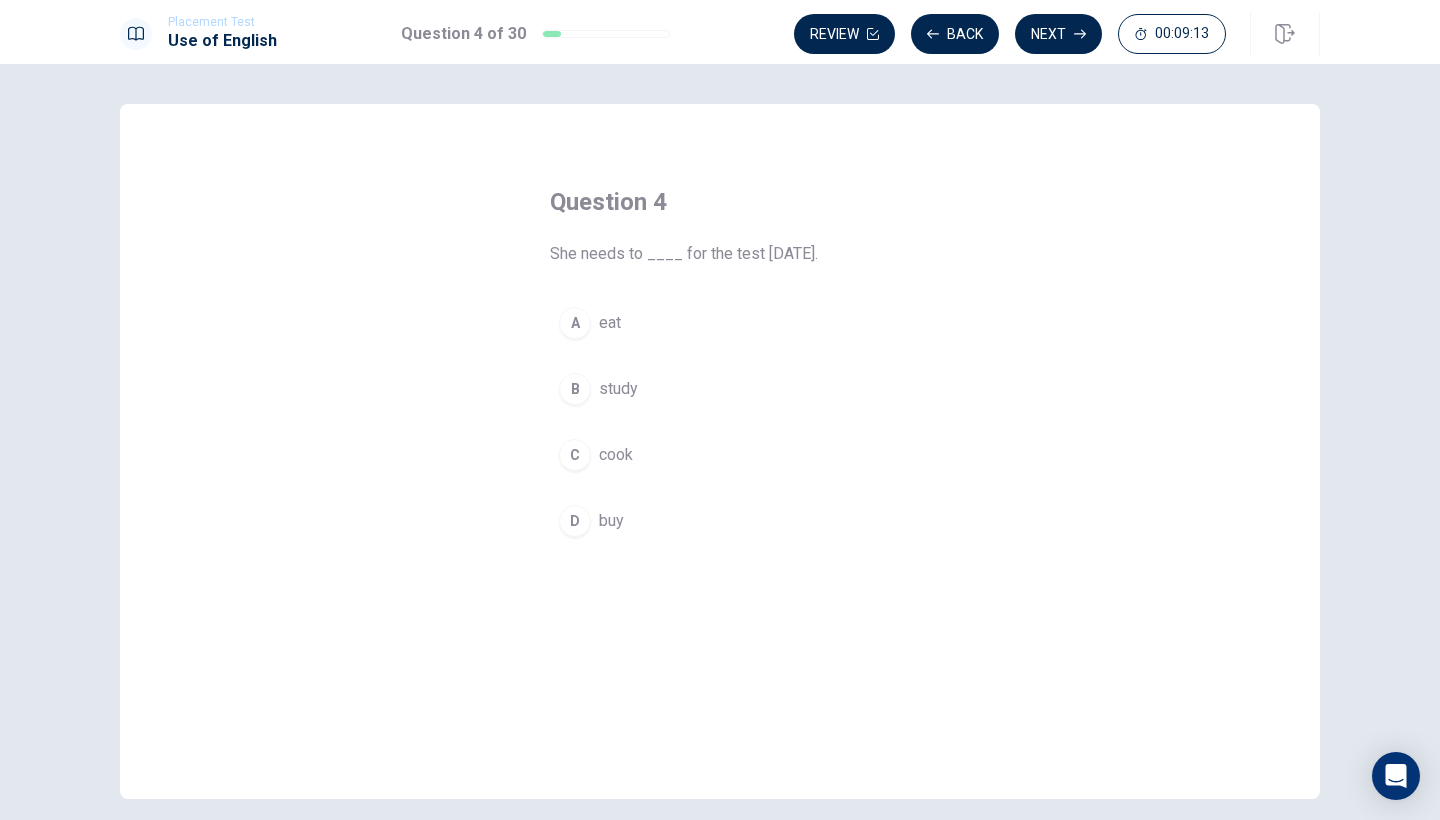 click on "B" at bounding box center [575, 389] 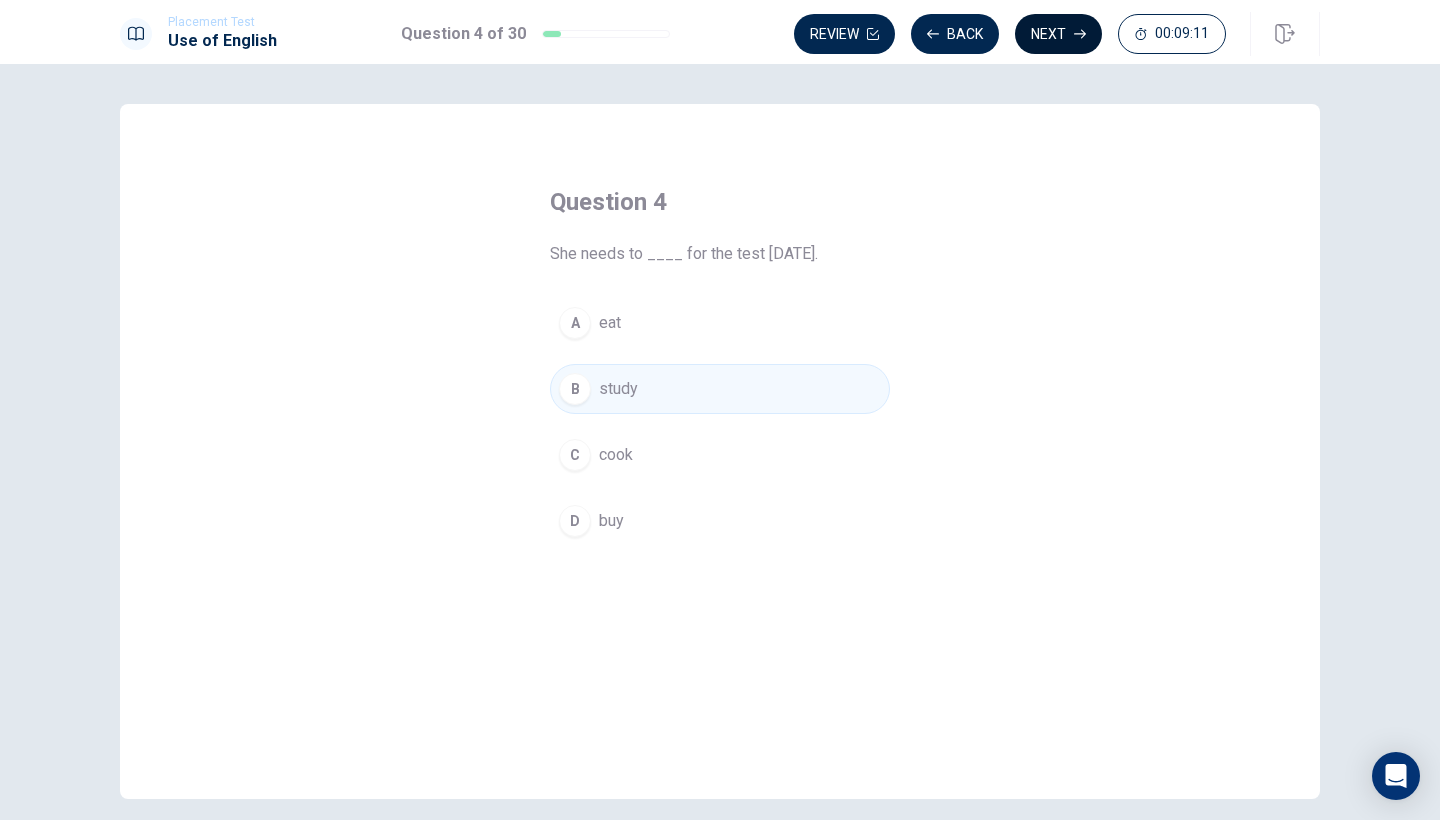 click on "Next" at bounding box center [1058, 34] 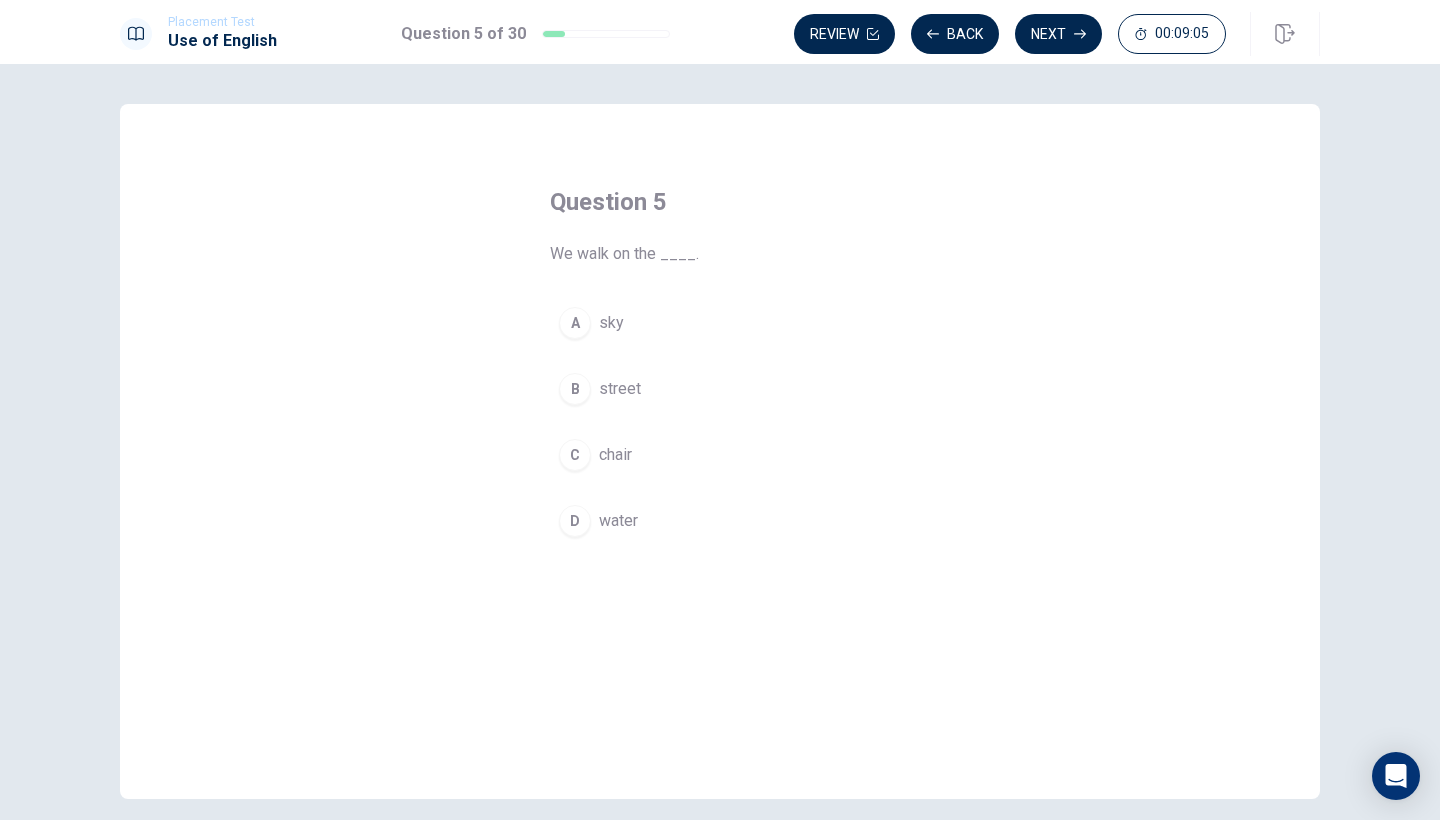click on "B" at bounding box center (575, 389) 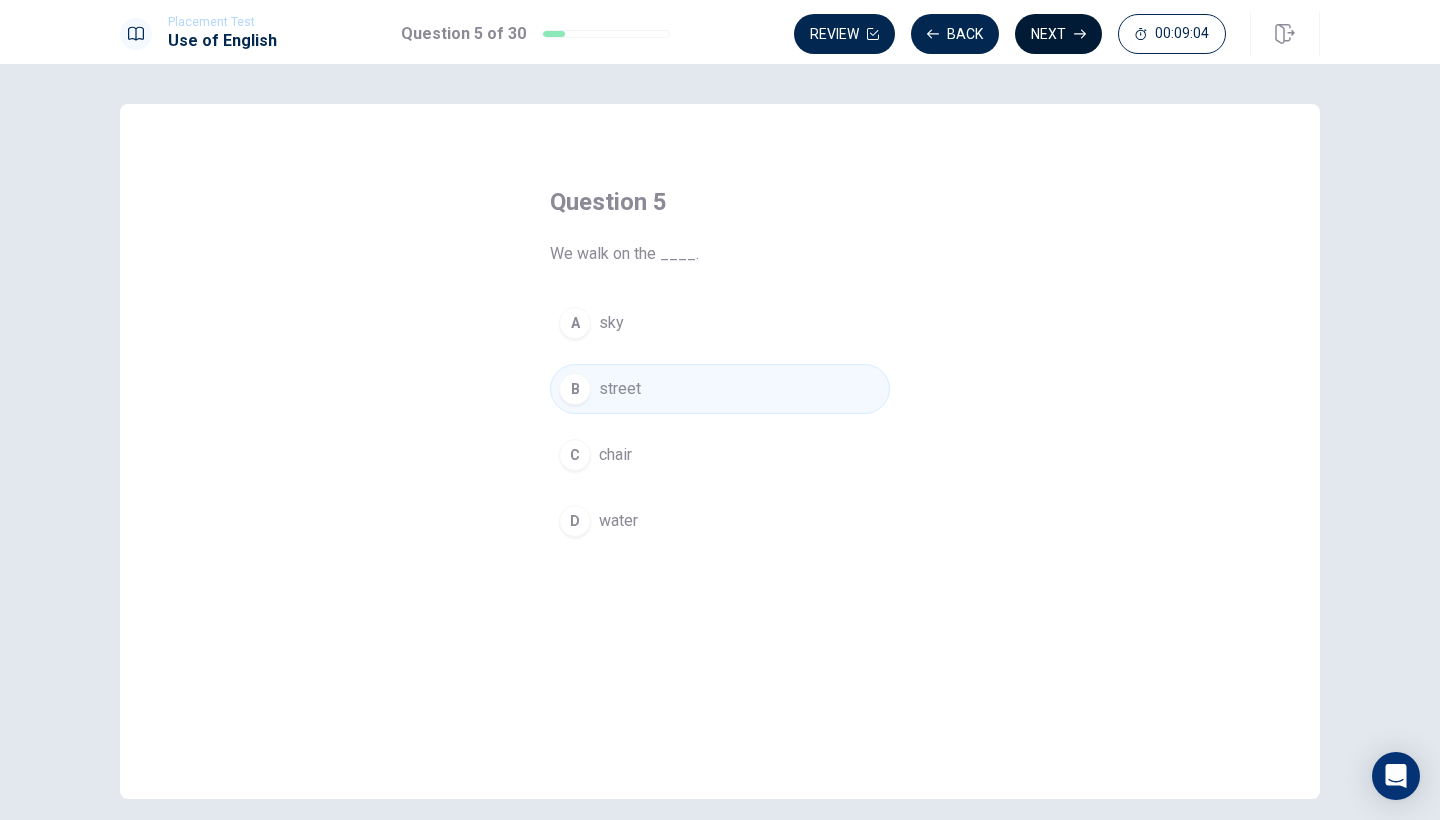 click on "Next" at bounding box center [1058, 34] 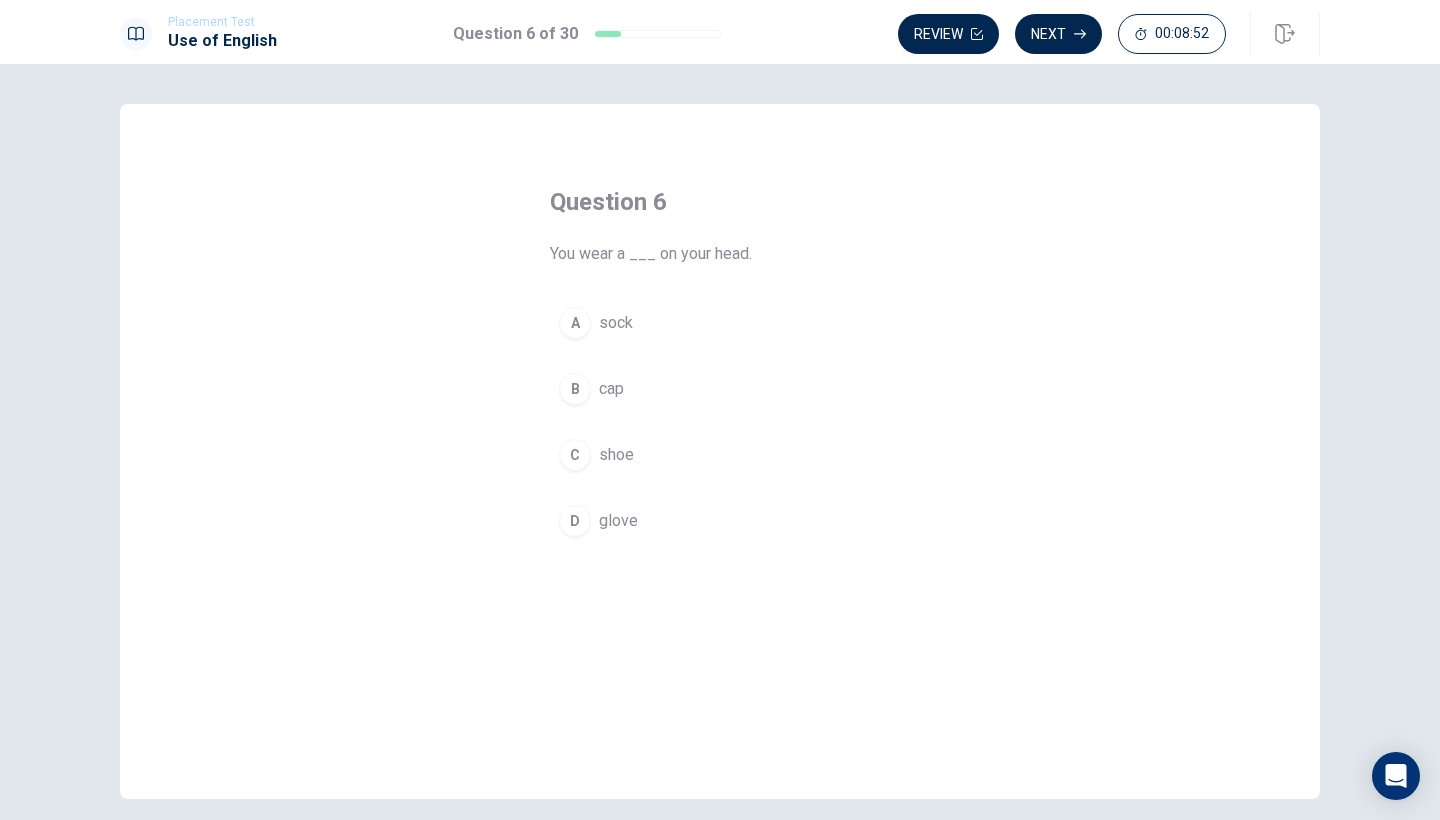 click on "A" at bounding box center [575, 323] 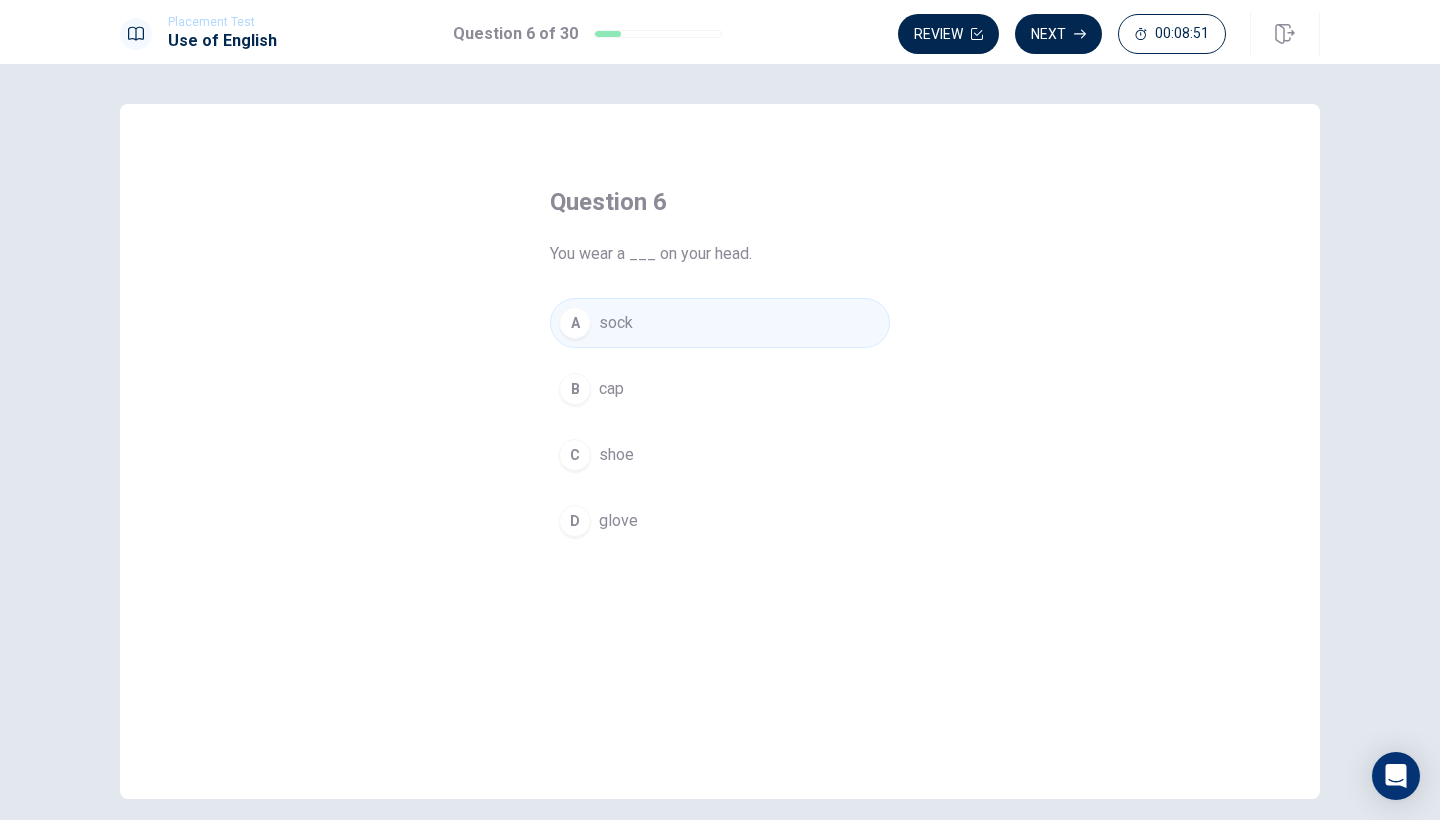 click on "B" at bounding box center (575, 389) 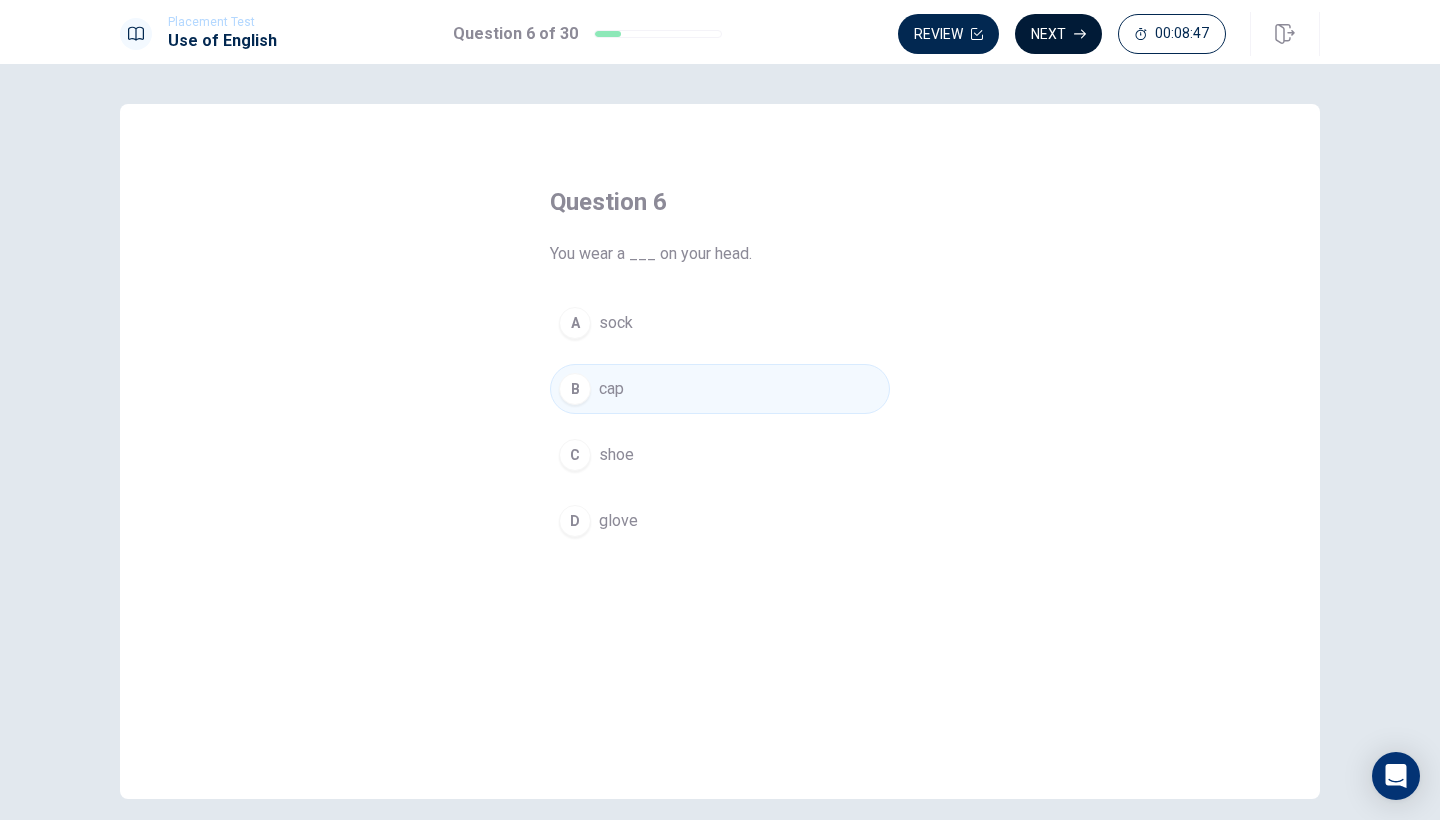 click on "Next" at bounding box center (1058, 34) 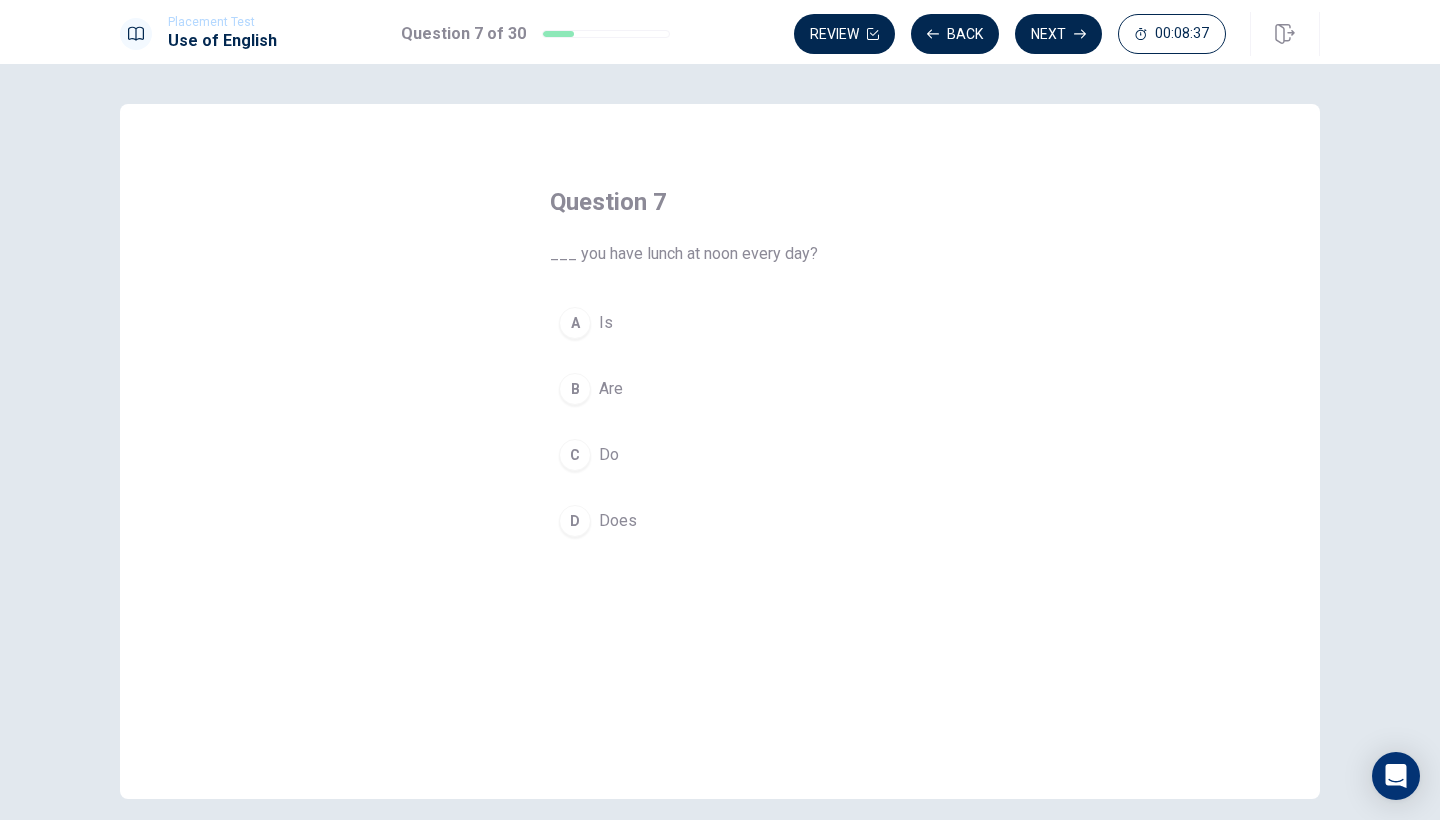 click on "C" at bounding box center [575, 455] 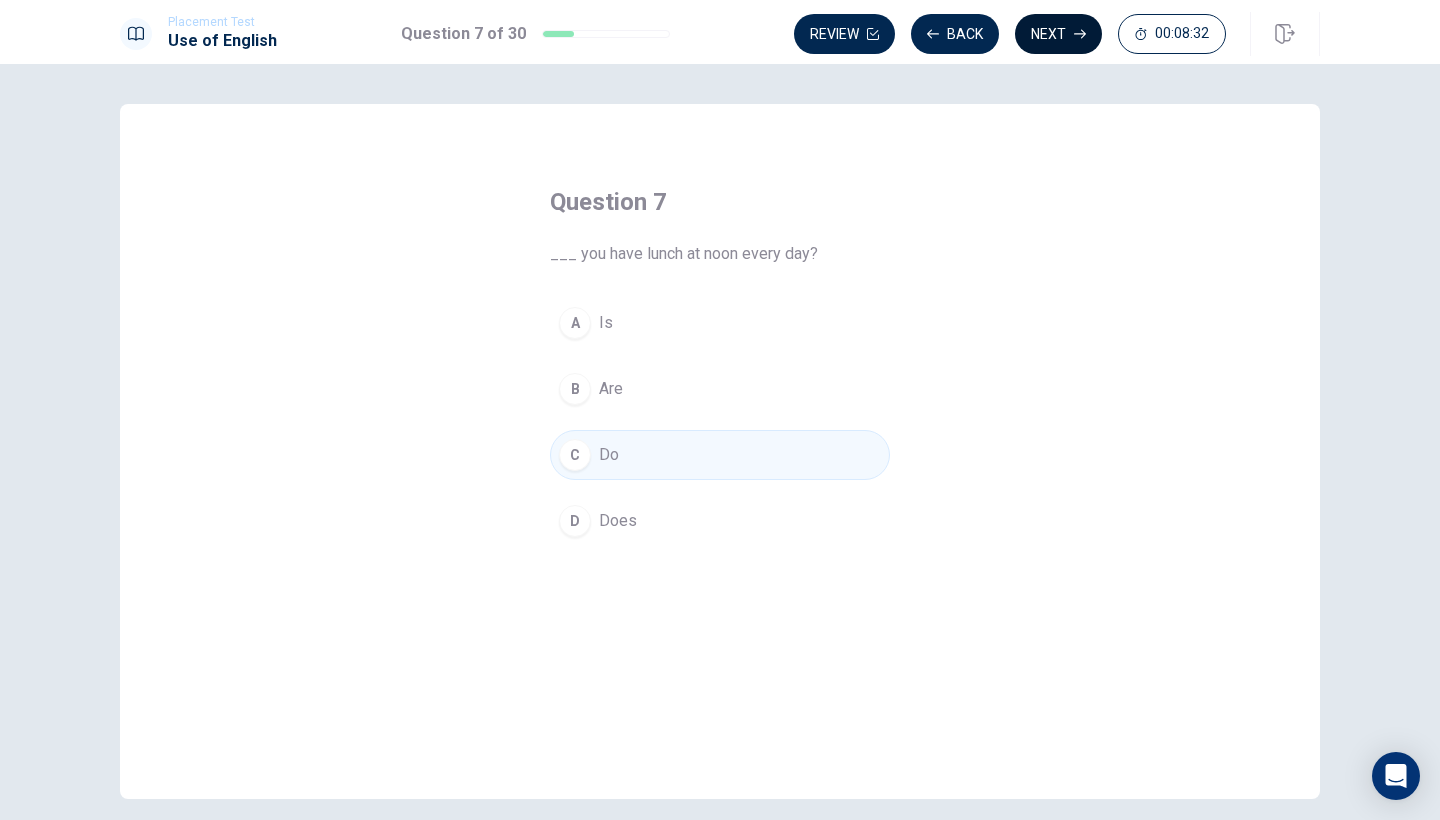 click on "Next" at bounding box center (1058, 34) 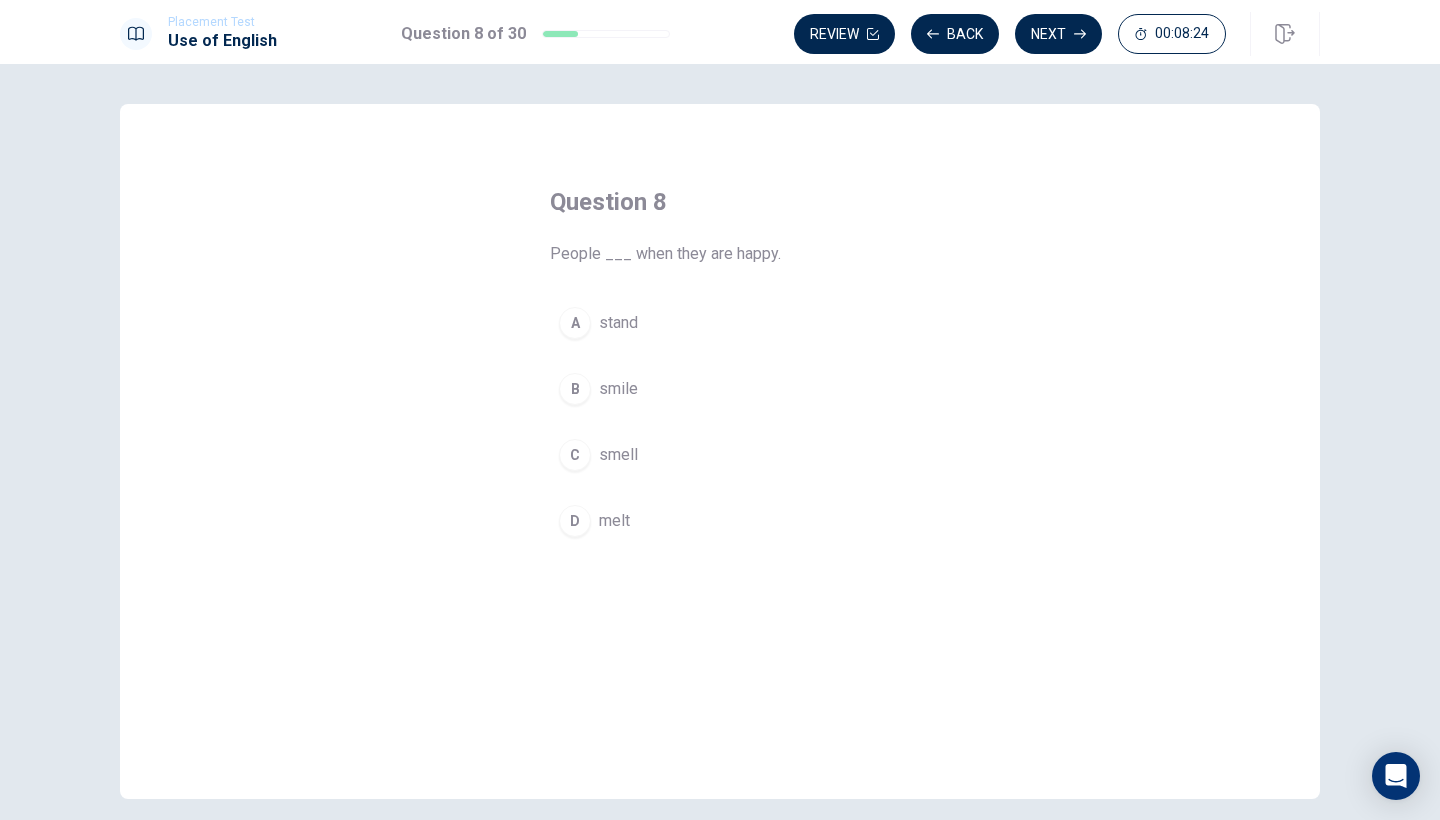 click on "B" at bounding box center (575, 389) 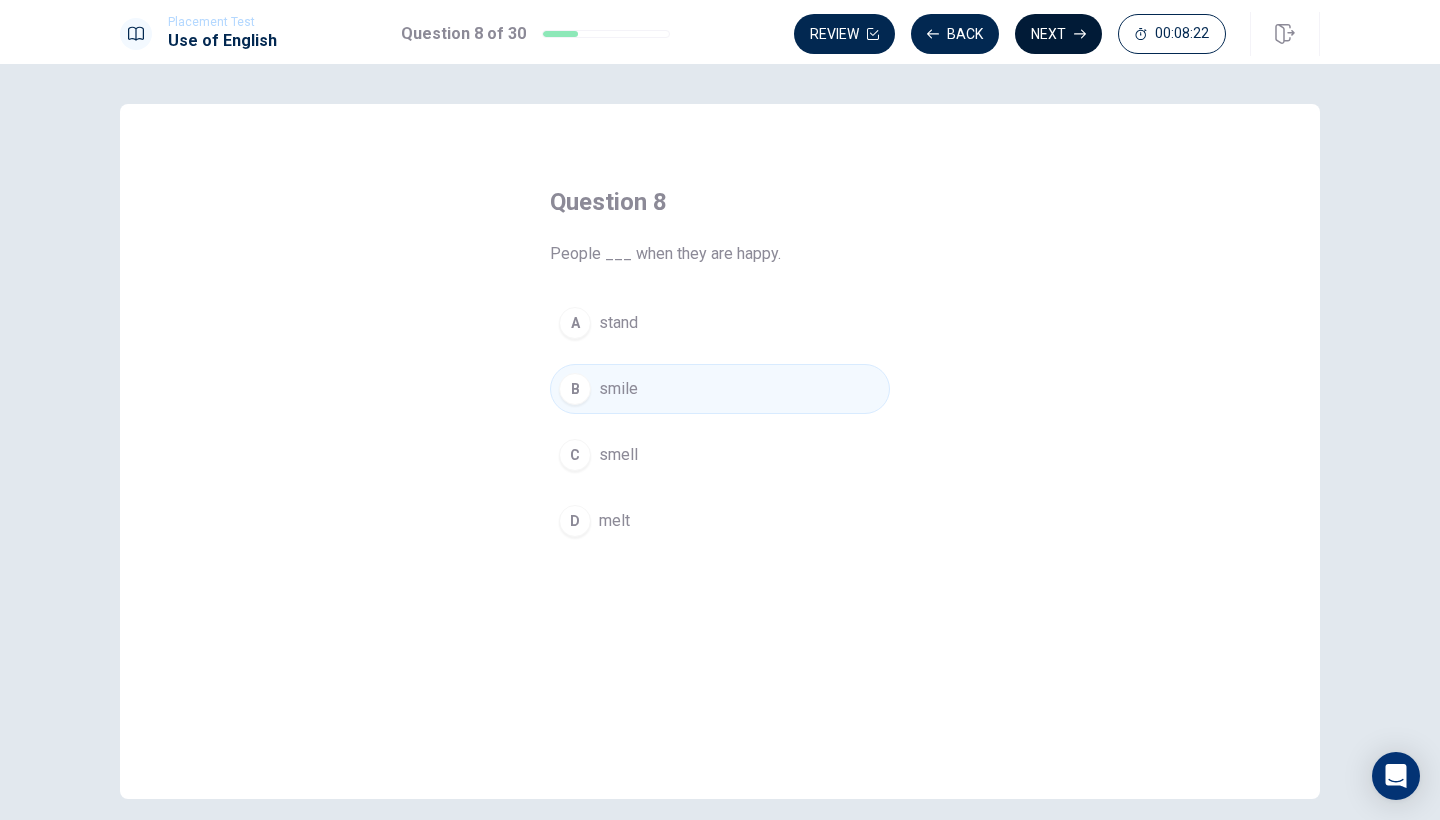 click on "Next" at bounding box center [1058, 34] 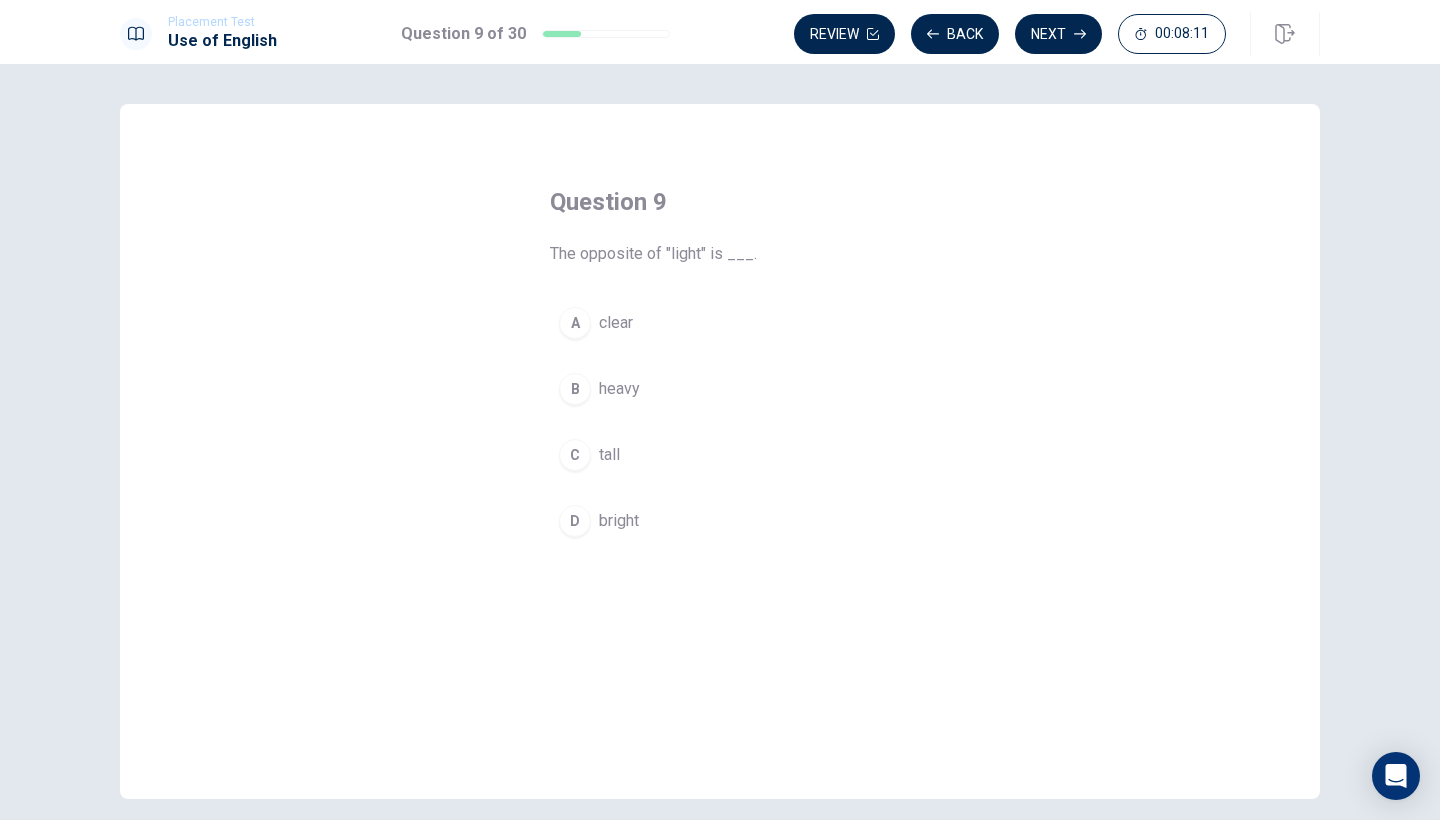 click on "B" at bounding box center (575, 389) 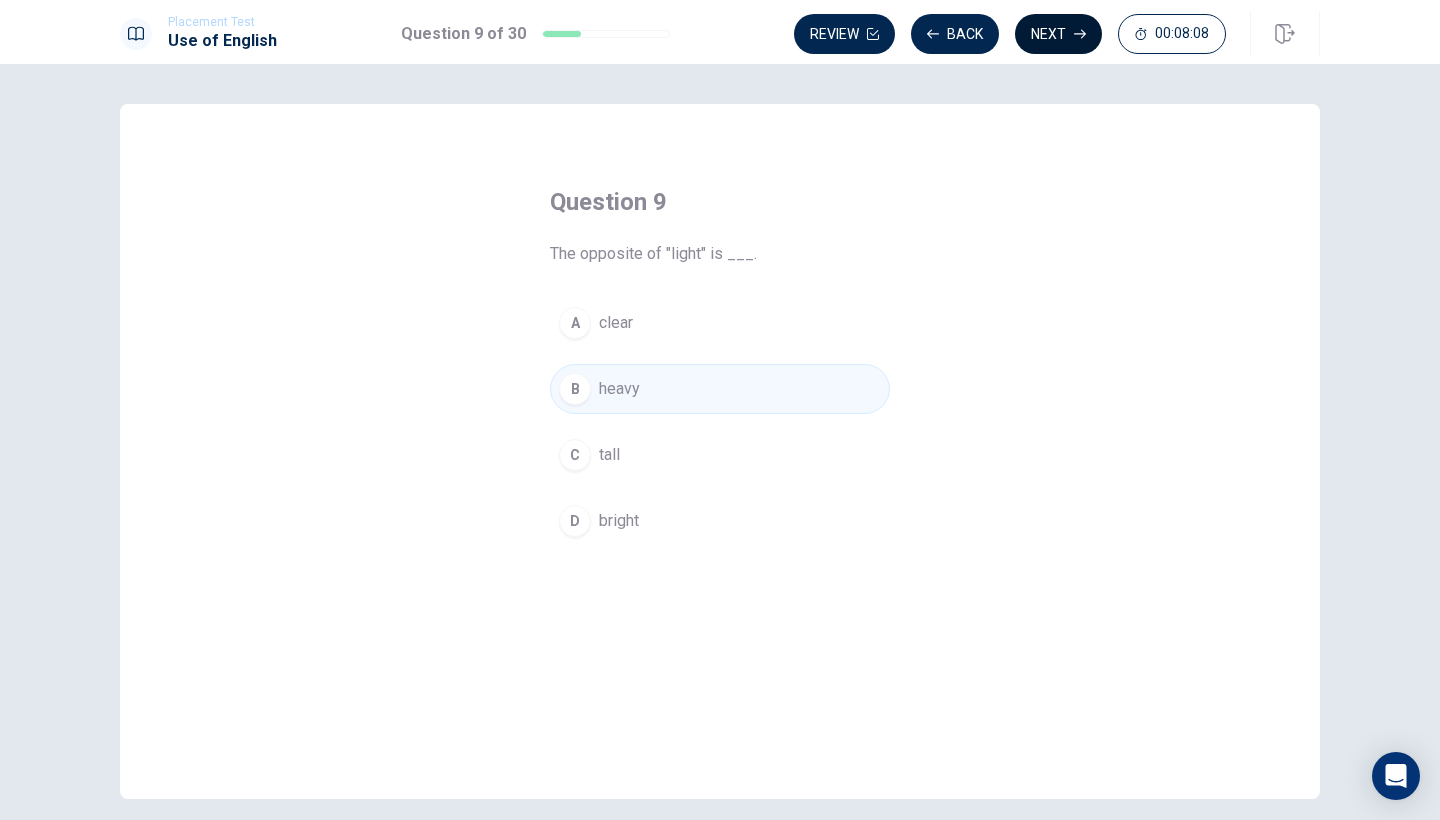 click on "Next" at bounding box center (1058, 34) 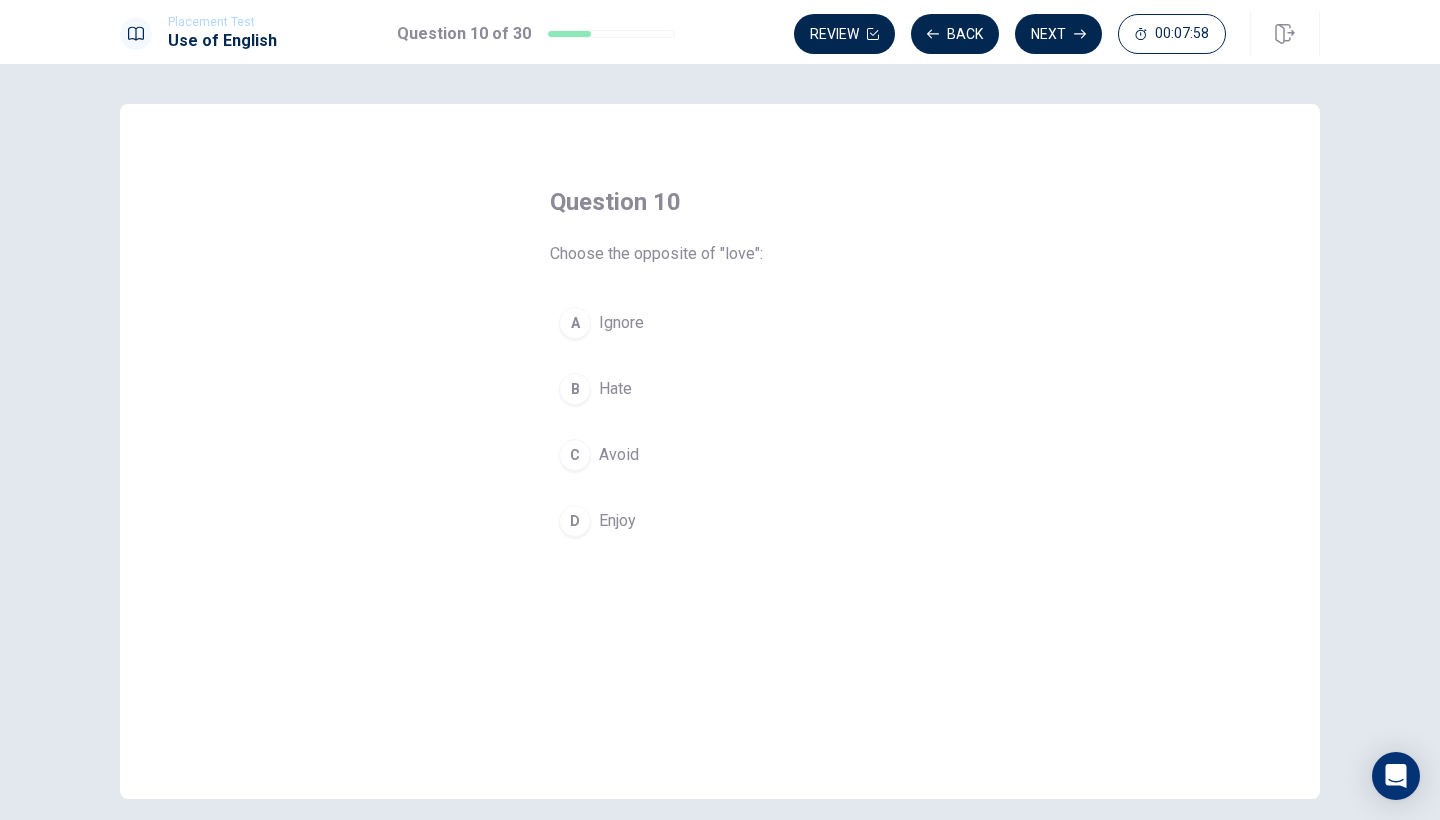 click on "B" at bounding box center (575, 389) 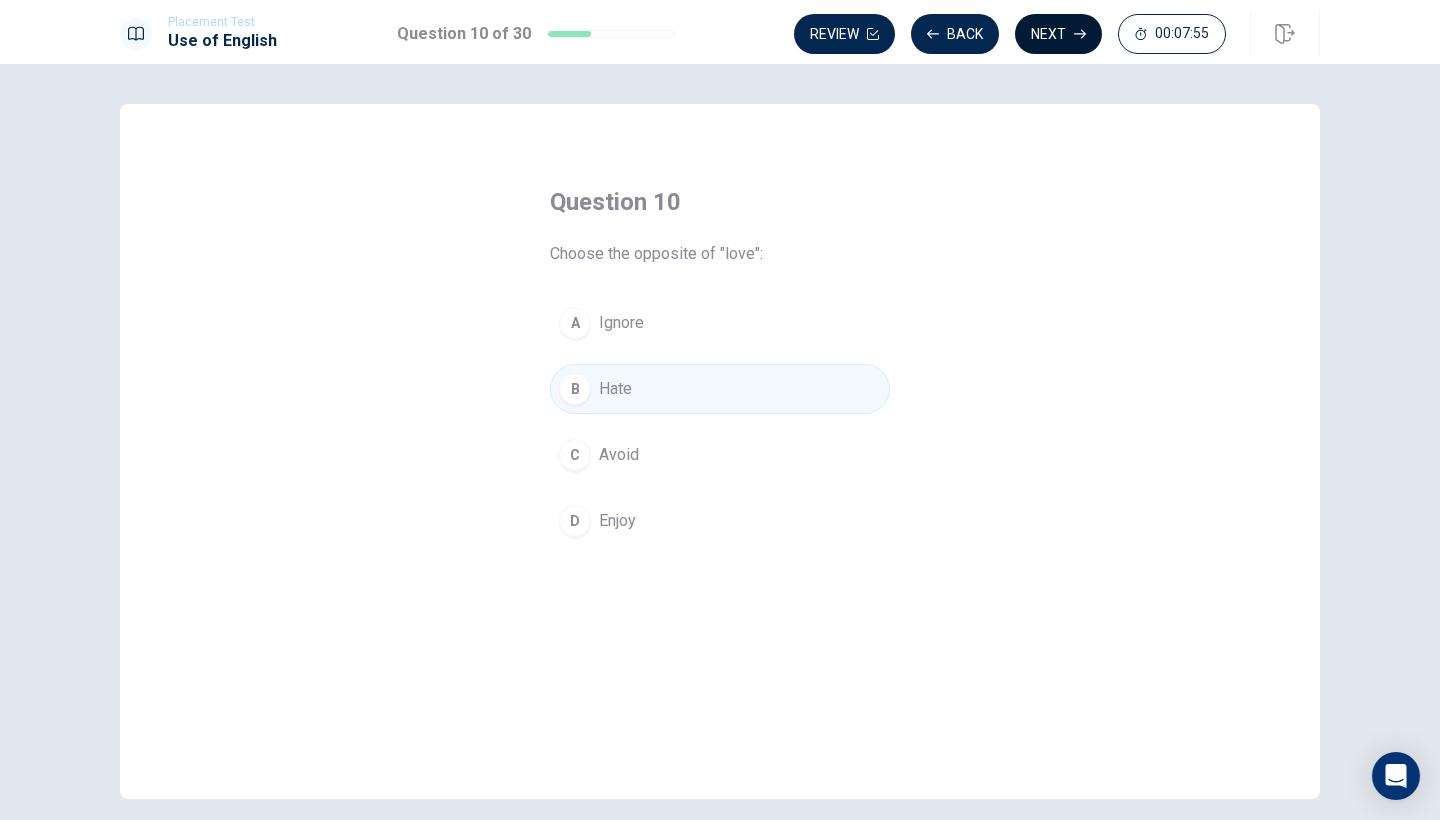 click on "Next" at bounding box center [1058, 34] 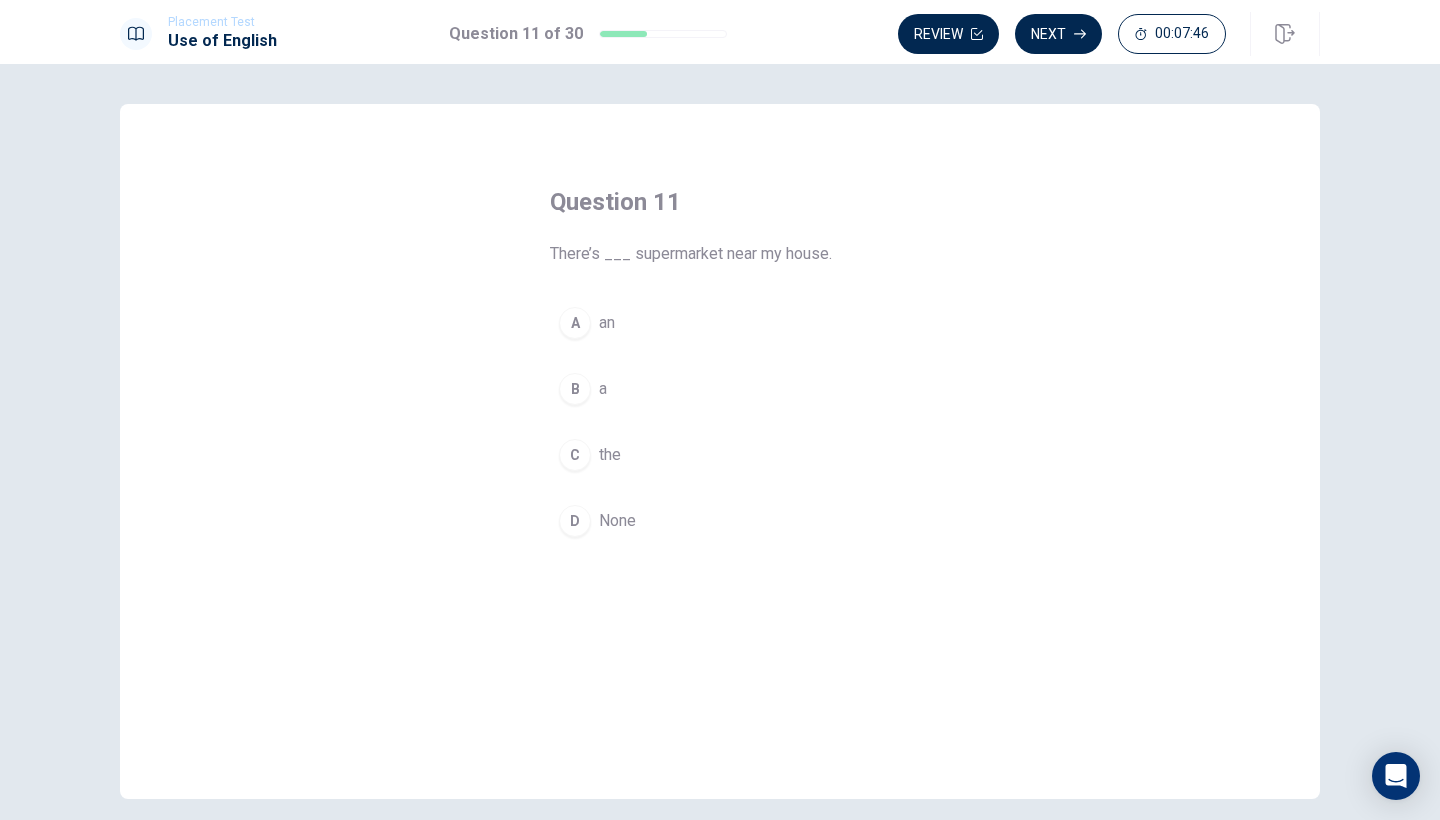 click on "B" at bounding box center [575, 389] 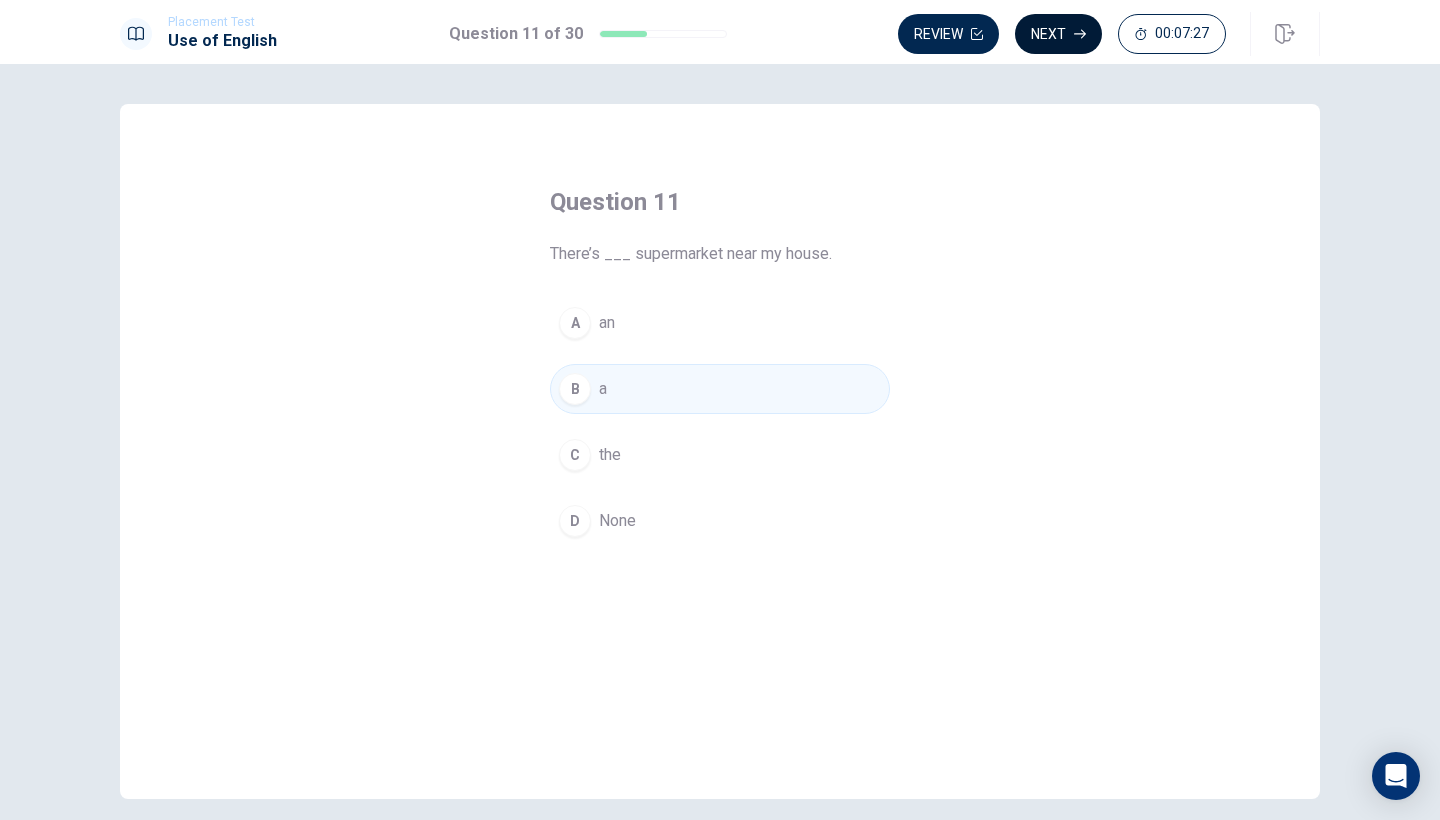 click on "Next" at bounding box center (1058, 34) 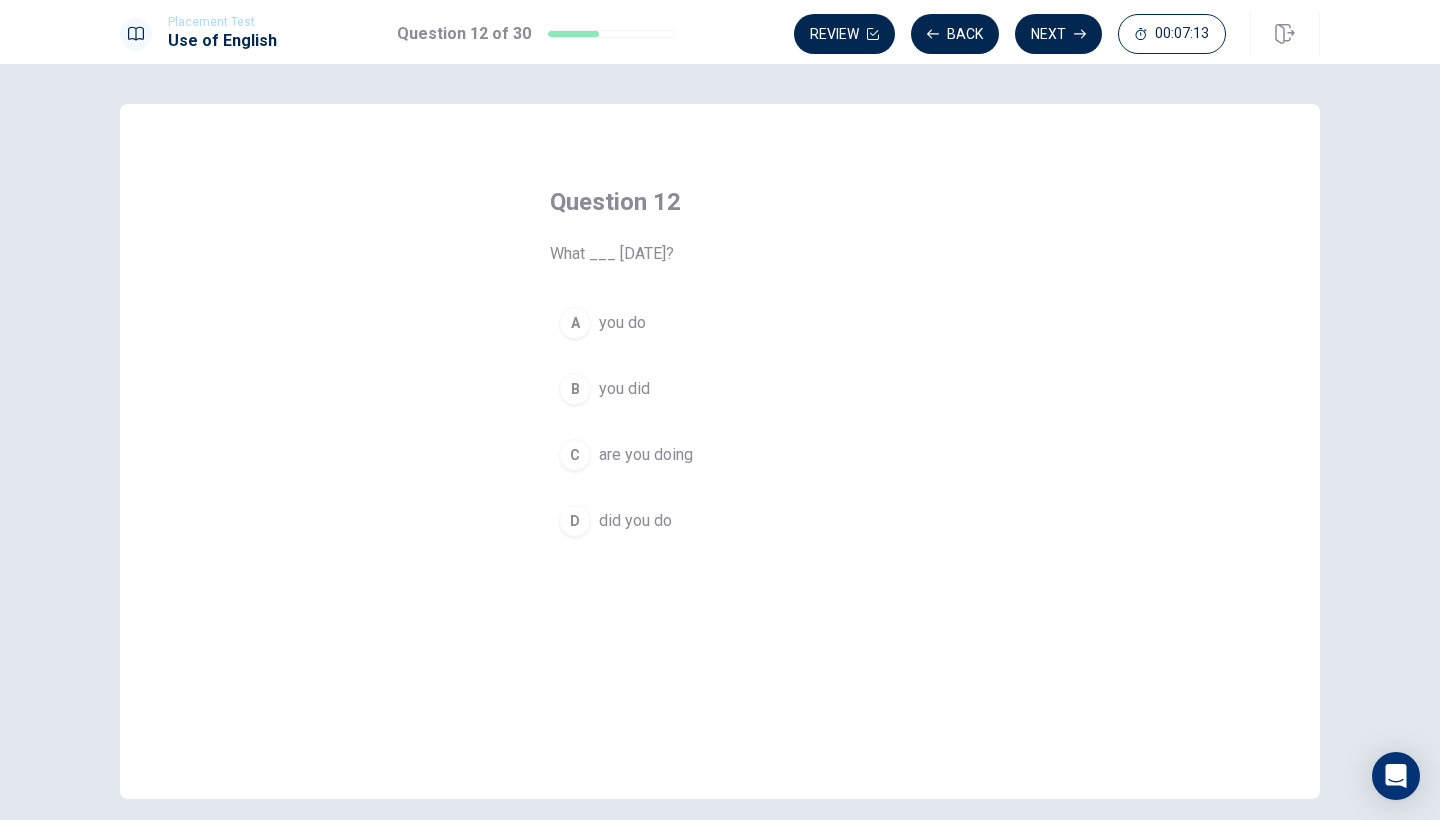 click on "D" at bounding box center [575, 521] 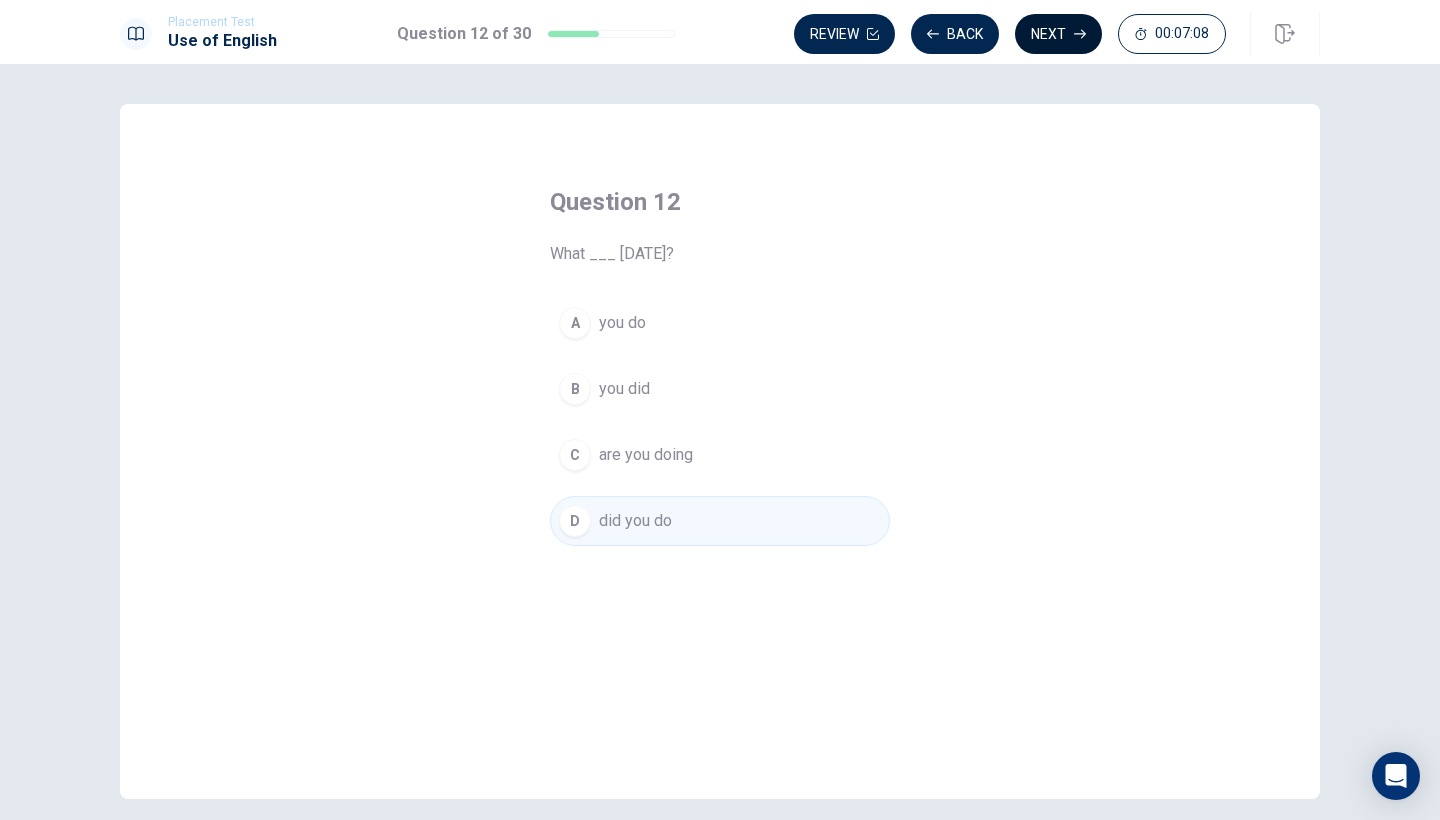 click on "Next" at bounding box center [1058, 34] 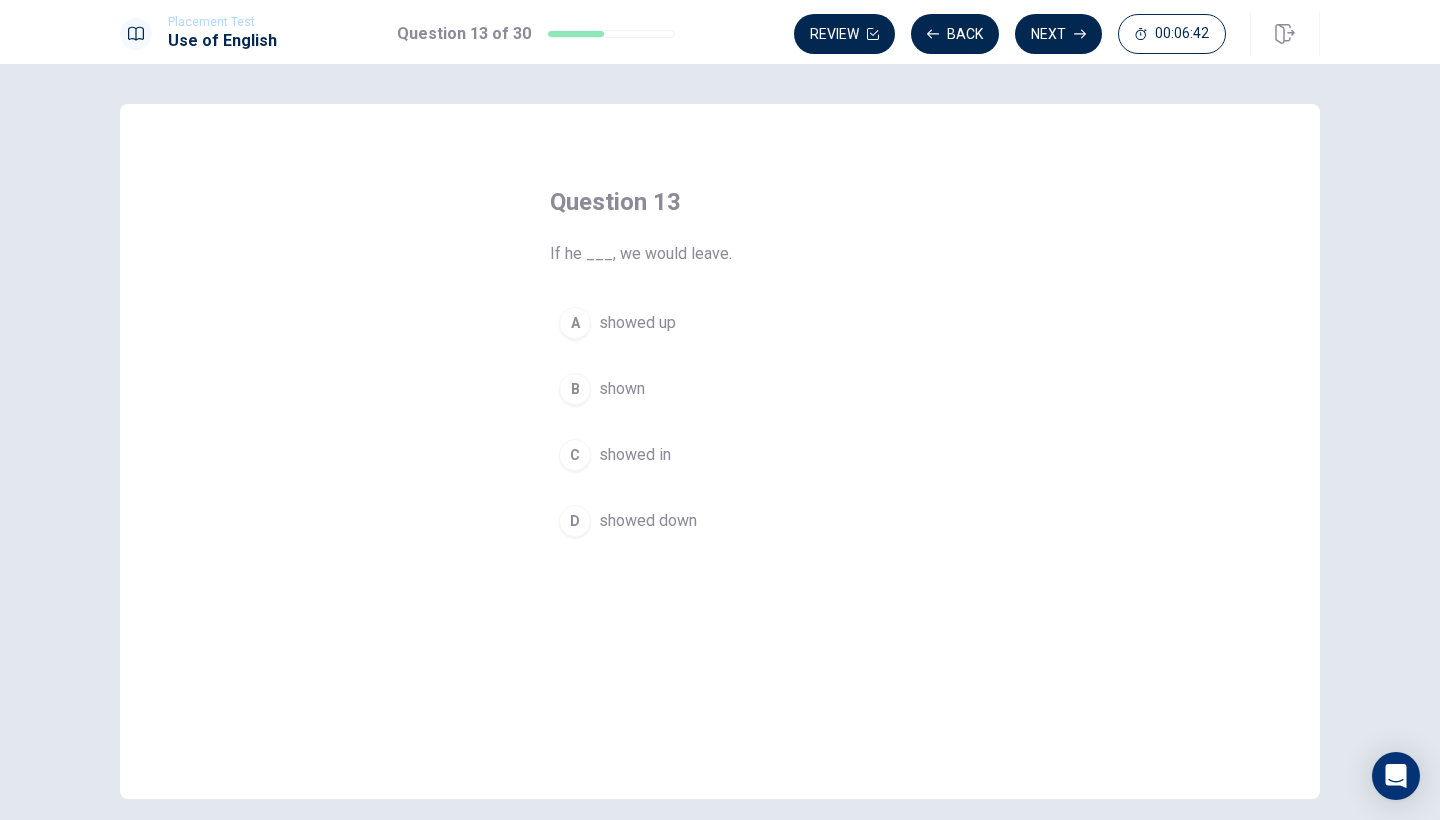 click on "D" at bounding box center [575, 521] 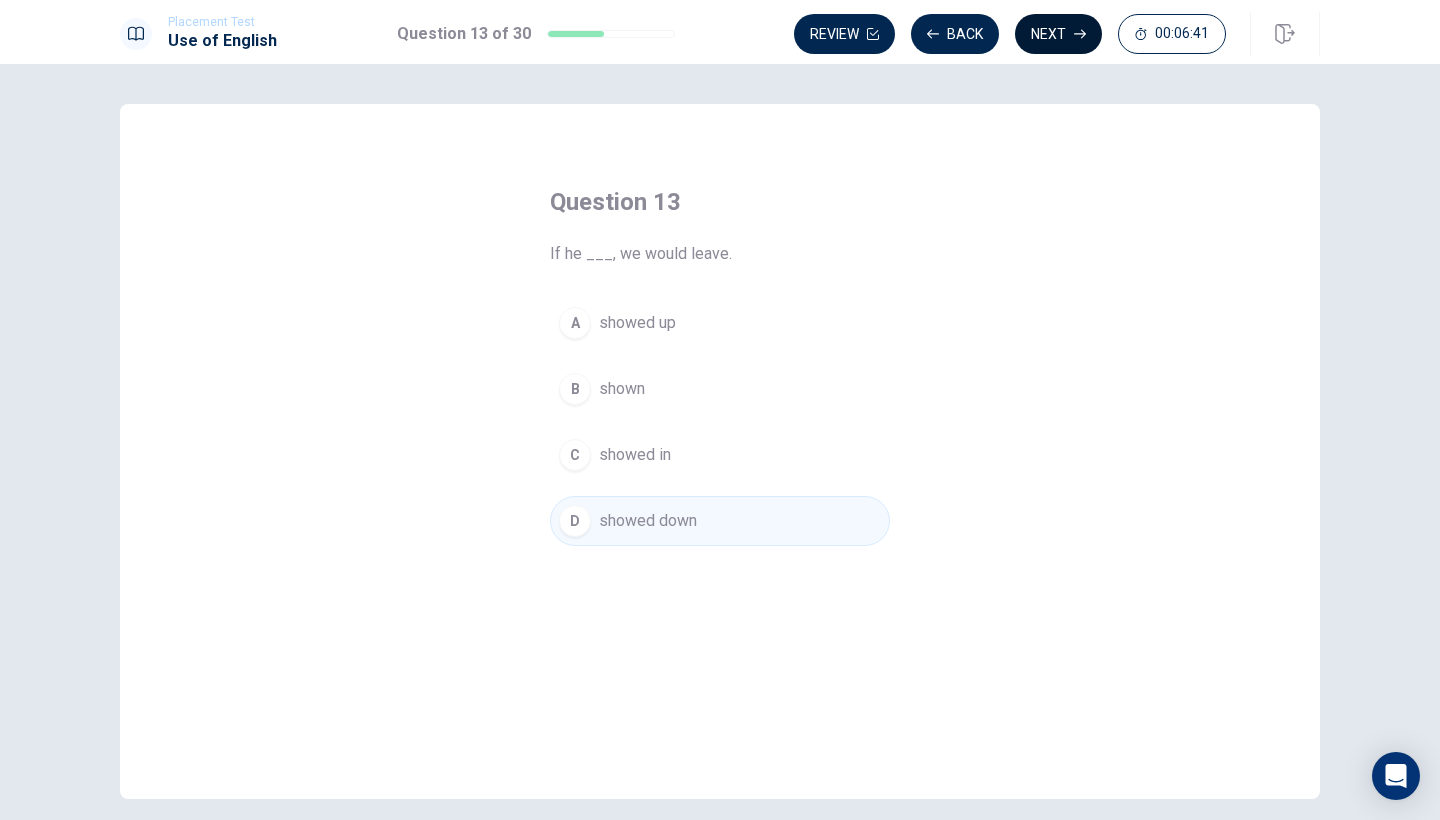 click on "Next" at bounding box center (1058, 34) 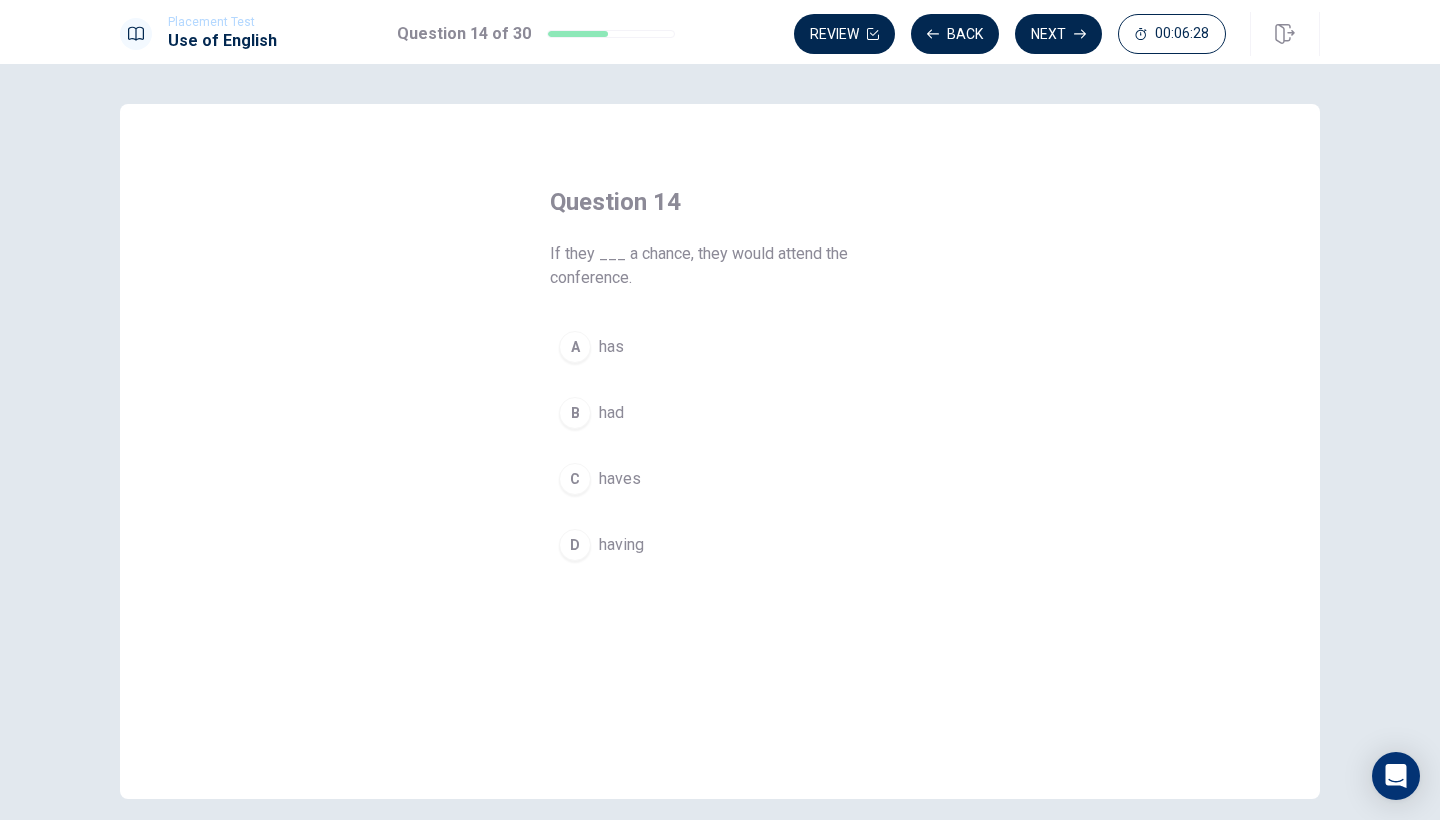 click on "B" at bounding box center (575, 413) 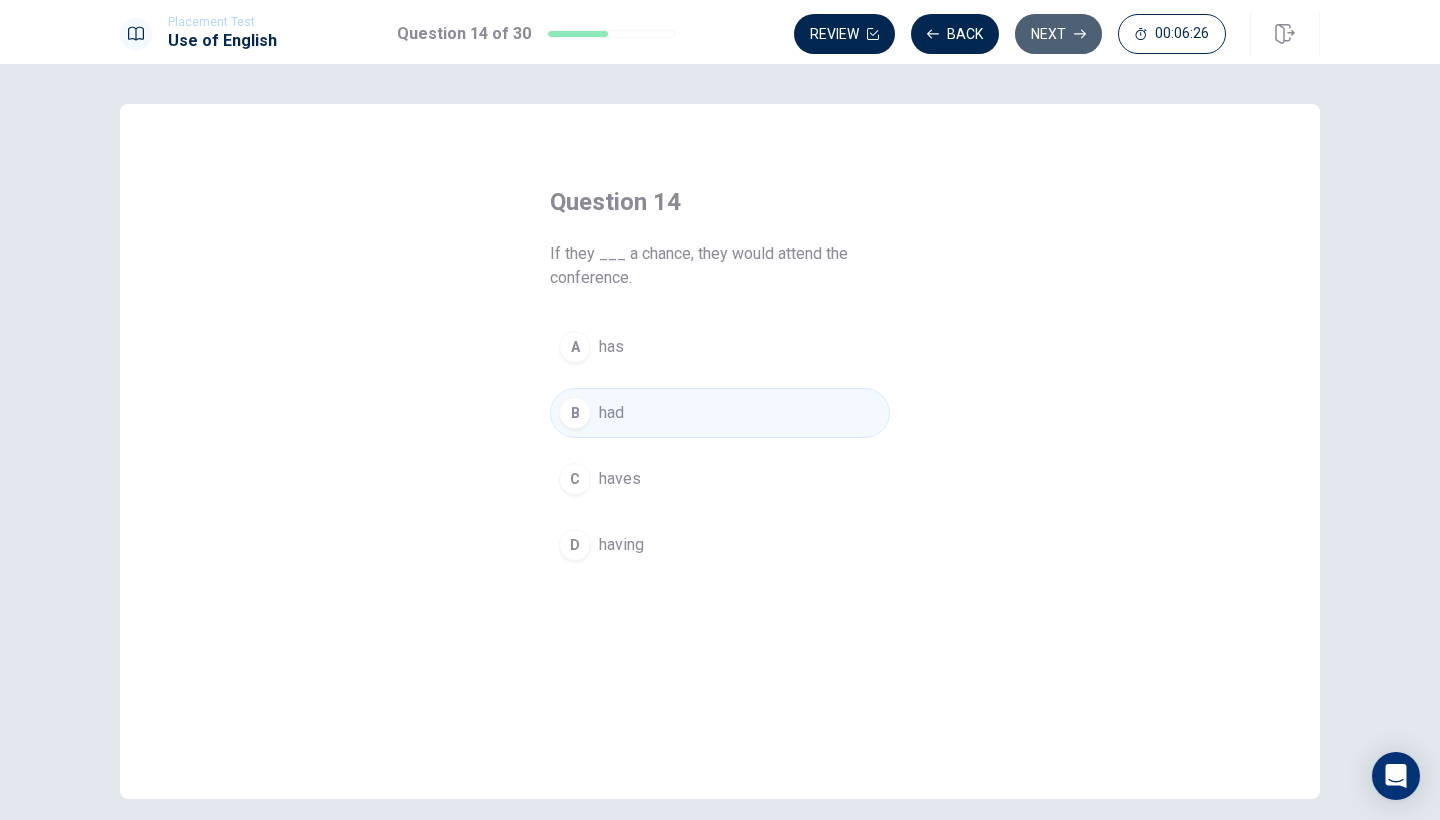 click on "Next" at bounding box center [1058, 34] 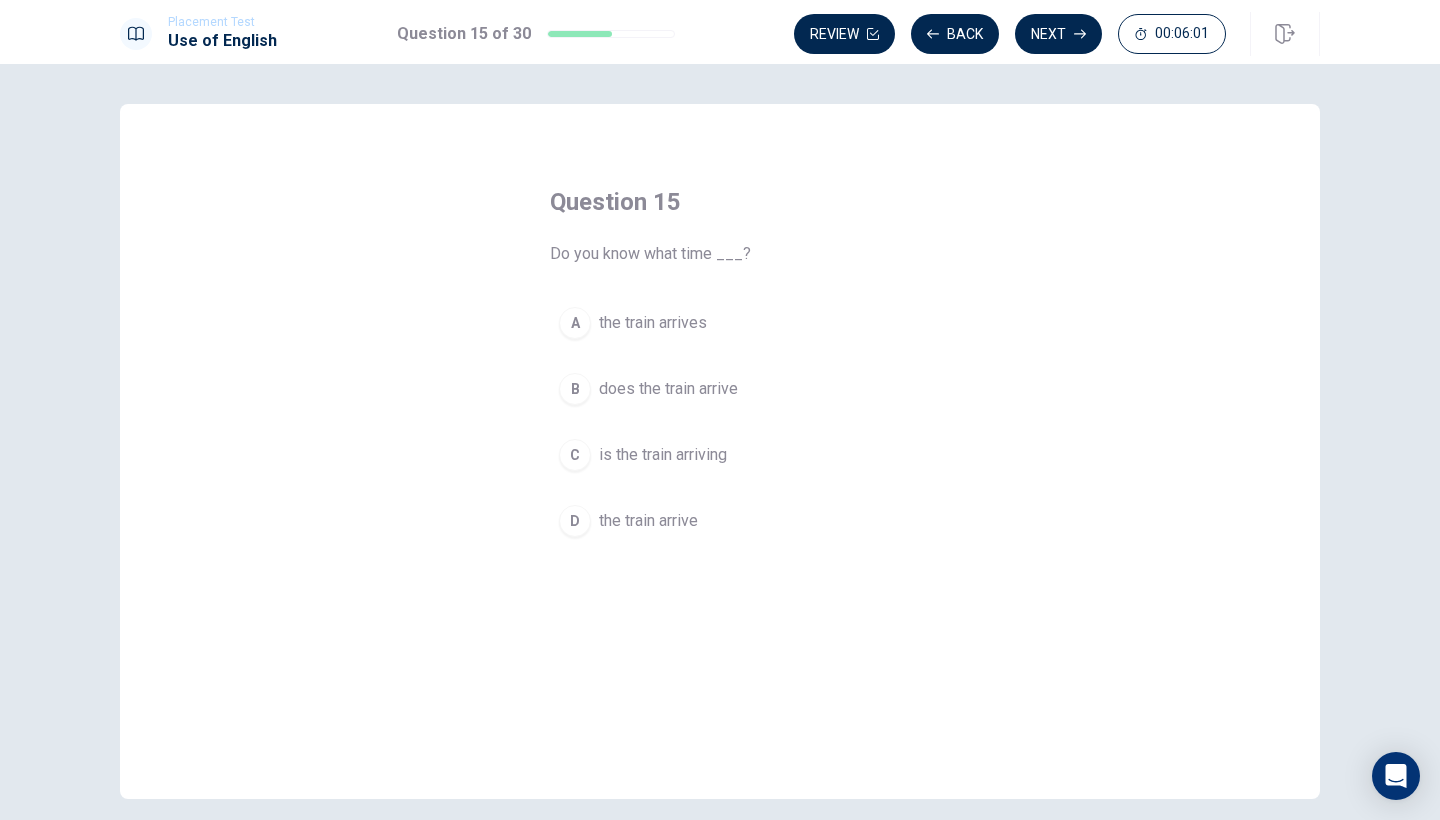 click on "B" at bounding box center (575, 389) 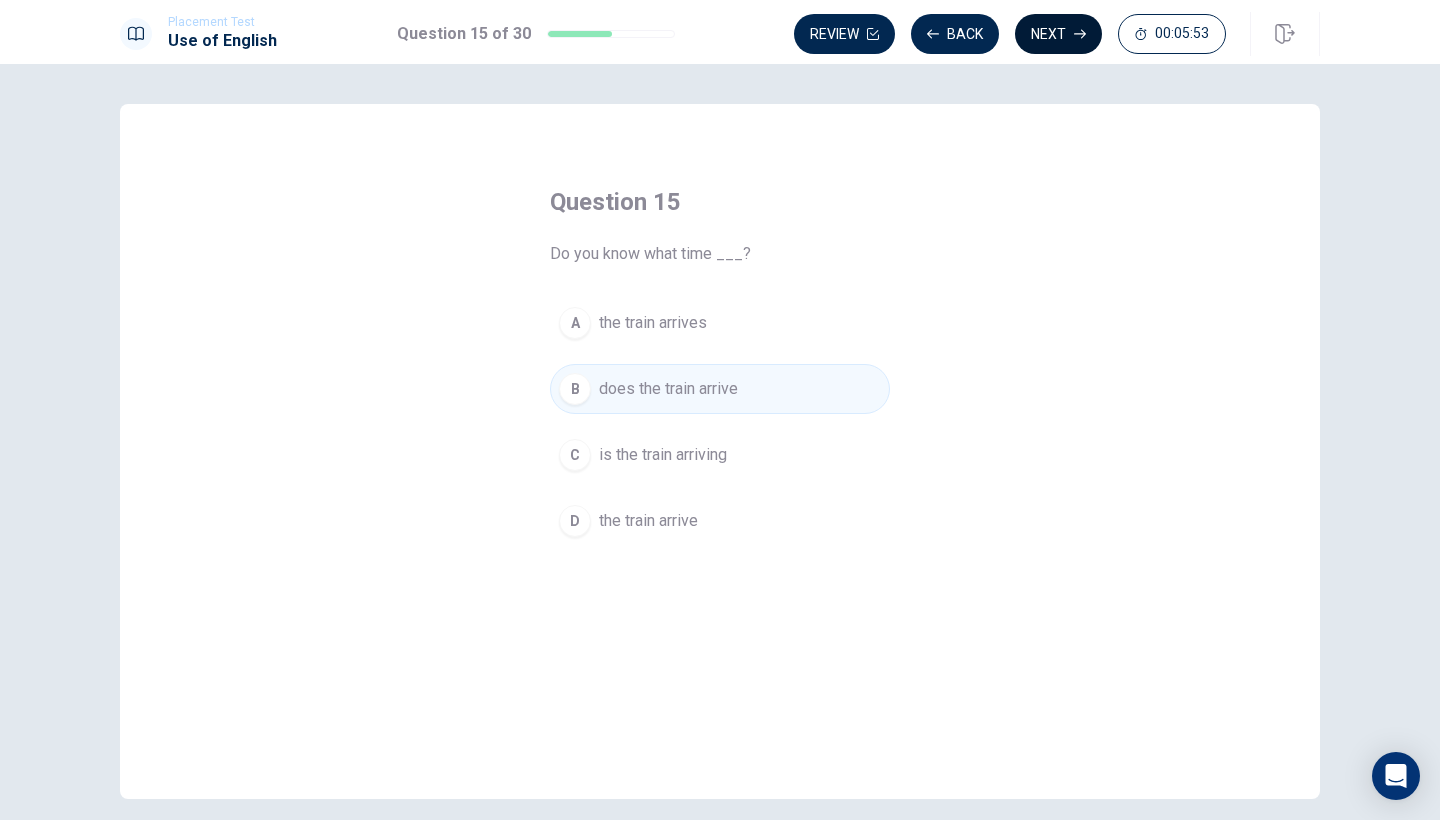 click on "Next" at bounding box center [1058, 34] 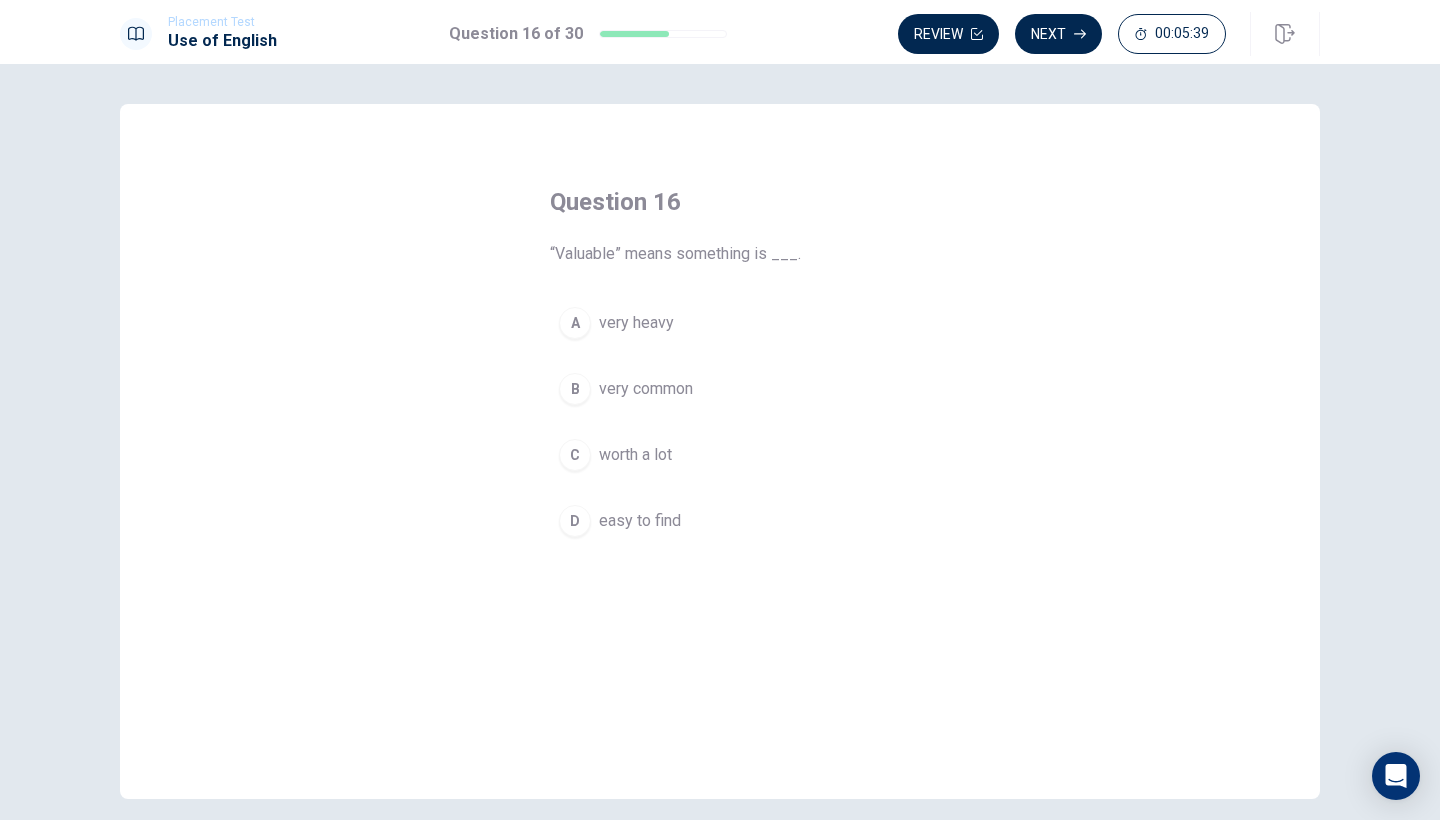 click on "C" at bounding box center [575, 455] 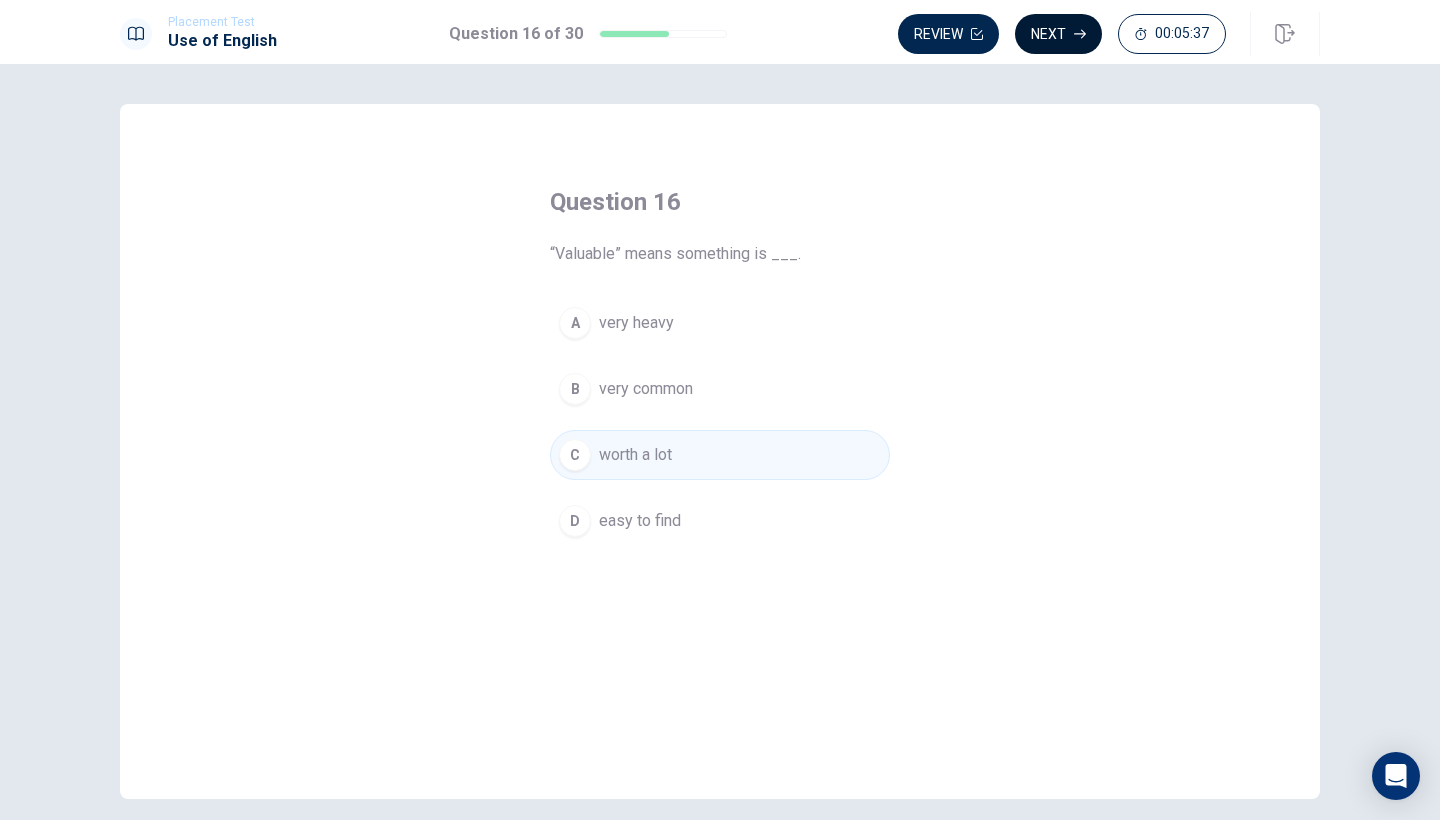click on "Next" at bounding box center [1058, 34] 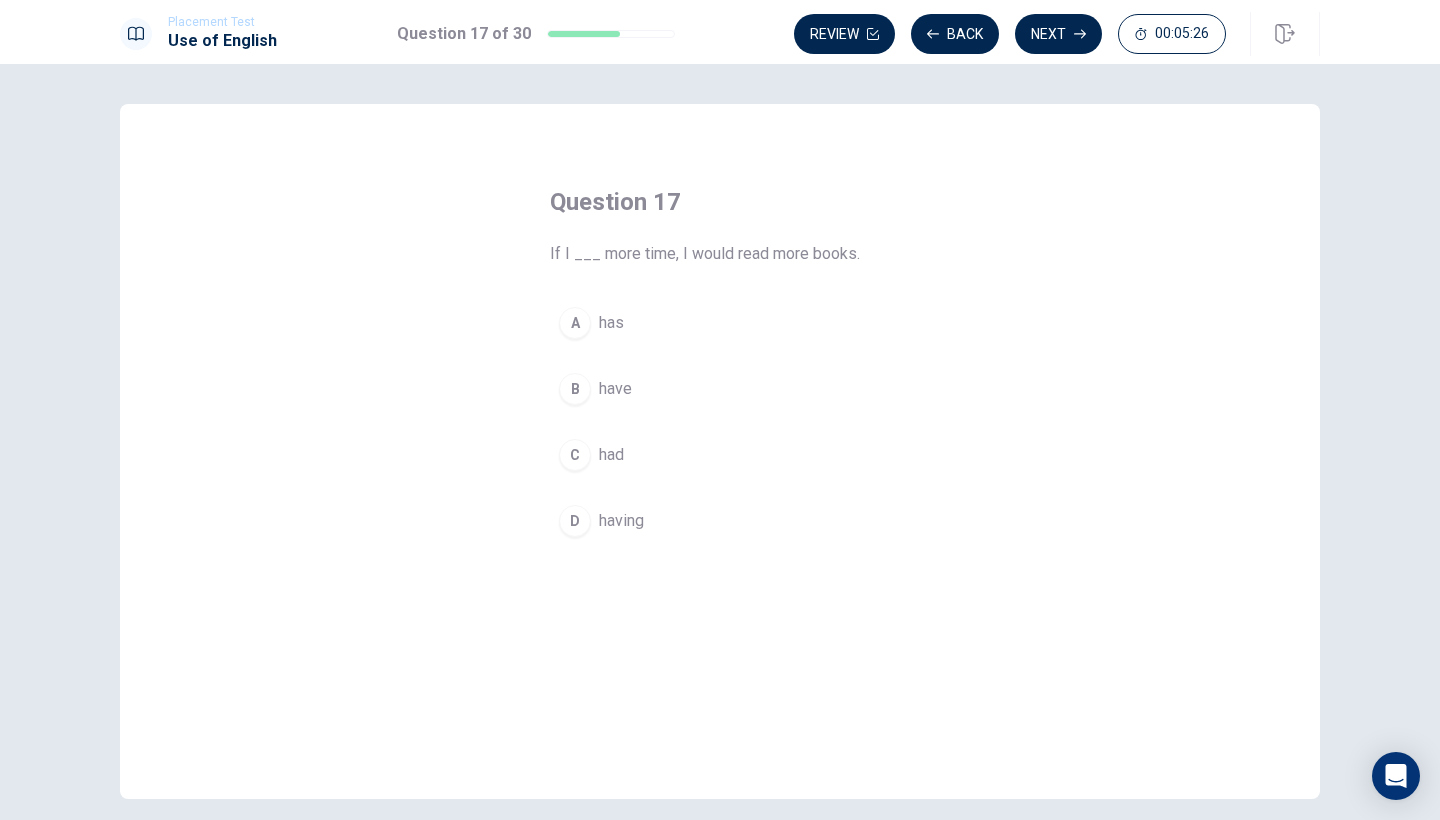 click on "C" at bounding box center (575, 455) 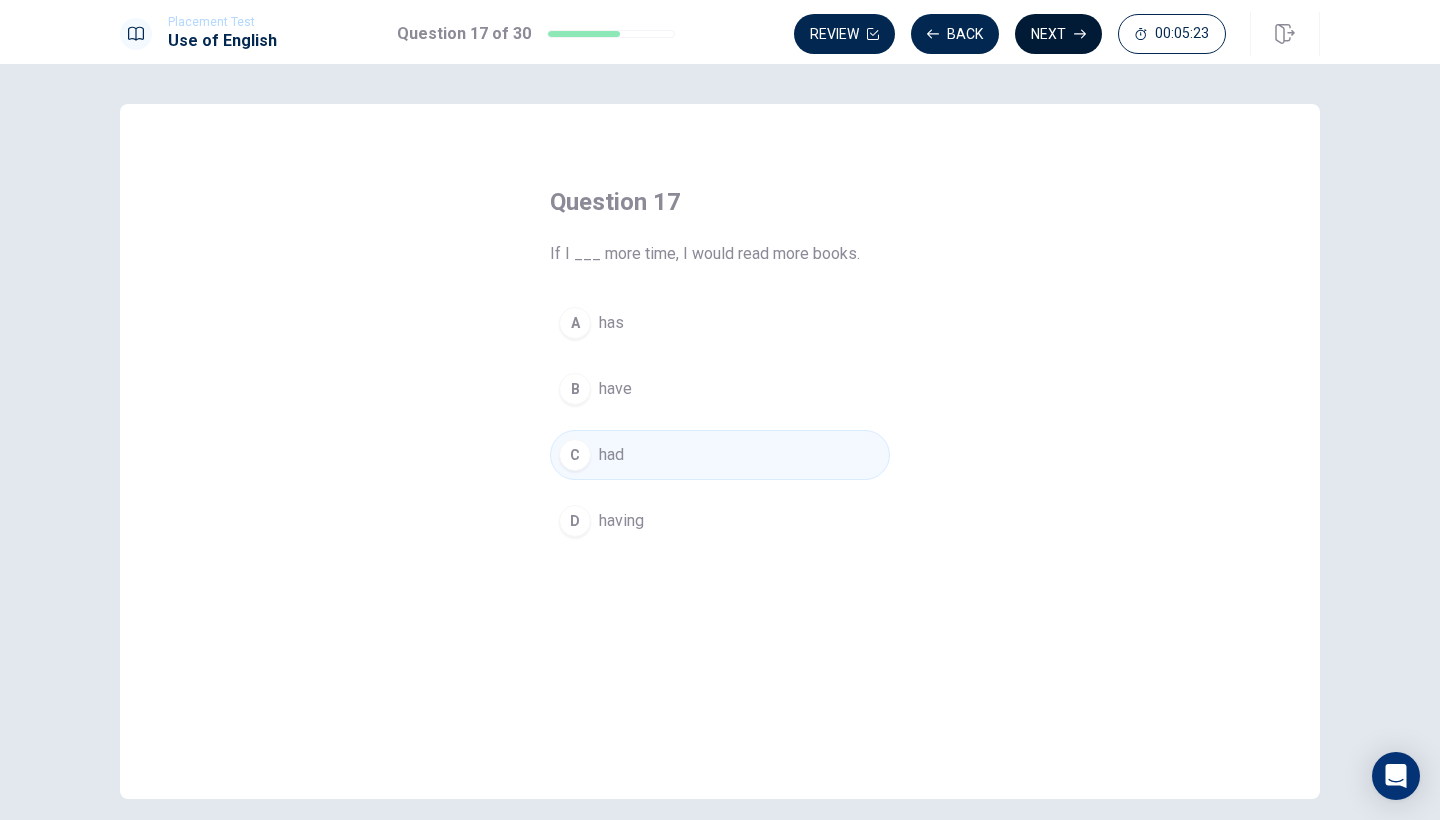 click on "Next" at bounding box center (1058, 34) 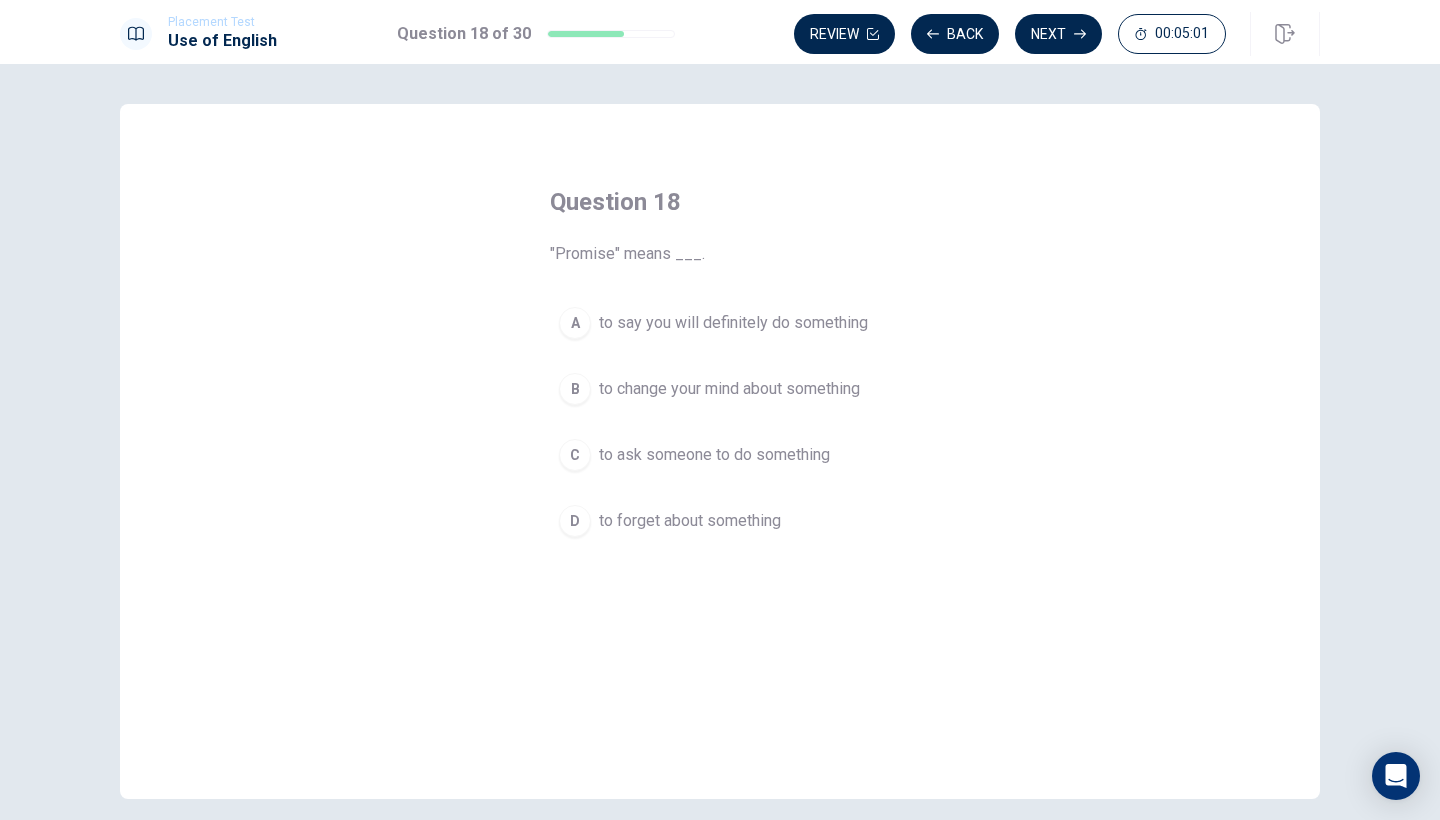 click on "to say you will definitely do something" at bounding box center (733, 323) 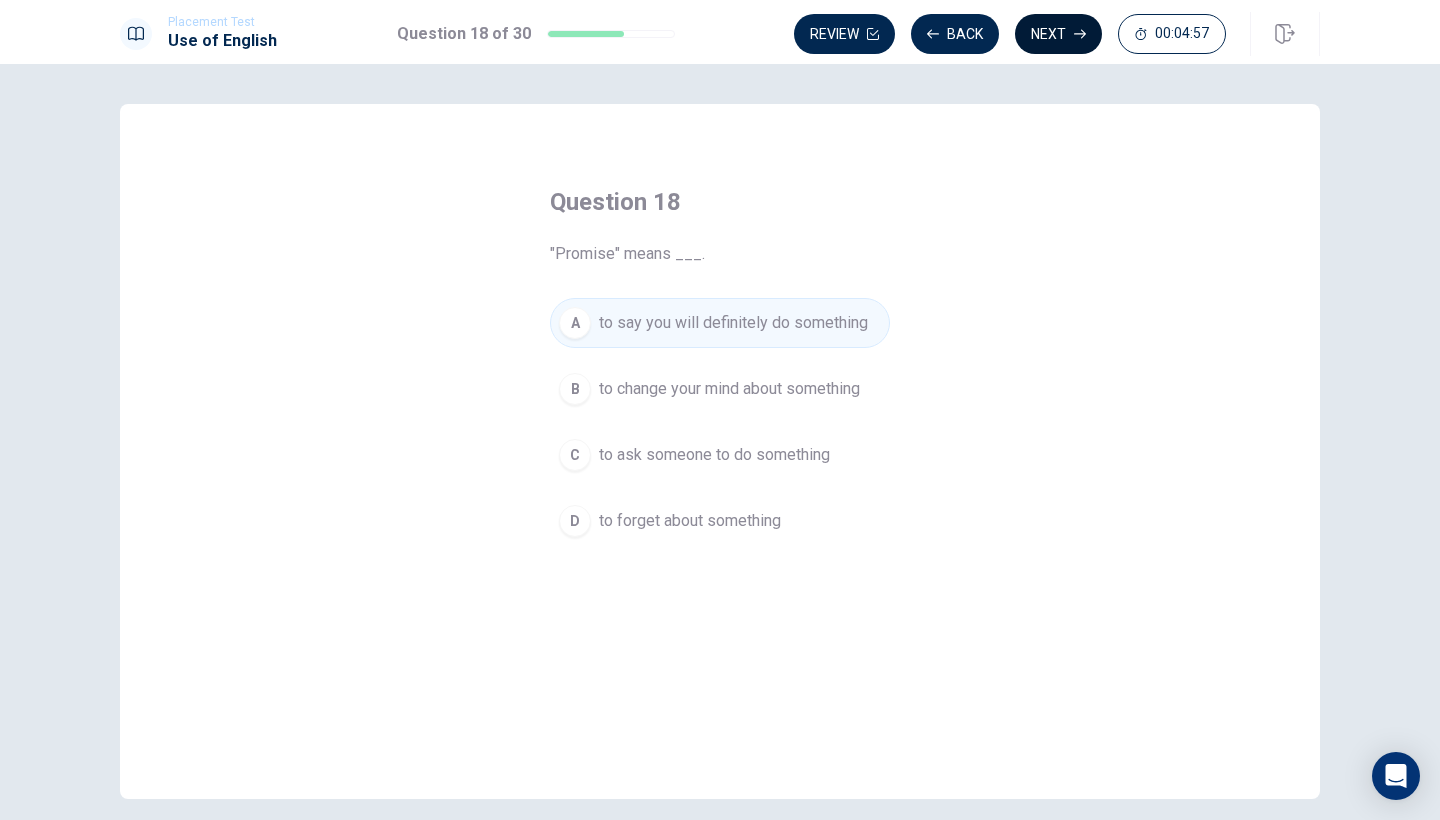 click on "Next" at bounding box center (1058, 34) 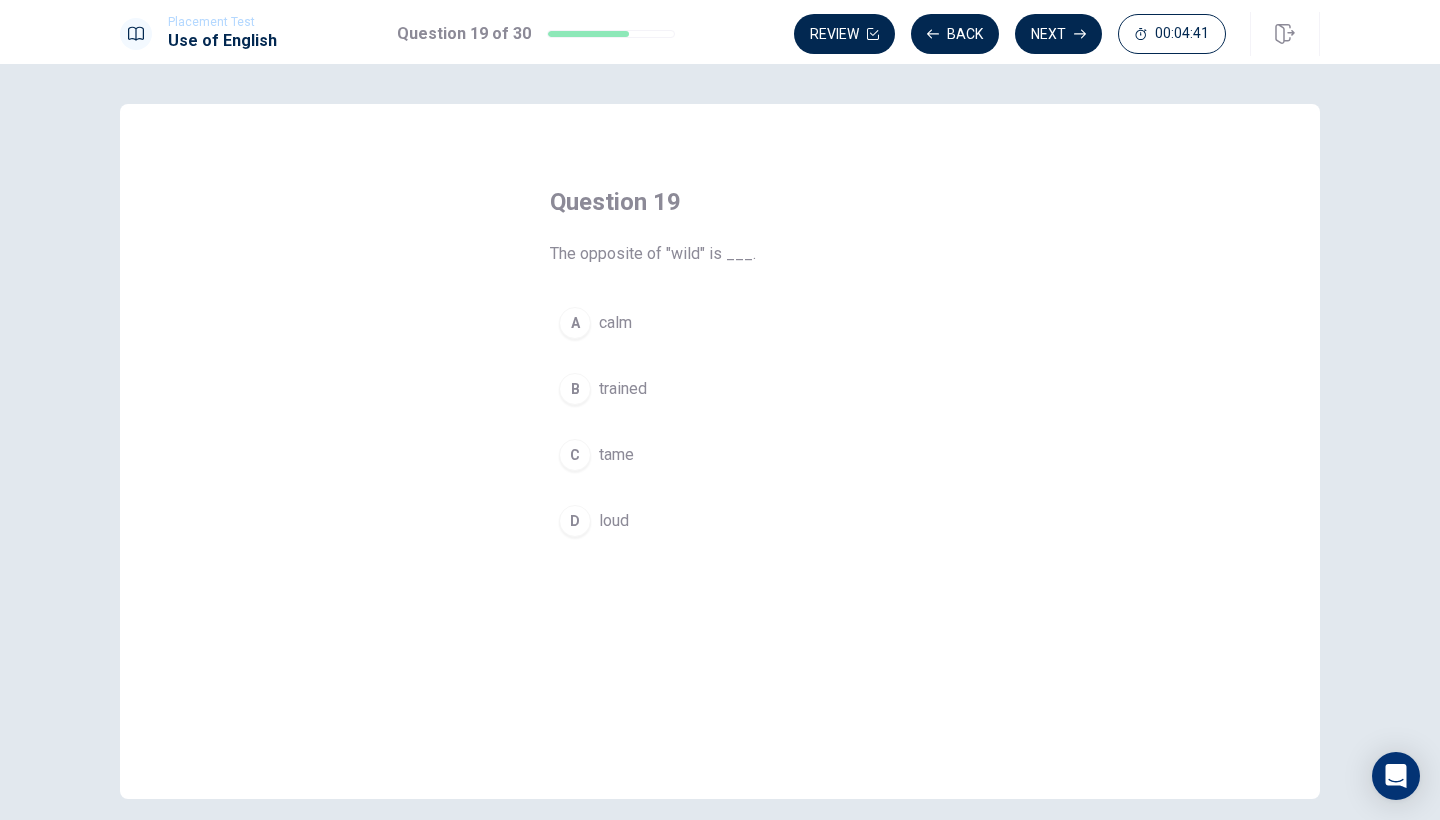 click on "trained" at bounding box center (623, 389) 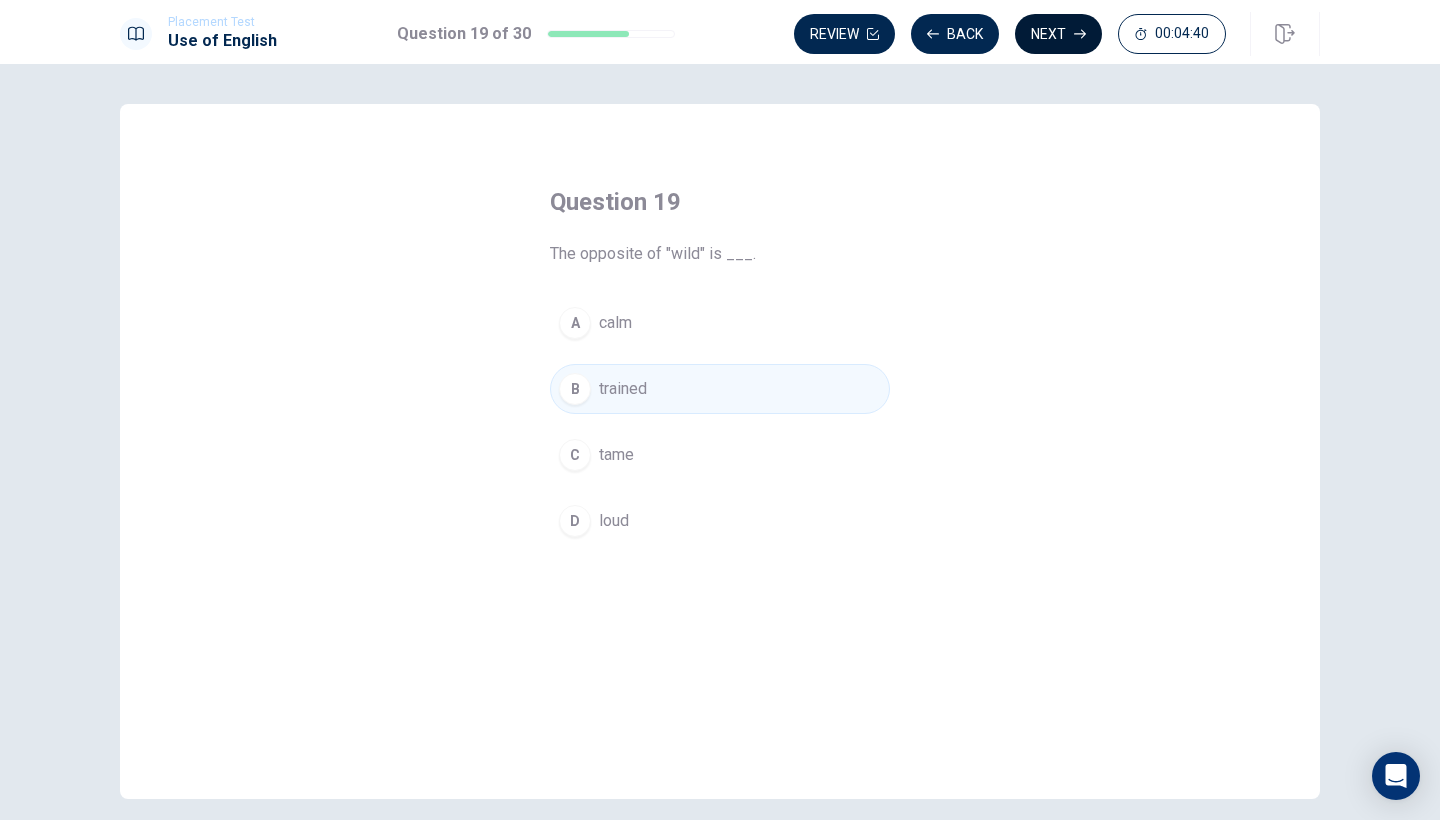 click on "Next" at bounding box center (1058, 34) 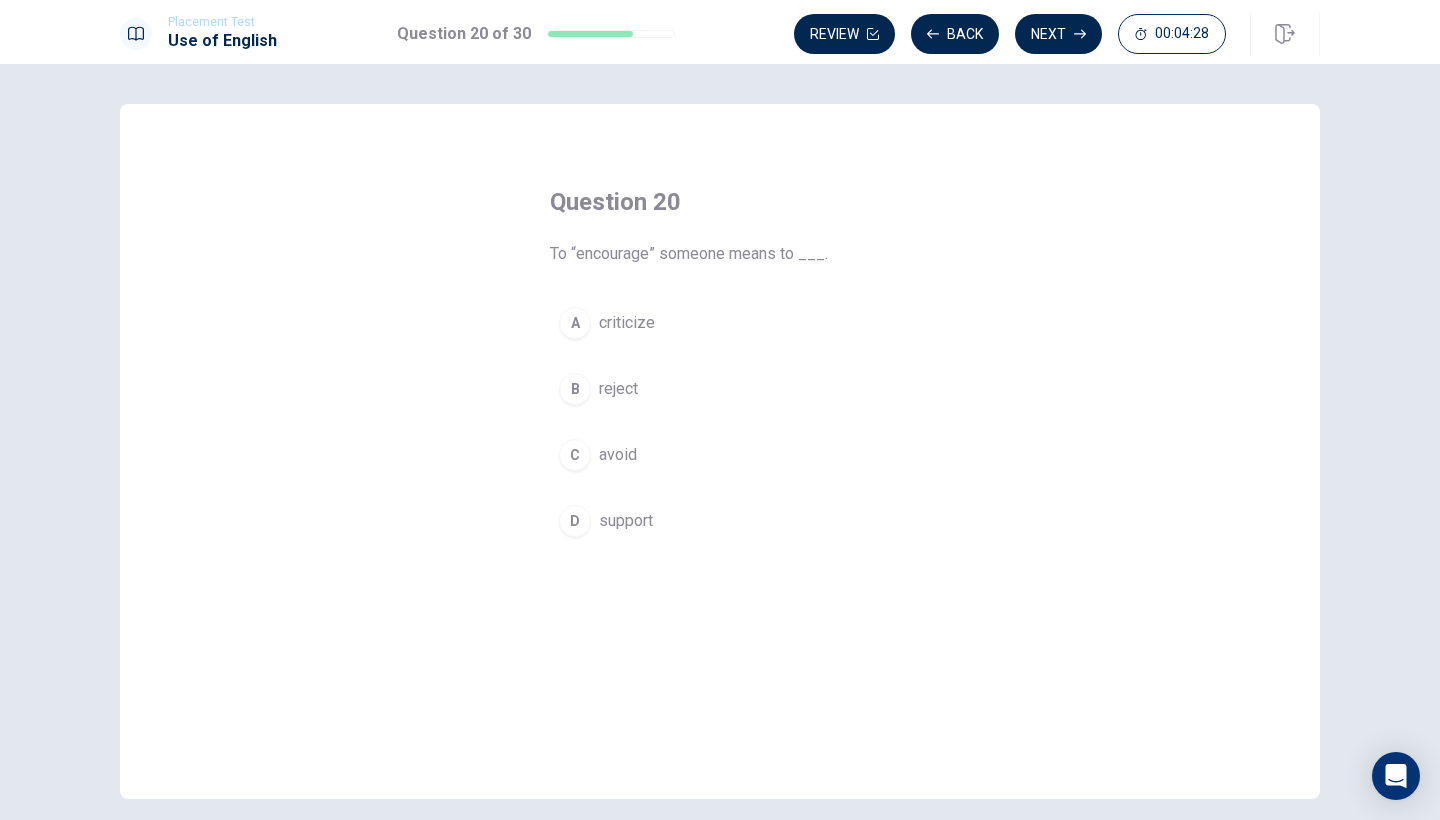 click on "support" at bounding box center (626, 521) 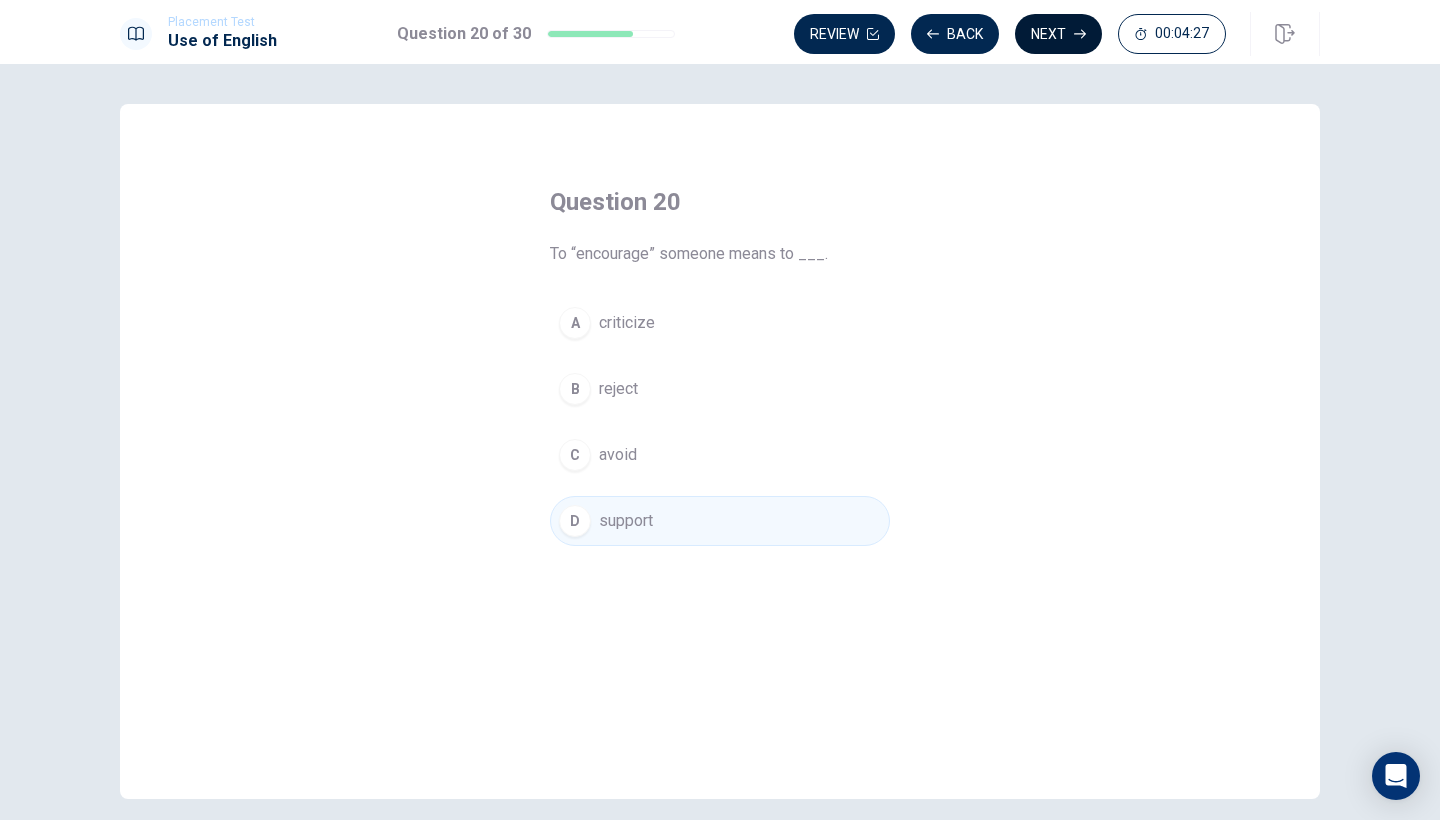 click on "Next" at bounding box center [1058, 34] 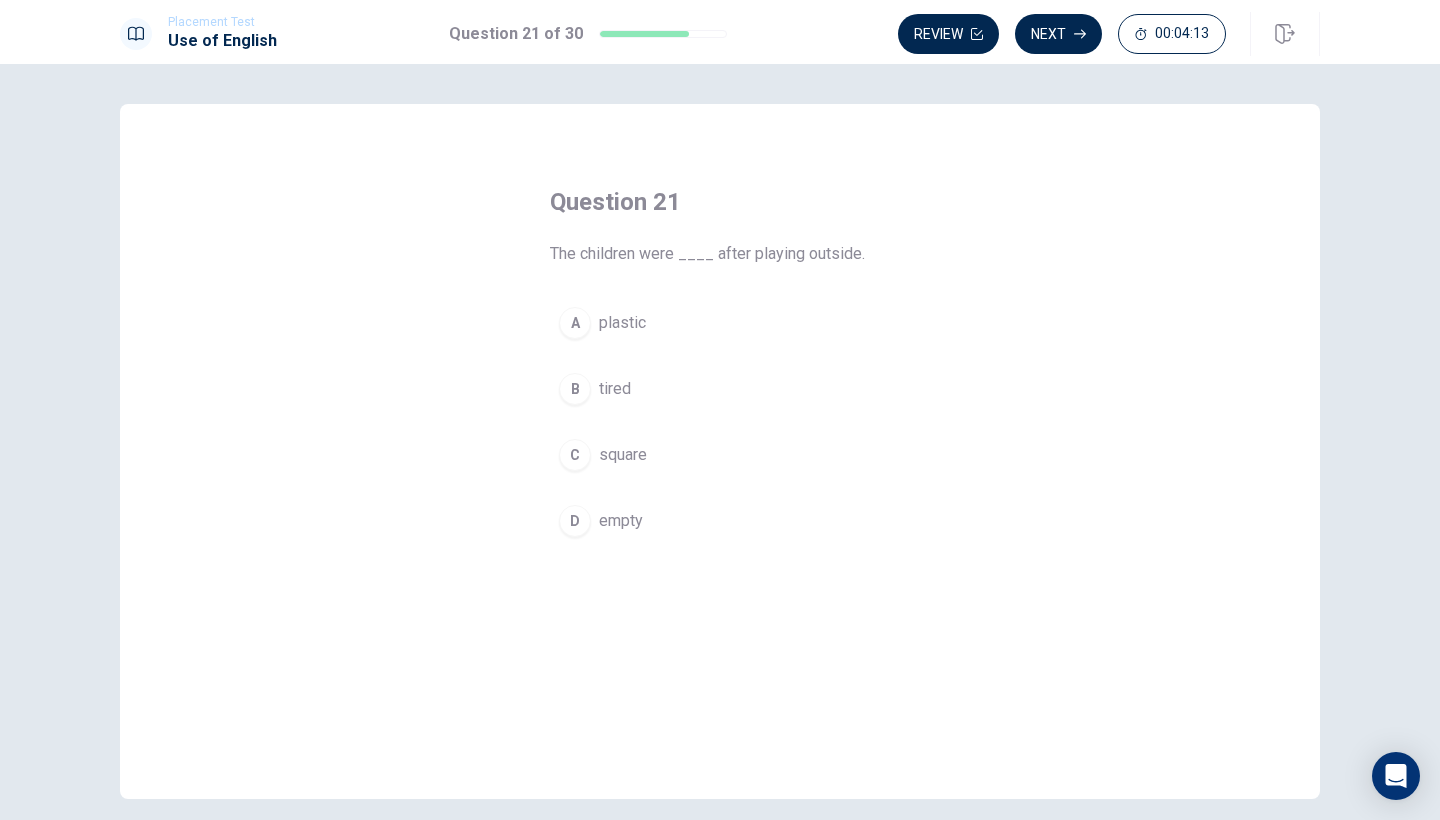 click on "tired" at bounding box center (615, 389) 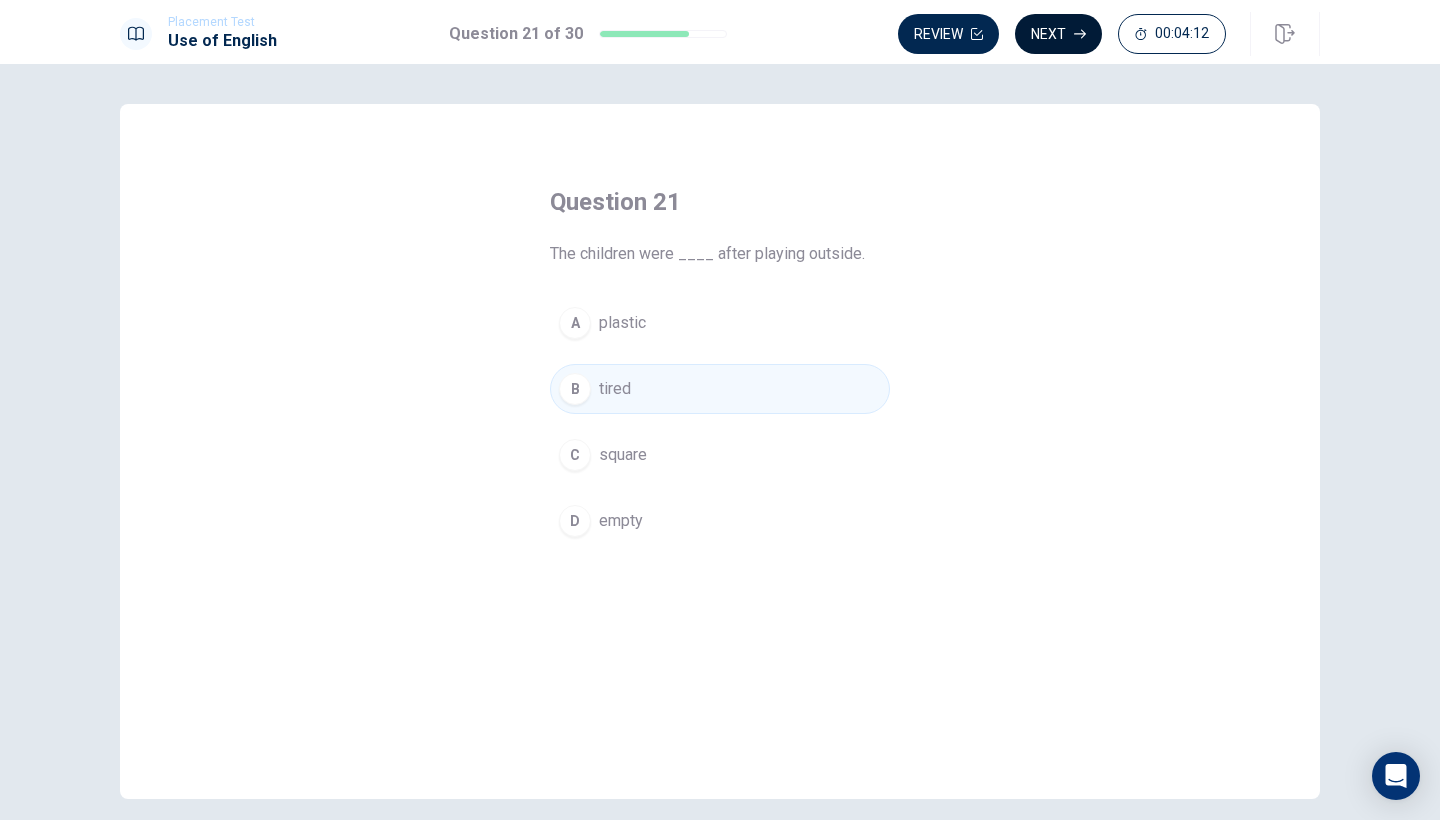 click on "Next" at bounding box center [1058, 34] 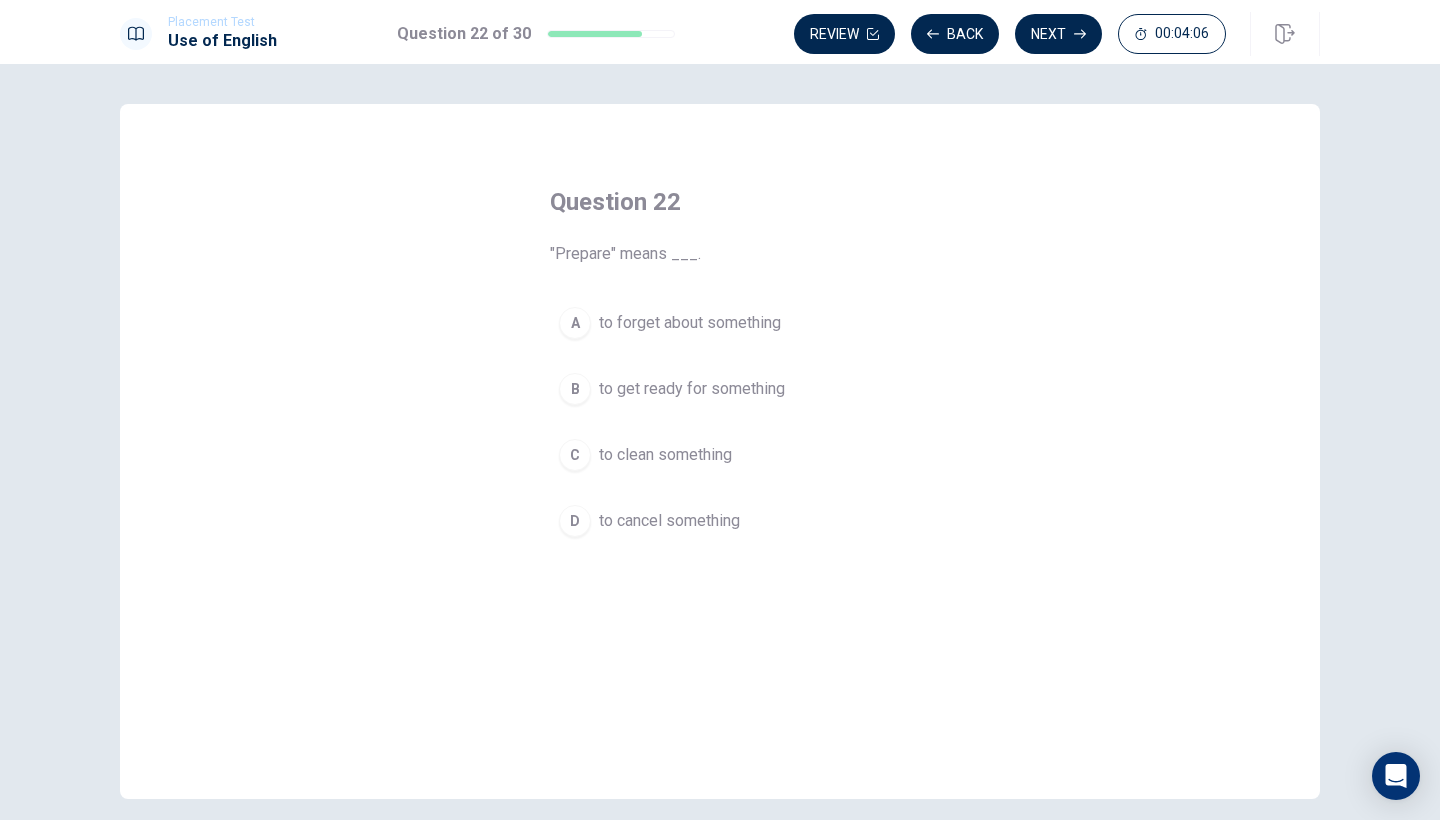 click on "to get ready for something" at bounding box center (692, 389) 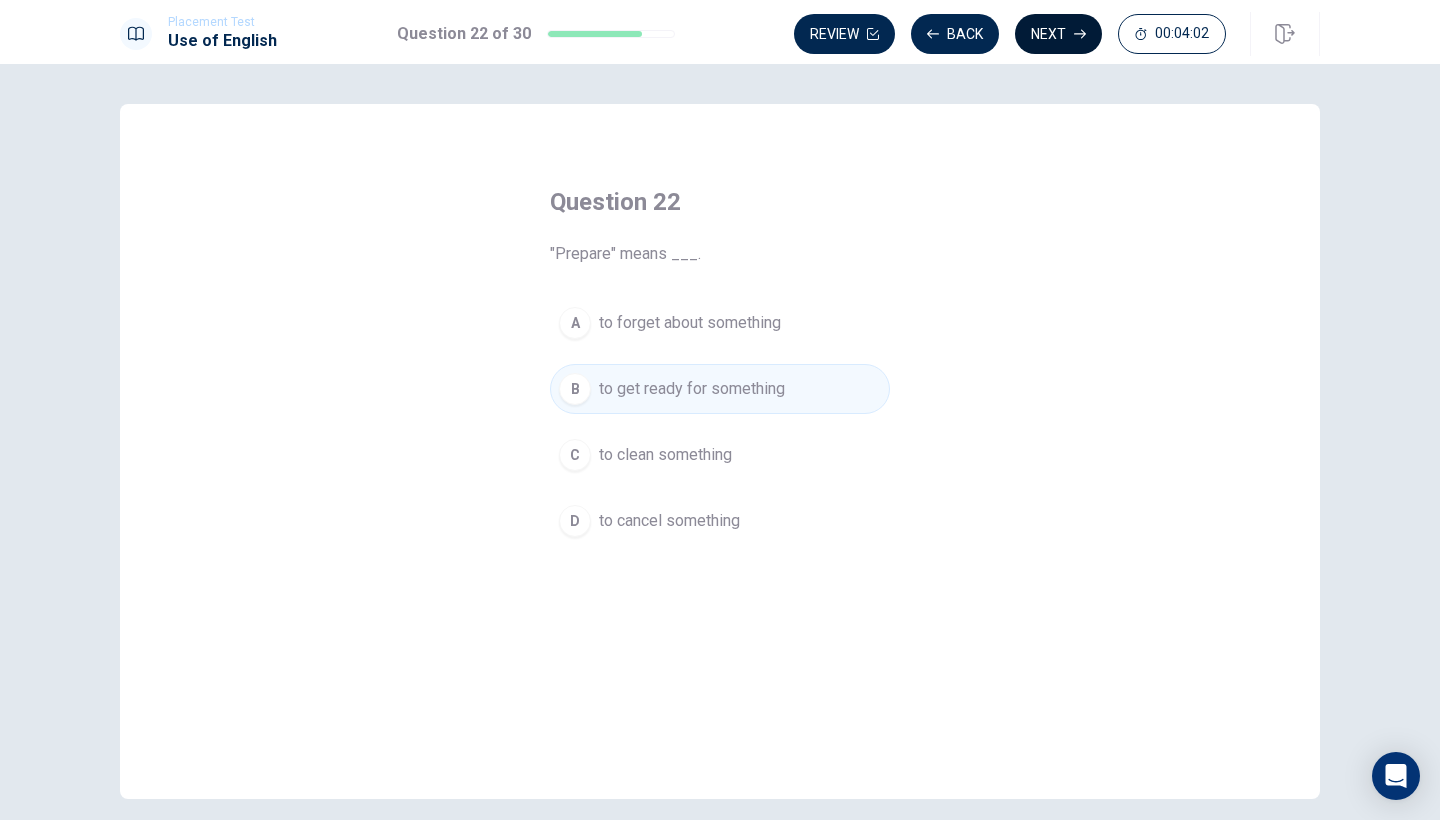 click on "Next" at bounding box center [1058, 34] 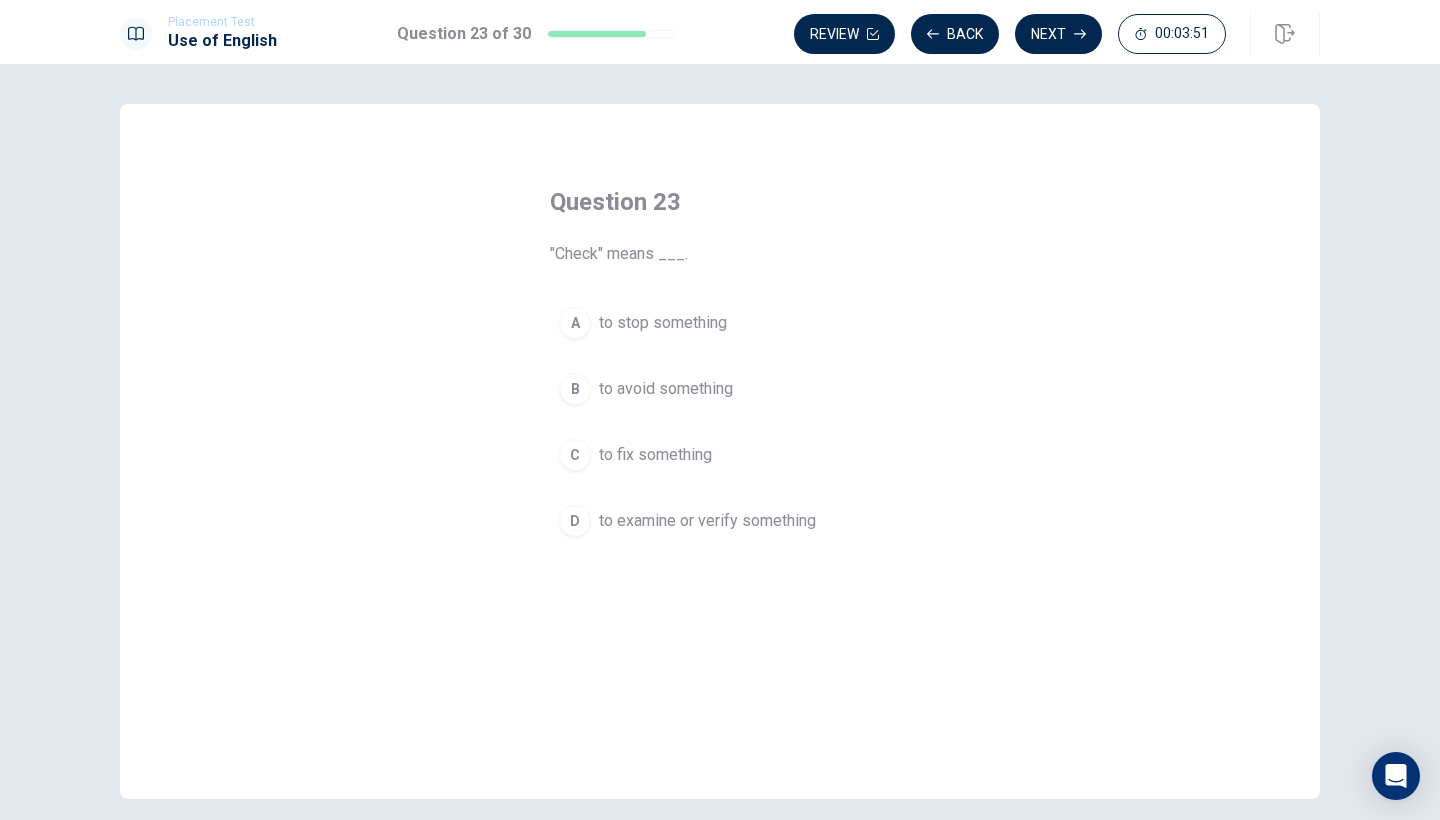 click on "to examine or verify something" at bounding box center (707, 521) 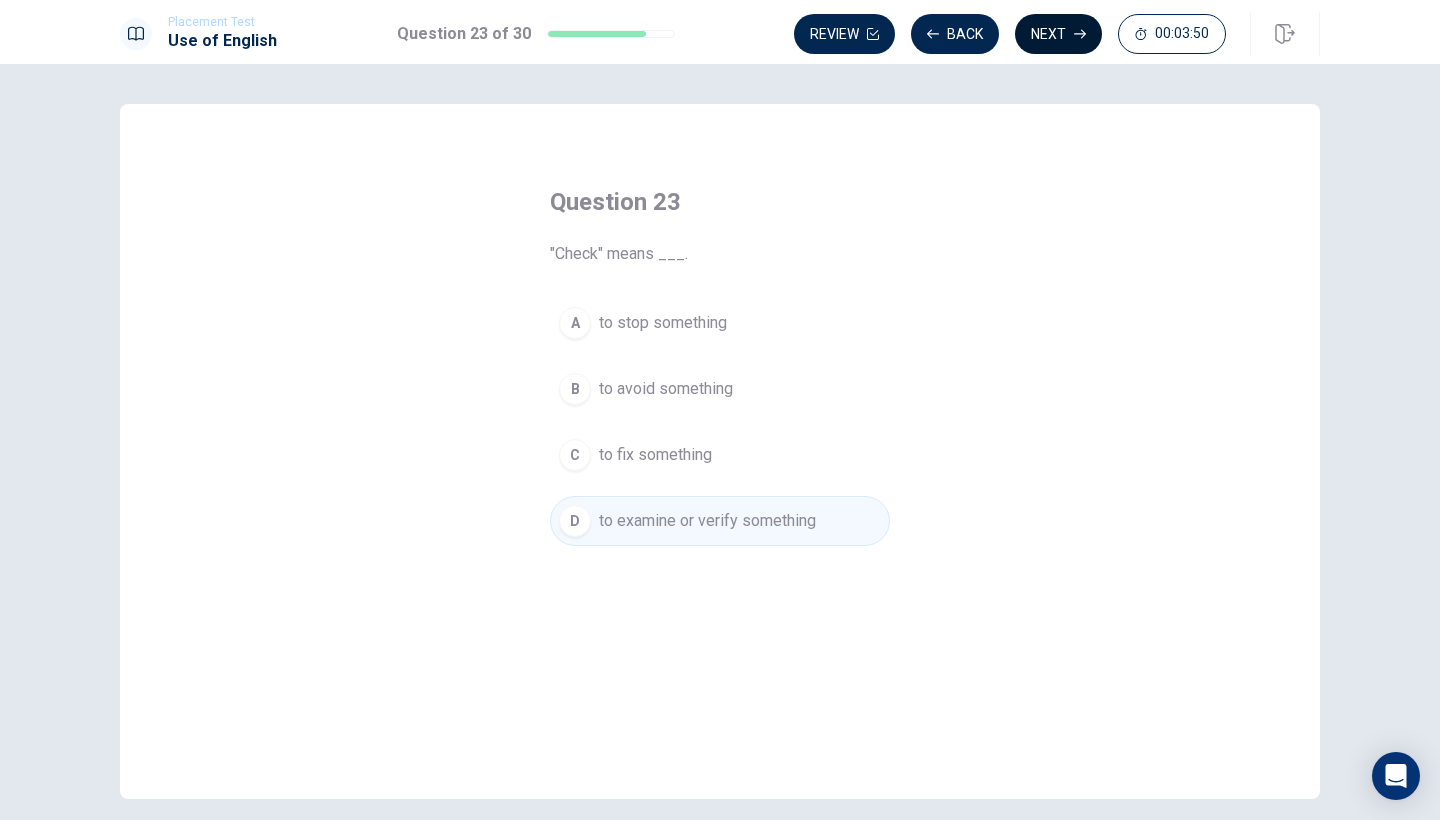 click on "Next" at bounding box center [1058, 34] 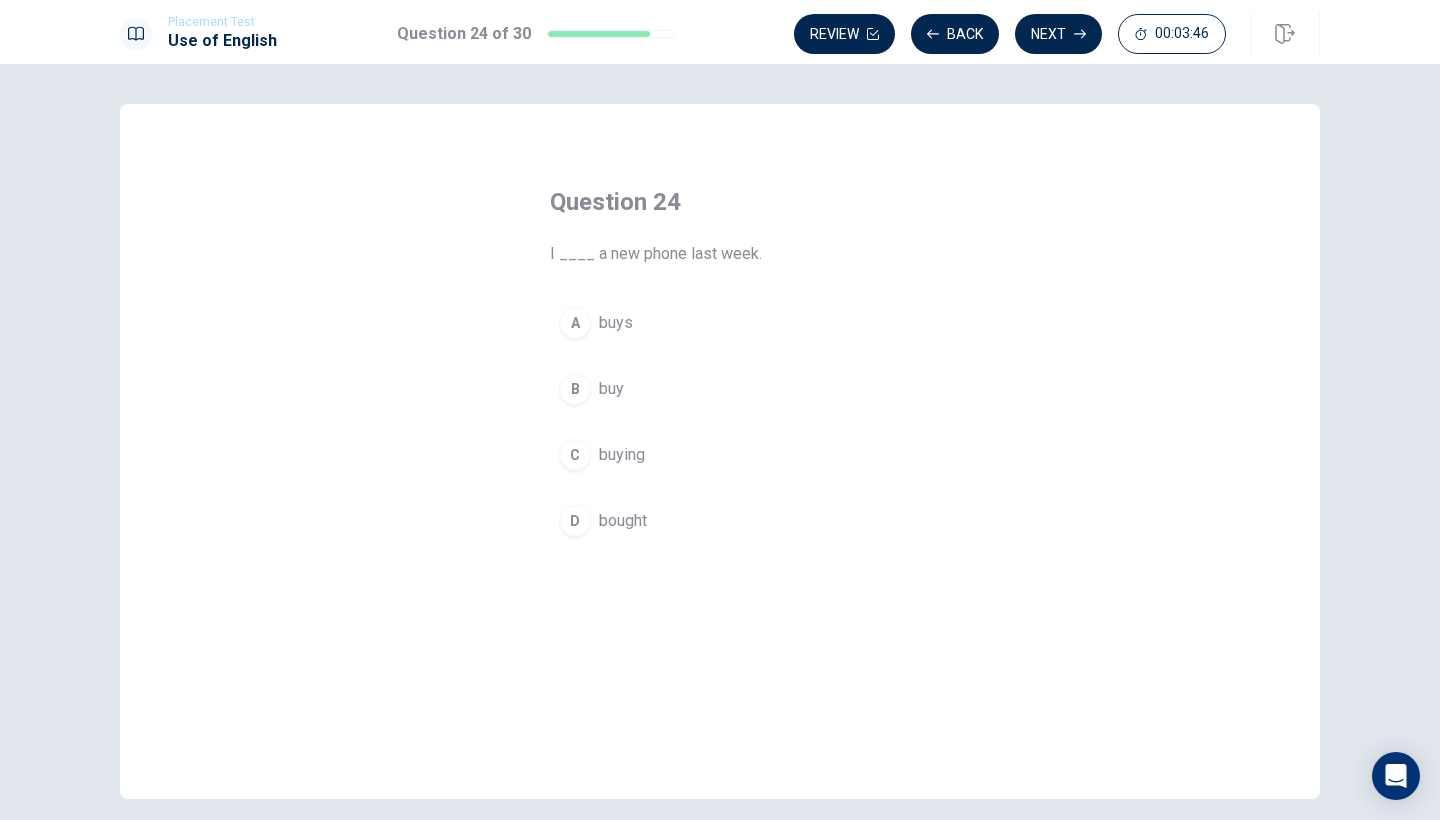 click on "bought" at bounding box center (623, 521) 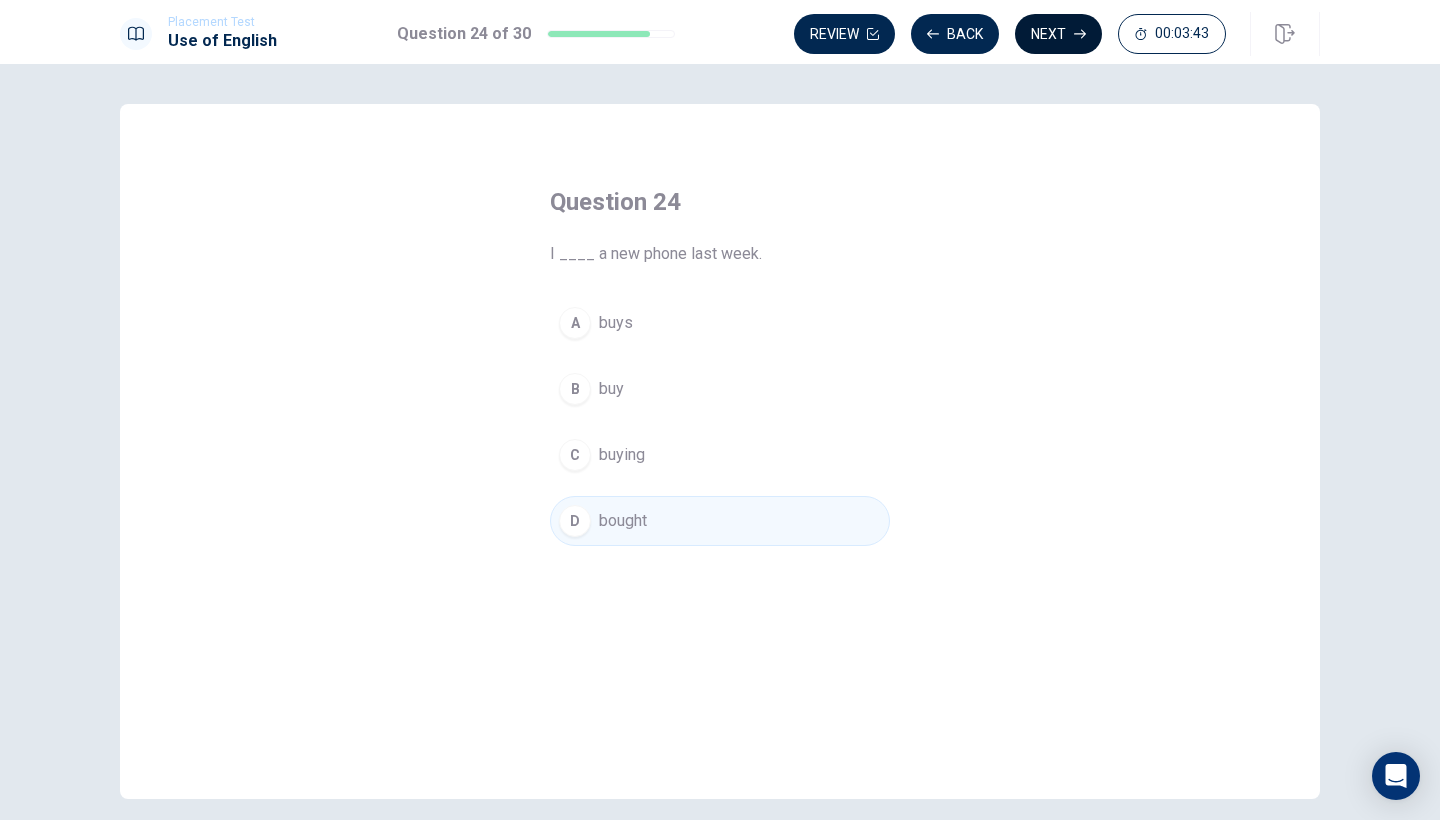 click on "Next" at bounding box center (1058, 34) 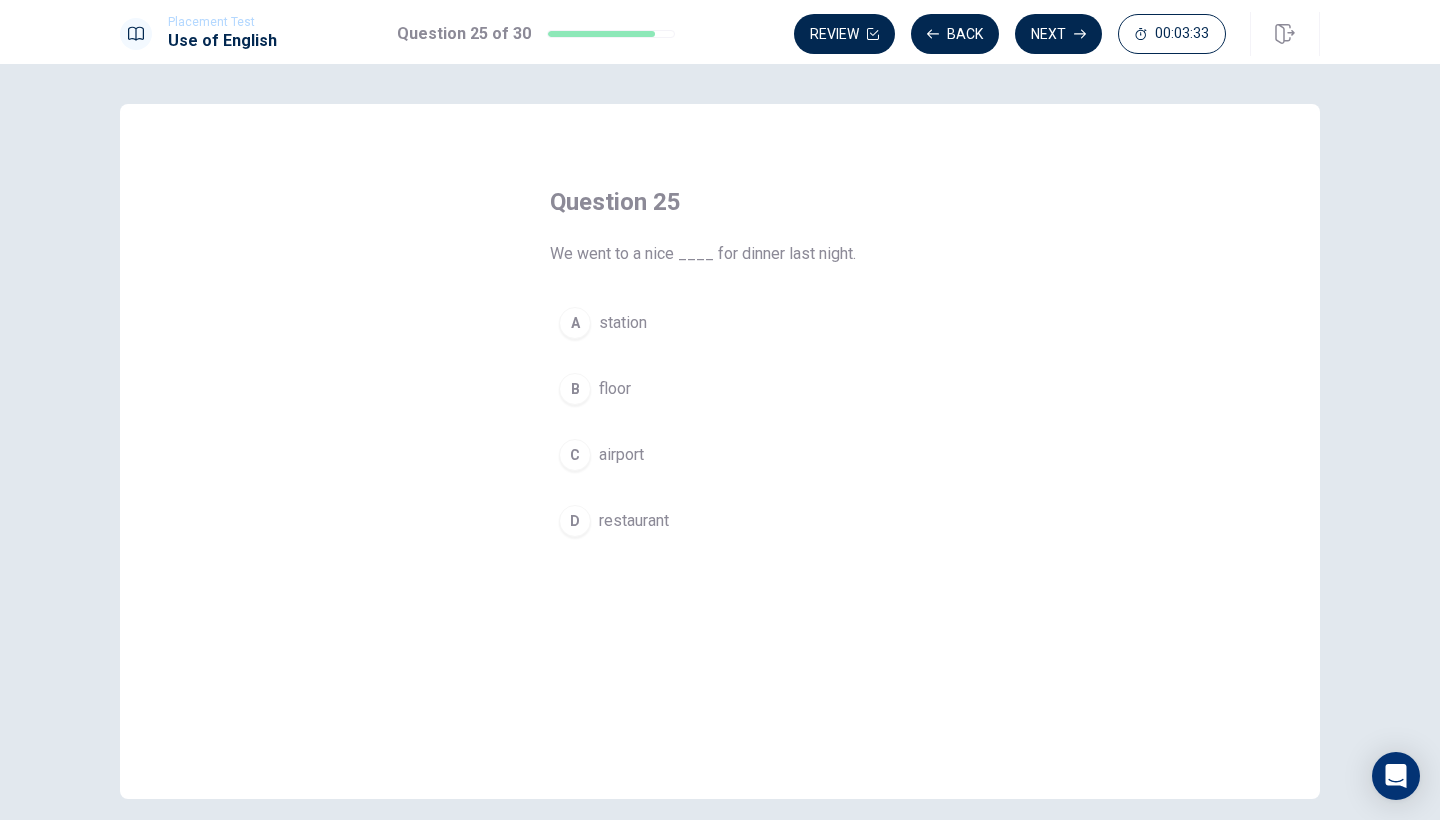 click on "restaurant" at bounding box center [634, 521] 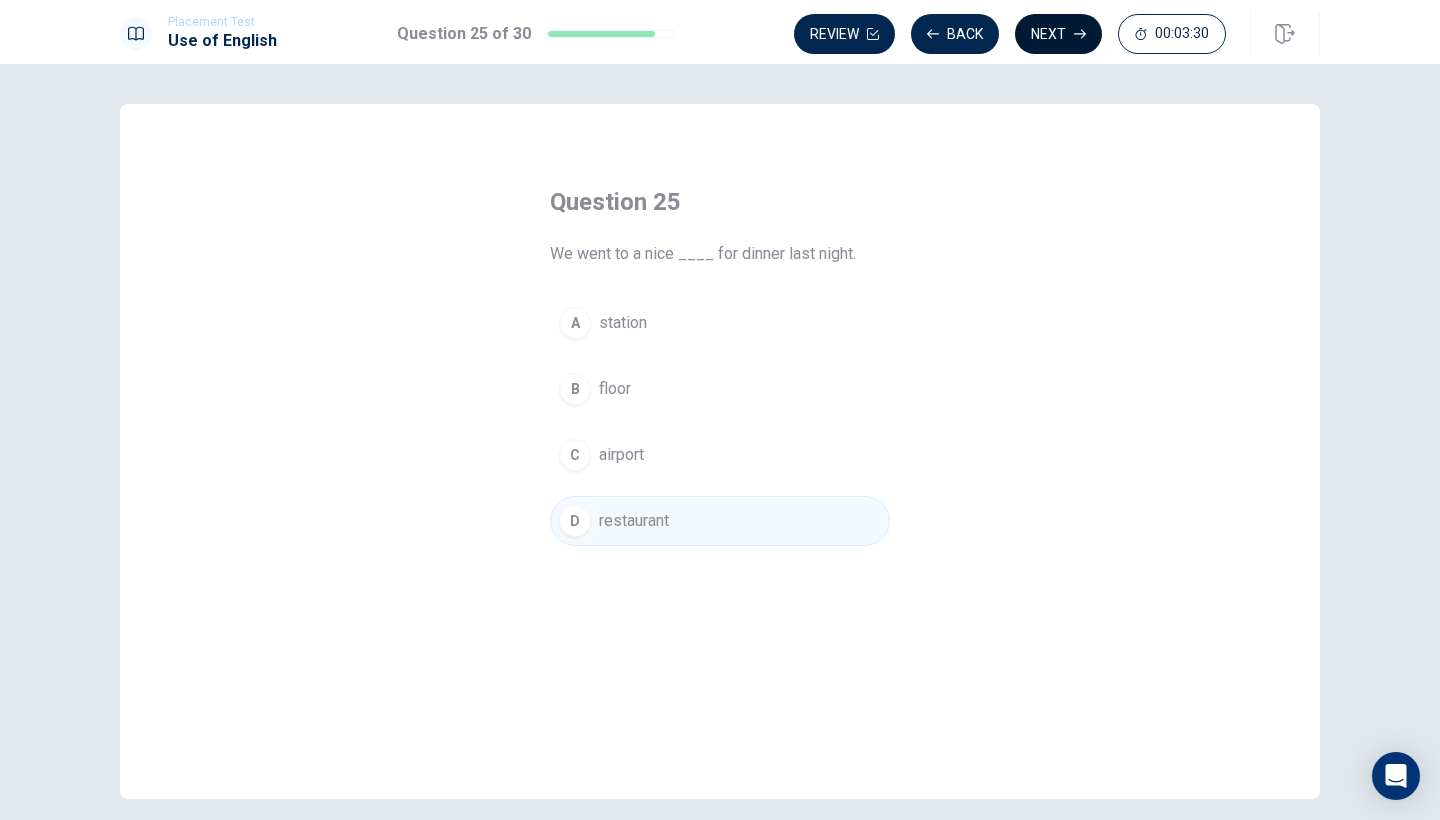 click 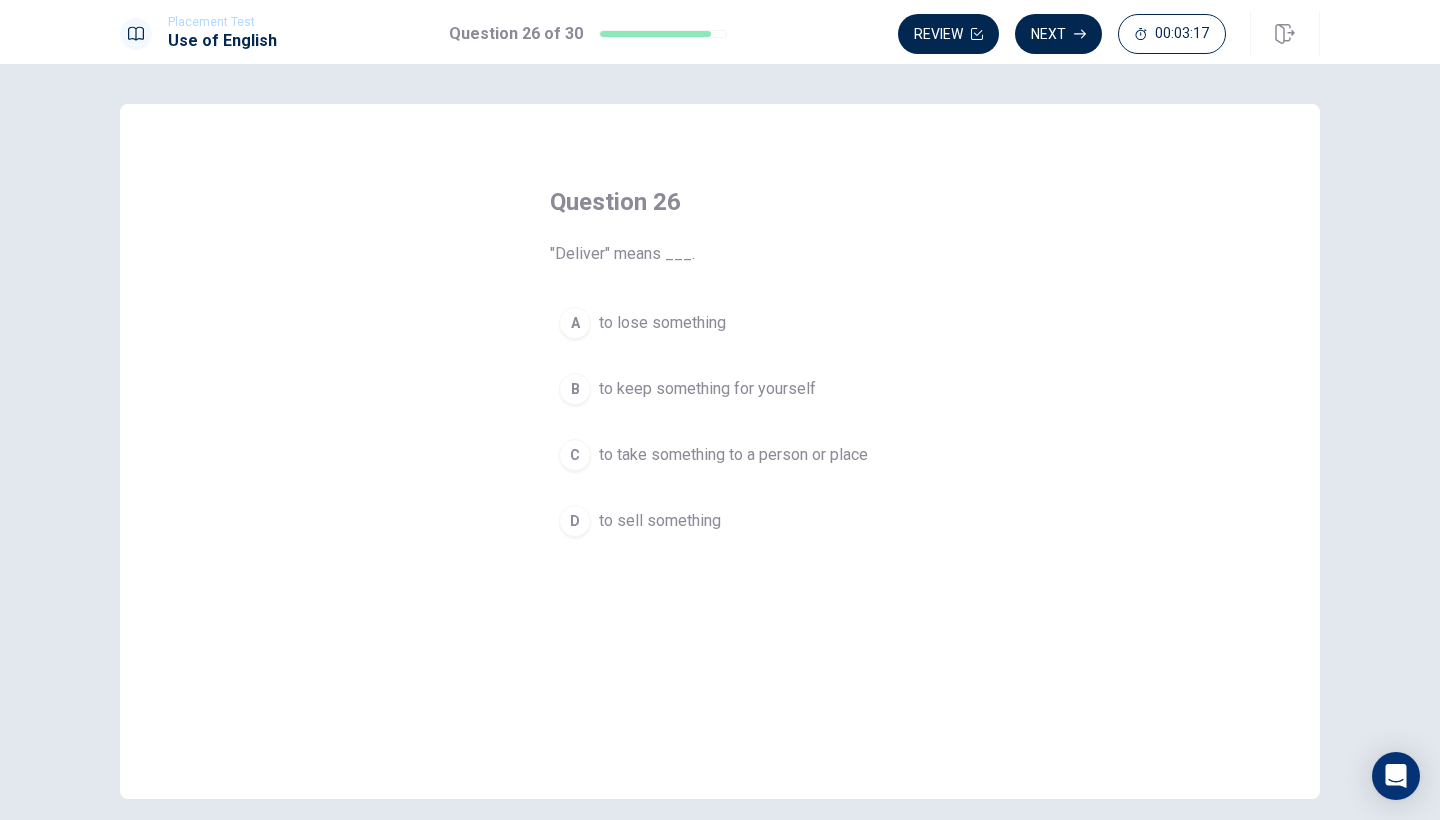 click on "to take something to a person or place" at bounding box center (733, 455) 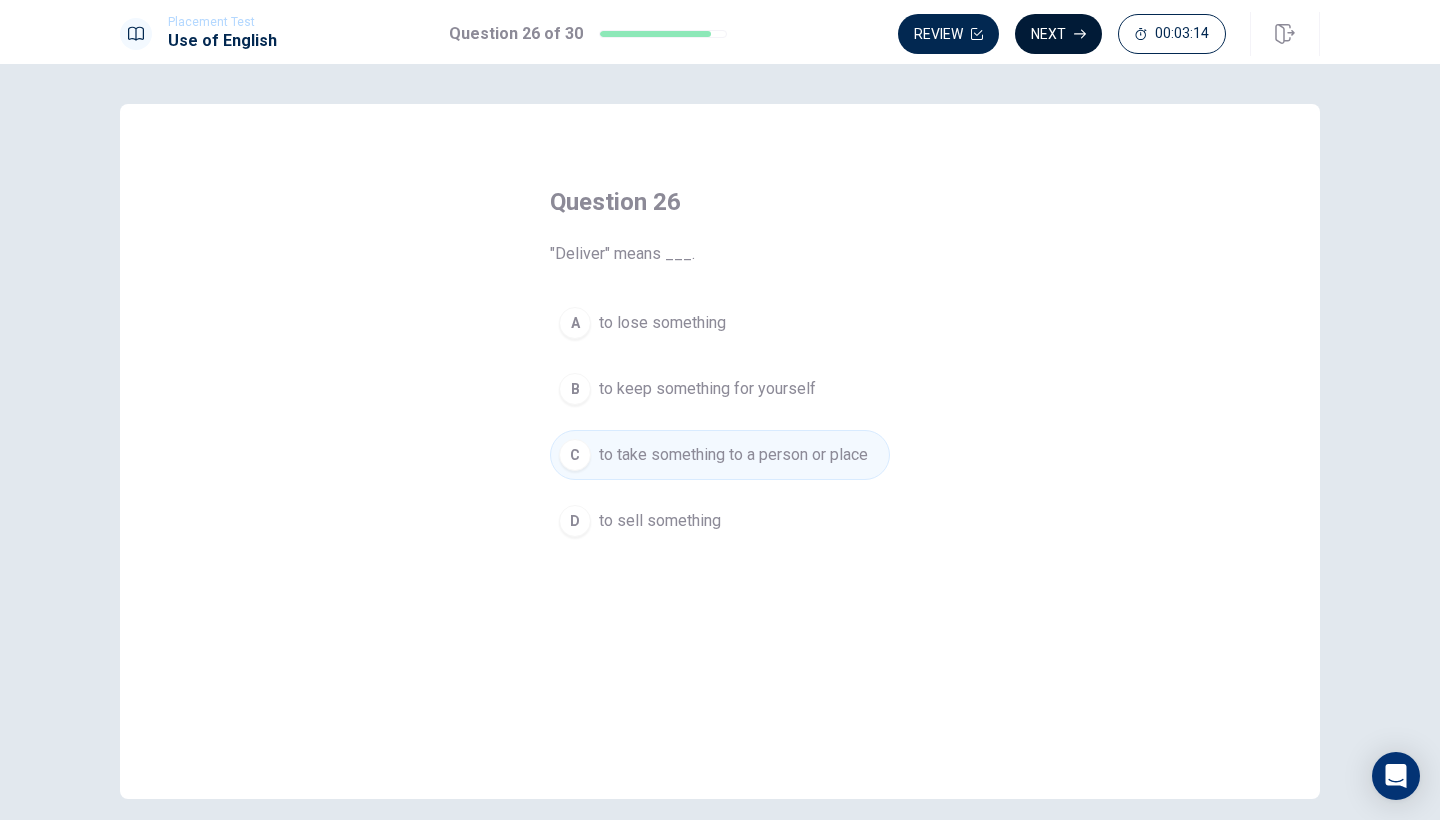 click on "Next" at bounding box center [1058, 34] 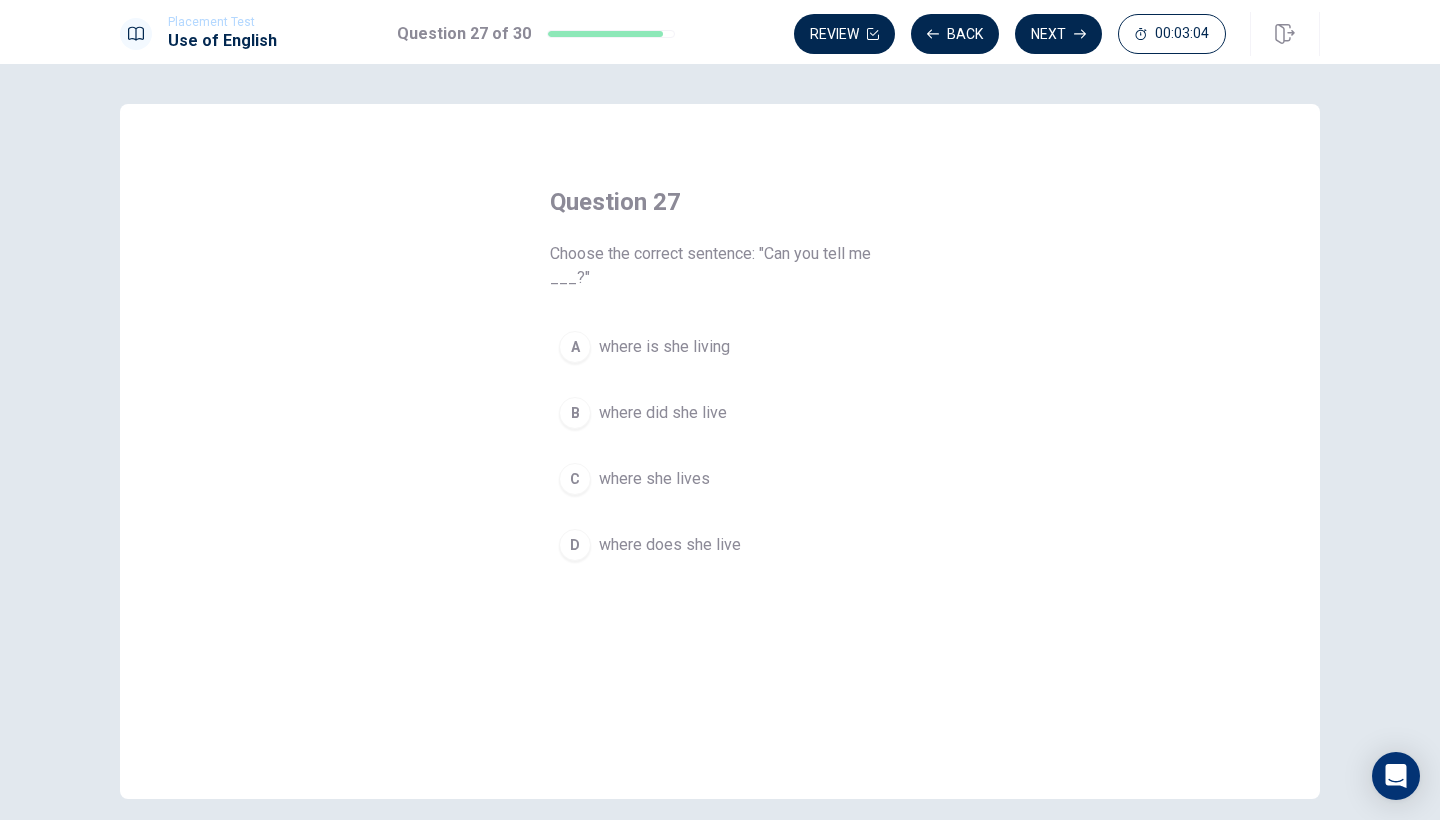 click on "where she lives" at bounding box center [654, 479] 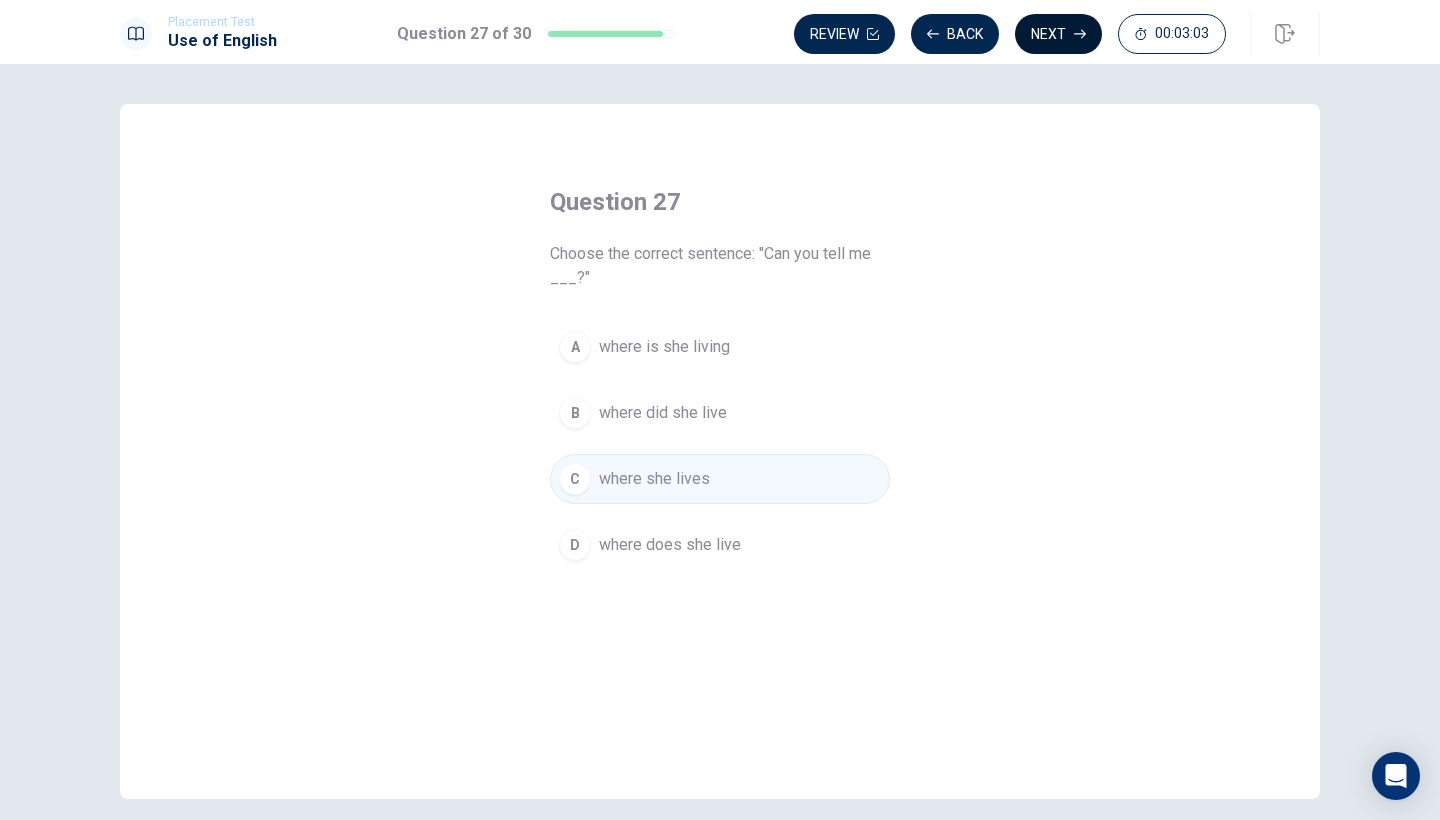 click on "Next" at bounding box center [1058, 34] 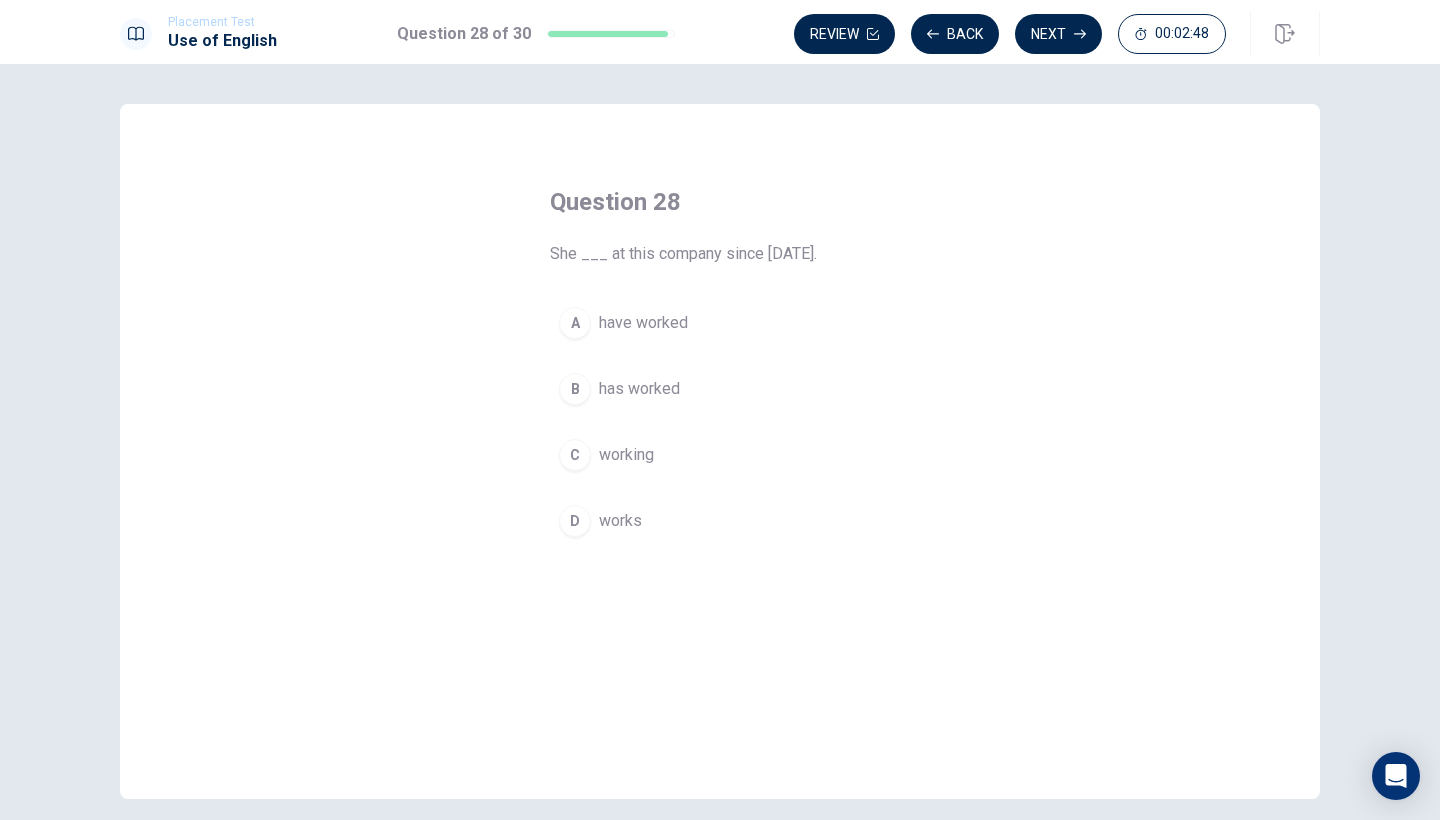 click on "has worked" at bounding box center [639, 389] 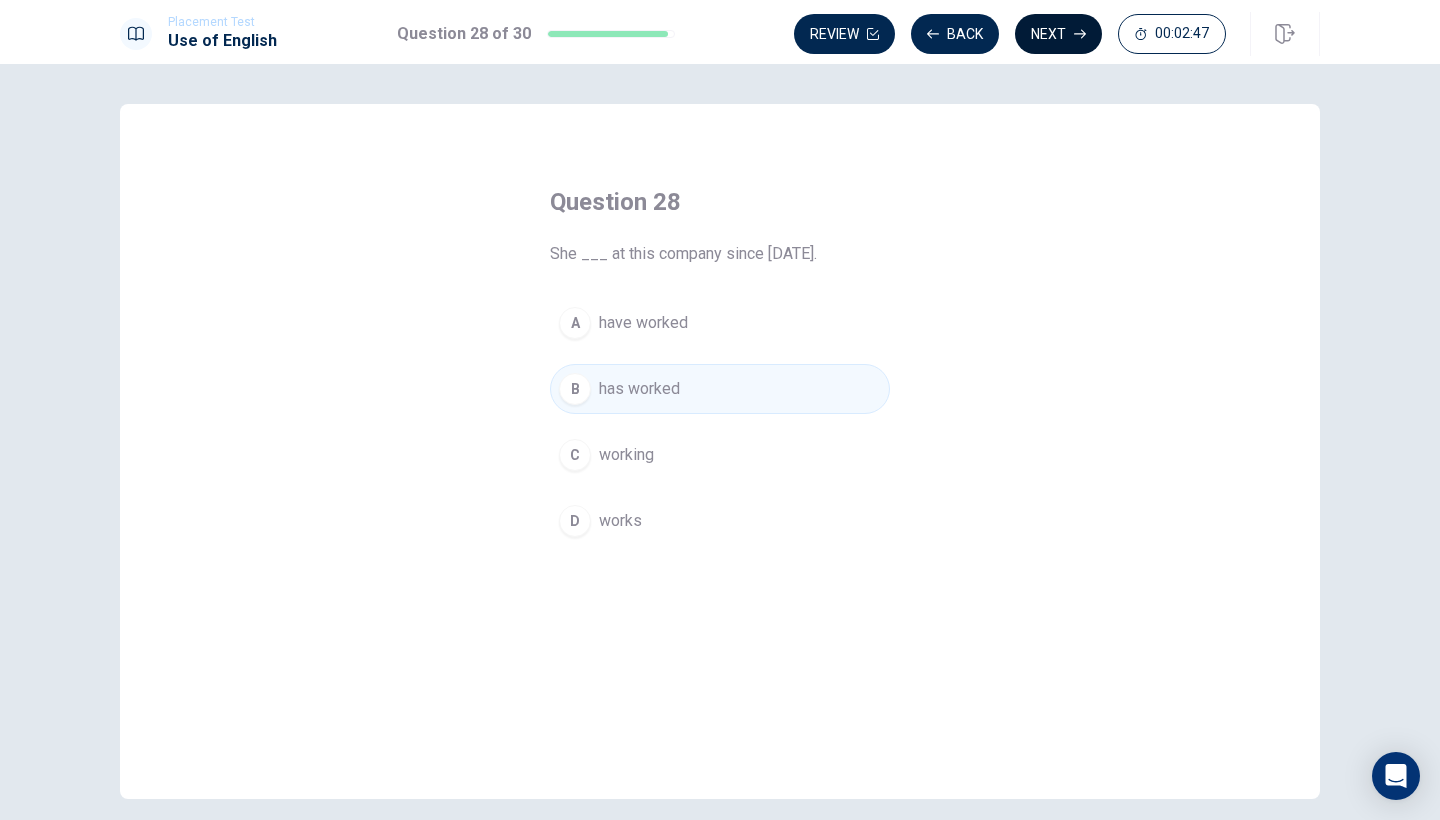 click on "Next" at bounding box center (1058, 34) 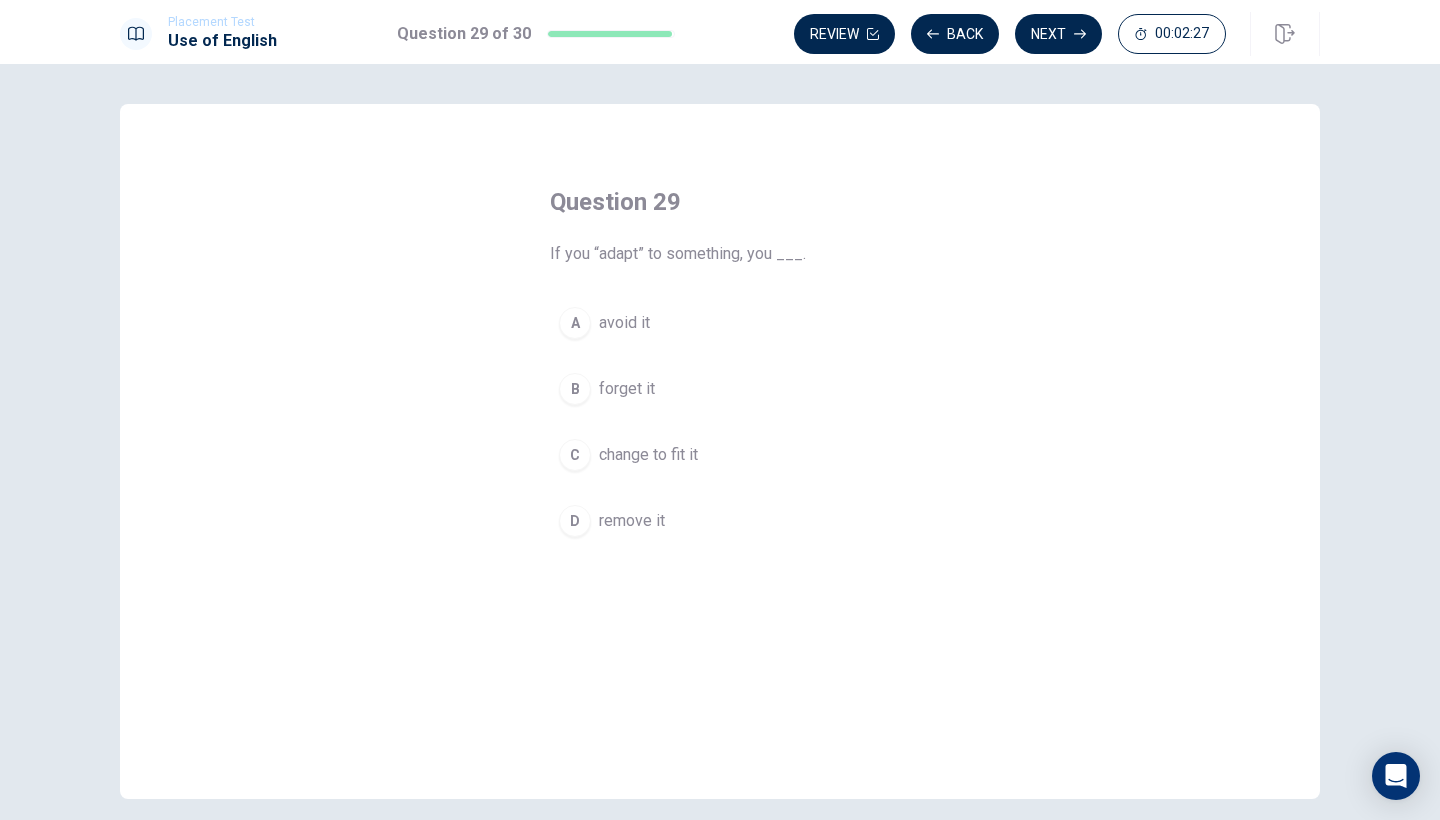 click on "change to fit it" at bounding box center [648, 455] 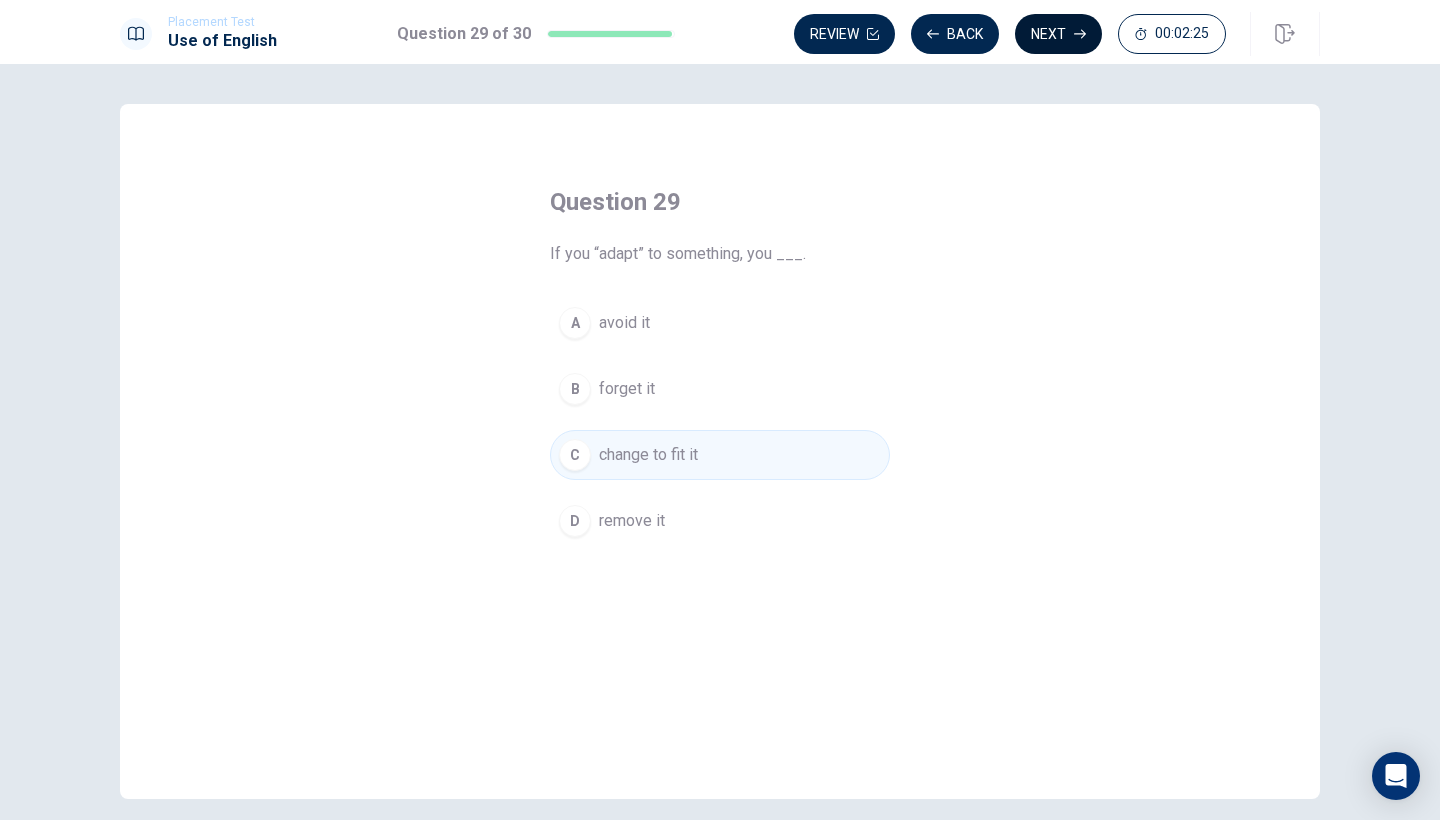 click on "Next" at bounding box center [1058, 34] 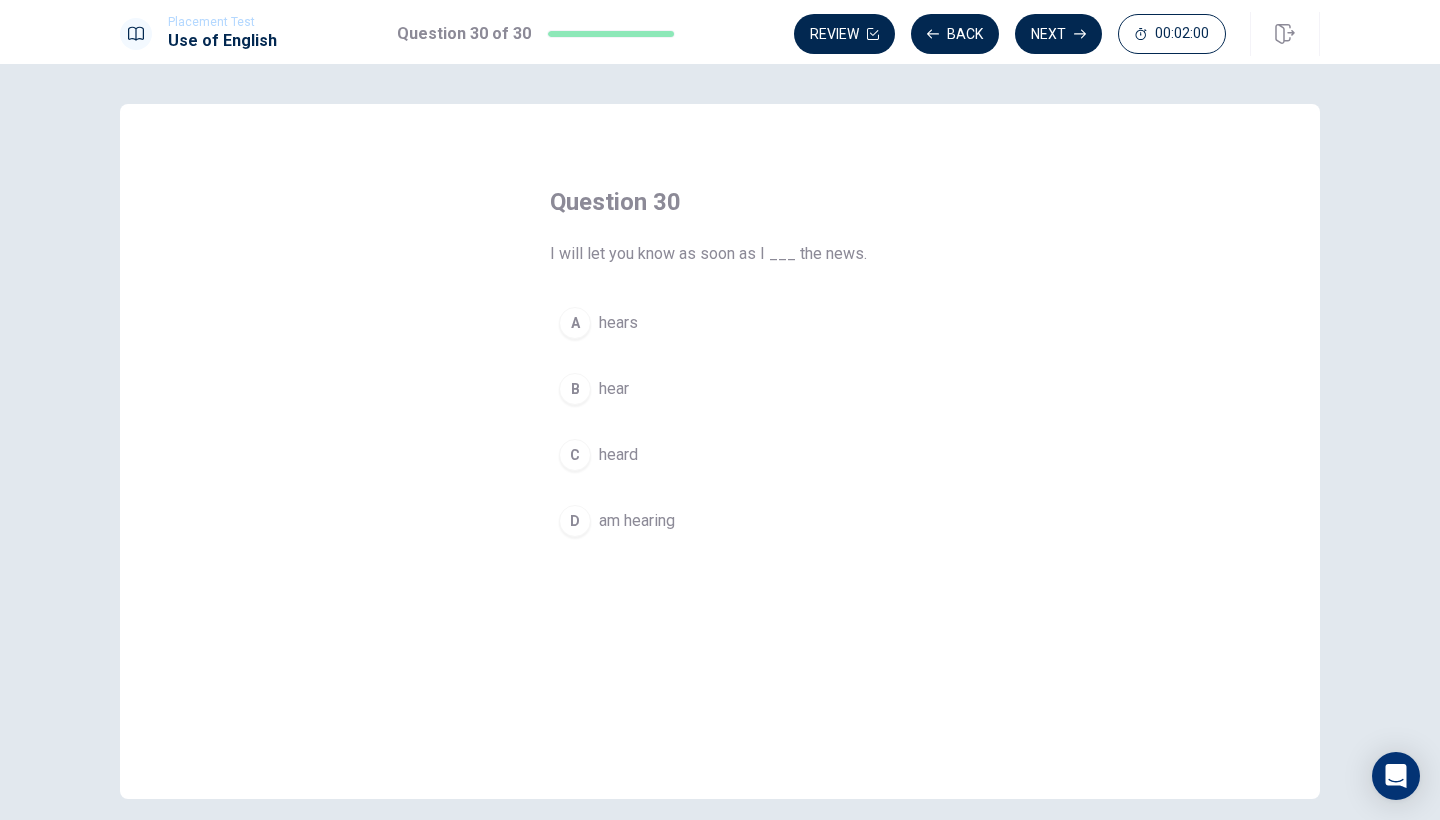 click on "hear" at bounding box center [614, 389] 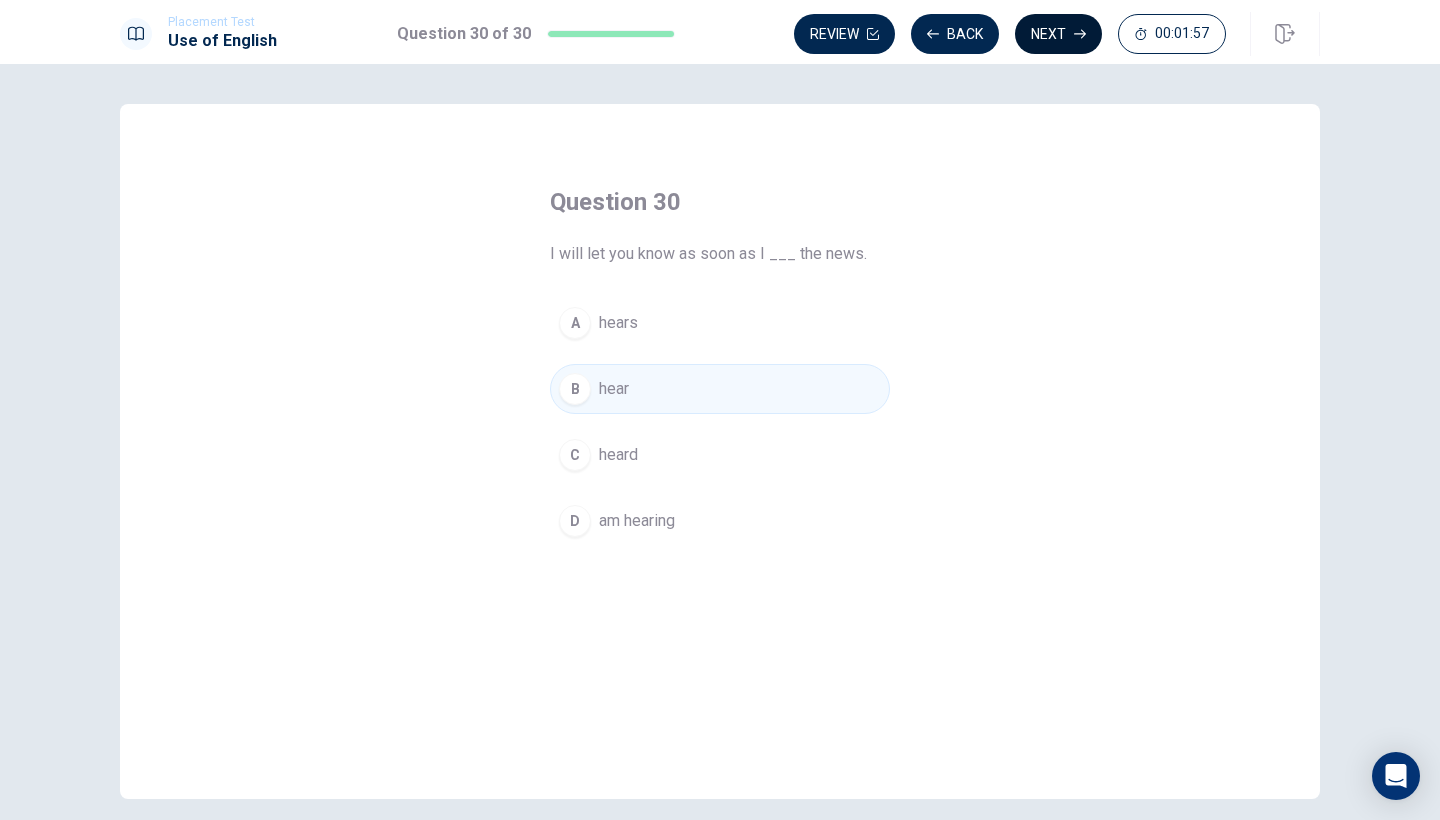 click on "Next" at bounding box center [1058, 34] 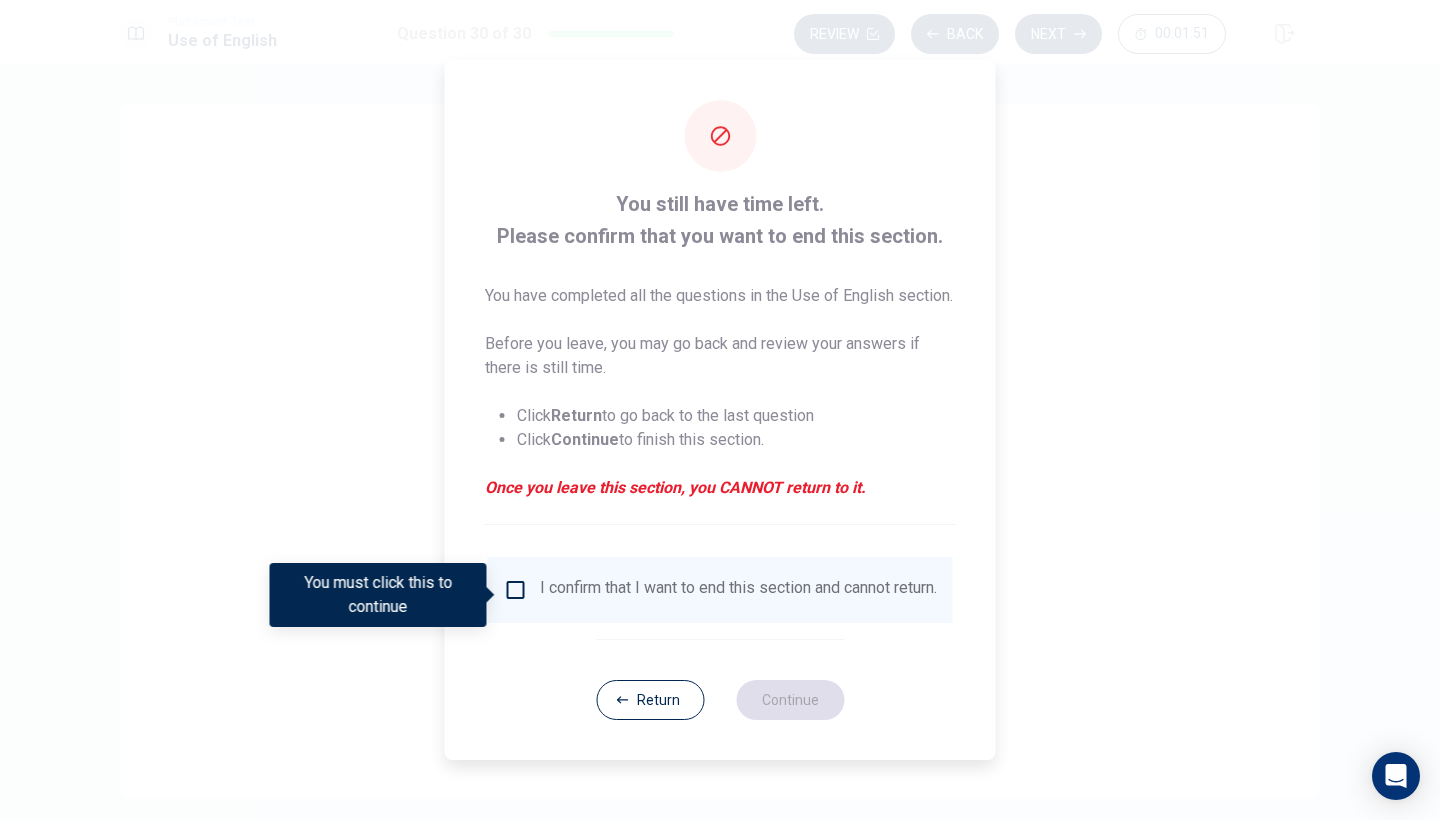 click on "I confirm that I want to end this section and cannot return." at bounding box center (720, 590) 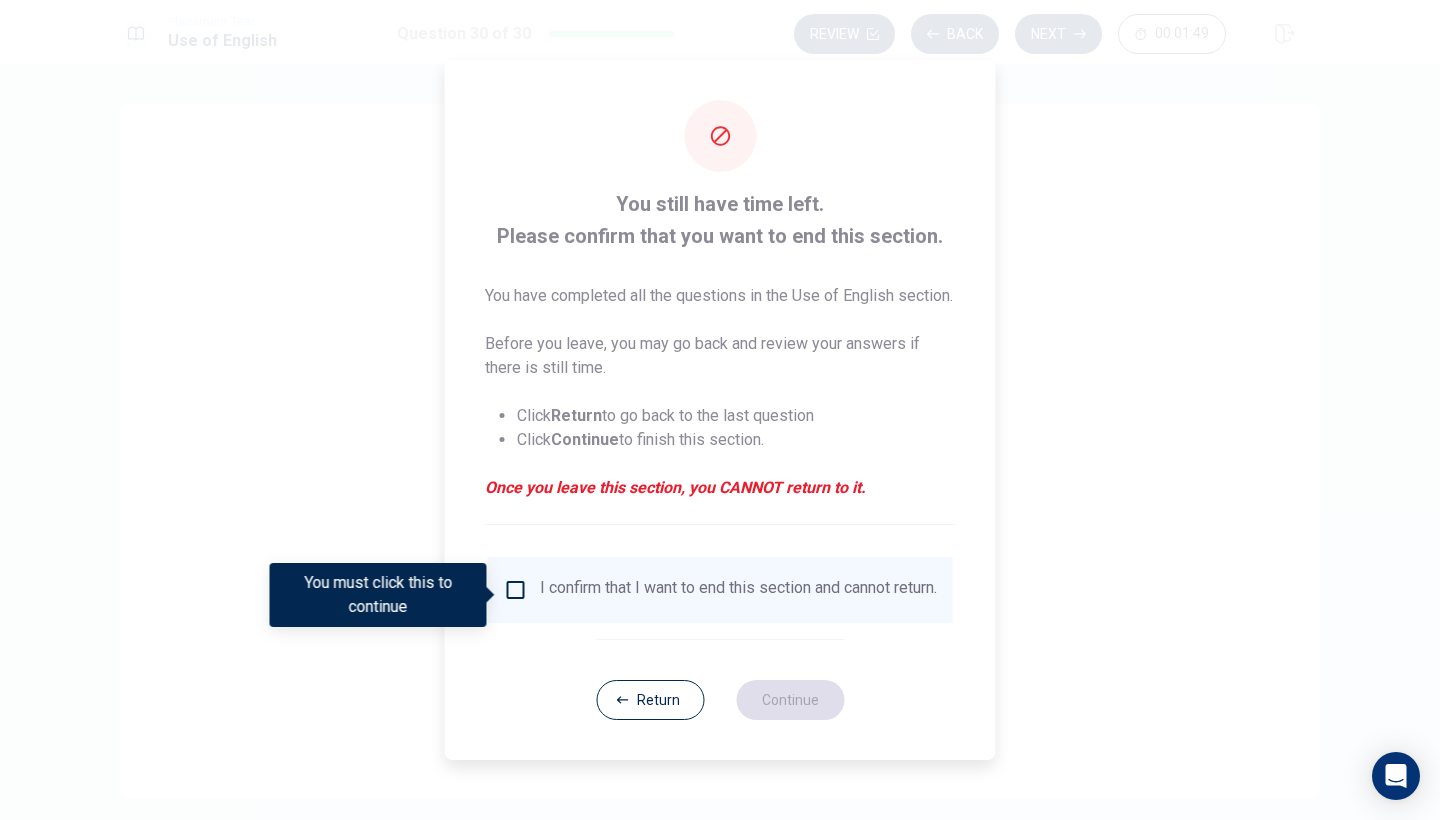 click at bounding box center [516, 590] 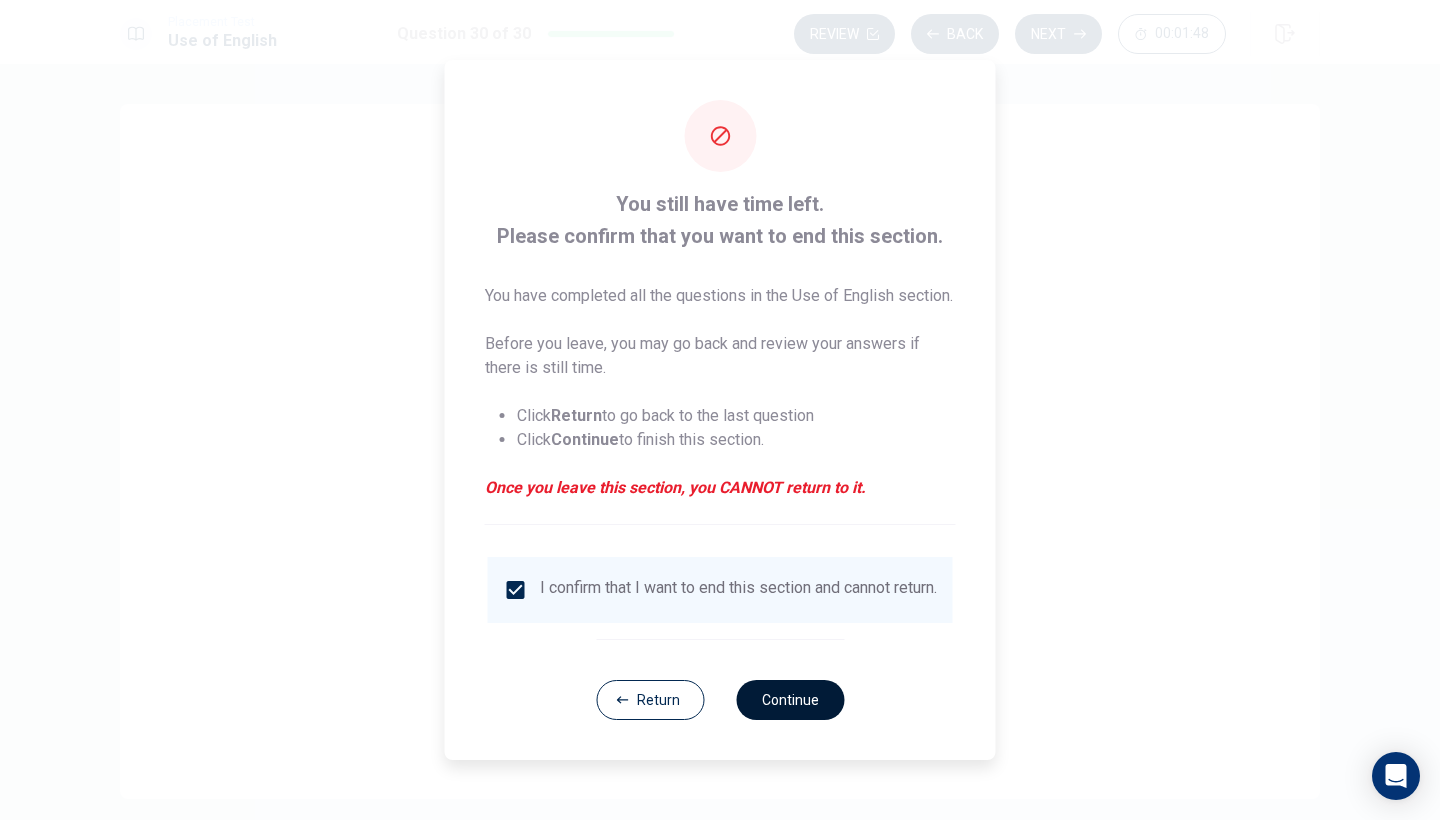 click on "Continue" at bounding box center (790, 700) 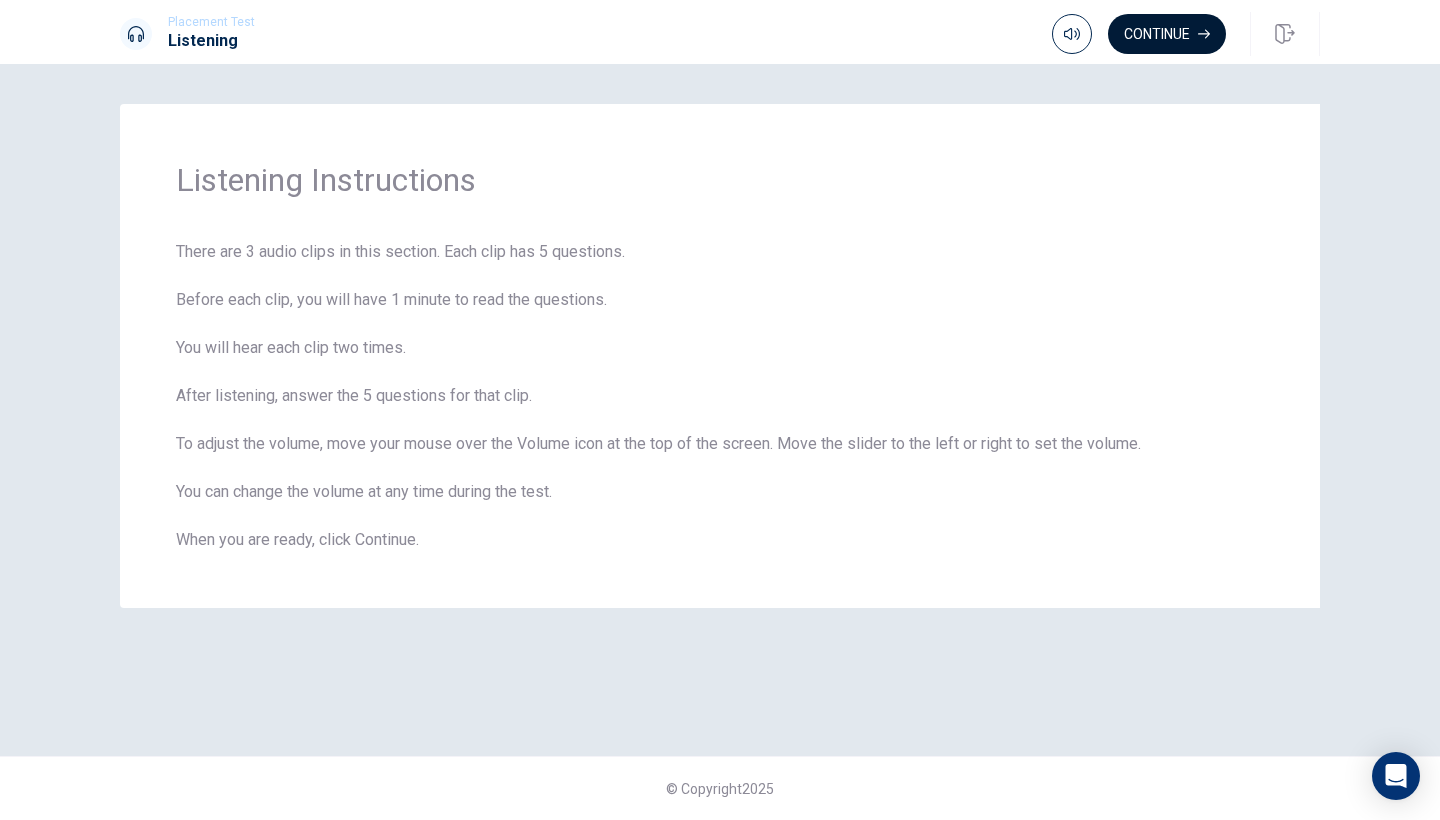 click on "Continue" at bounding box center [1167, 34] 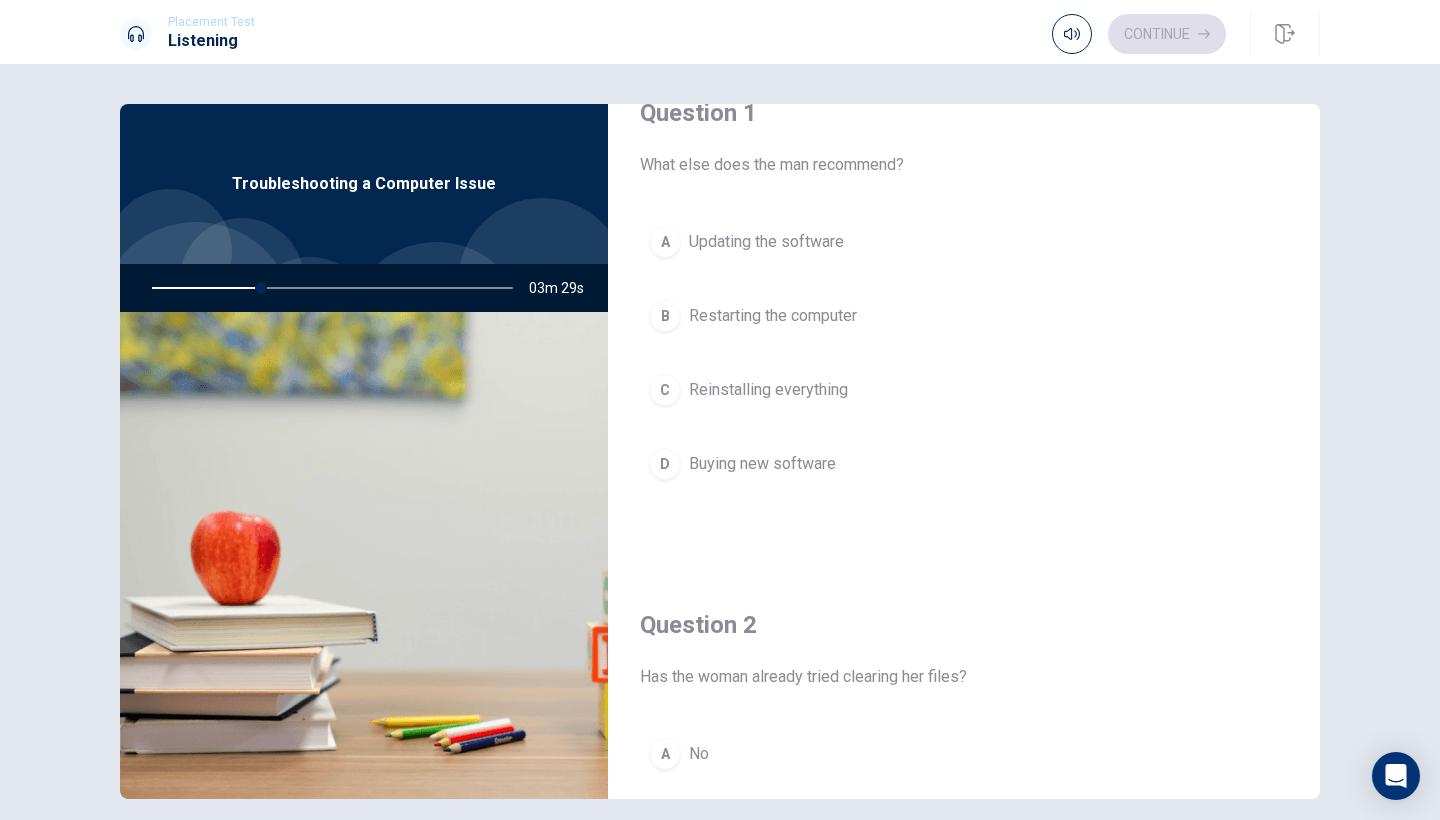 scroll, scrollTop: 46, scrollLeft: 0, axis: vertical 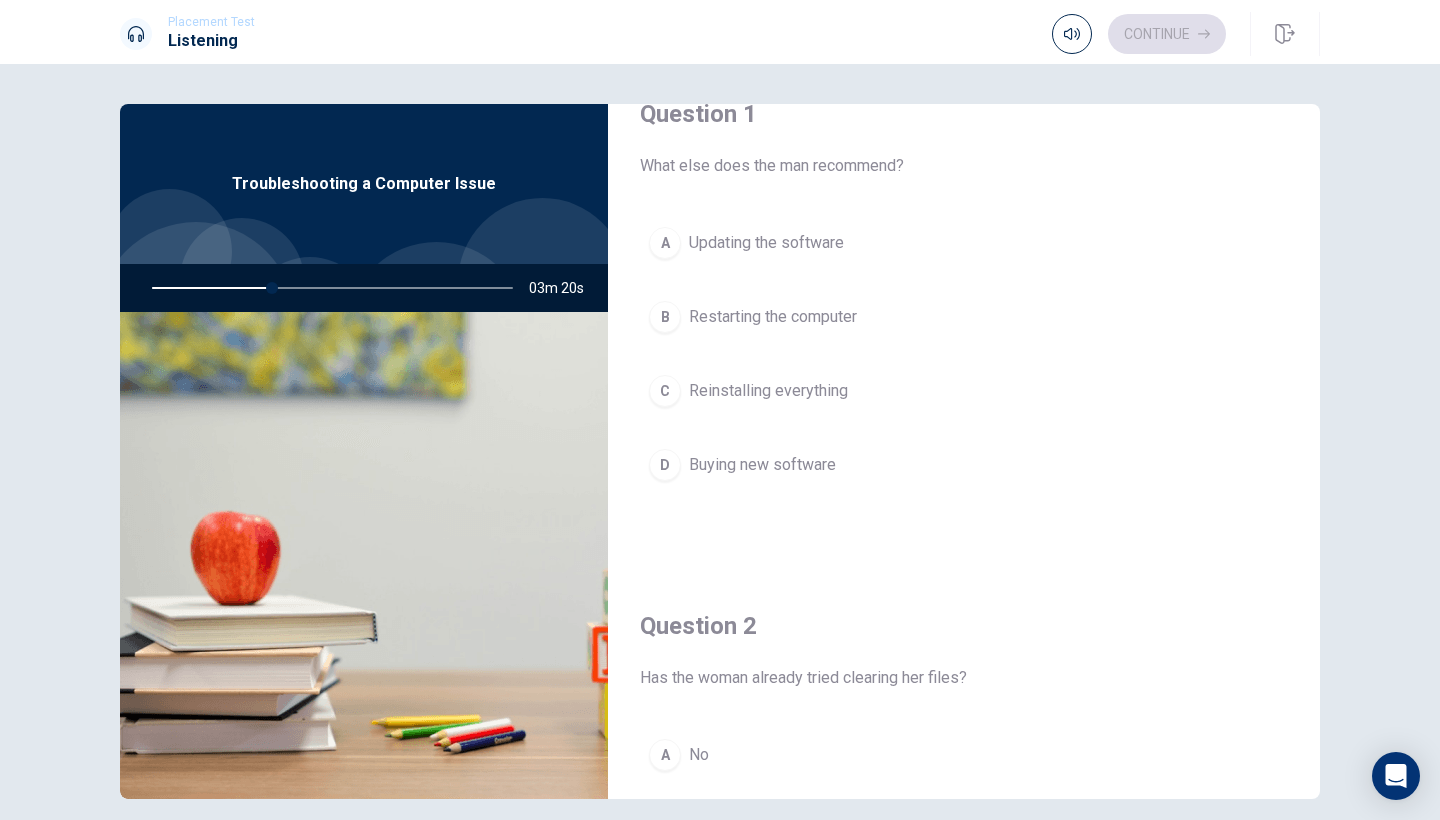 click on "Updating the software" at bounding box center [766, 243] 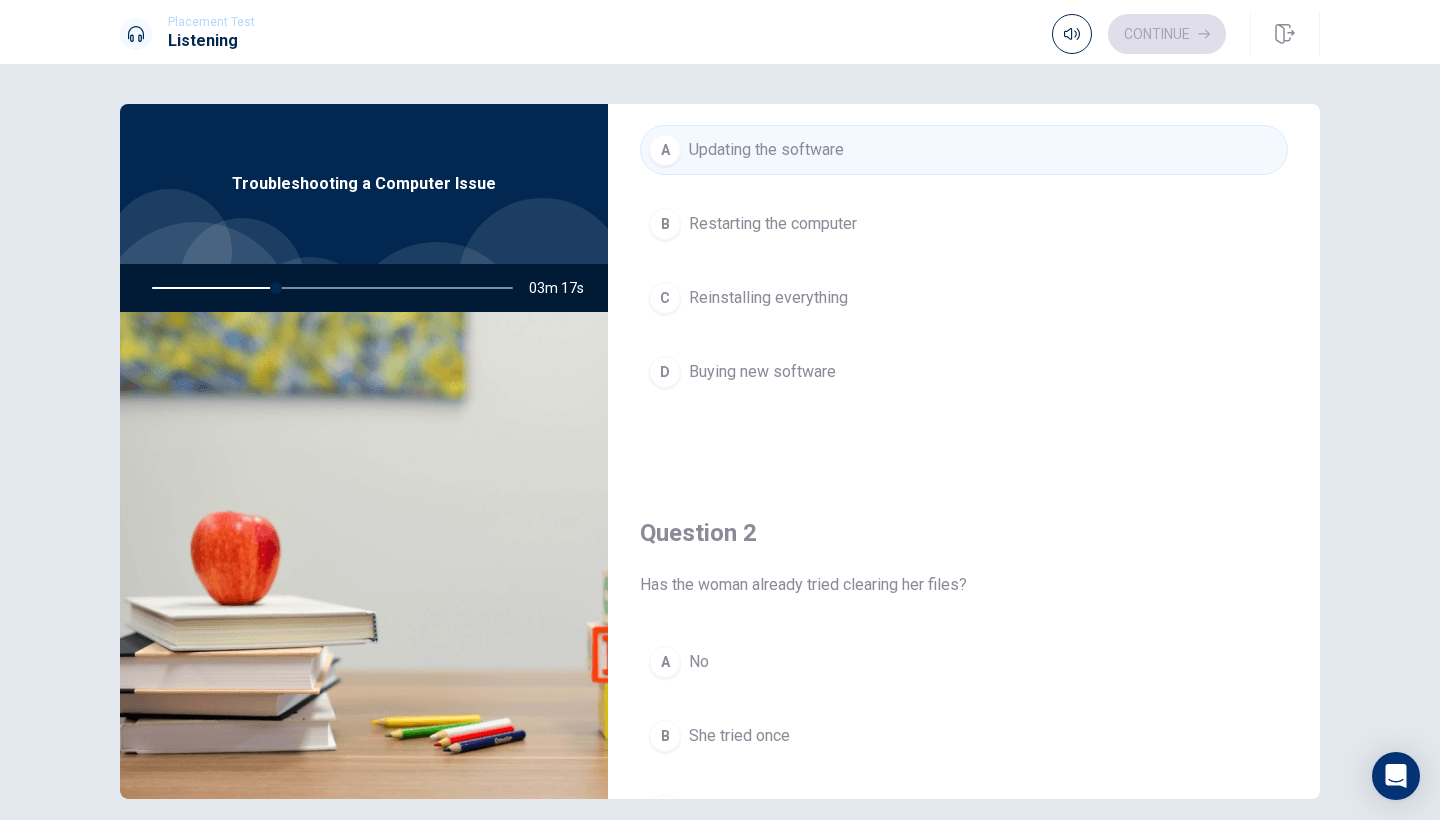 scroll, scrollTop: 105, scrollLeft: 0, axis: vertical 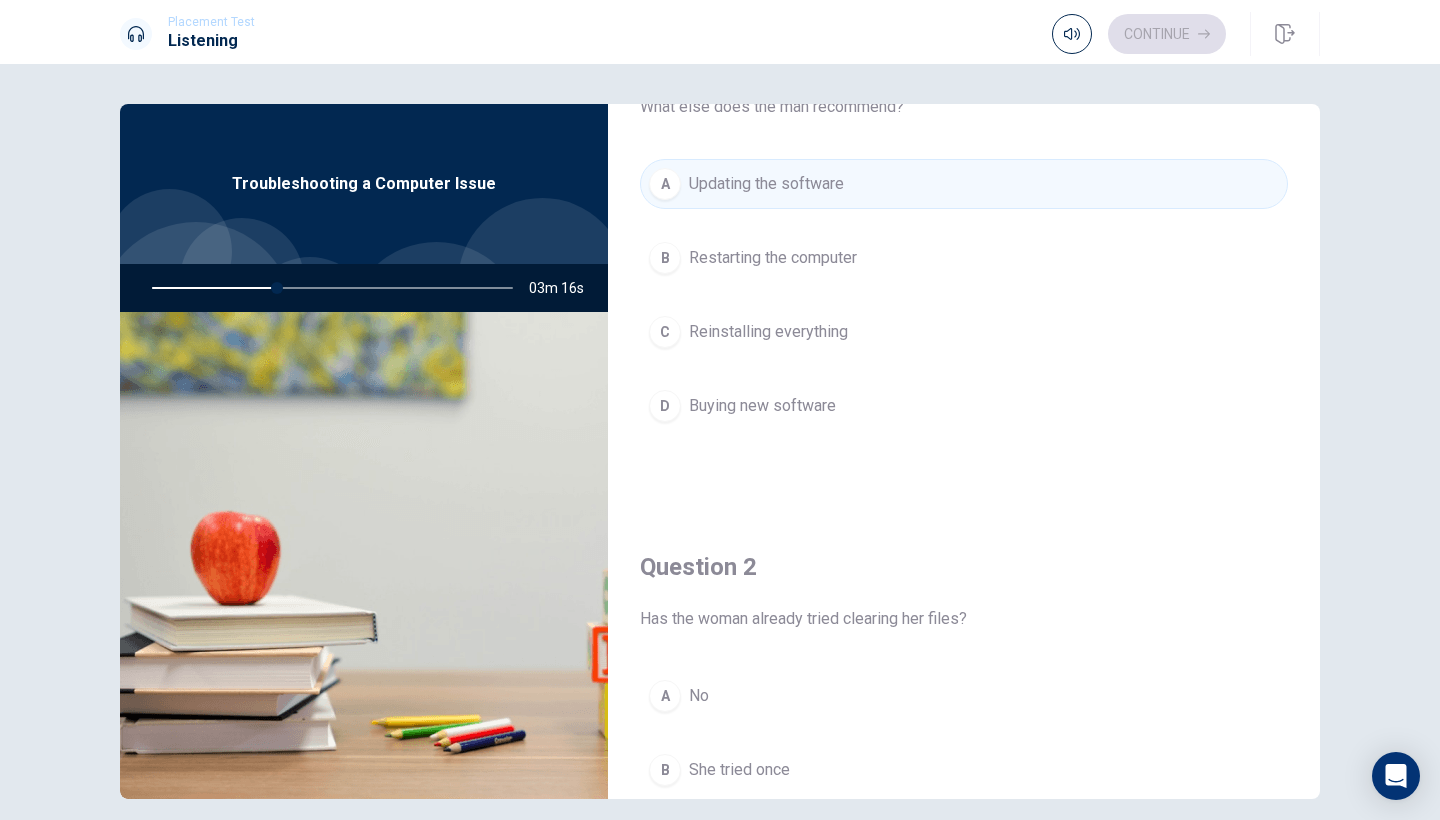 click on "Restarting the computer" at bounding box center (773, 258) 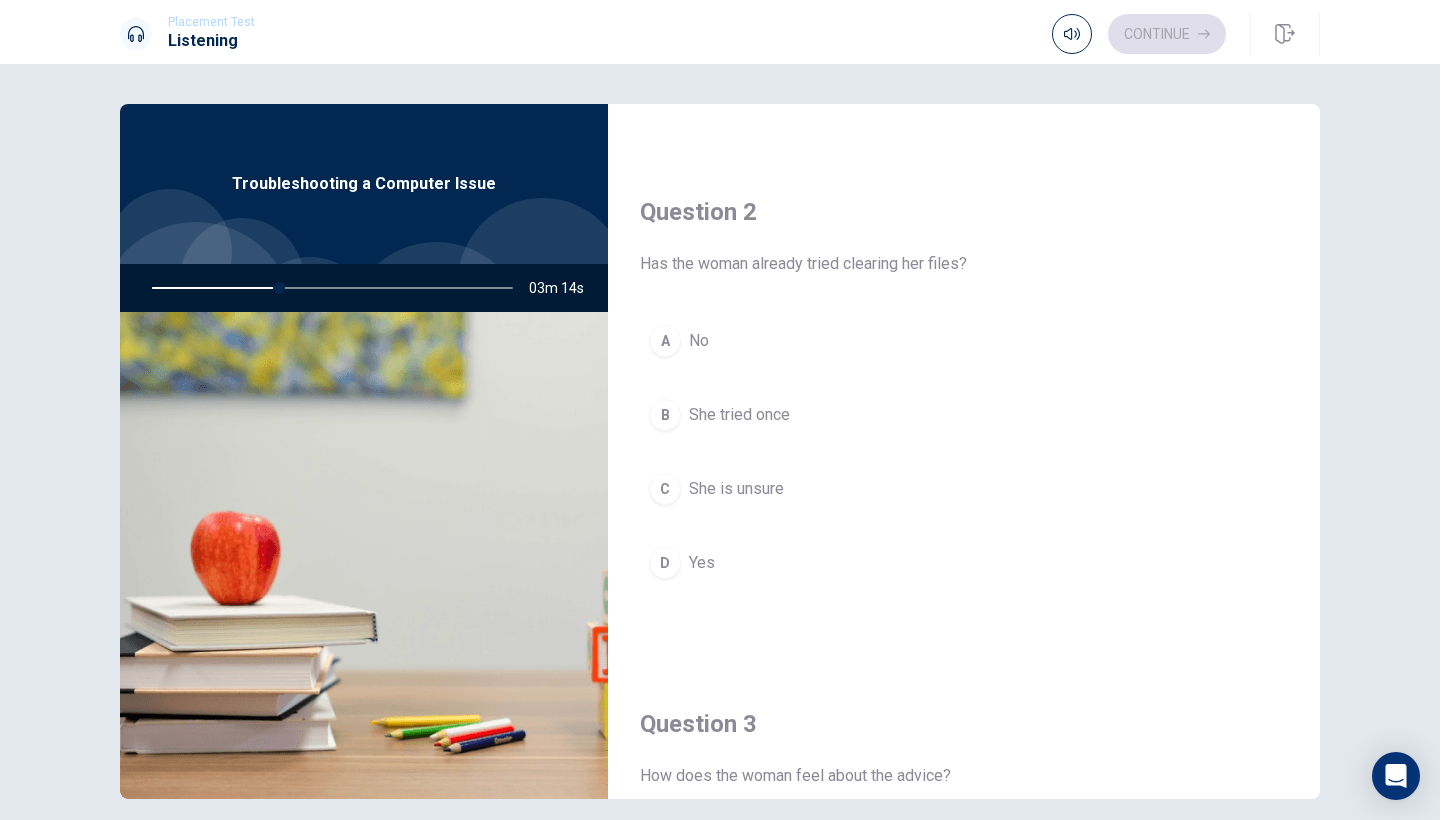 scroll, scrollTop: 462, scrollLeft: 0, axis: vertical 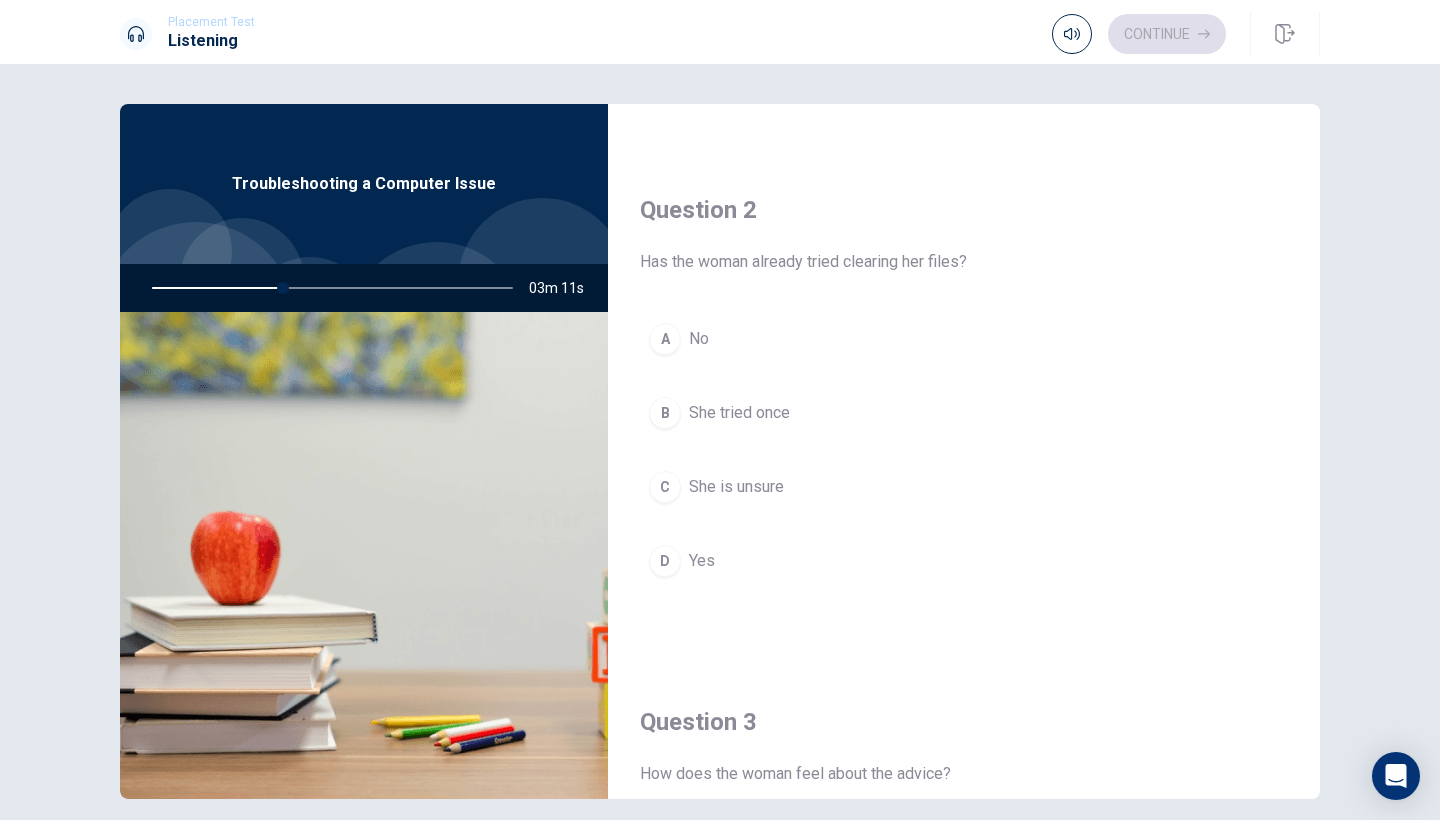 click on "Yes" at bounding box center [702, 561] 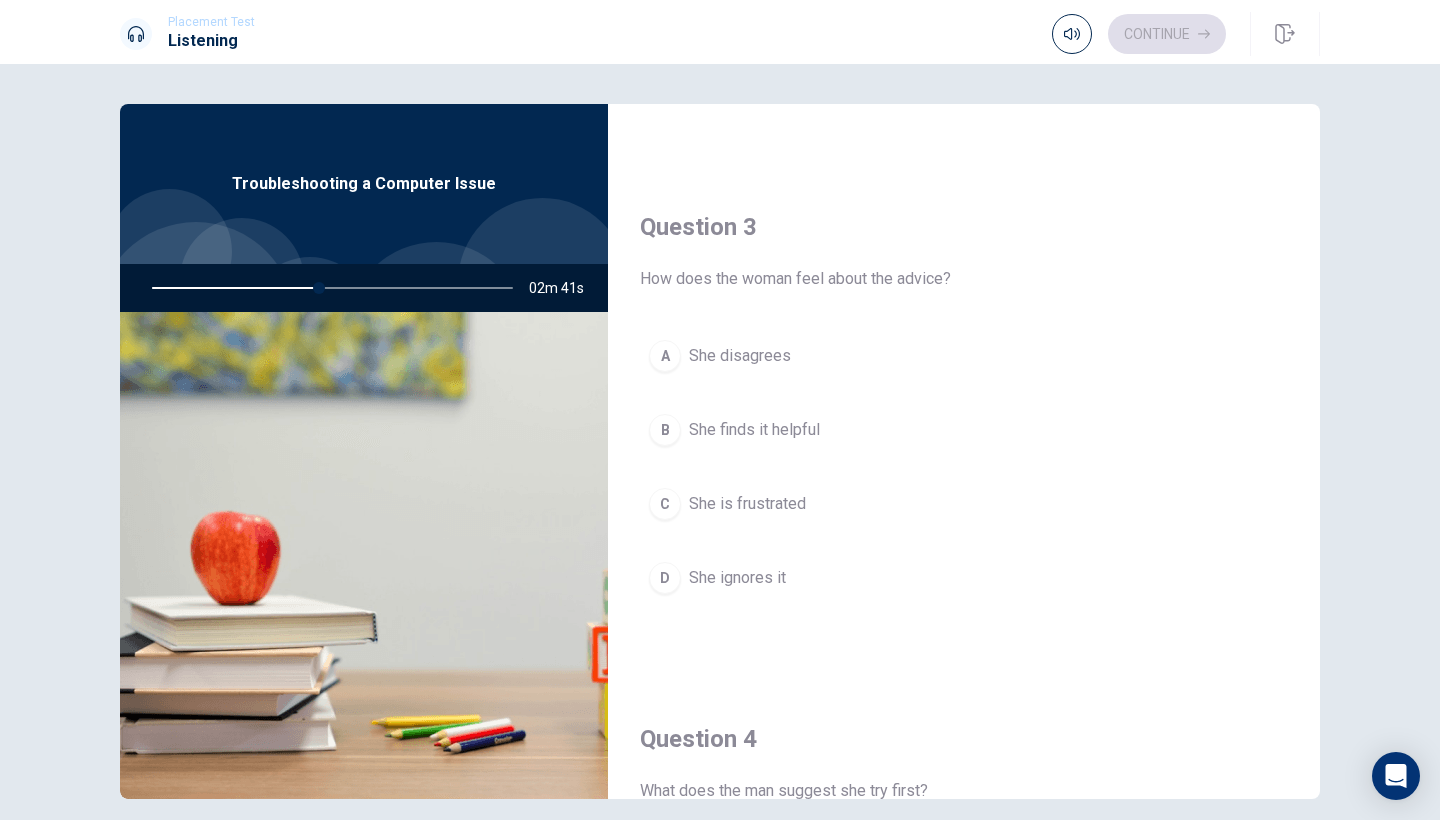 scroll, scrollTop: 961, scrollLeft: 0, axis: vertical 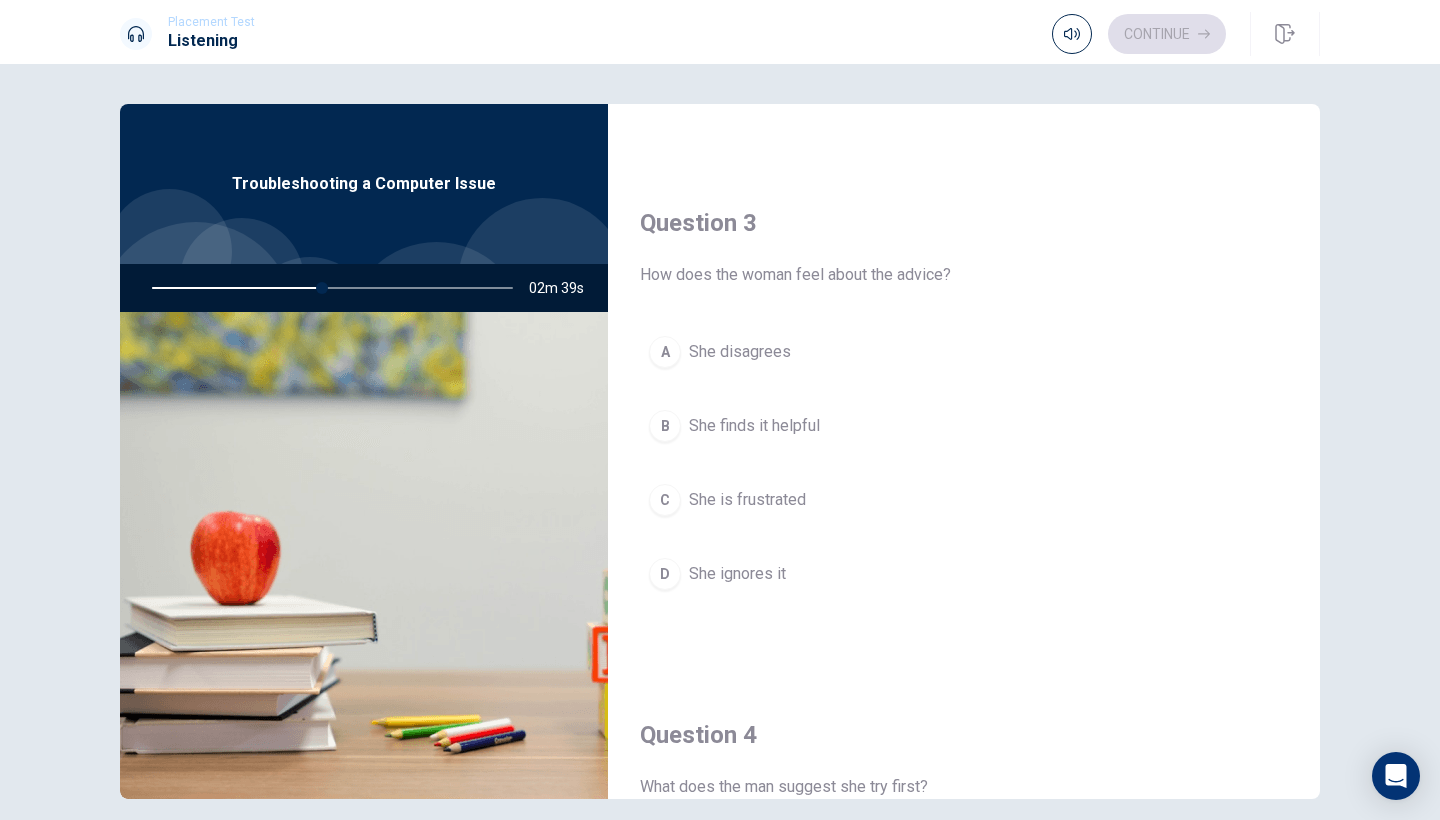click on "She finds it helpful" at bounding box center (754, 426) 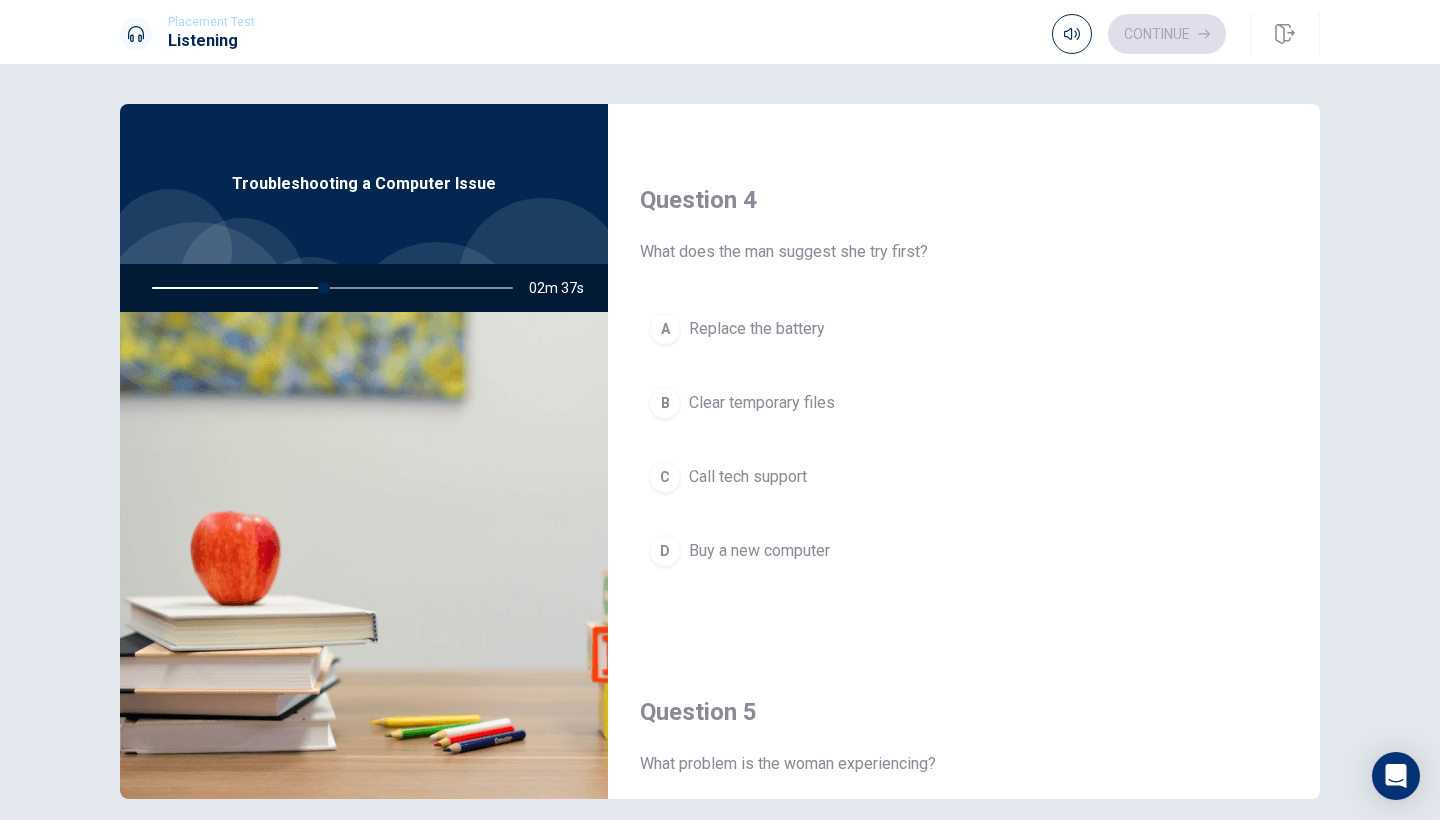 scroll, scrollTop: 1497, scrollLeft: 0, axis: vertical 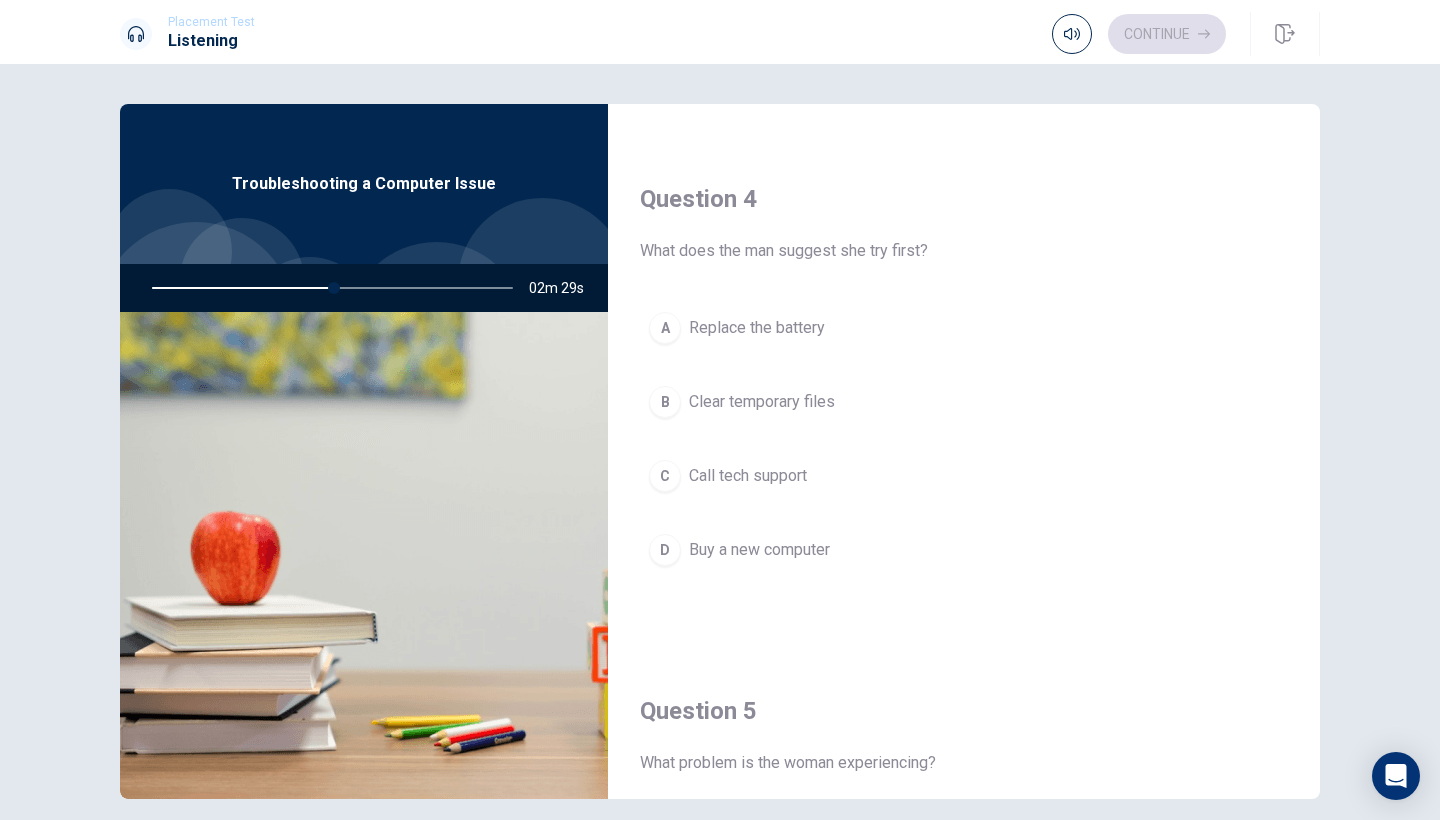 click on "Clear temporary files" at bounding box center [762, 402] 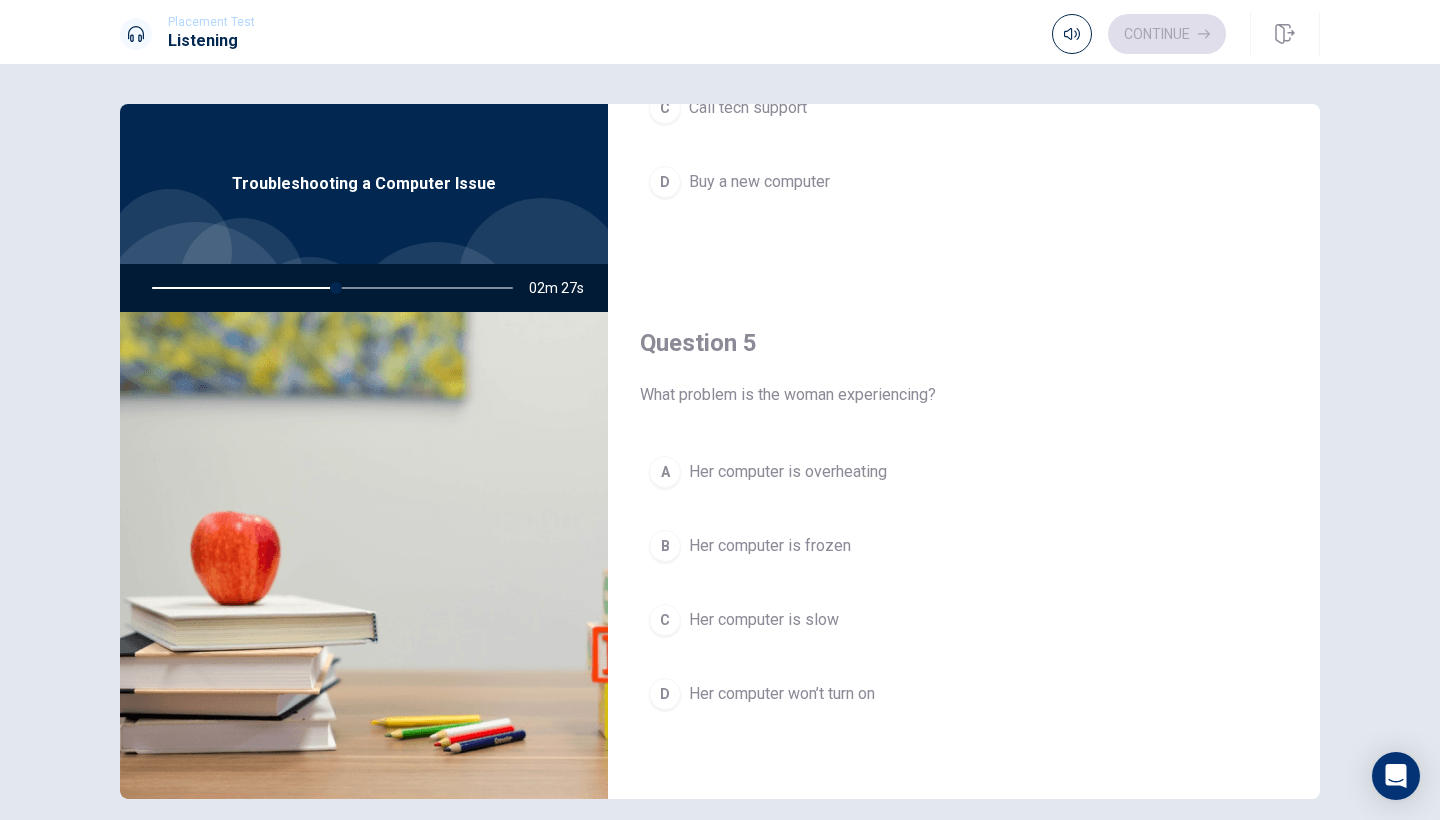 scroll, scrollTop: 1865, scrollLeft: 0, axis: vertical 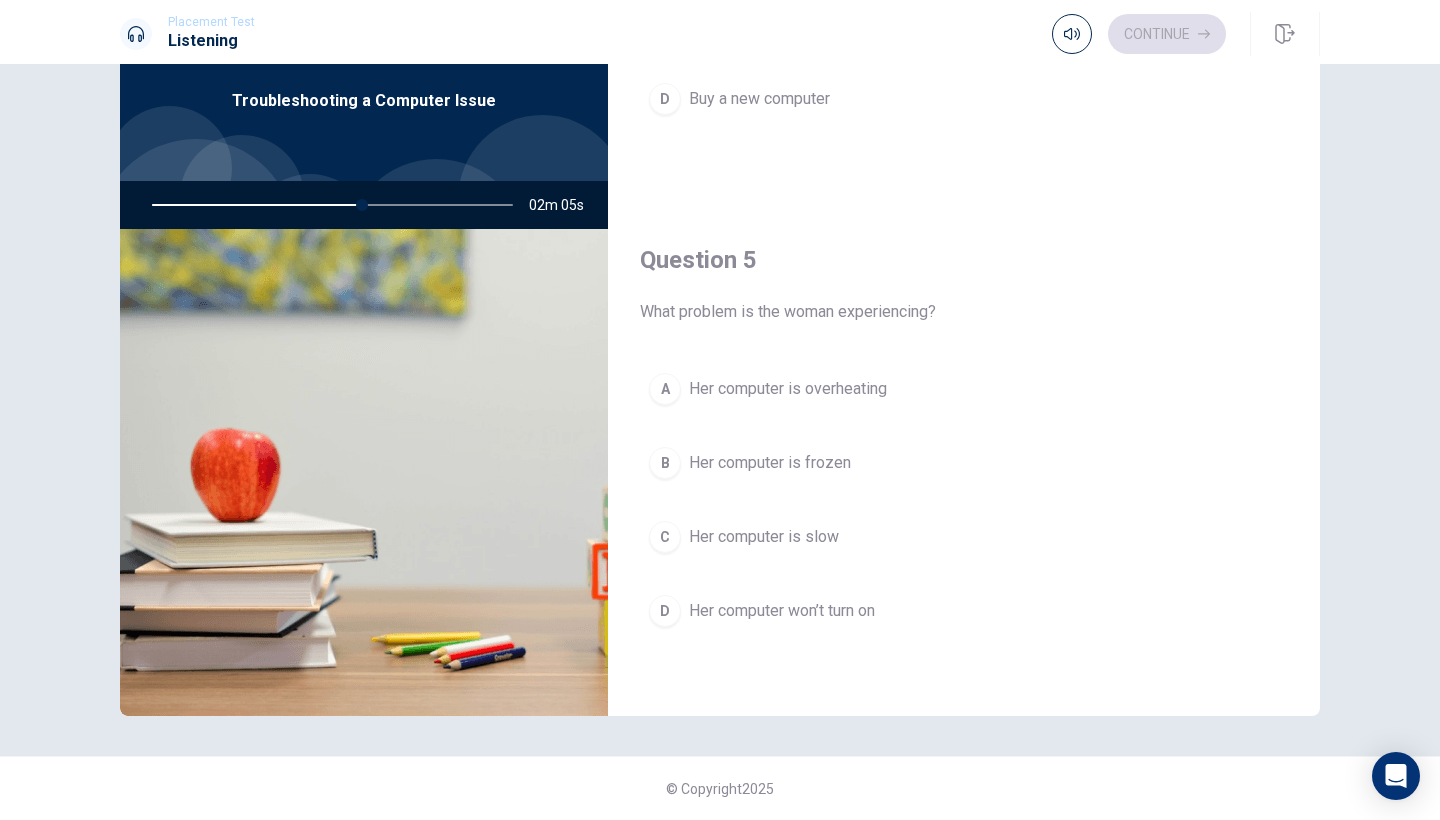 click on "Her computer won’t turn on" at bounding box center (782, 611) 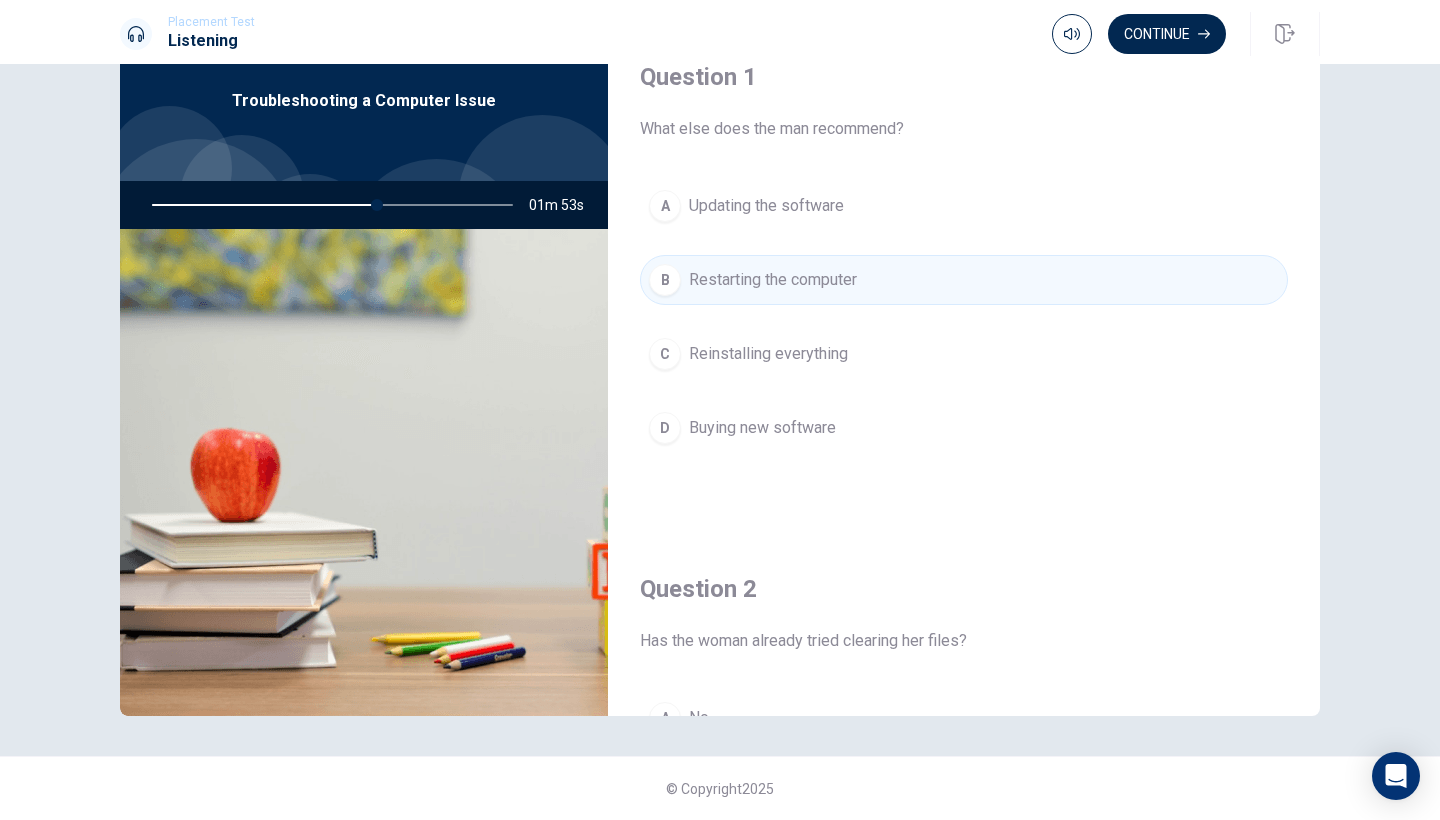 scroll, scrollTop: 0, scrollLeft: 0, axis: both 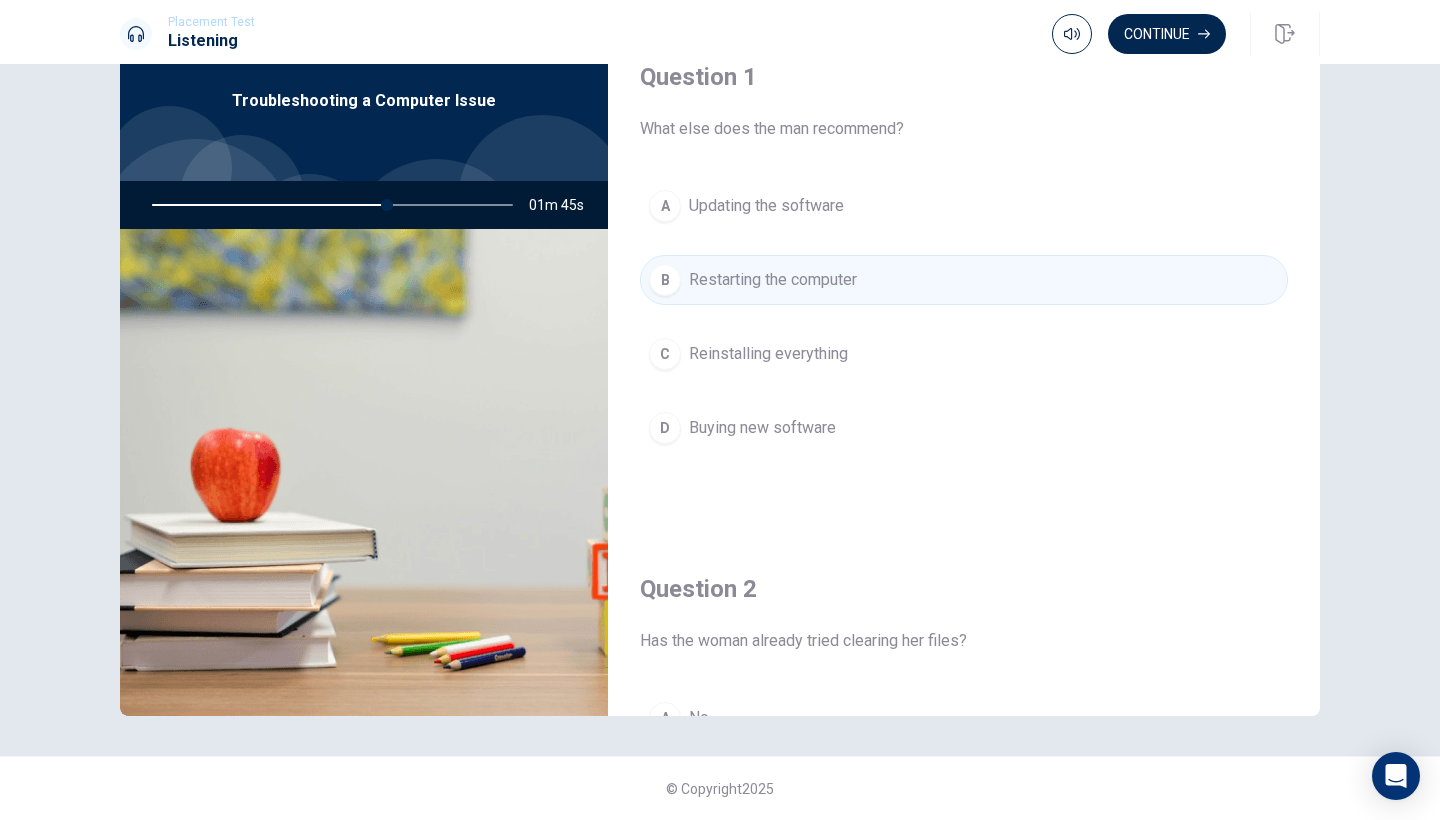 click on "Reinstalling everything" at bounding box center [768, 354] 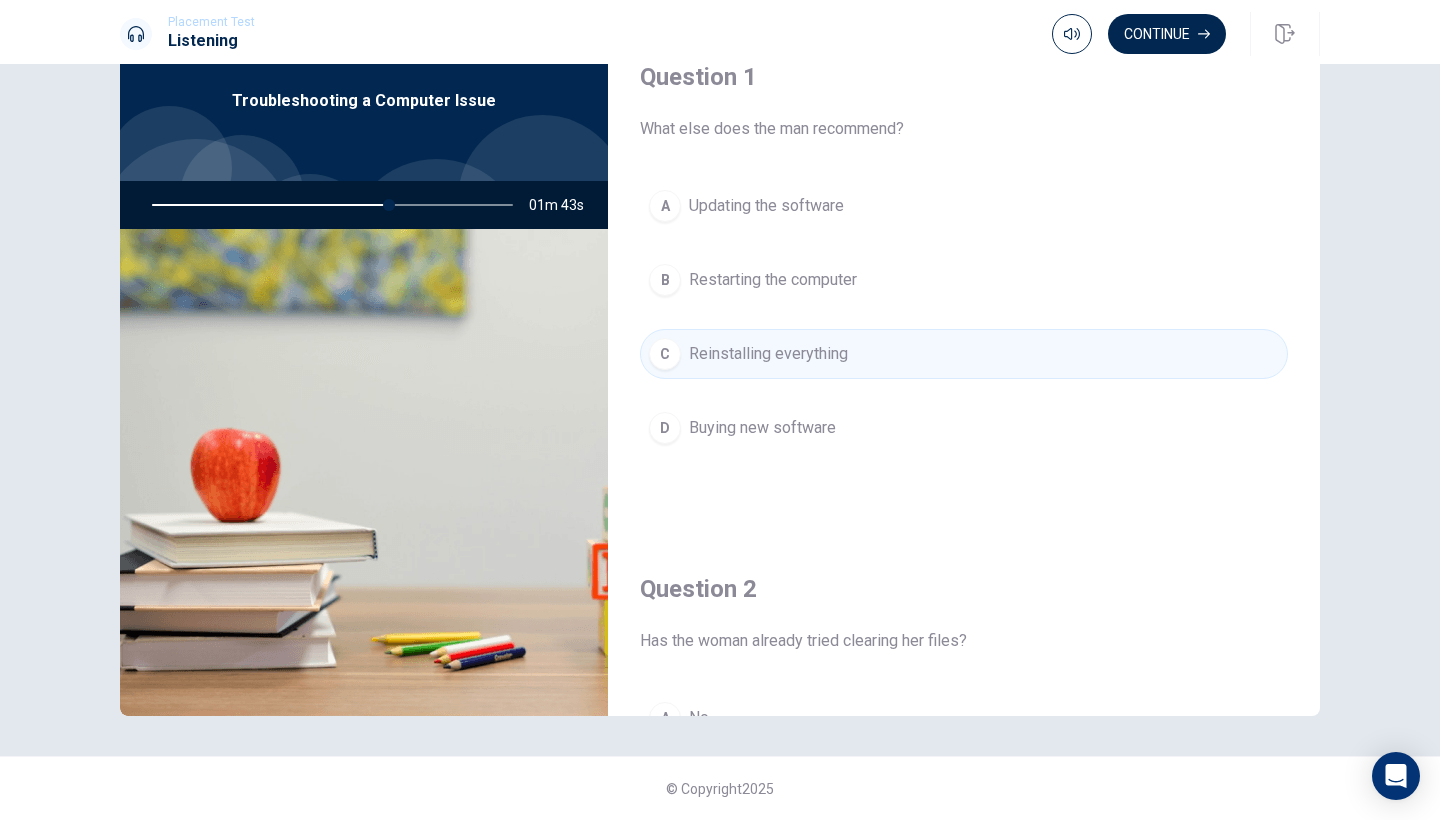 click on "Restarting the computer" at bounding box center (773, 280) 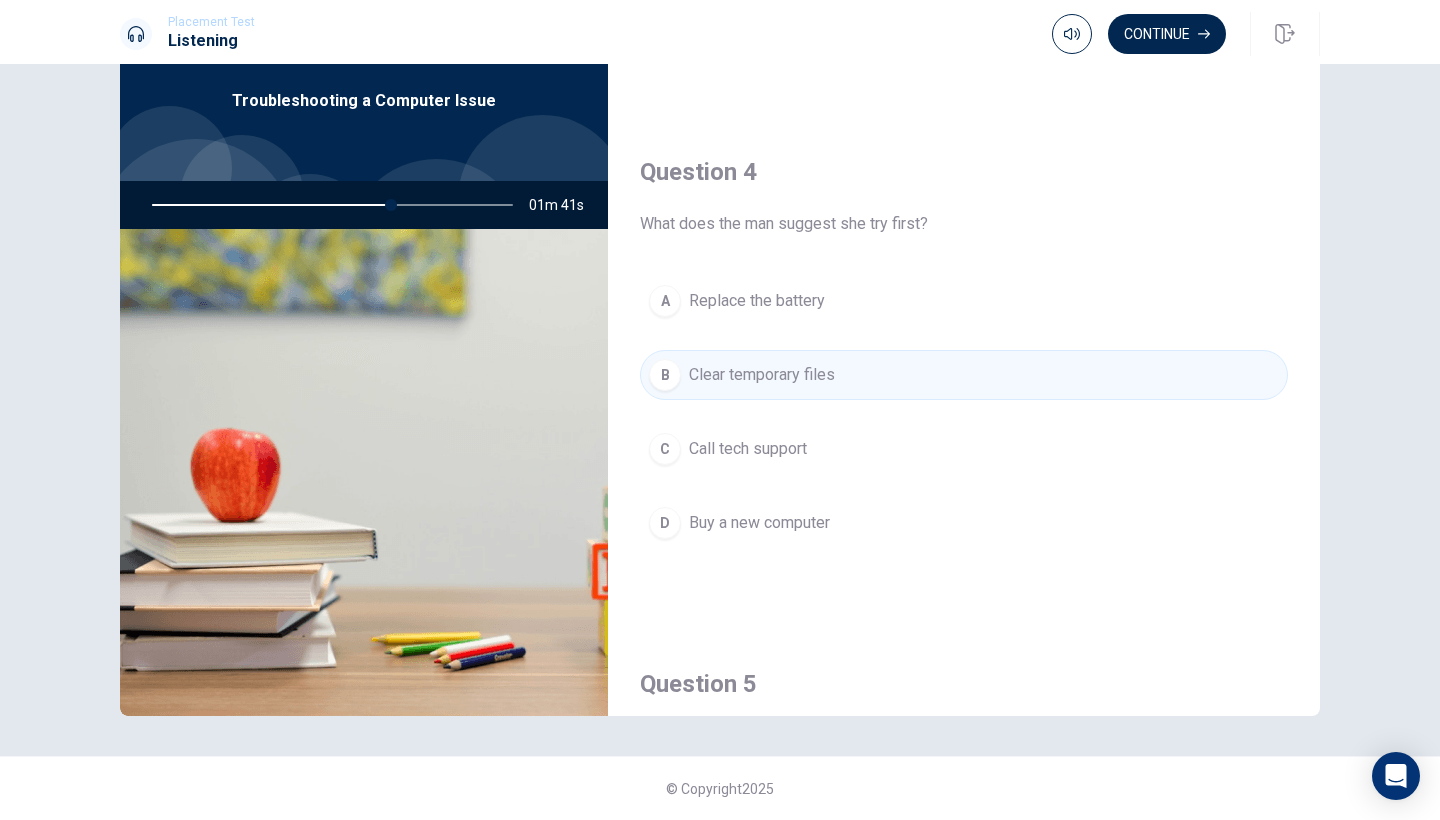 scroll, scrollTop: 1460, scrollLeft: 0, axis: vertical 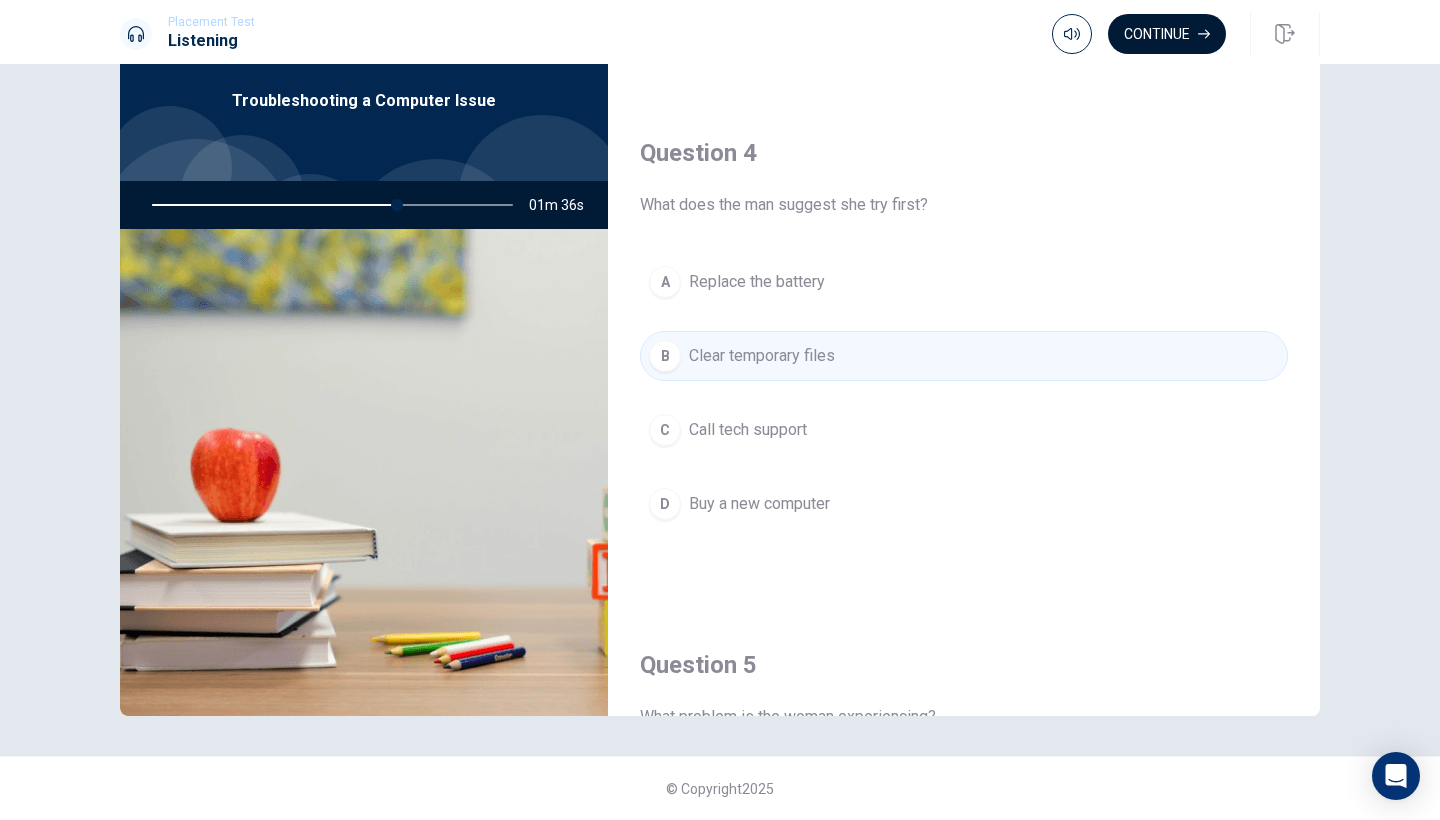 click on "Continue" at bounding box center [1167, 34] 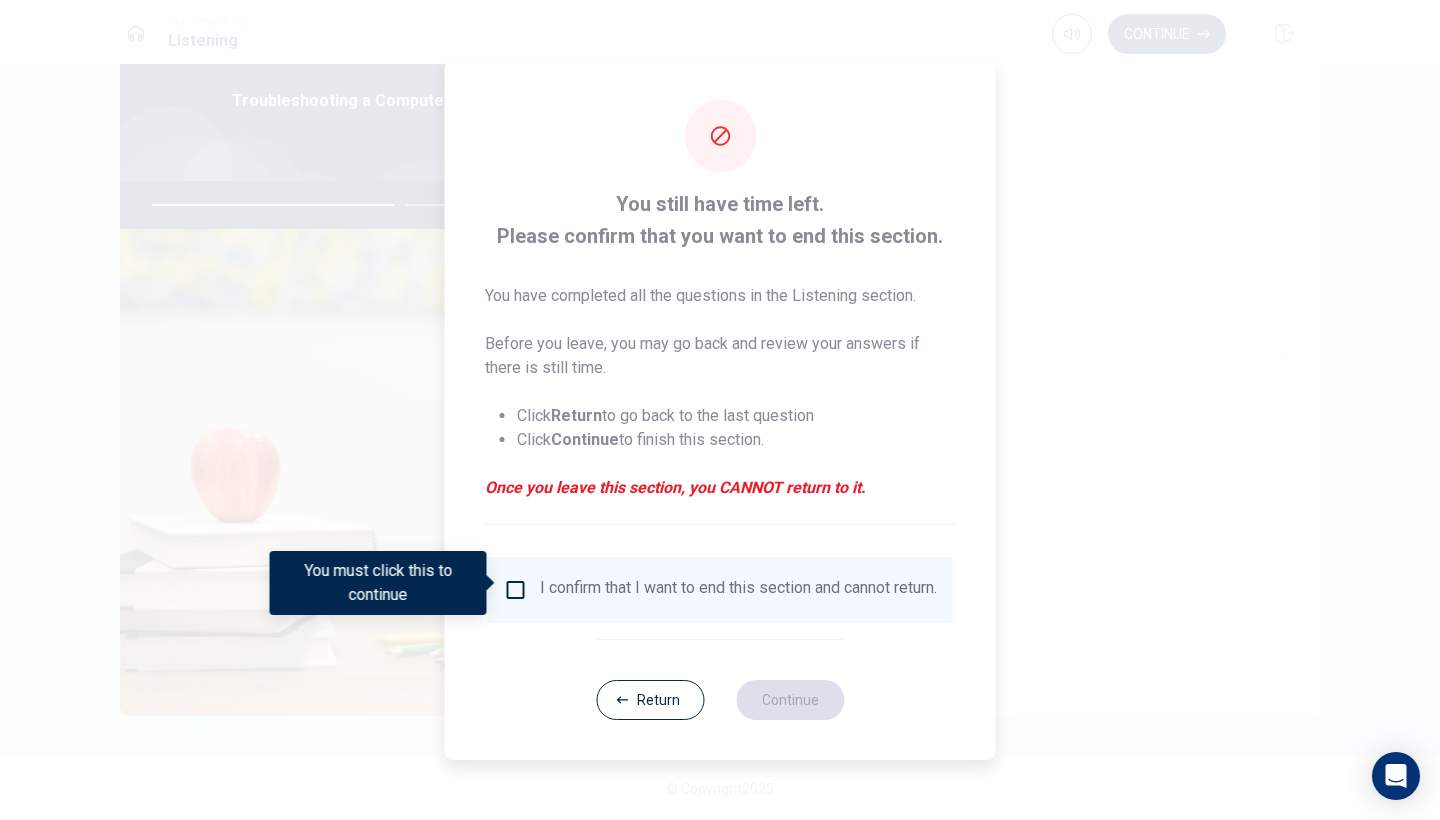 click on "I confirm that I want to end this section and cannot return." at bounding box center [738, 590] 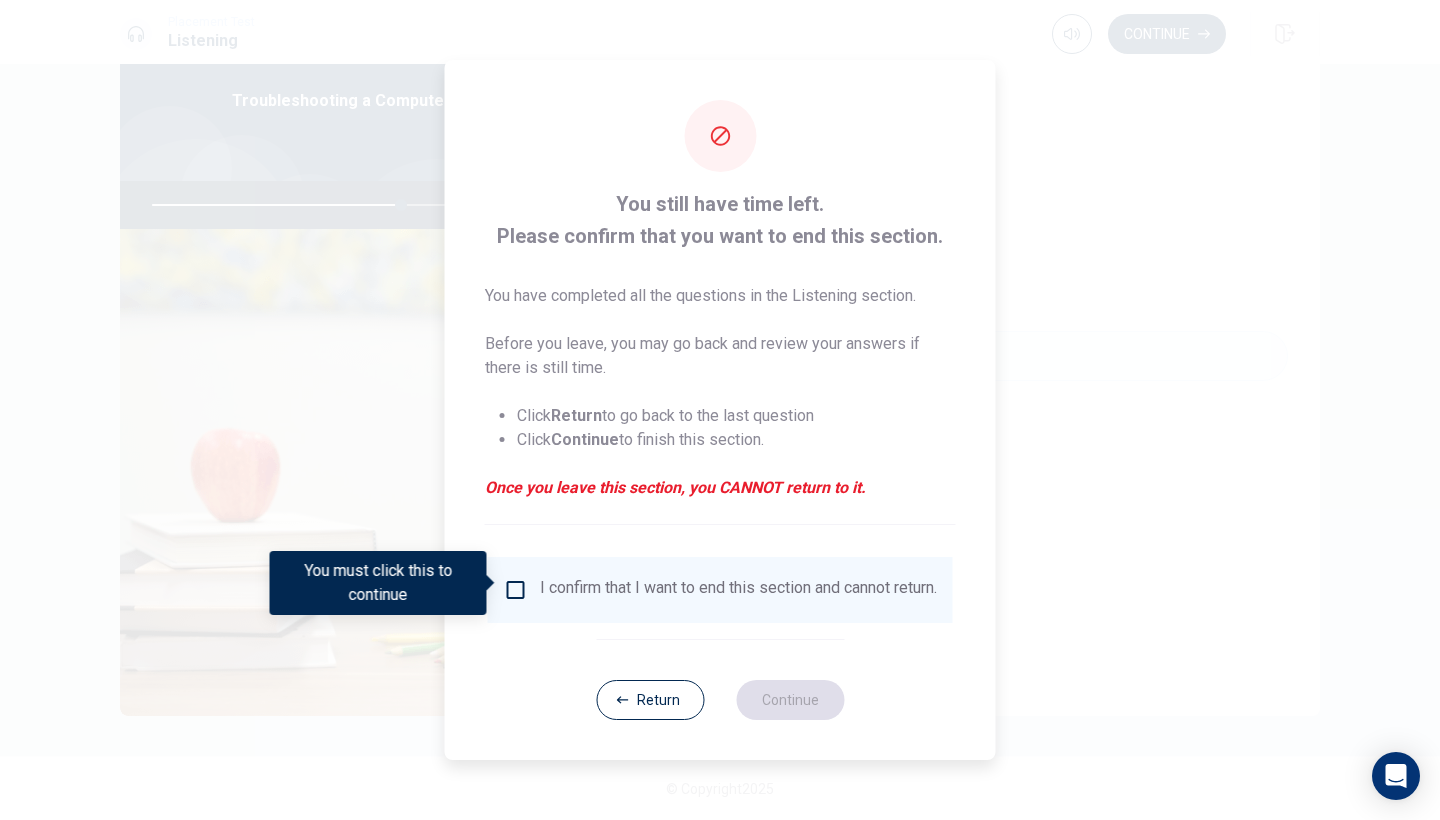 click at bounding box center (516, 590) 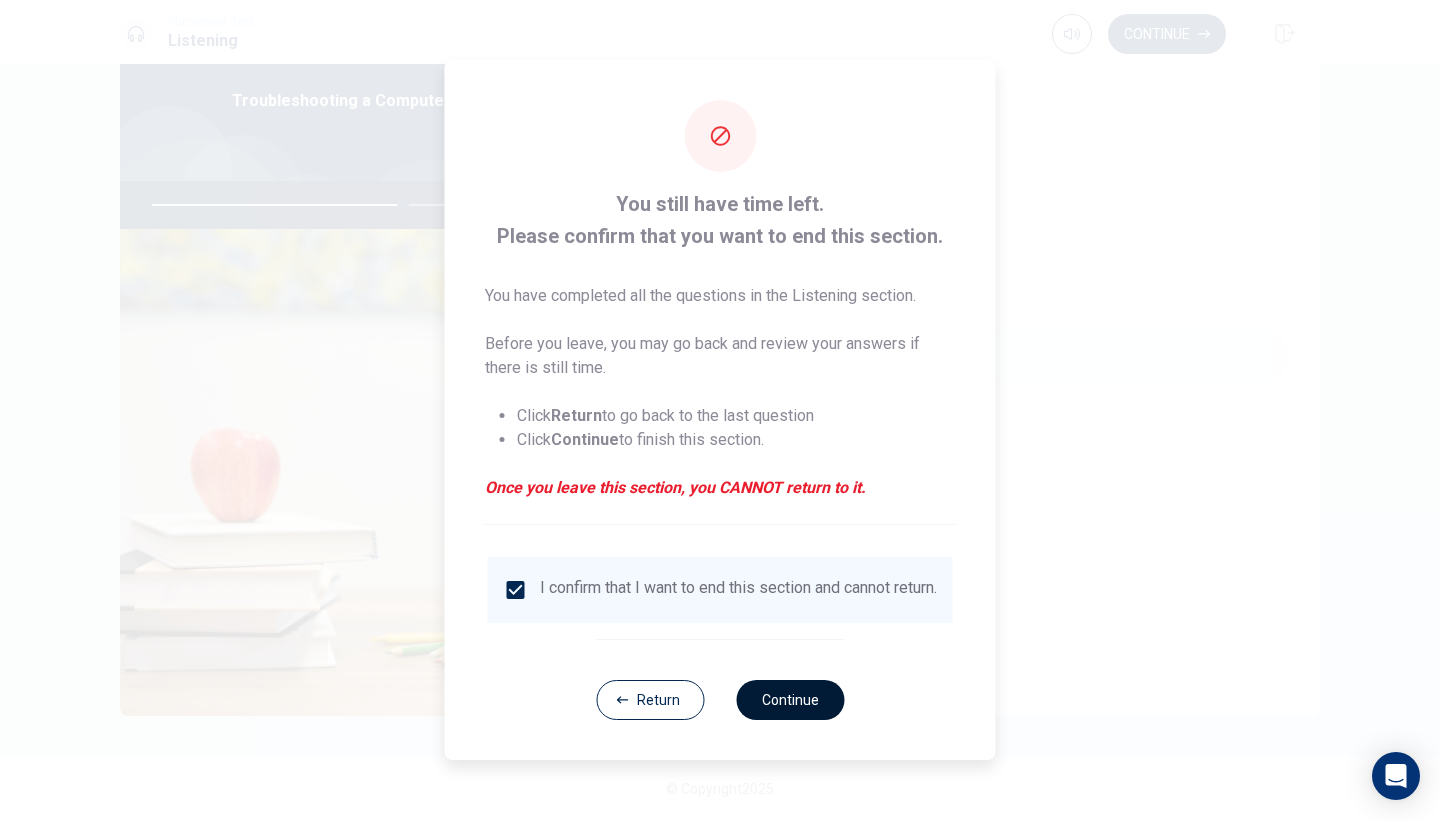 click on "Continue" at bounding box center (790, 700) 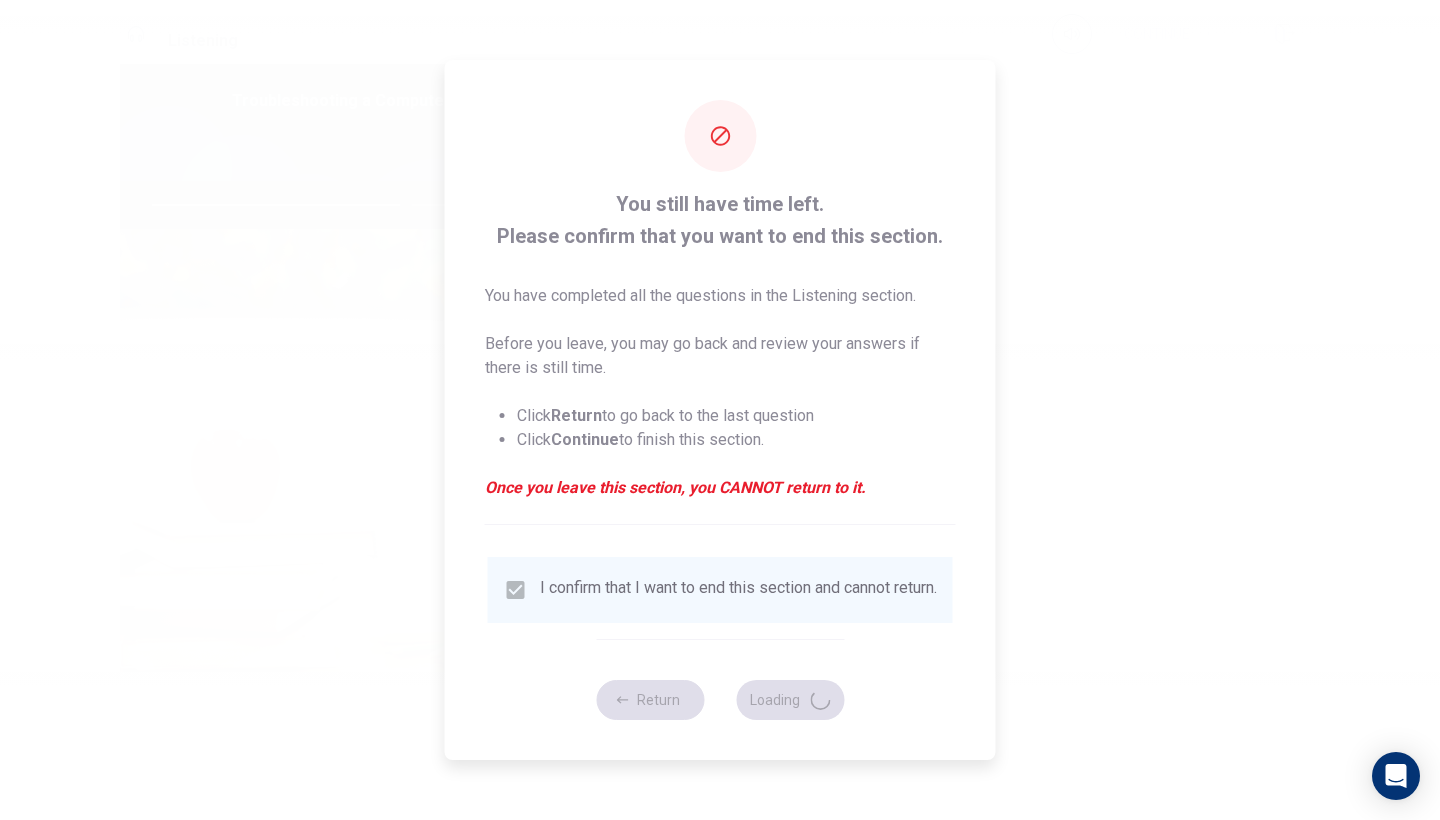 type on "71" 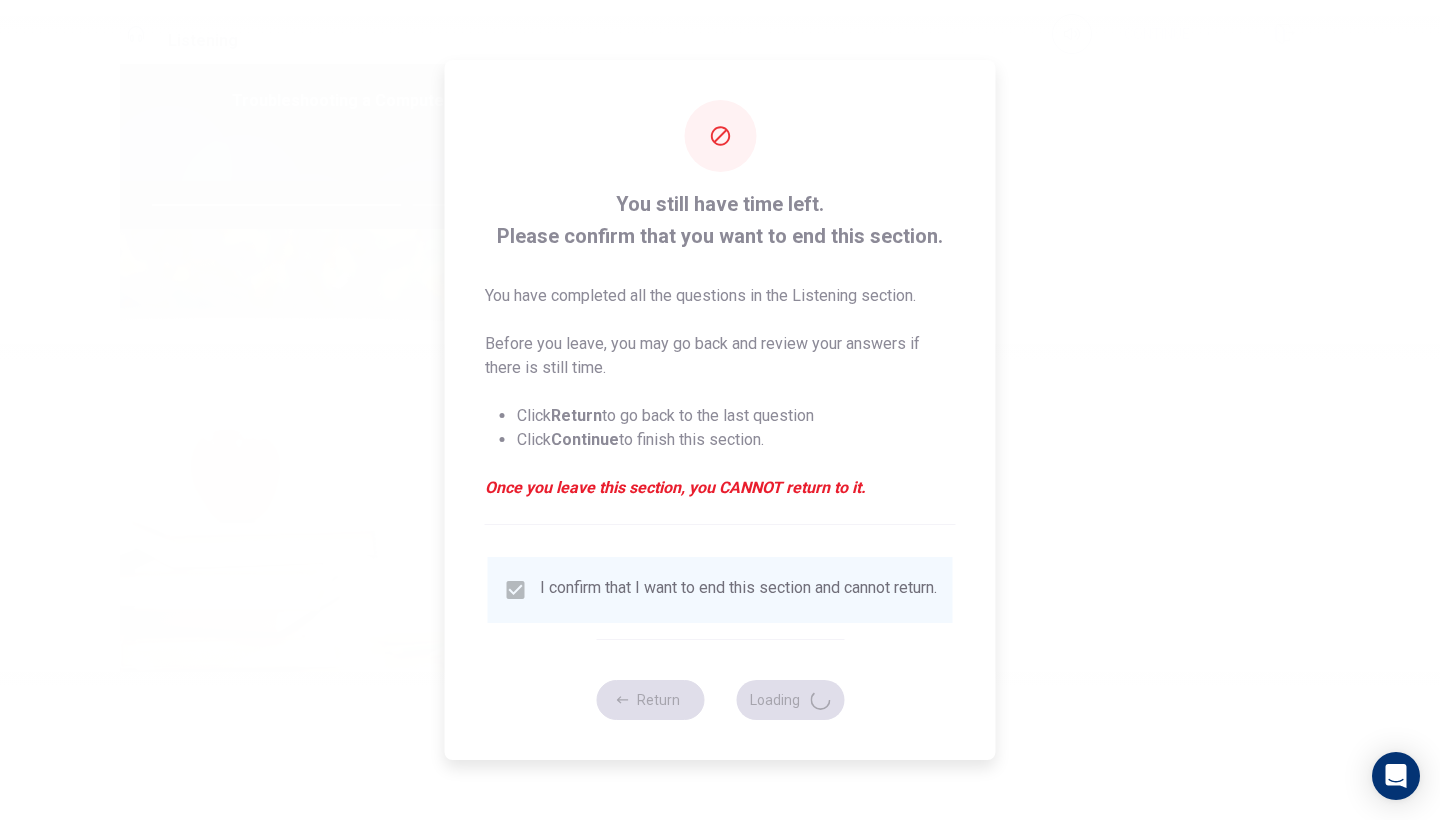 scroll, scrollTop: 0, scrollLeft: 0, axis: both 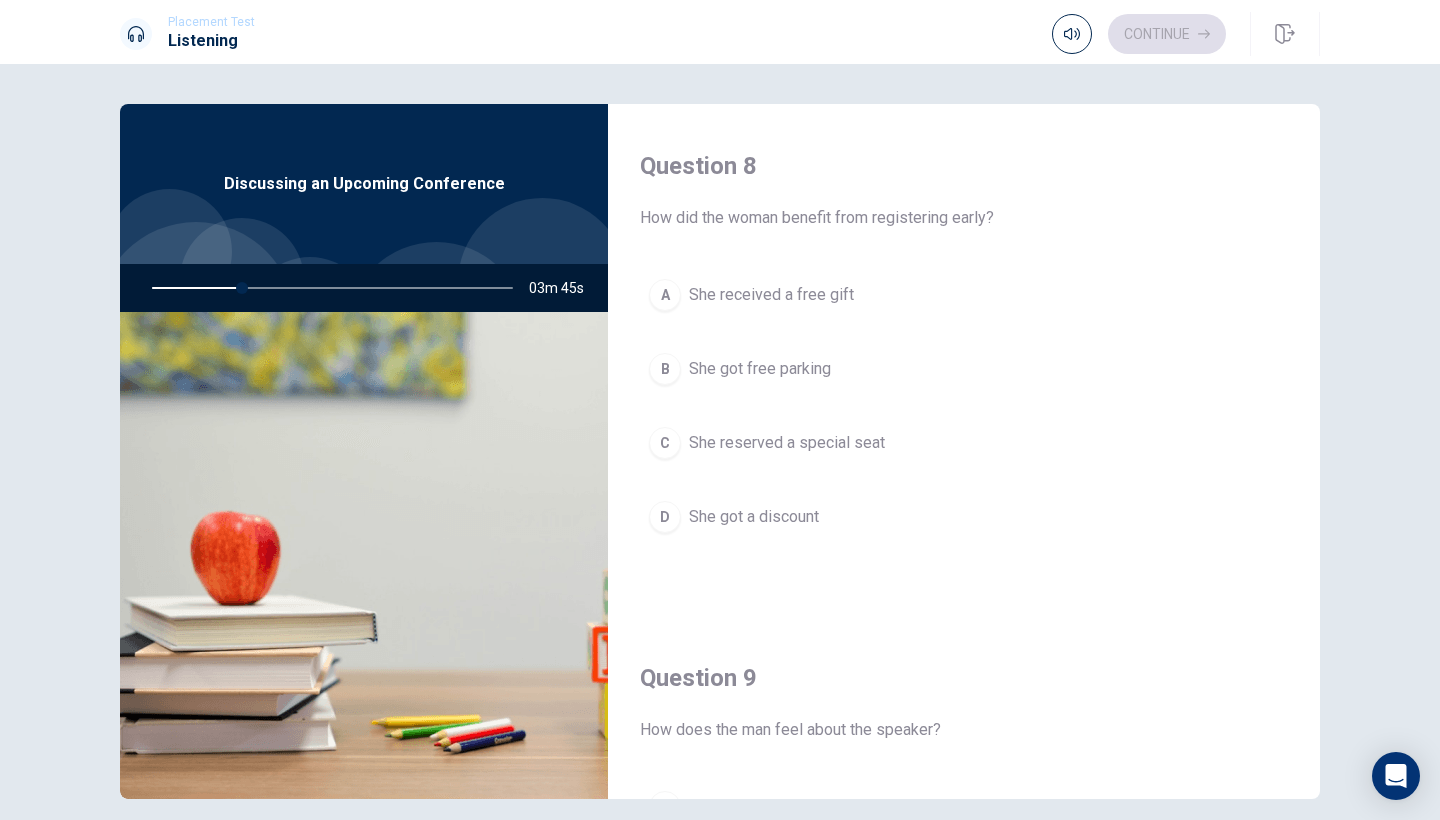 drag, startPoint x: 239, startPoint y: 288, endPoint x: 221, endPoint y: 288, distance: 18 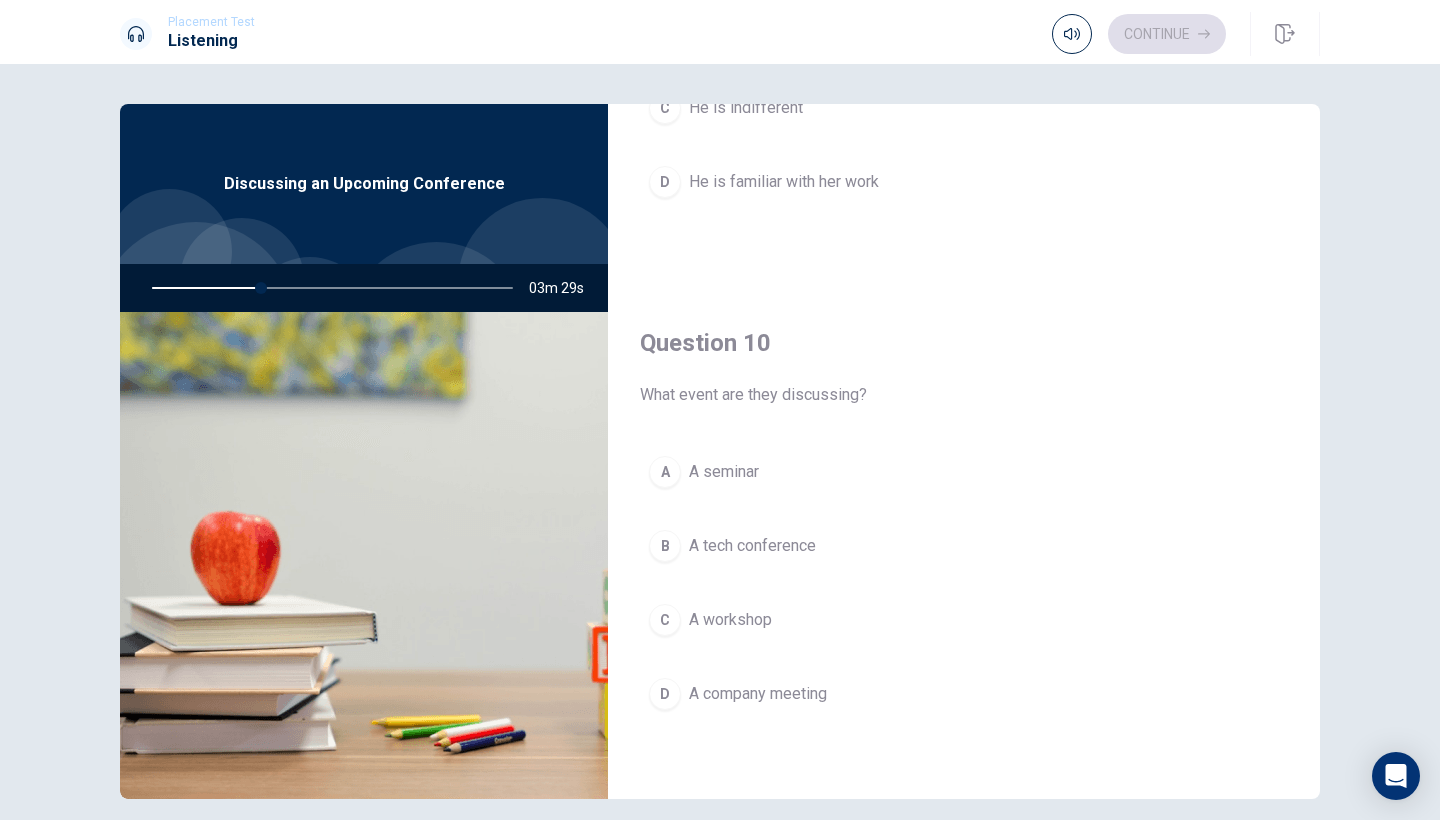 scroll, scrollTop: 1865, scrollLeft: 0, axis: vertical 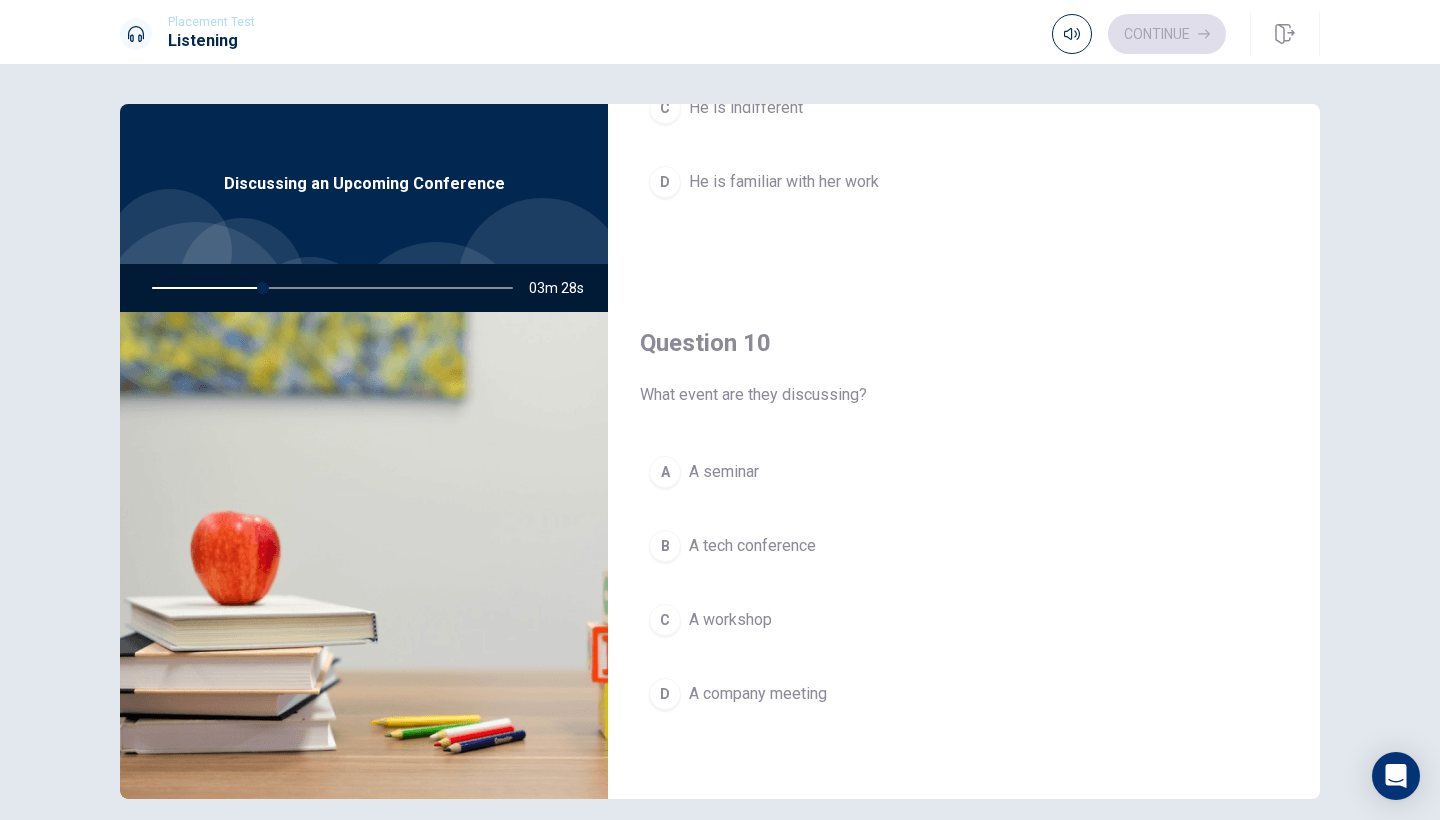 click on "A tech conference" at bounding box center [752, 546] 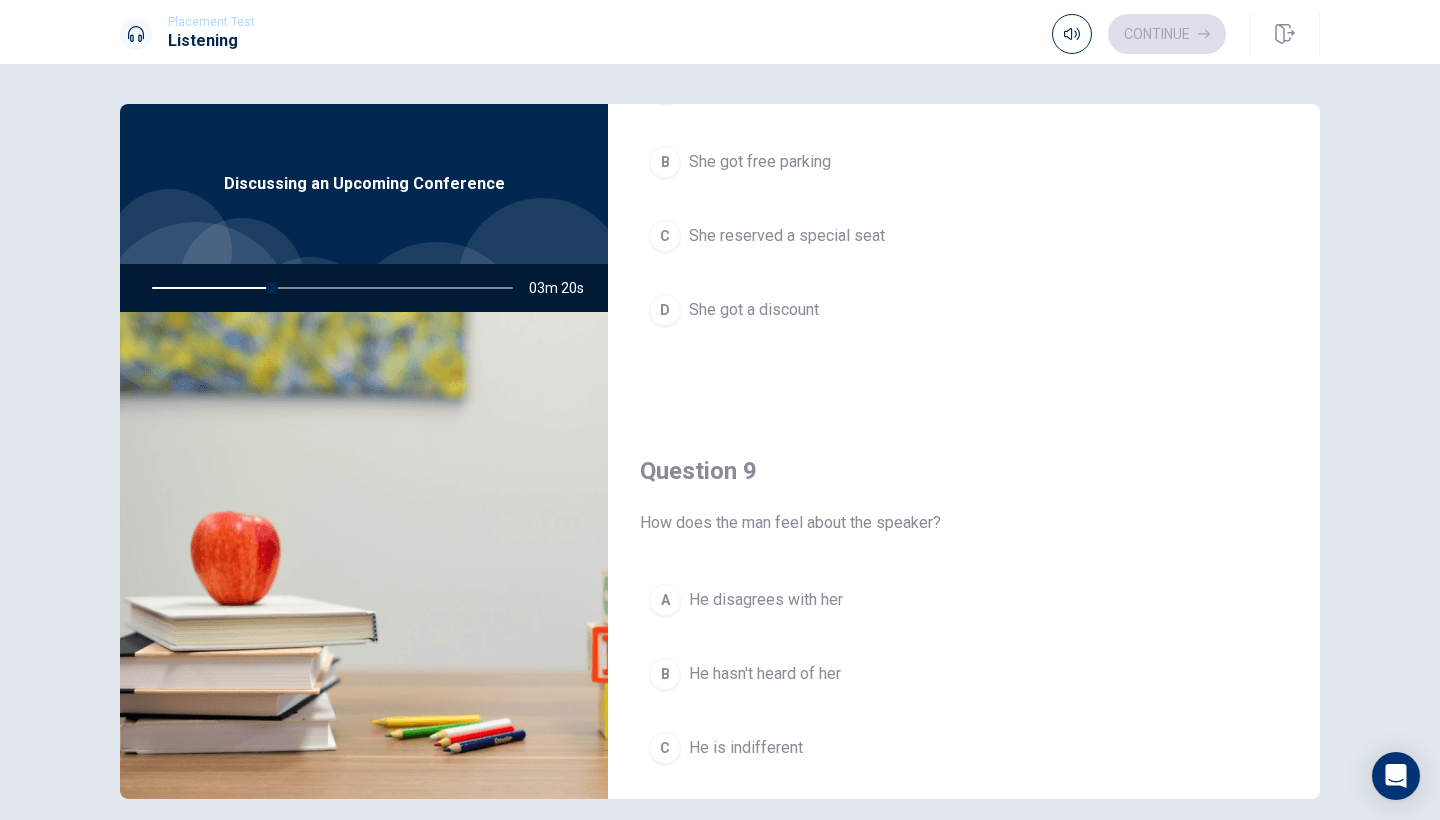 scroll, scrollTop: 557, scrollLeft: 0, axis: vertical 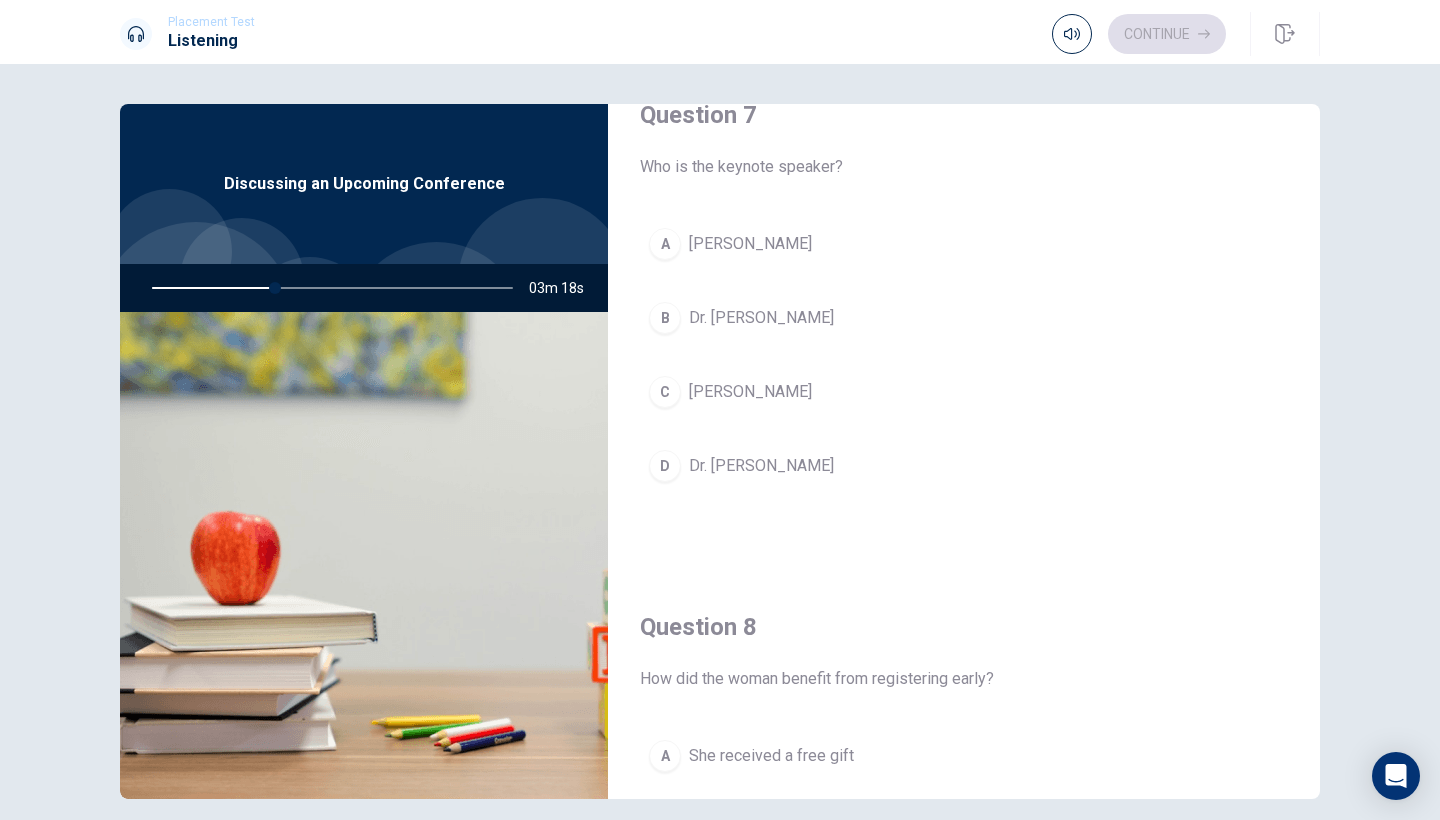 click on "[PERSON_NAME]" at bounding box center [750, 244] 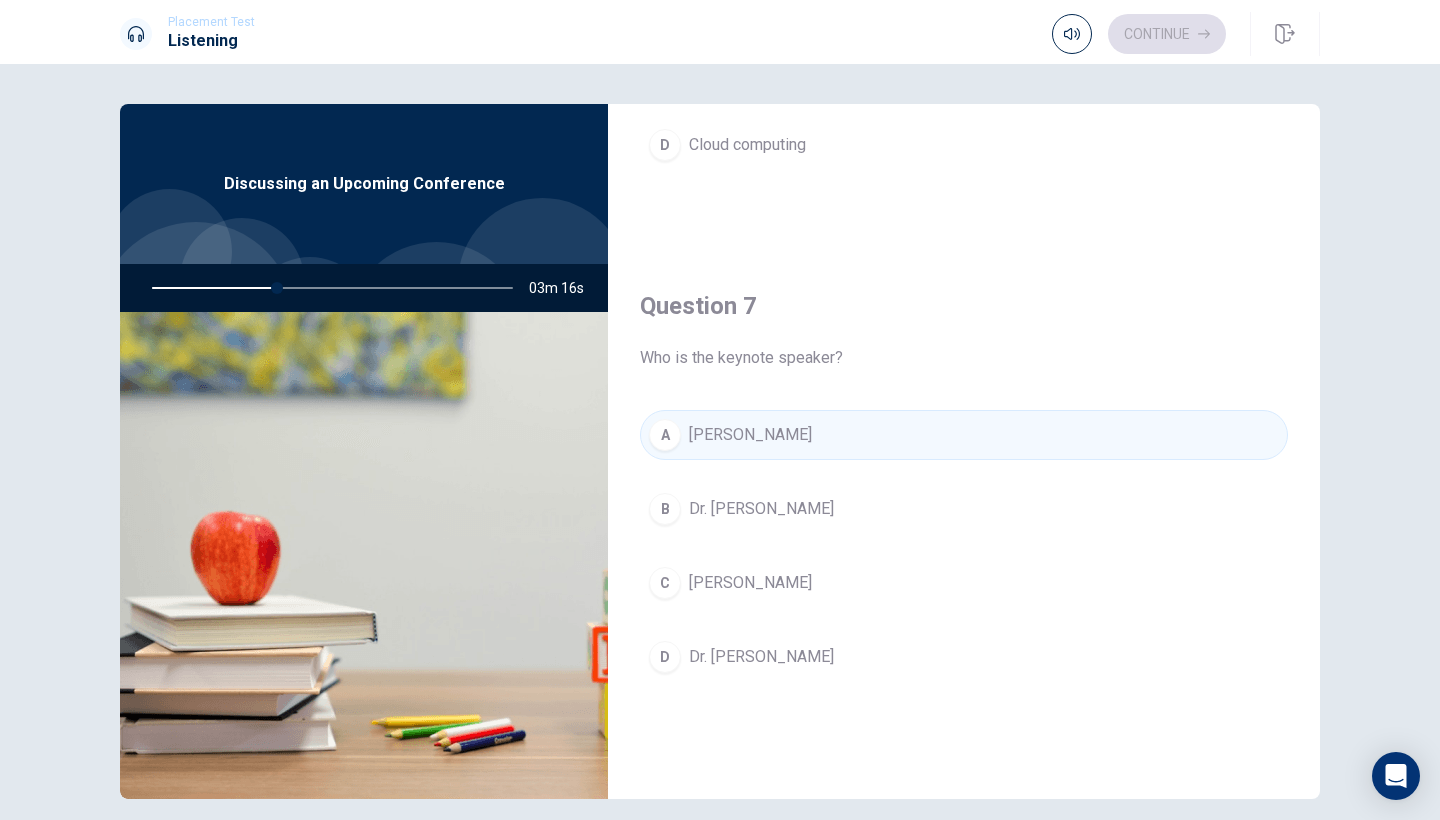 scroll, scrollTop: 331, scrollLeft: 0, axis: vertical 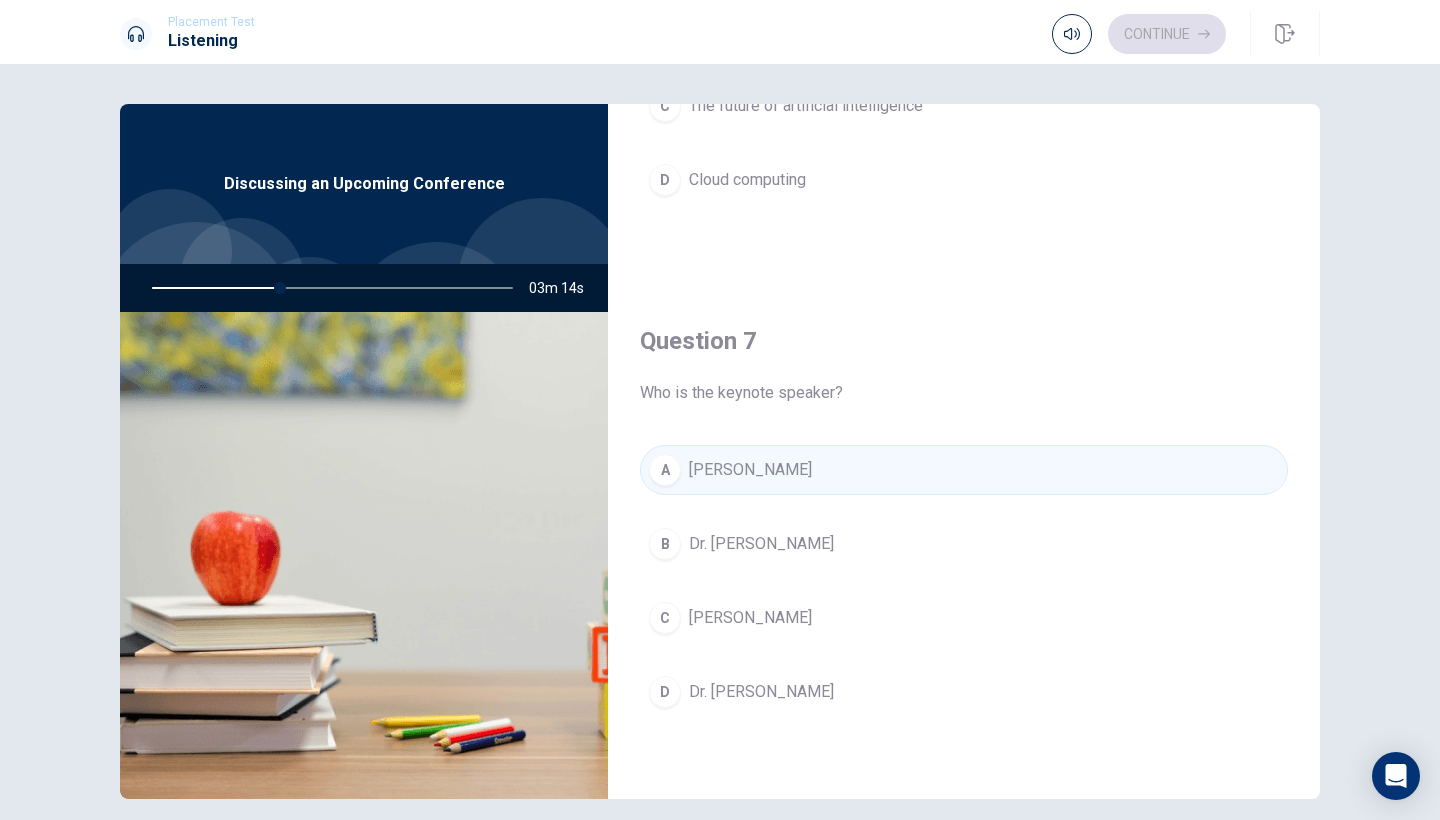 click on "[PERSON_NAME]" at bounding box center [750, 618] 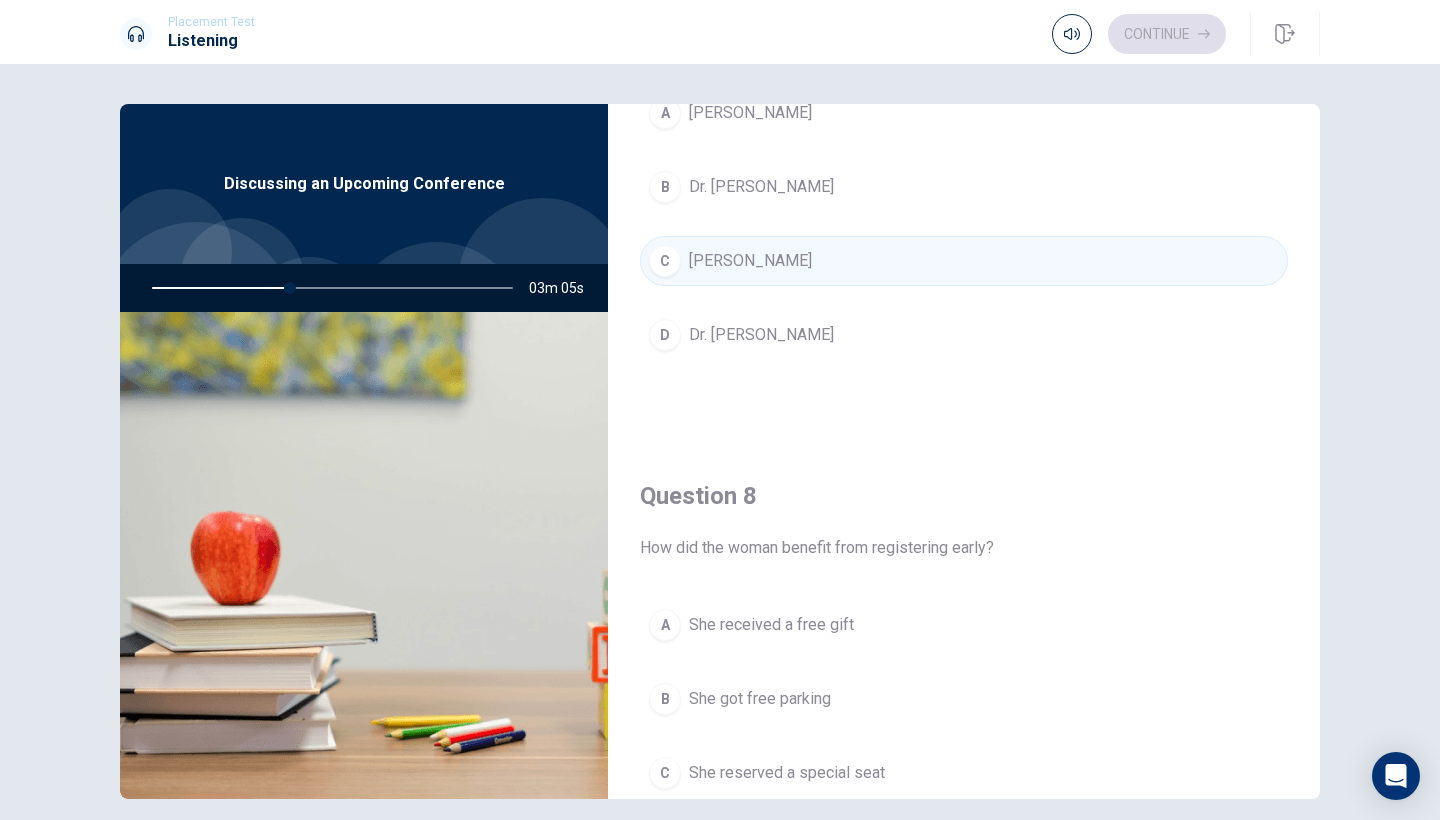 scroll, scrollTop: 913, scrollLeft: 0, axis: vertical 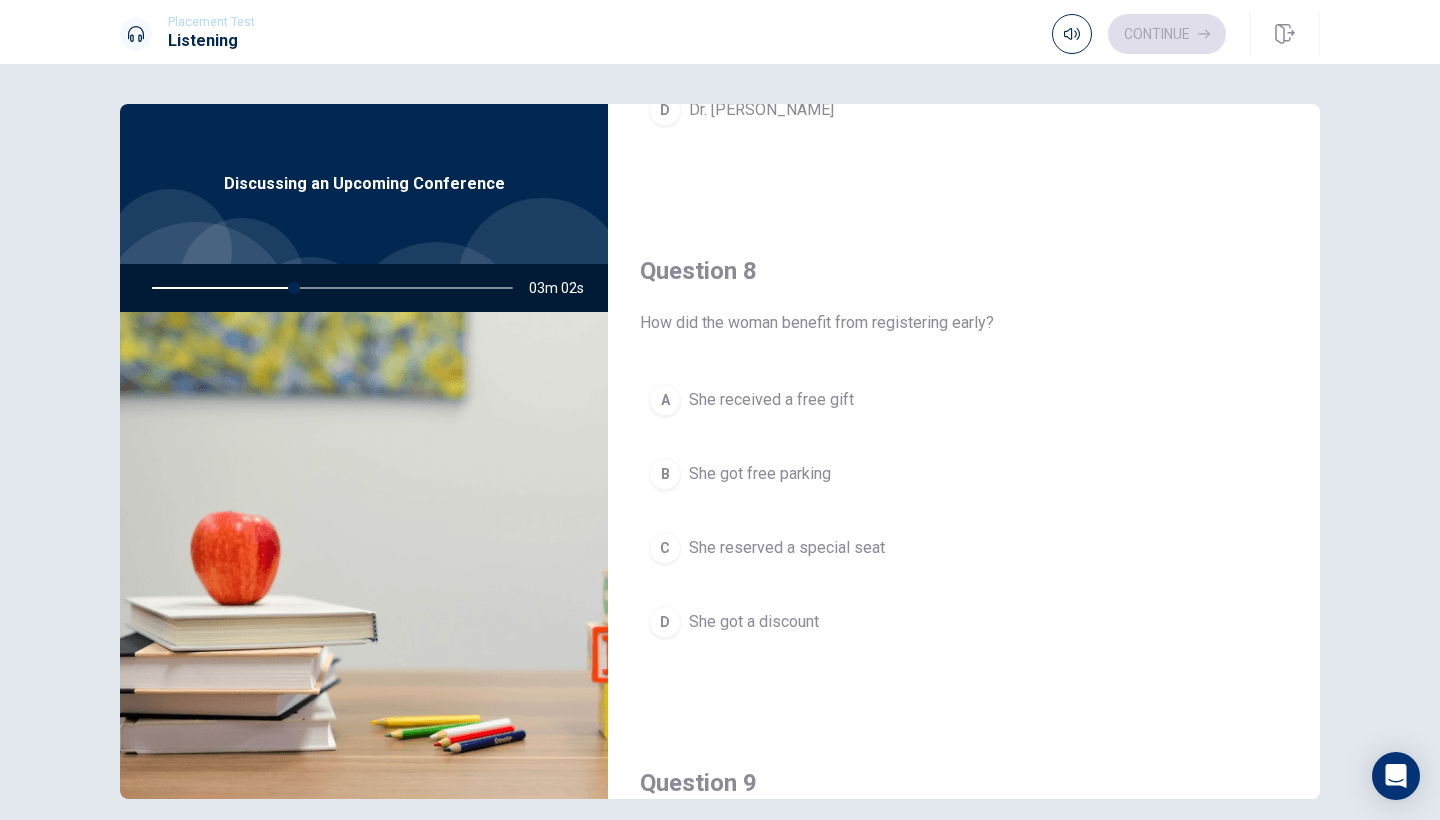 click on "She received a free gift" at bounding box center [771, 400] 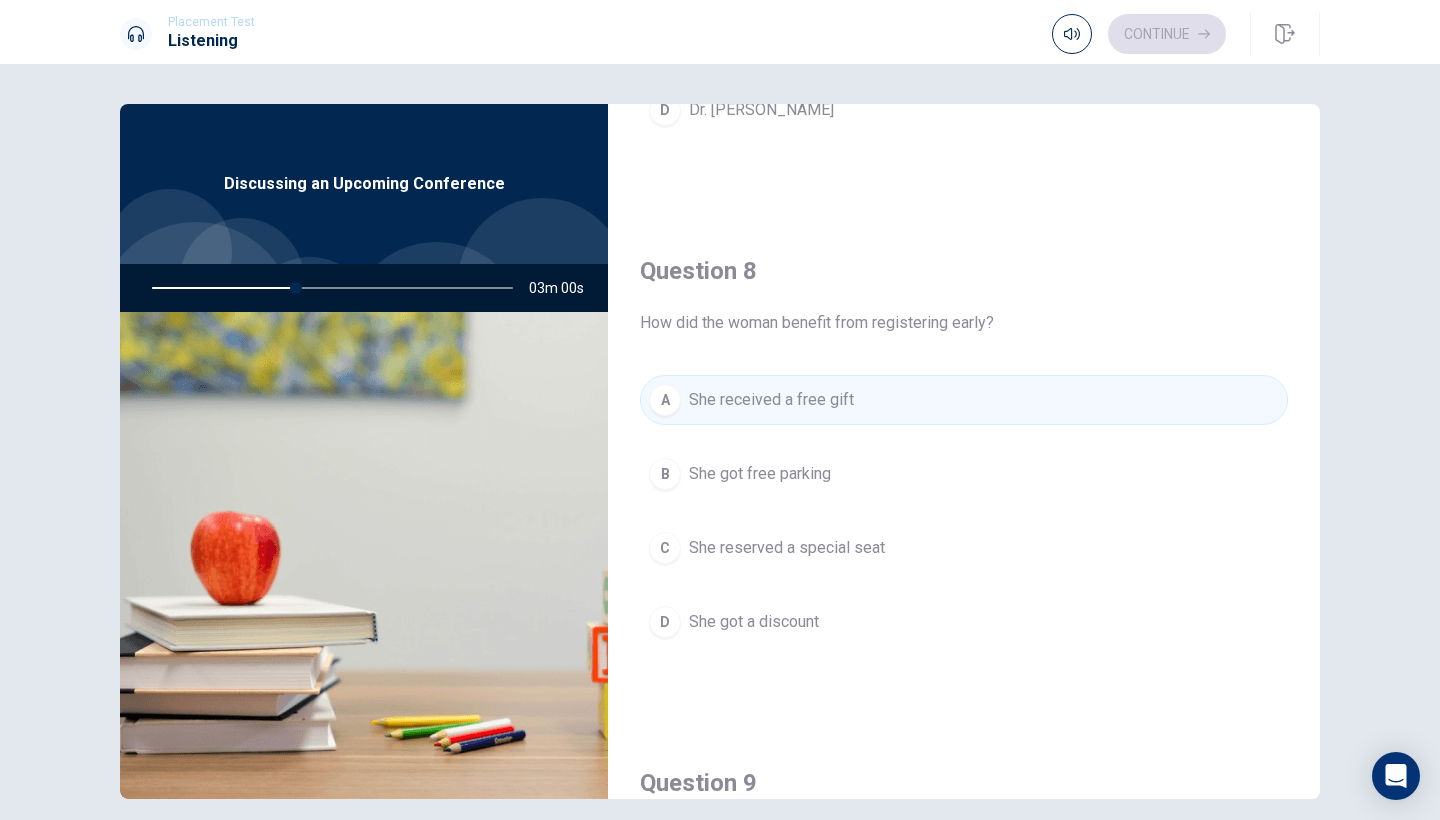 click on "She got a discount" at bounding box center (754, 622) 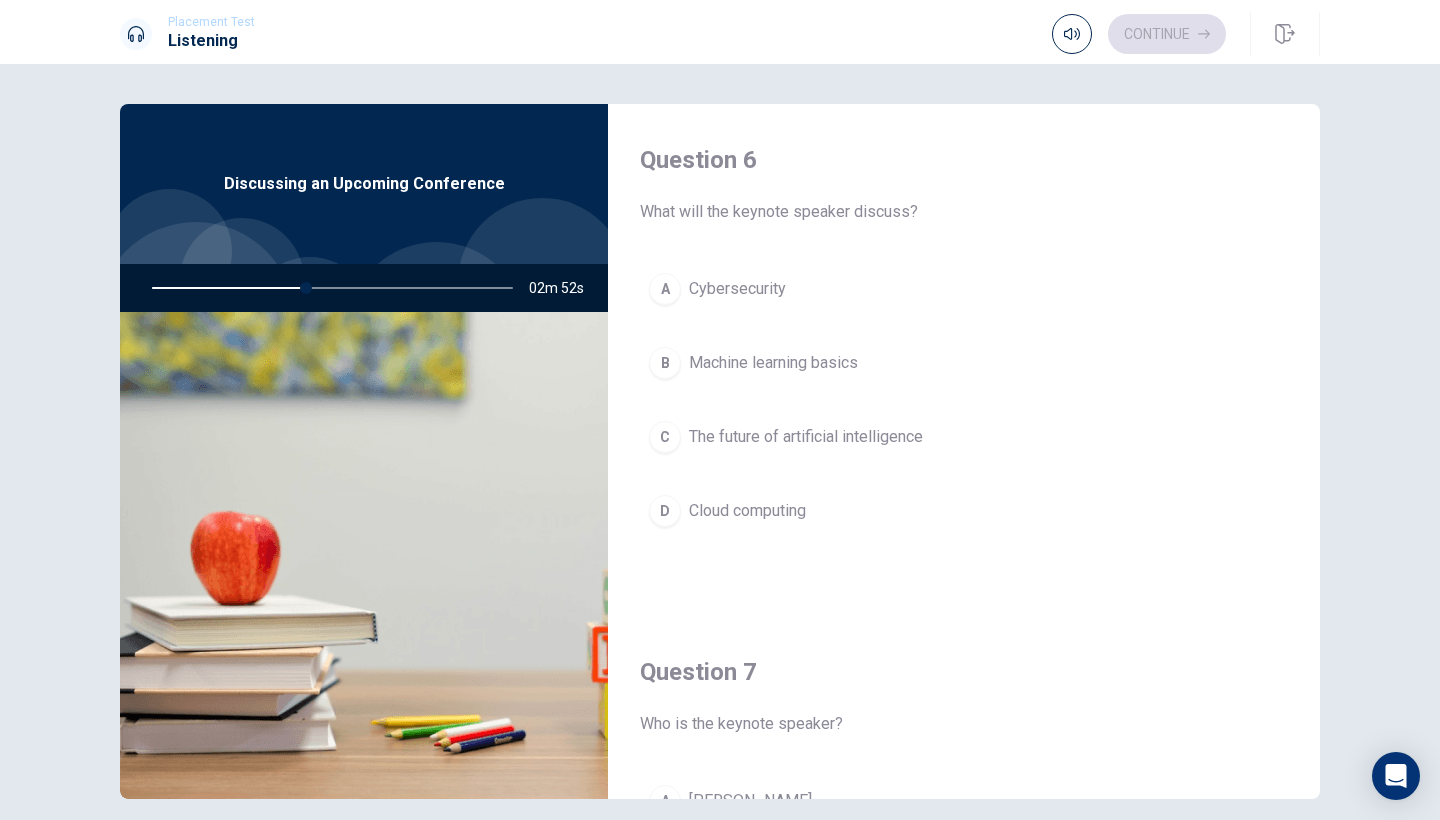 scroll, scrollTop: 32, scrollLeft: 0, axis: vertical 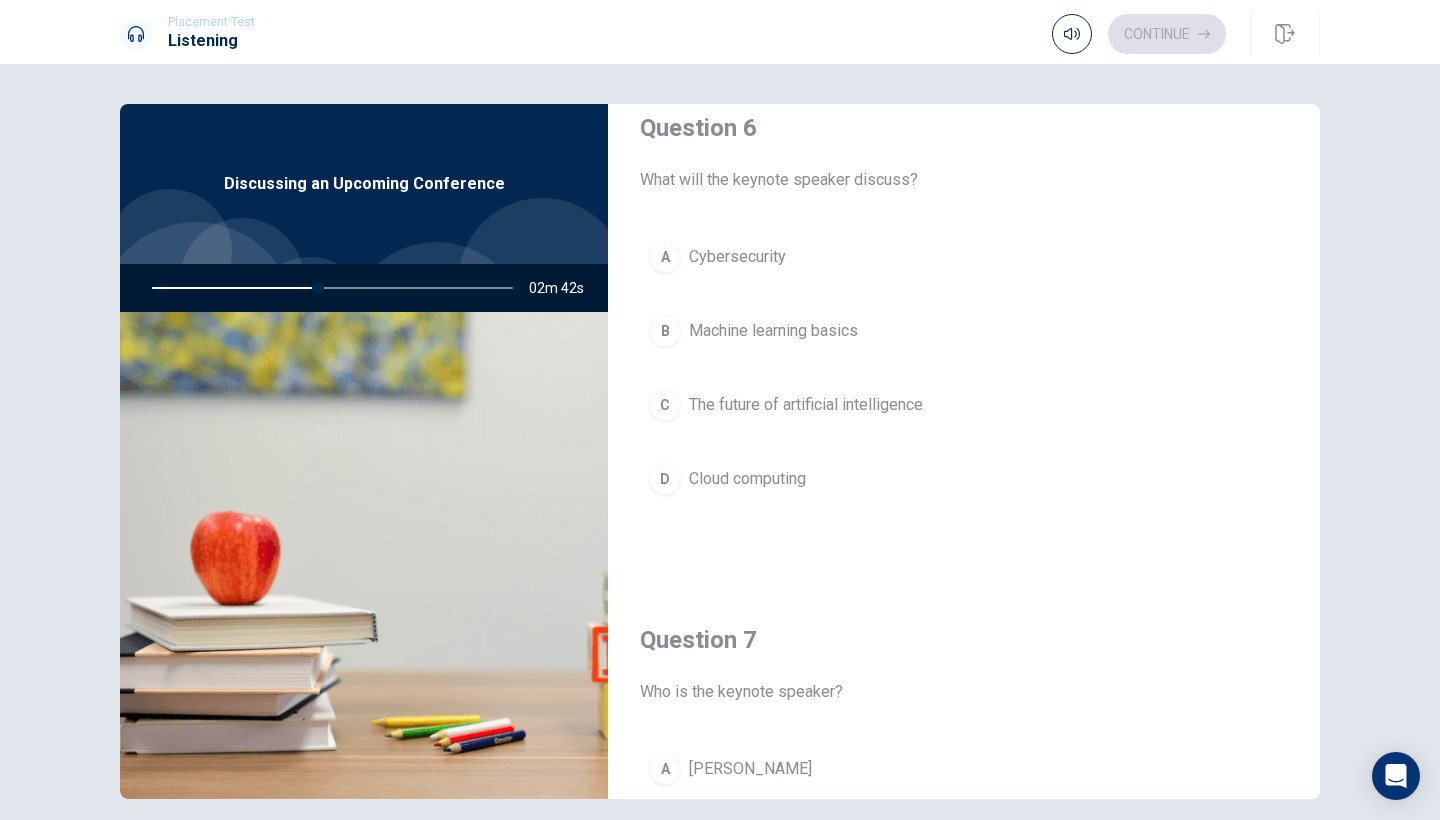 click on "The future of artificial intelligence" at bounding box center (806, 405) 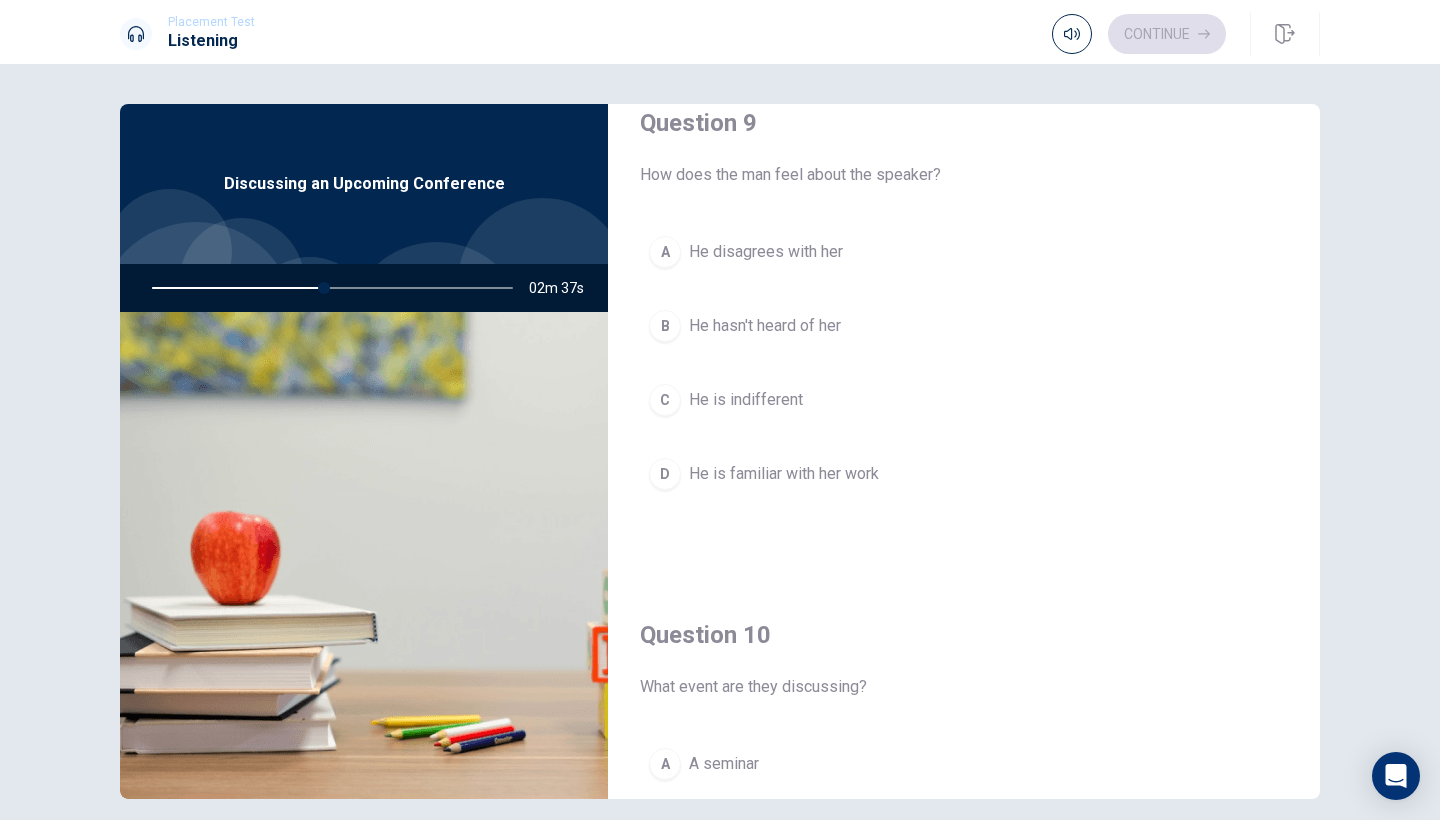 scroll, scrollTop: 1585, scrollLeft: 0, axis: vertical 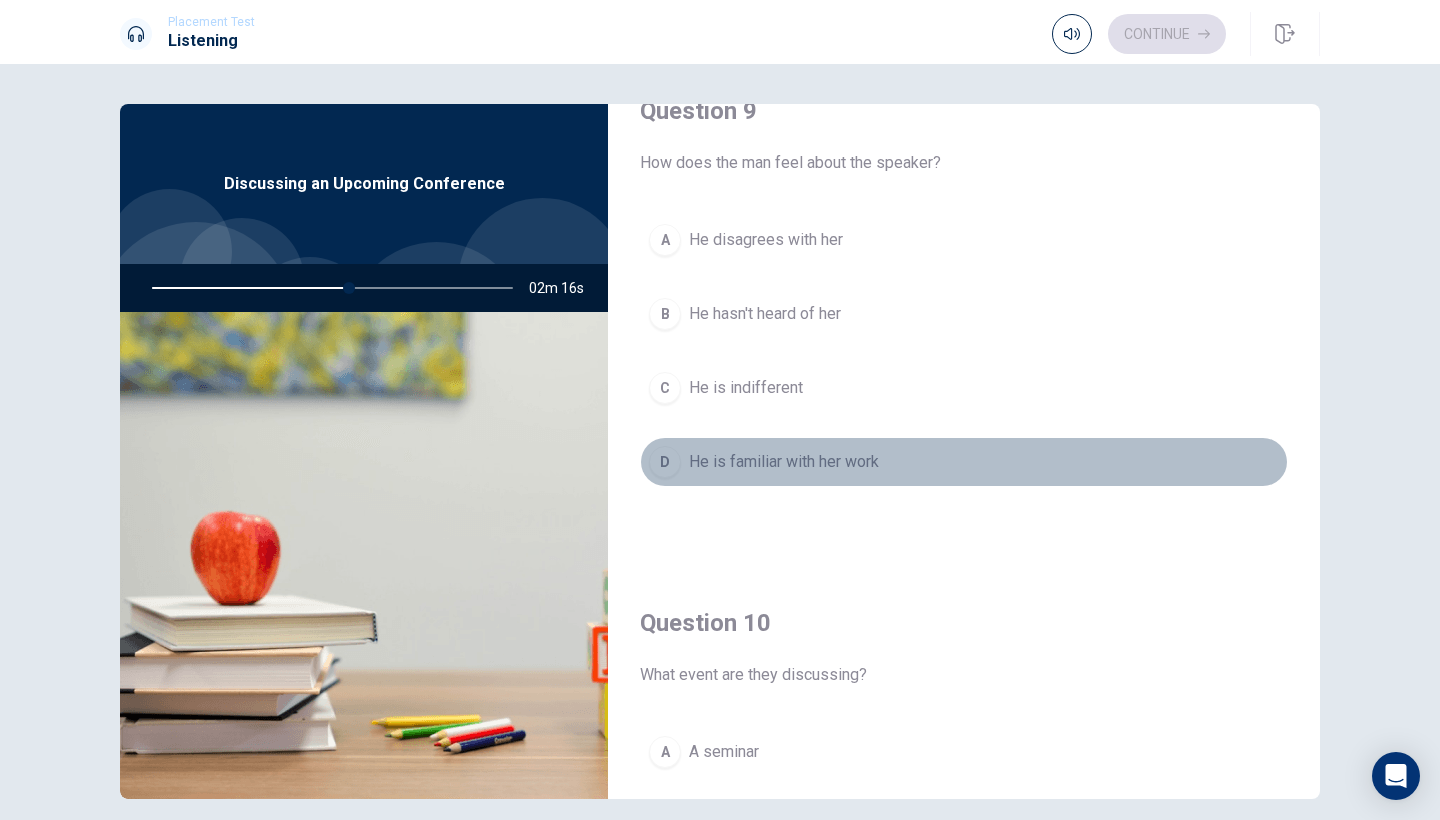 click on "He is familiar with her work" at bounding box center (784, 462) 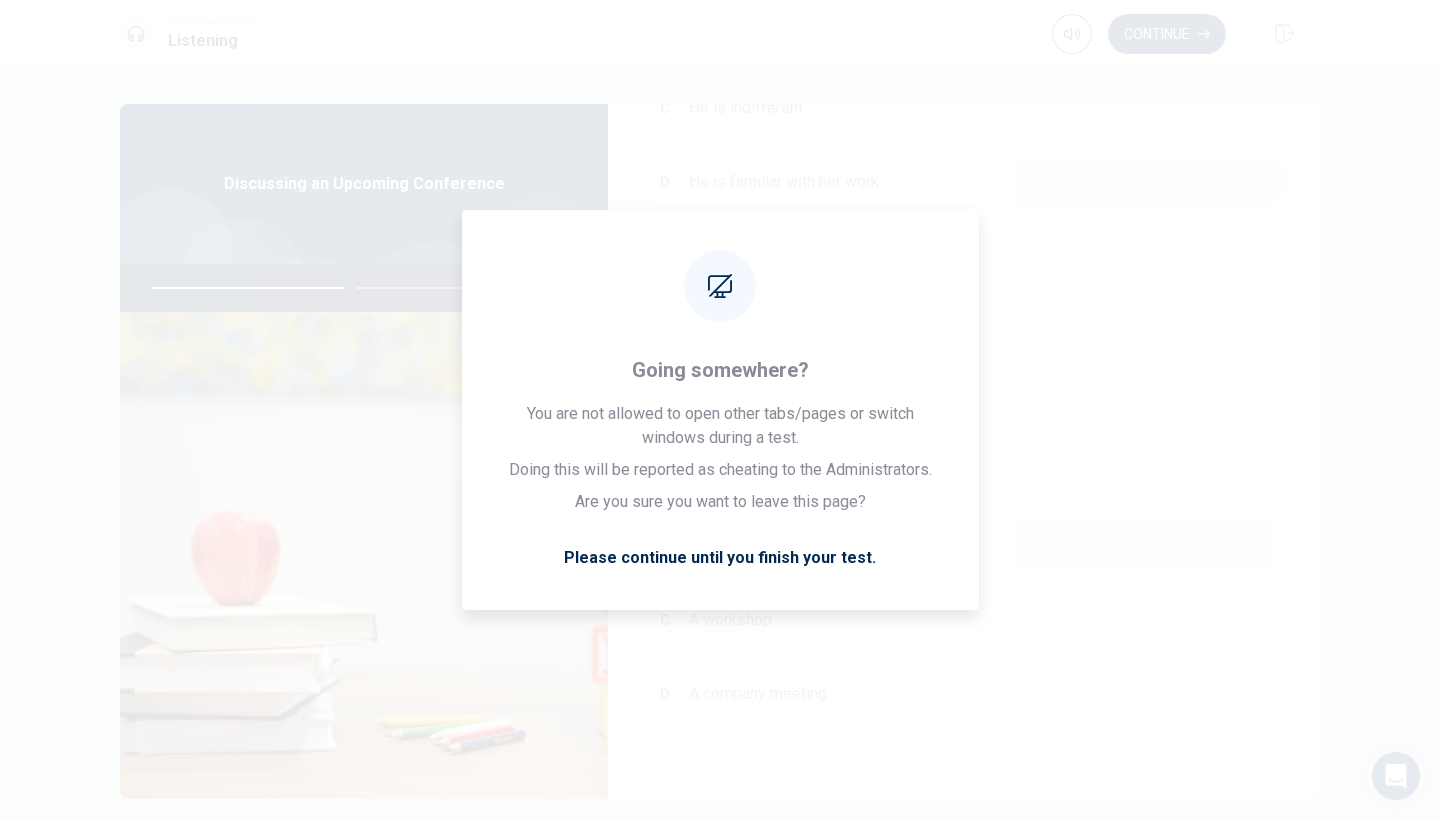 scroll, scrollTop: 1865, scrollLeft: 0, axis: vertical 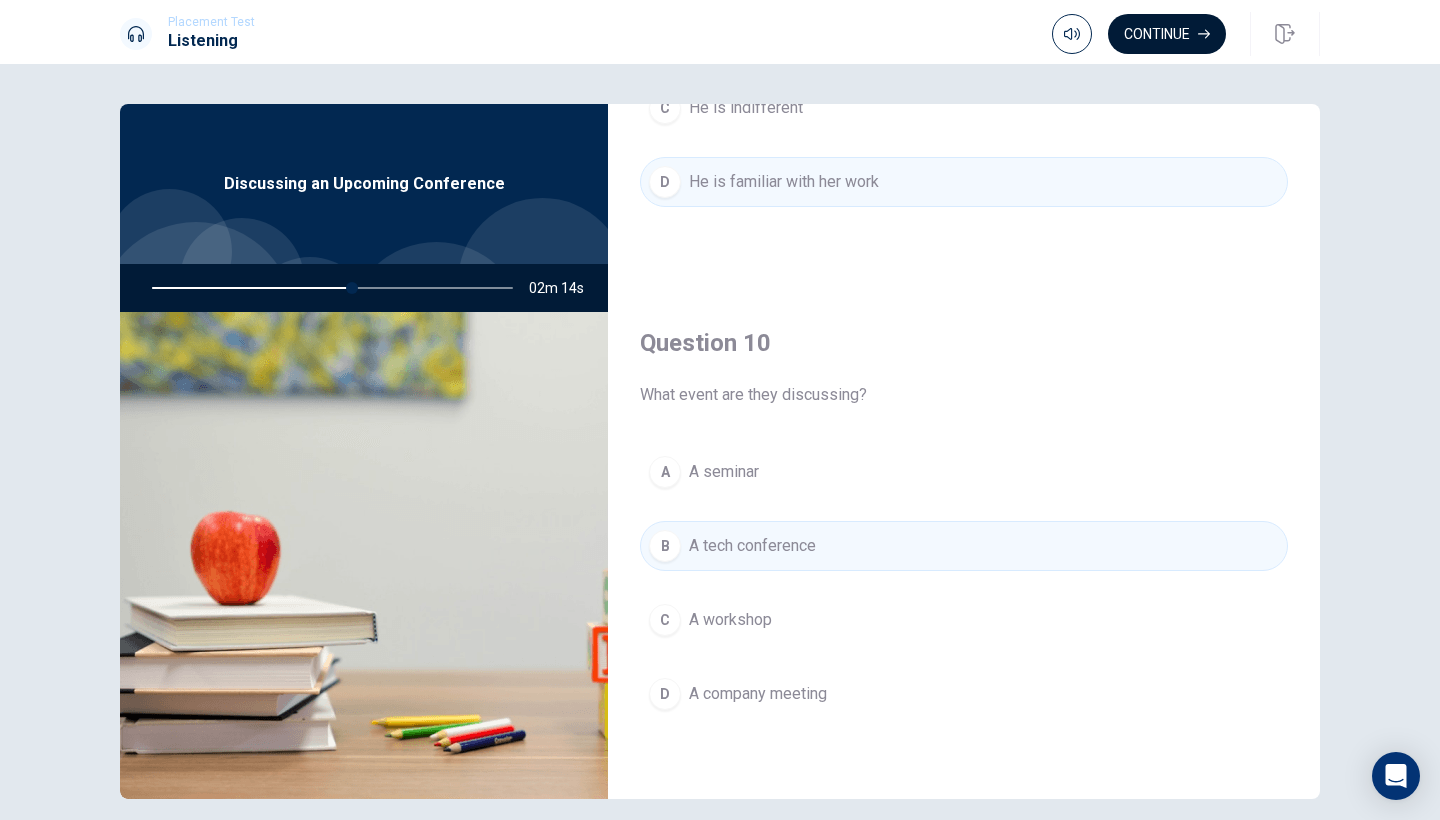click on "Continue" at bounding box center (1167, 34) 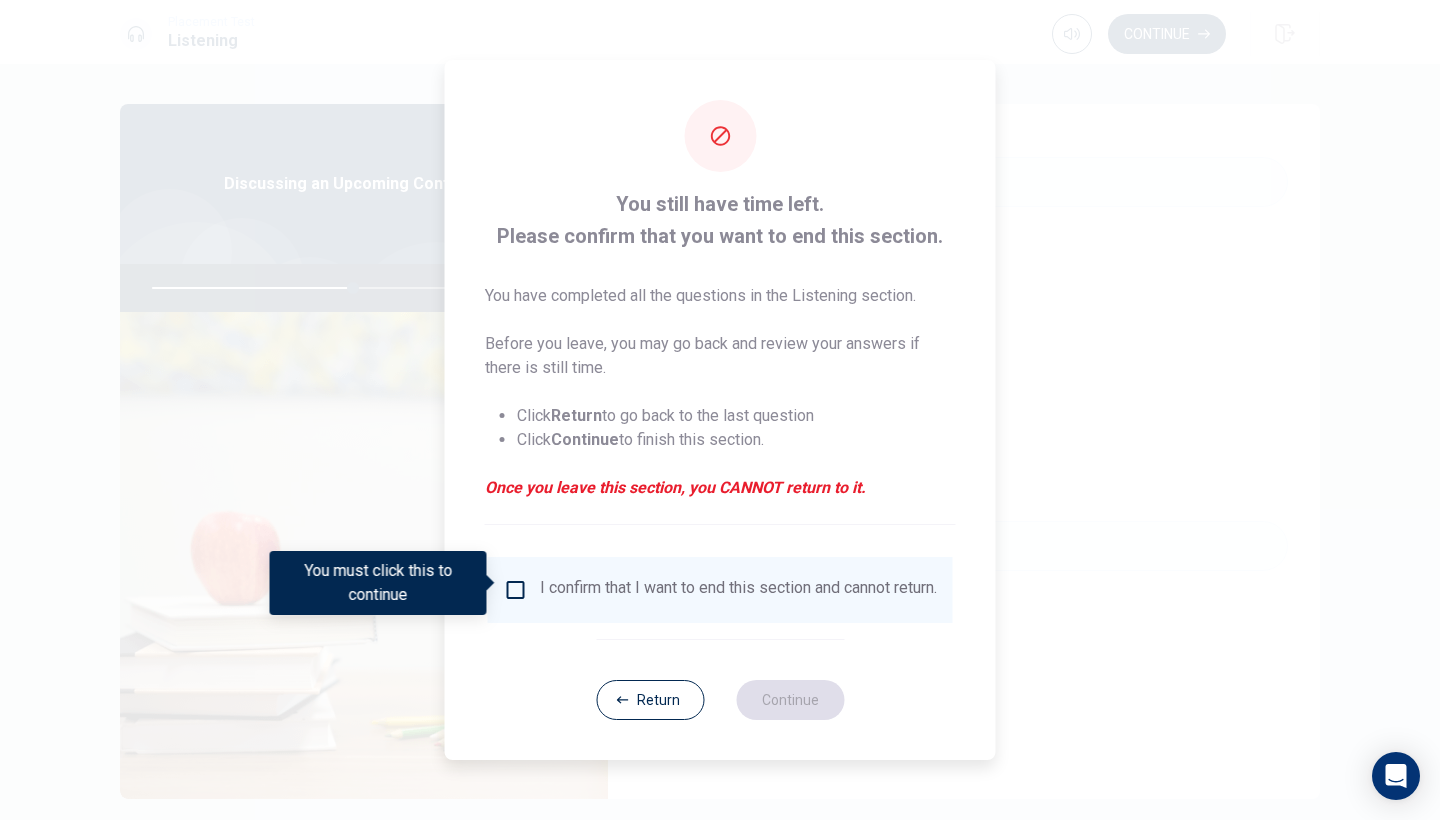 click on "I confirm that I want to end this section and cannot return." at bounding box center [738, 590] 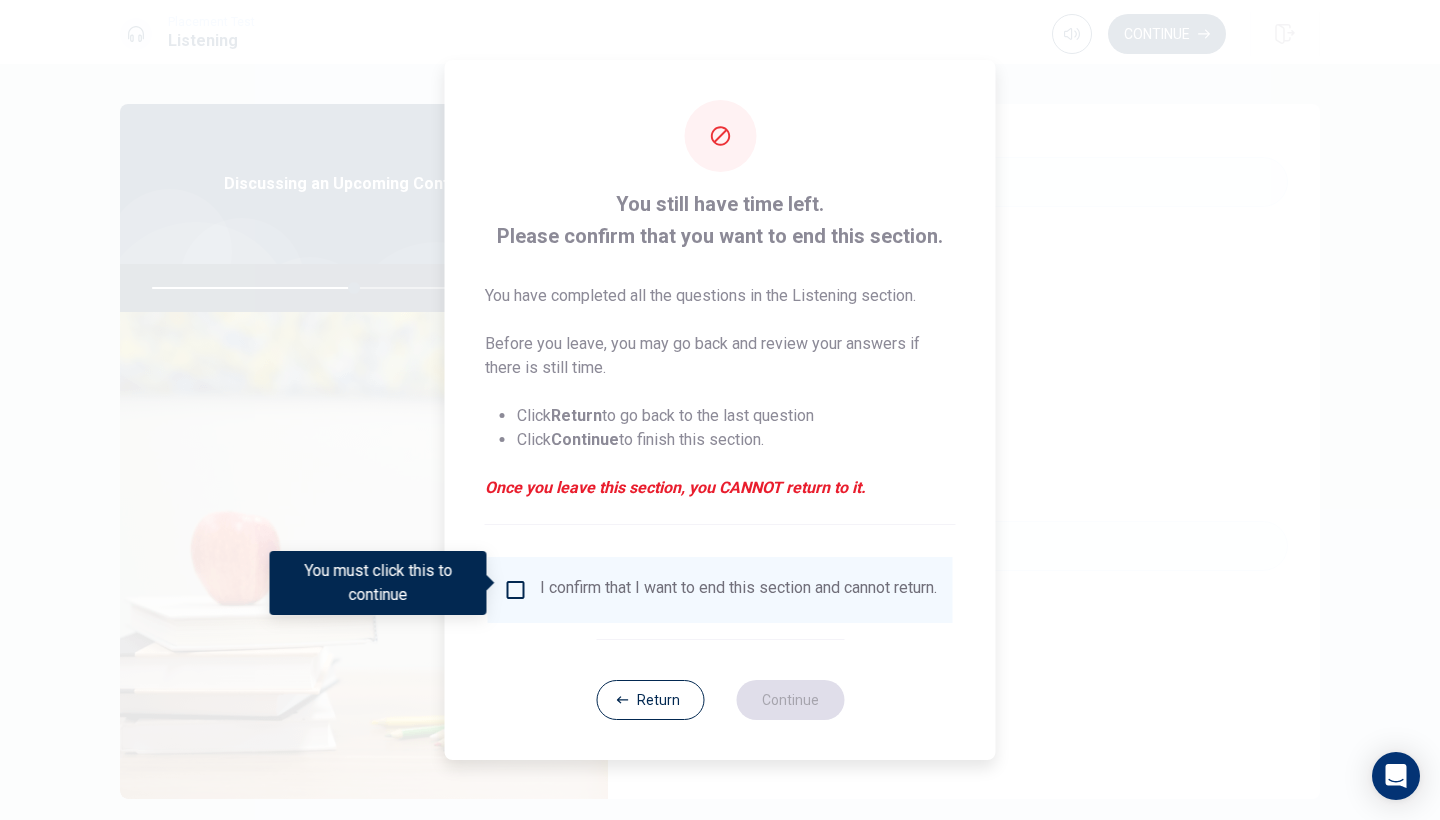click at bounding box center (516, 590) 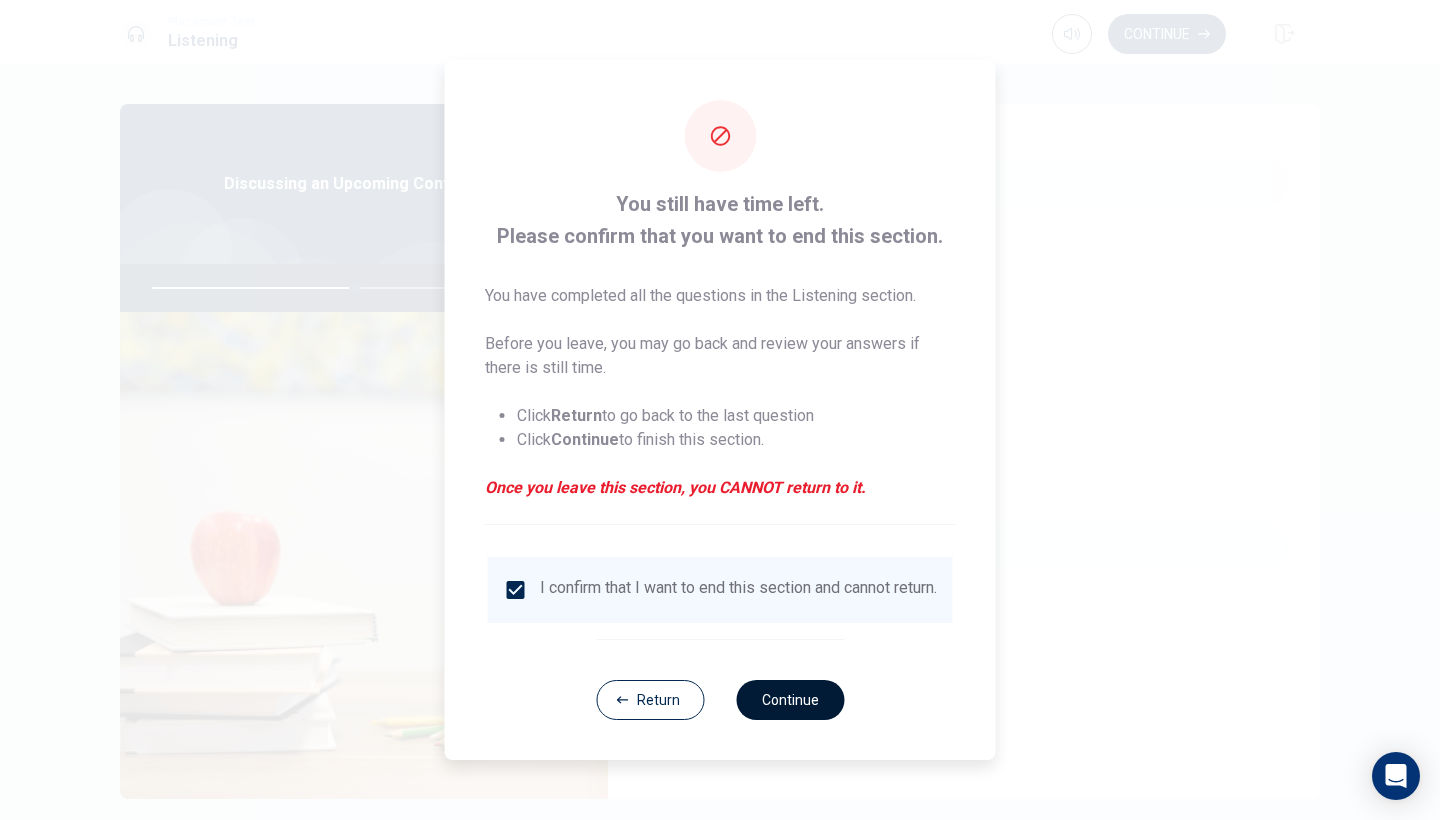 click on "Continue" at bounding box center [790, 700] 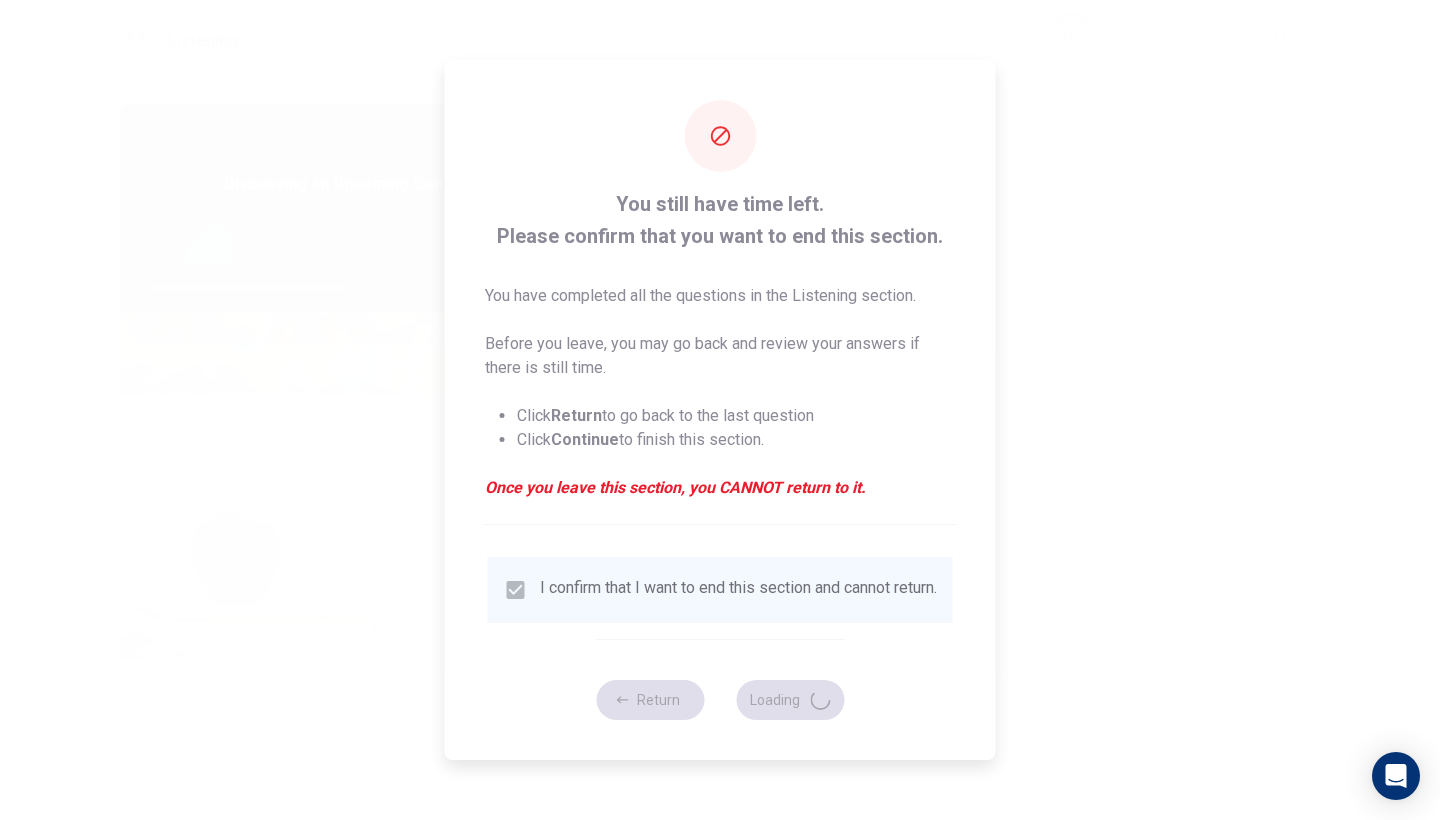 type on "57" 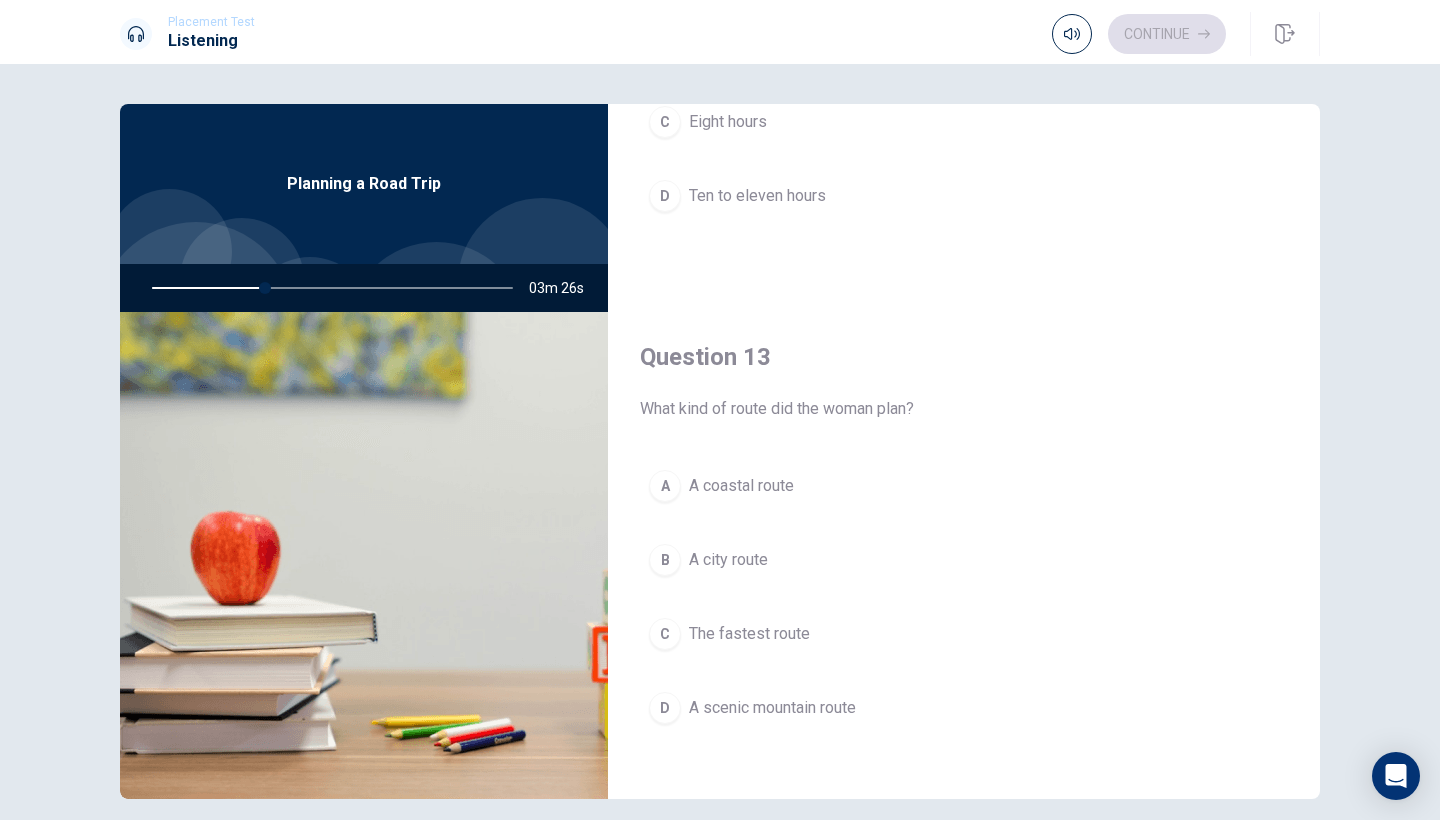 scroll, scrollTop: 829, scrollLeft: 0, axis: vertical 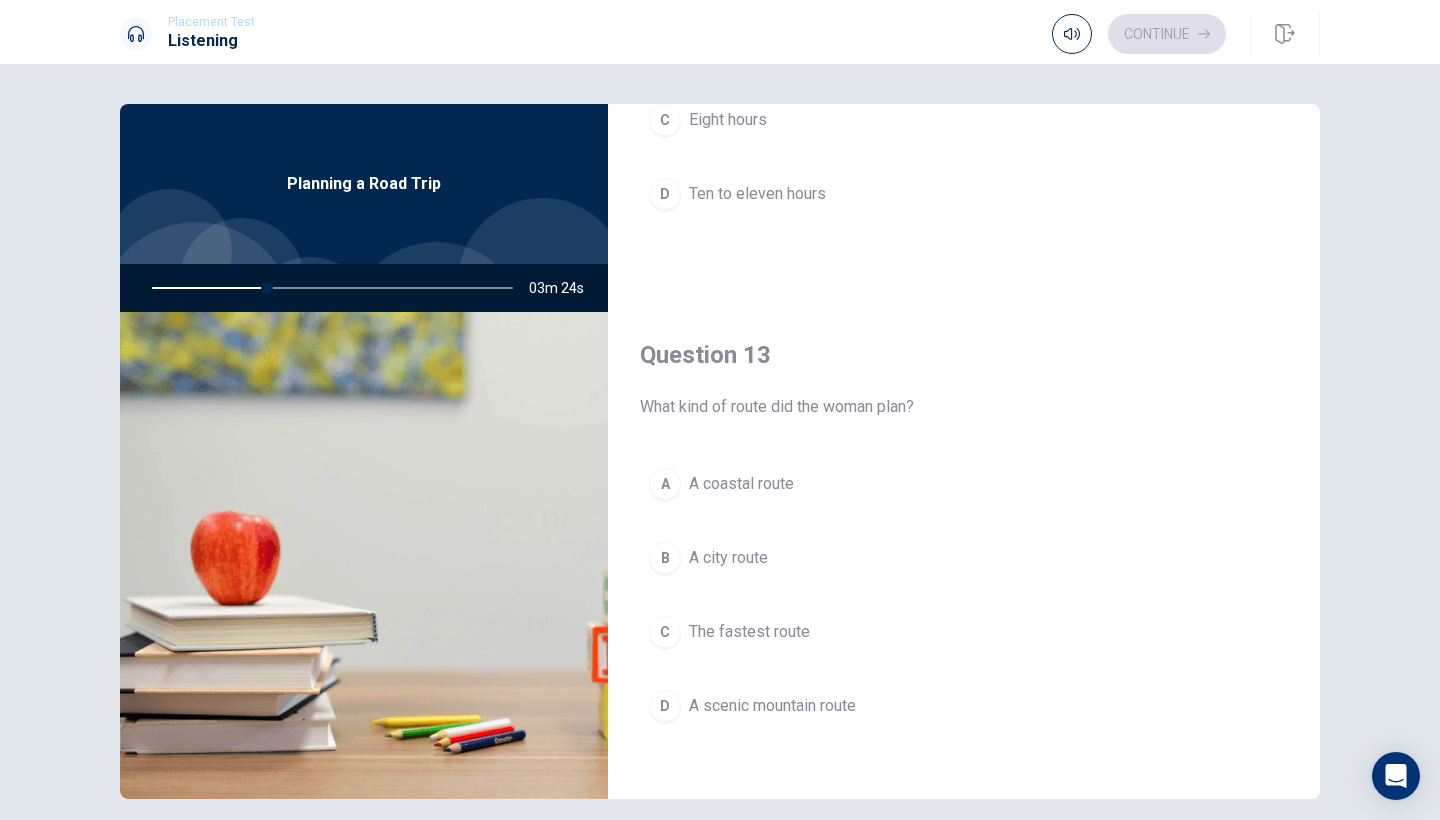 click on "A scenic mountain route" at bounding box center (772, 706) 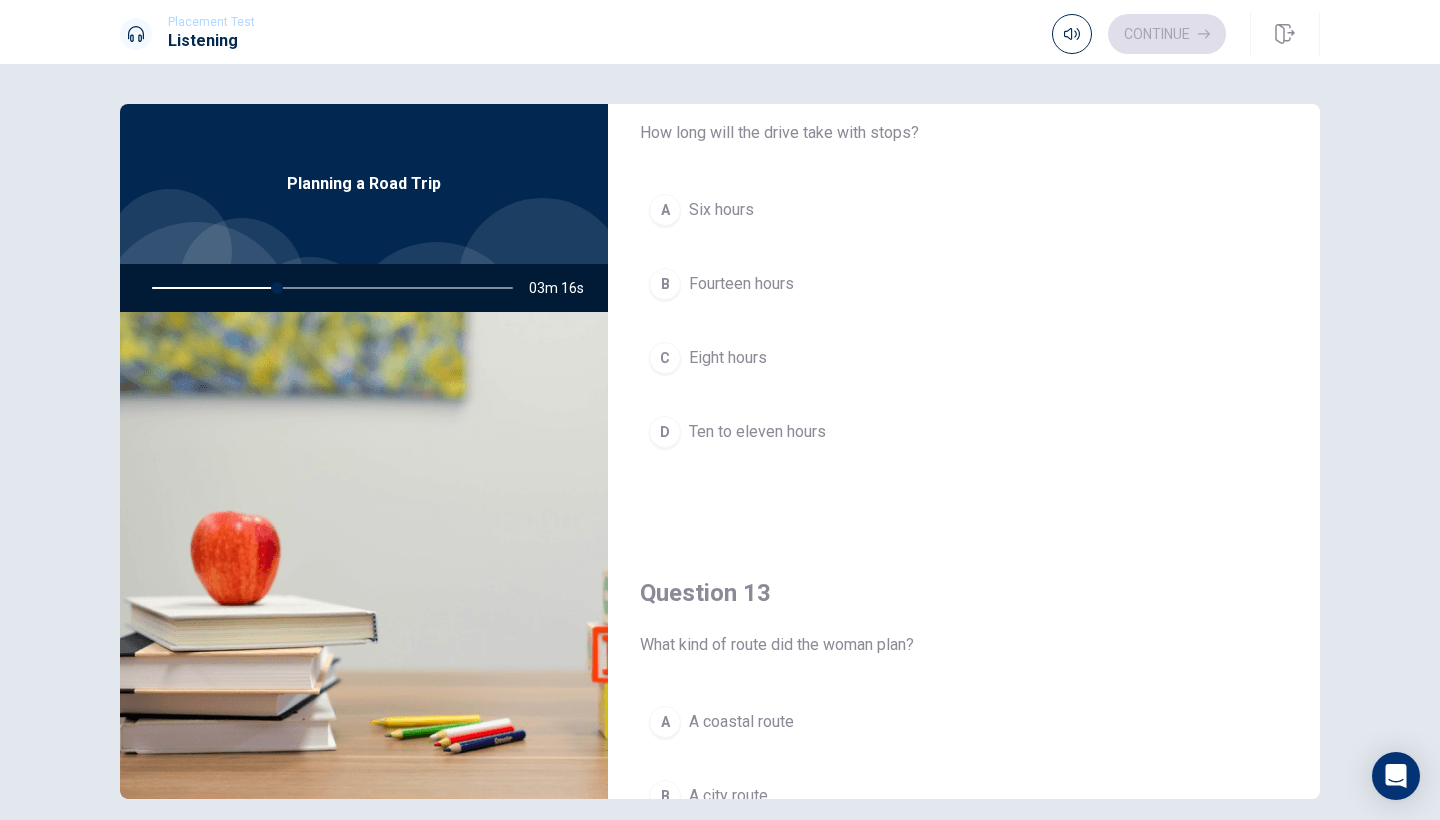 scroll, scrollTop: 577, scrollLeft: 0, axis: vertical 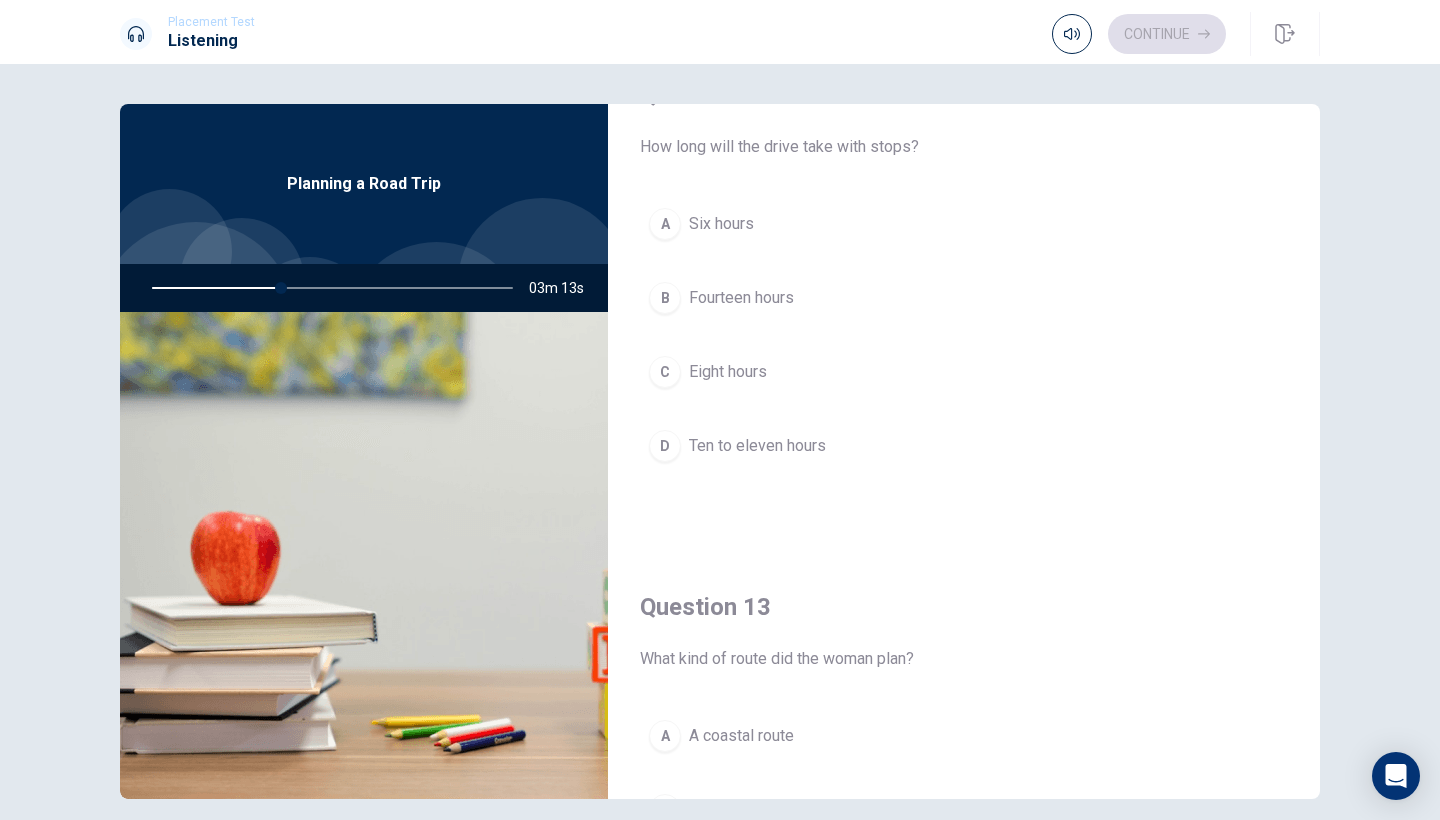 click on "Eight hours" at bounding box center [728, 372] 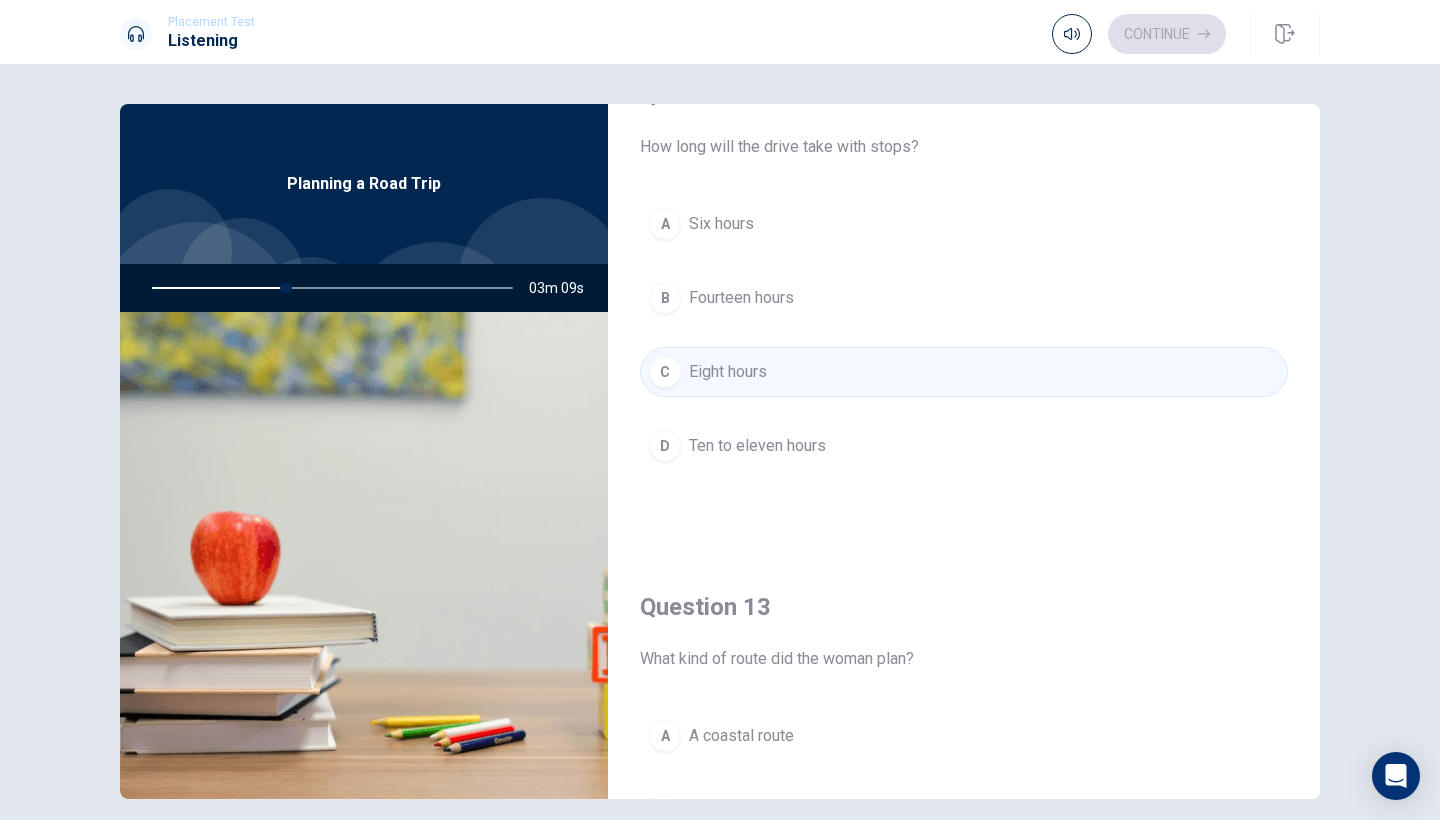 click on "Ten to eleven hours" at bounding box center (757, 446) 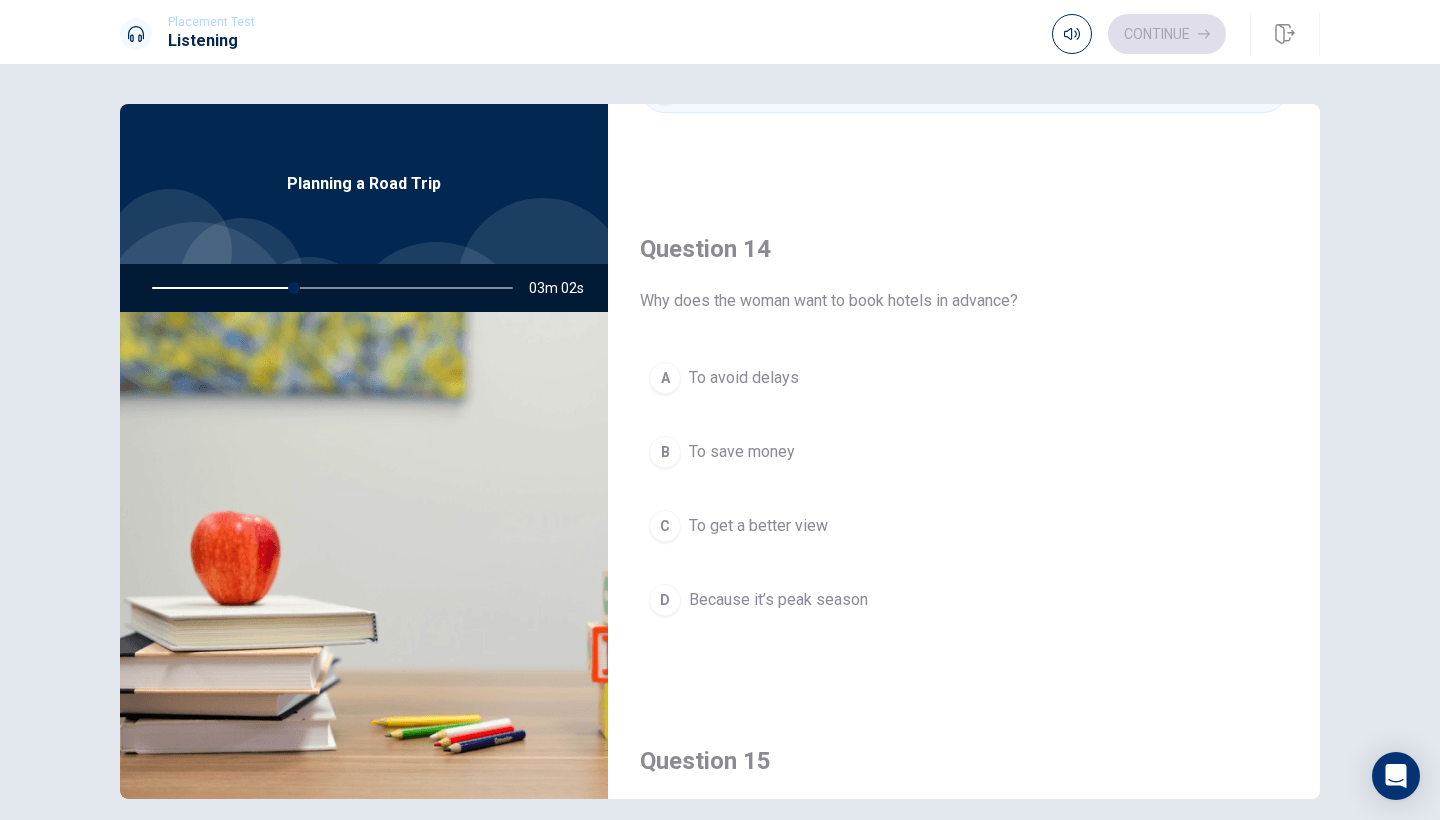 scroll, scrollTop: 1445, scrollLeft: 0, axis: vertical 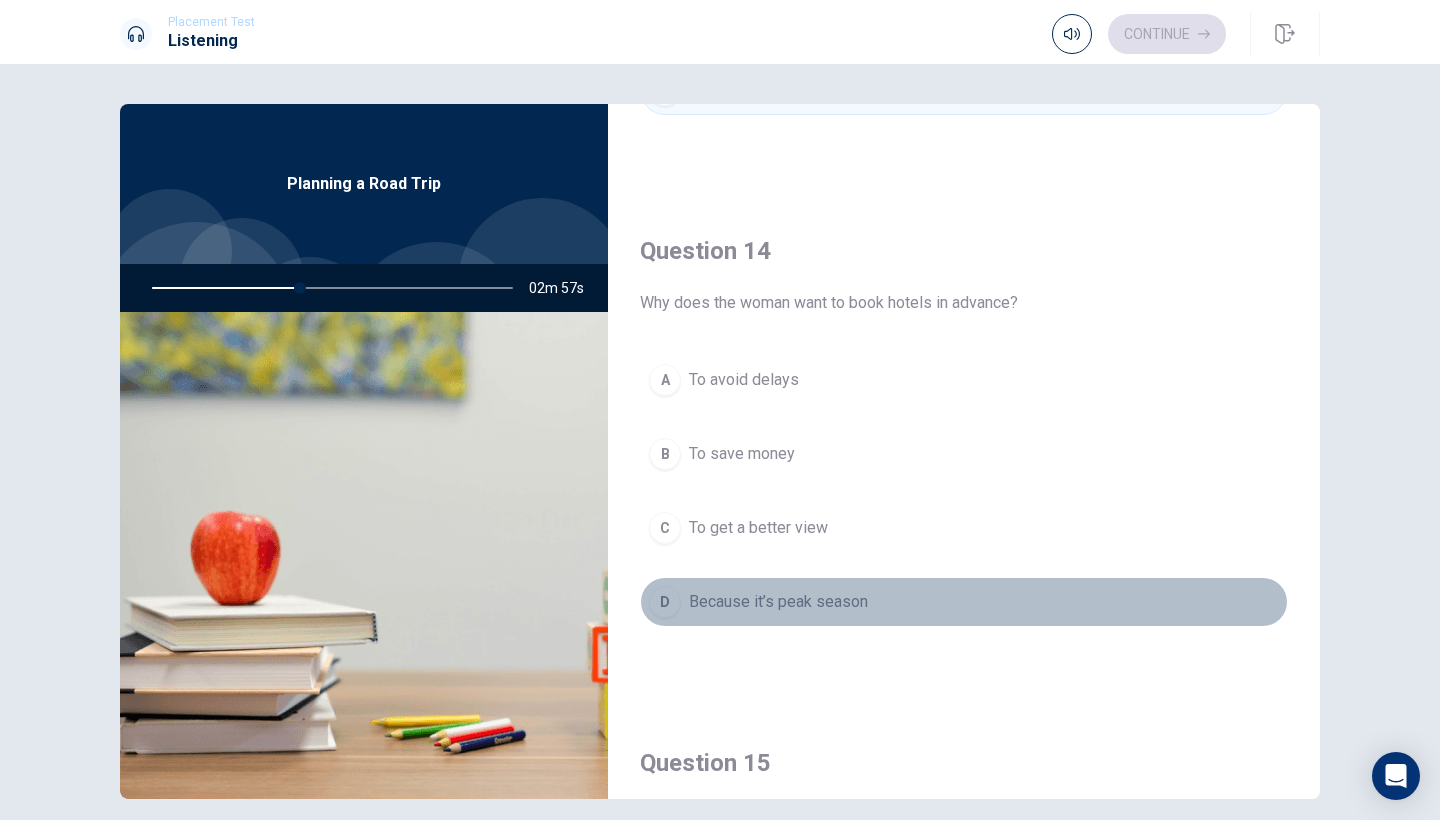 click on "Because it’s peak season" at bounding box center [778, 602] 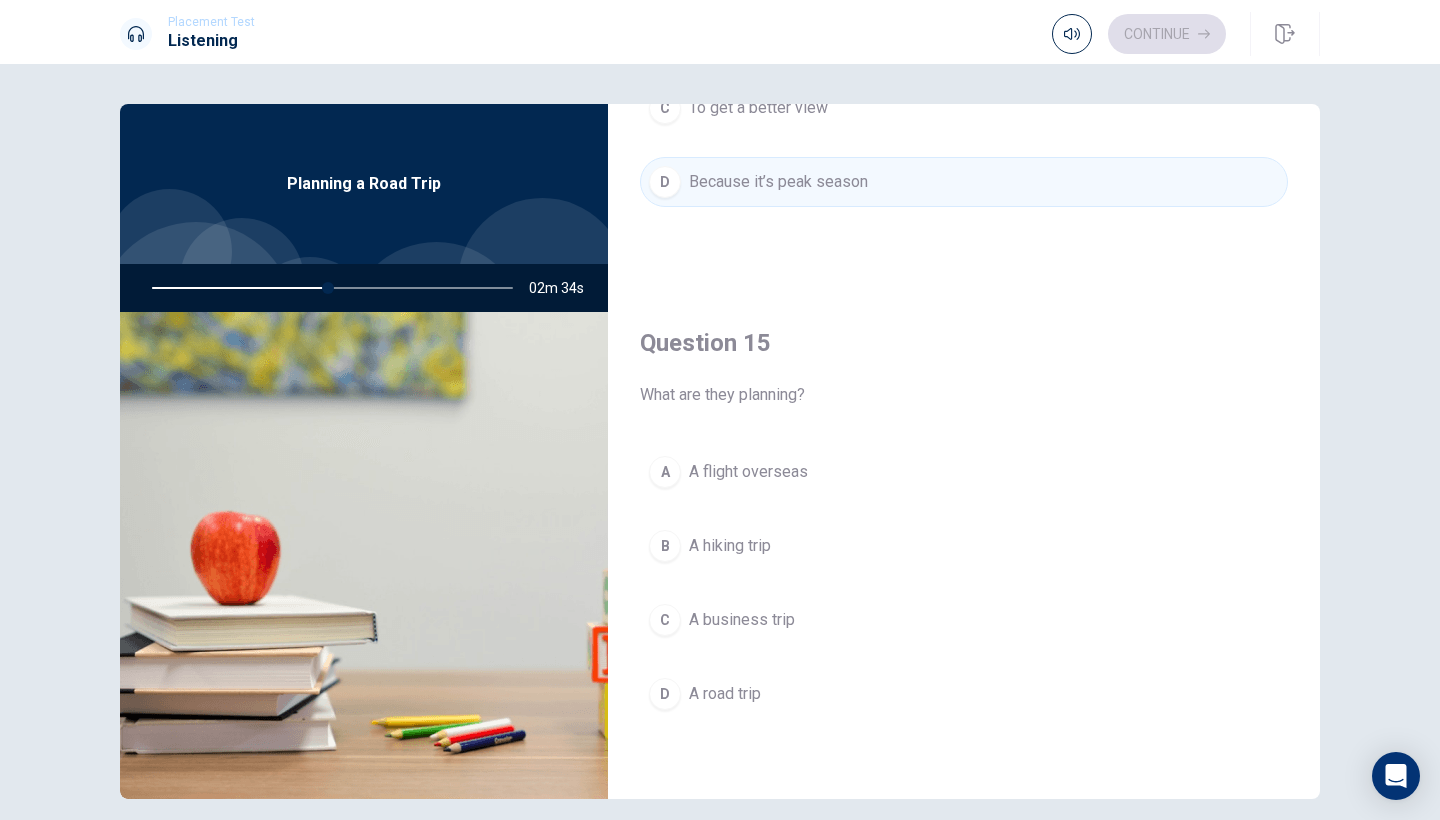 scroll, scrollTop: 1865, scrollLeft: 0, axis: vertical 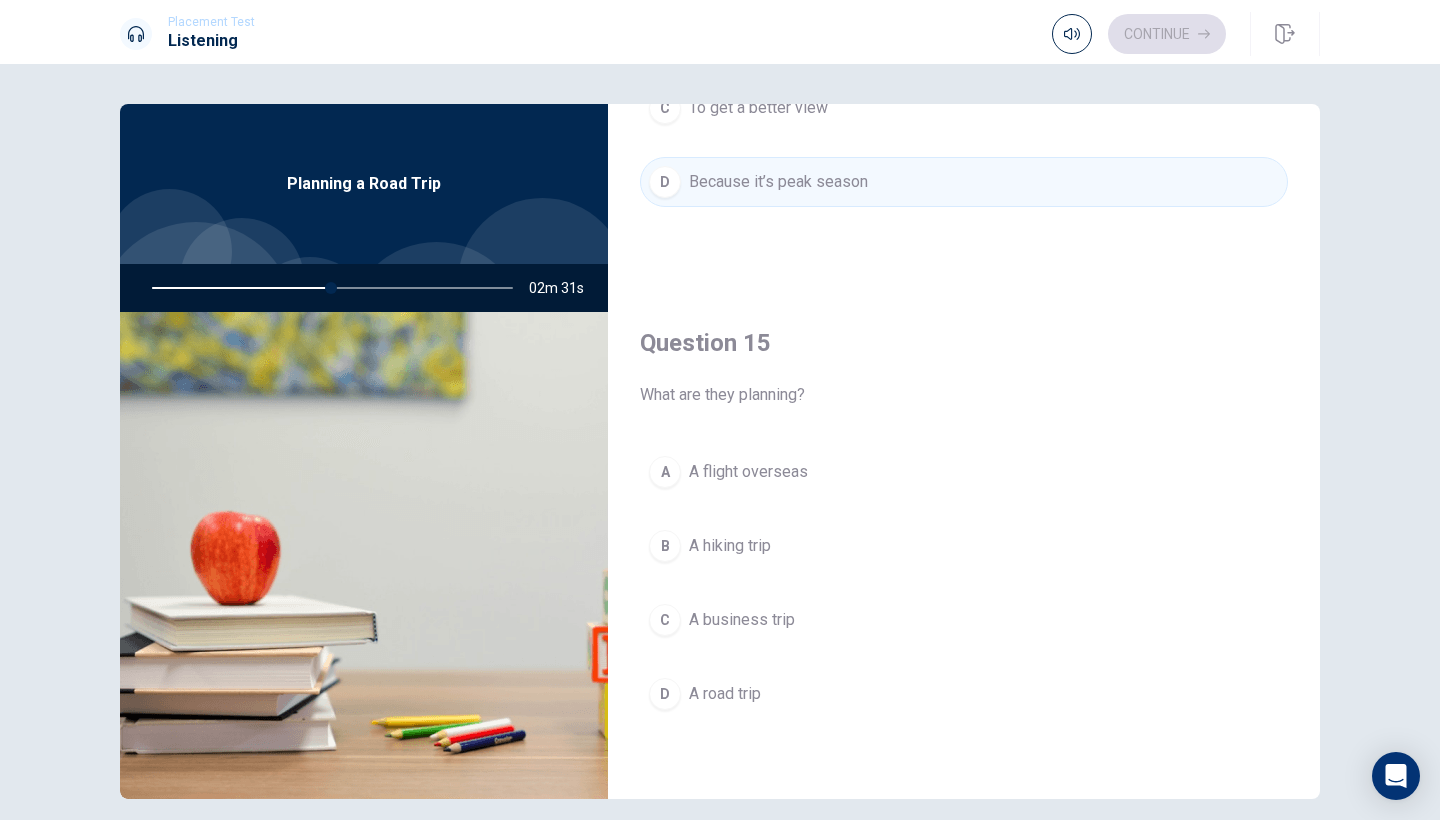 click on "A road trip" at bounding box center (725, 694) 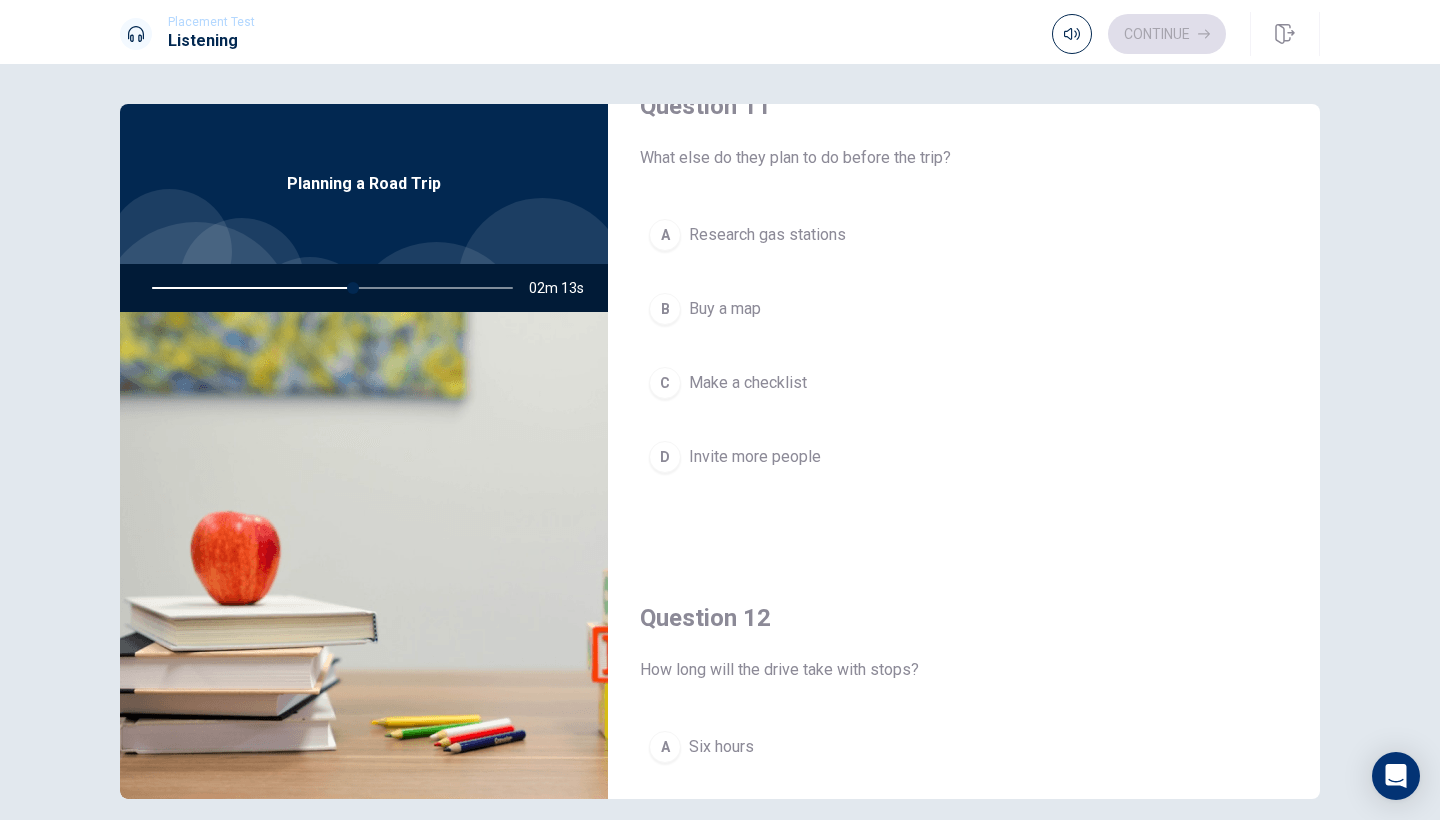 scroll, scrollTop: 53, scrollLeft: 0, axis: vertical 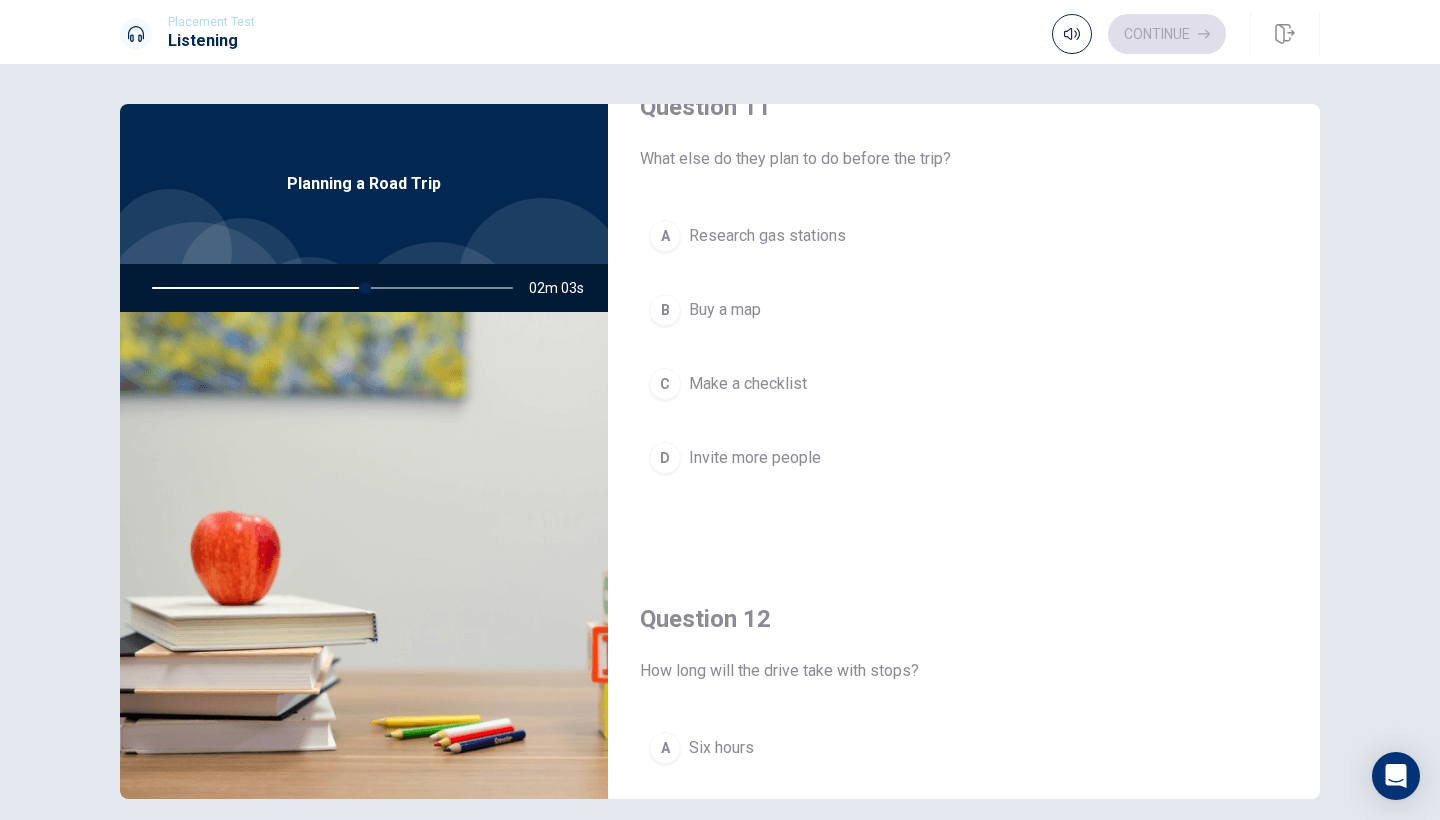 click on "Buy a map" at bounding box center [725, 310] 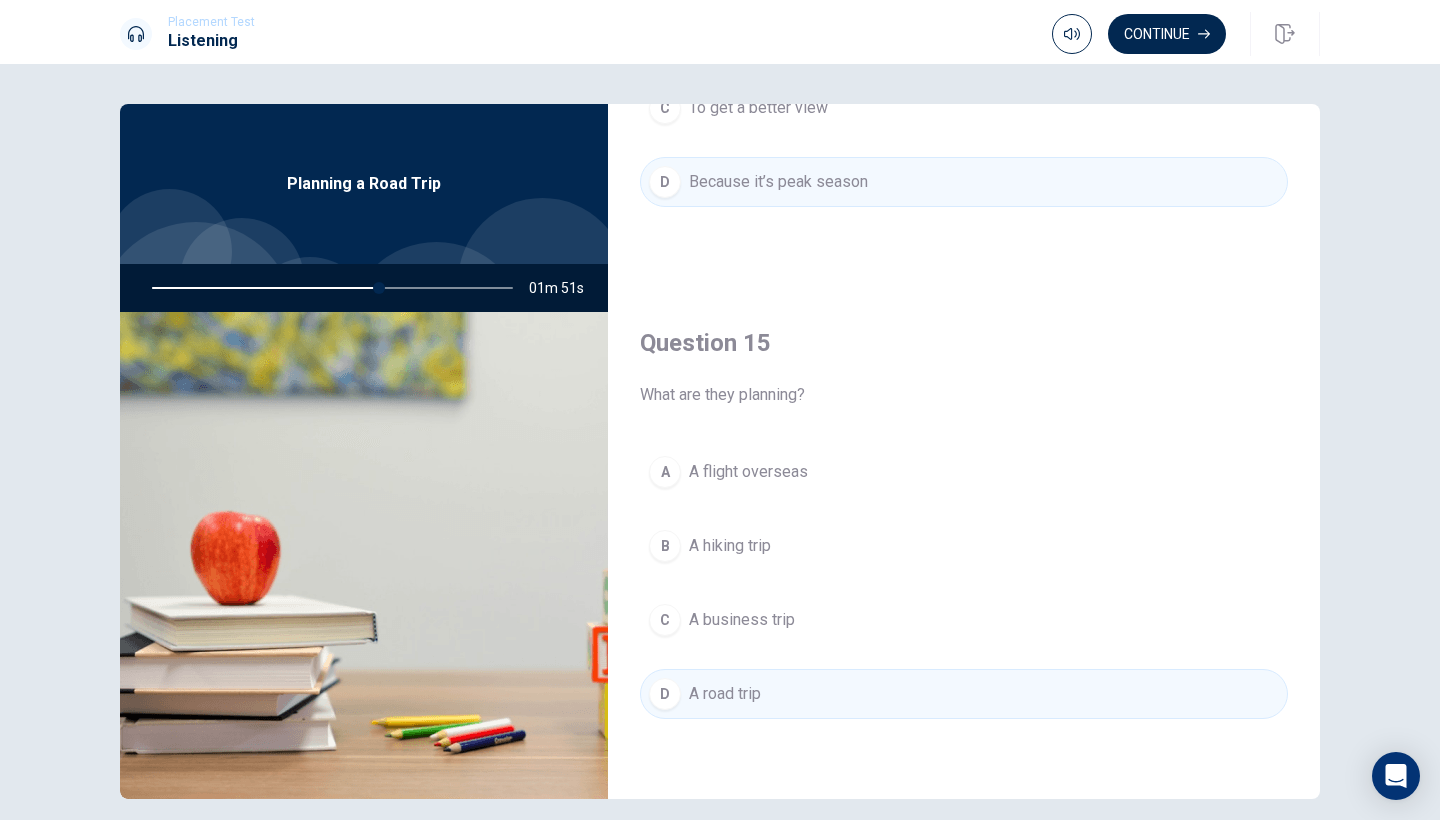 scroll, scrollTop: 1865, scrollLeft: 0, axis: vertical 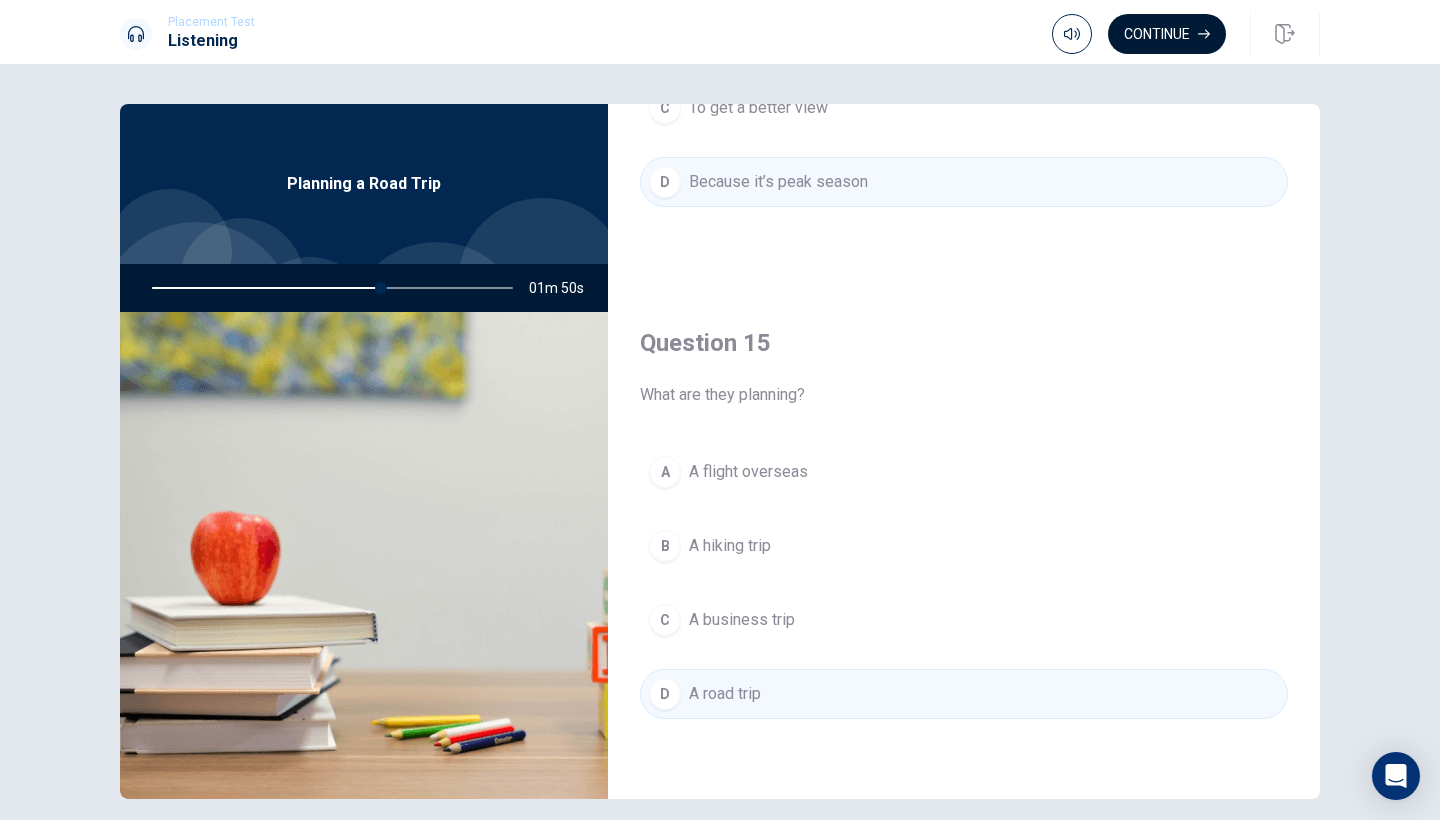 click on "Continue" at bounding box center (1167, 34) 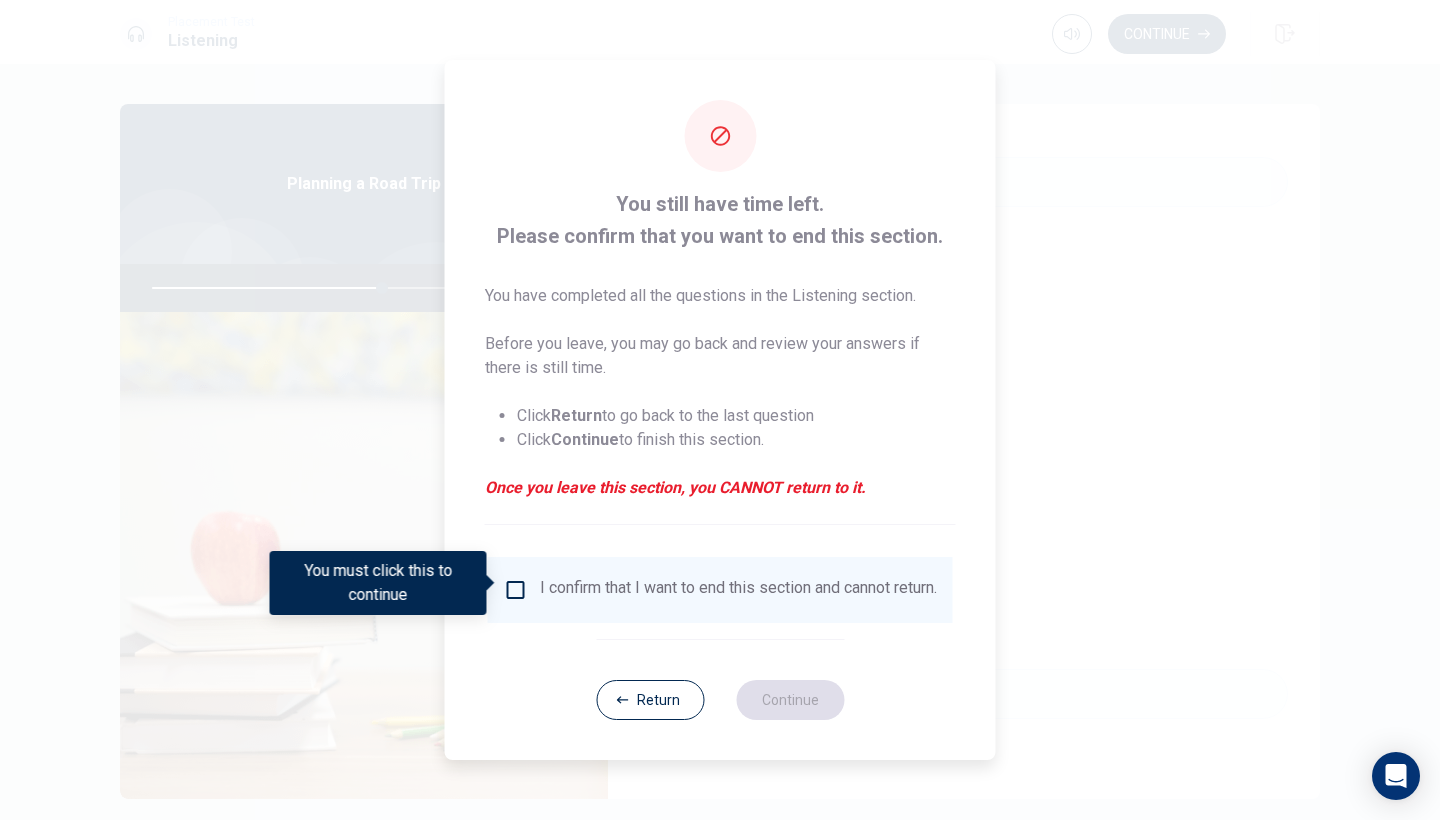 click on "I confirm that I want to end this section and cannot return." at bounding box center [738, 590] 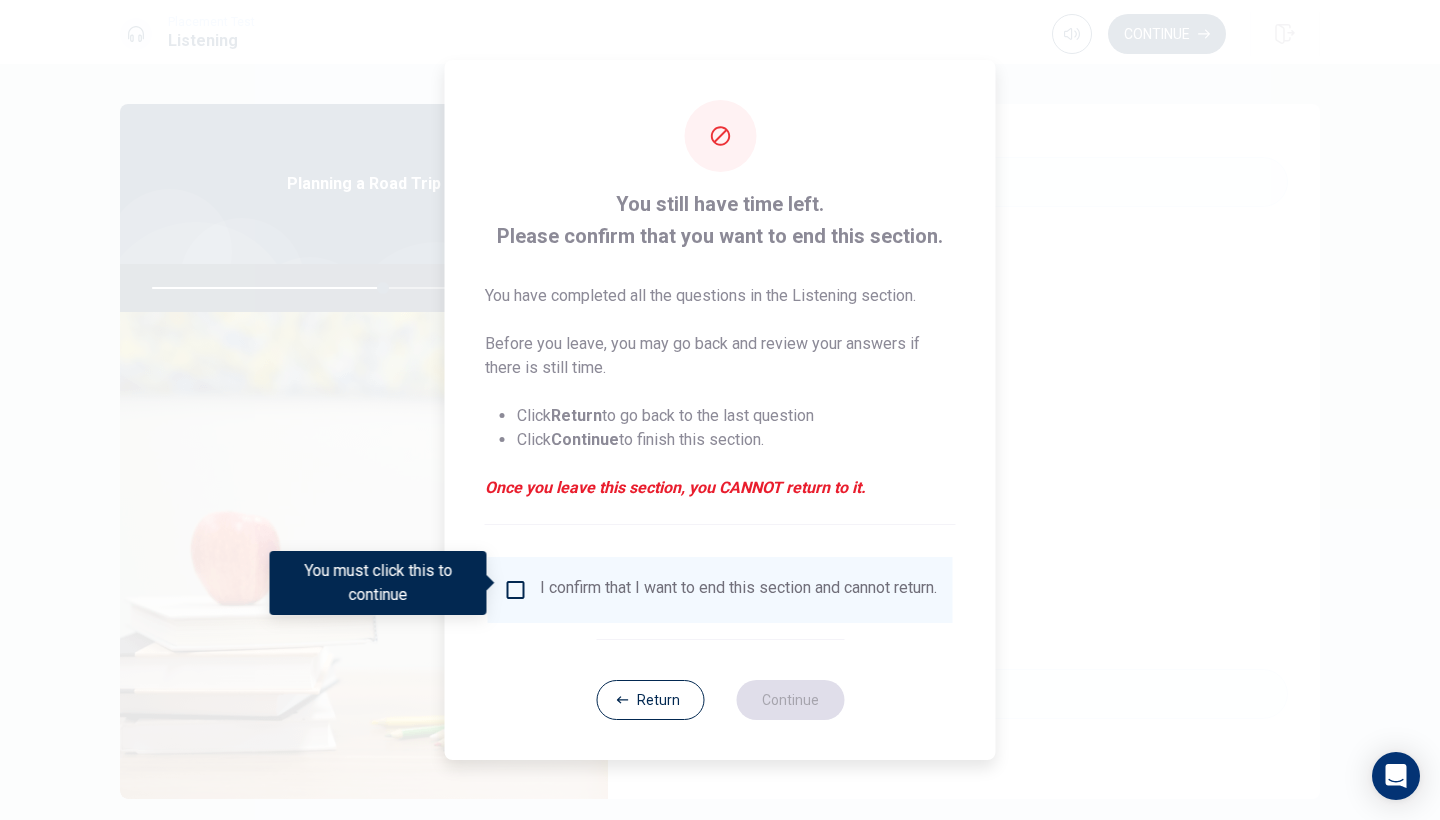 click at bounding box center (516, 590) 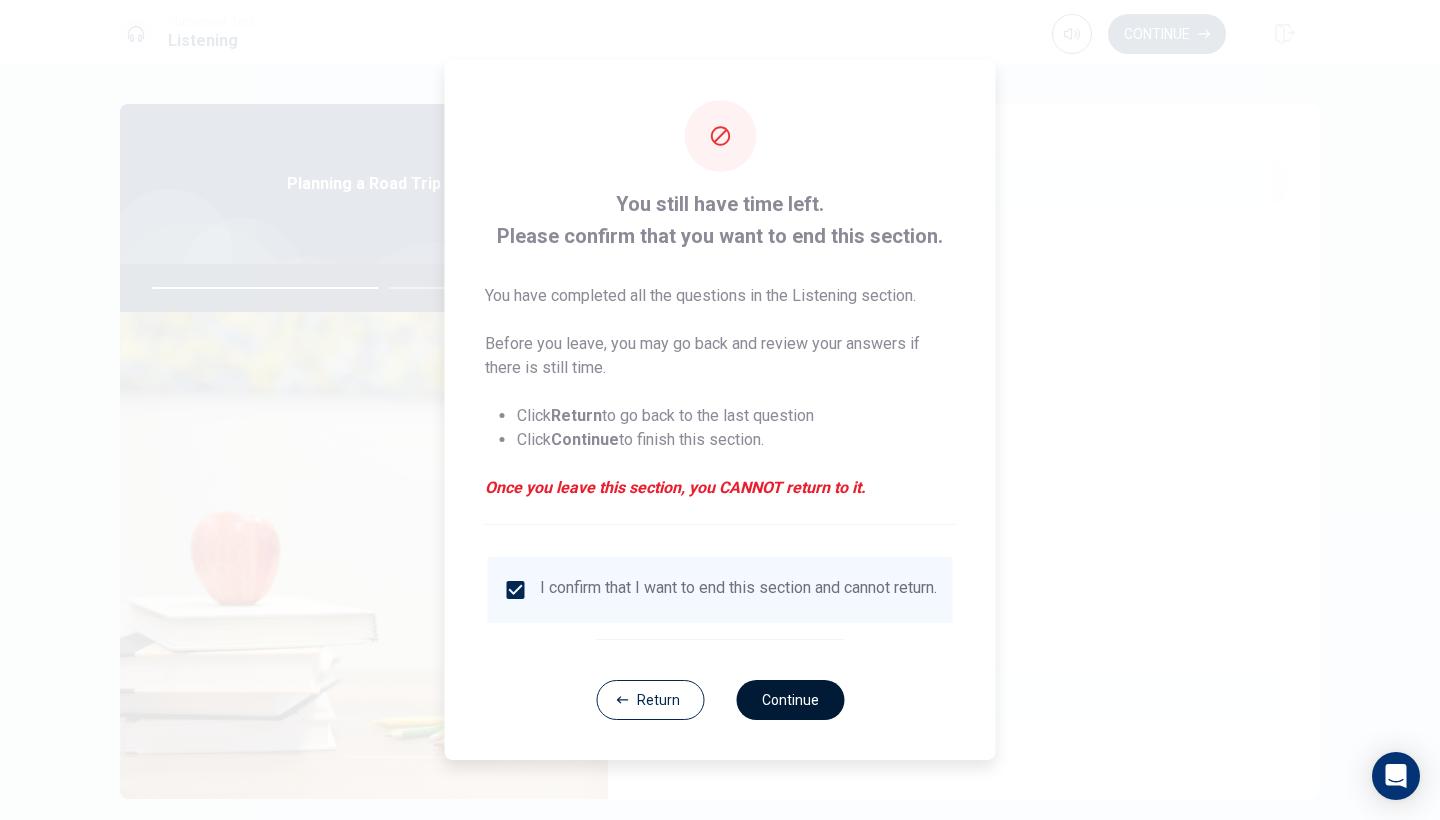 click on "Continue" at bounding box center (790, 700) 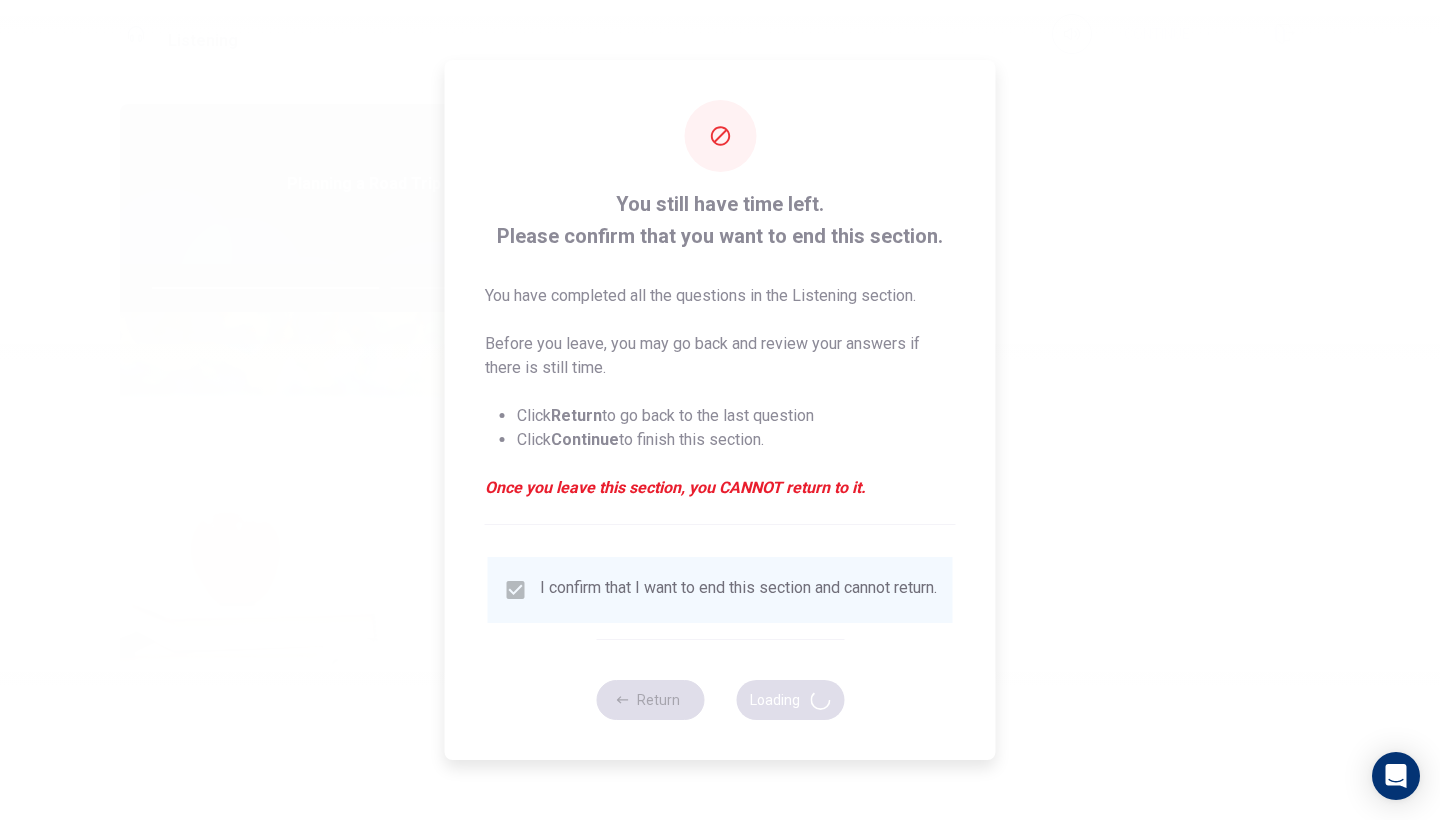 type on "65" 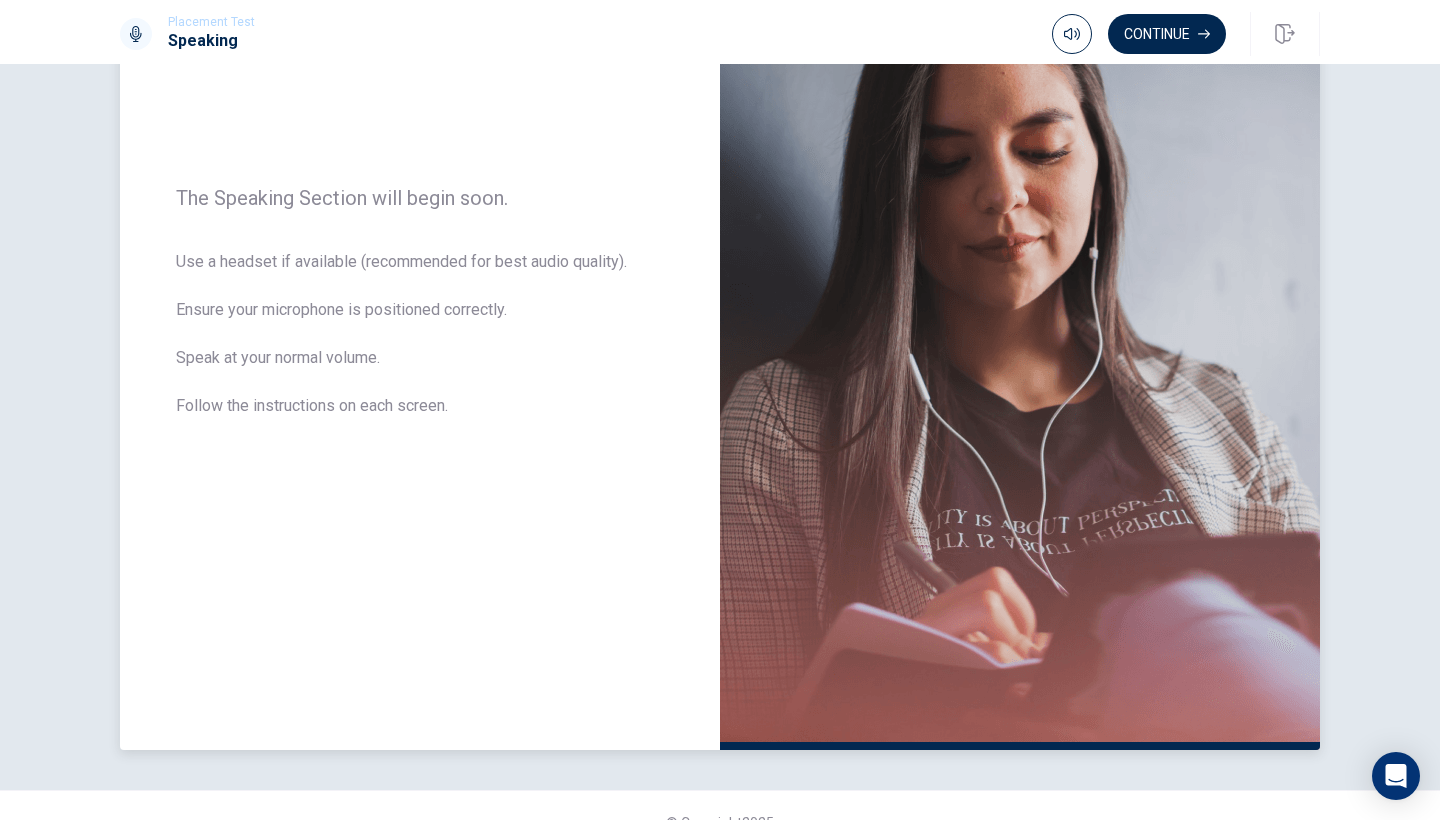 scroll, scrollTop: 210, scrollLeft: 0, axis: vertical 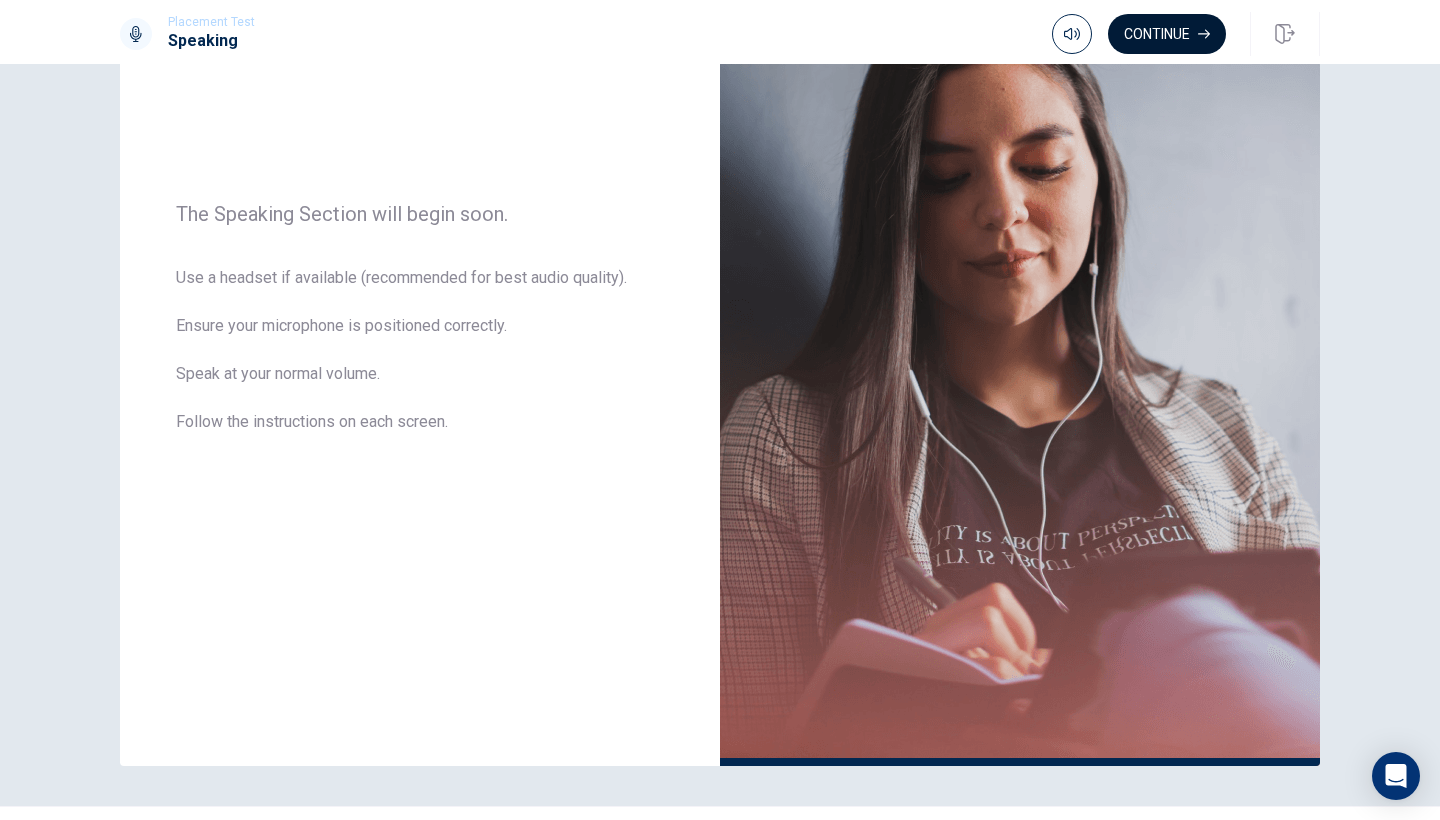 click on "Continue" at bounding box center [1167, 34] 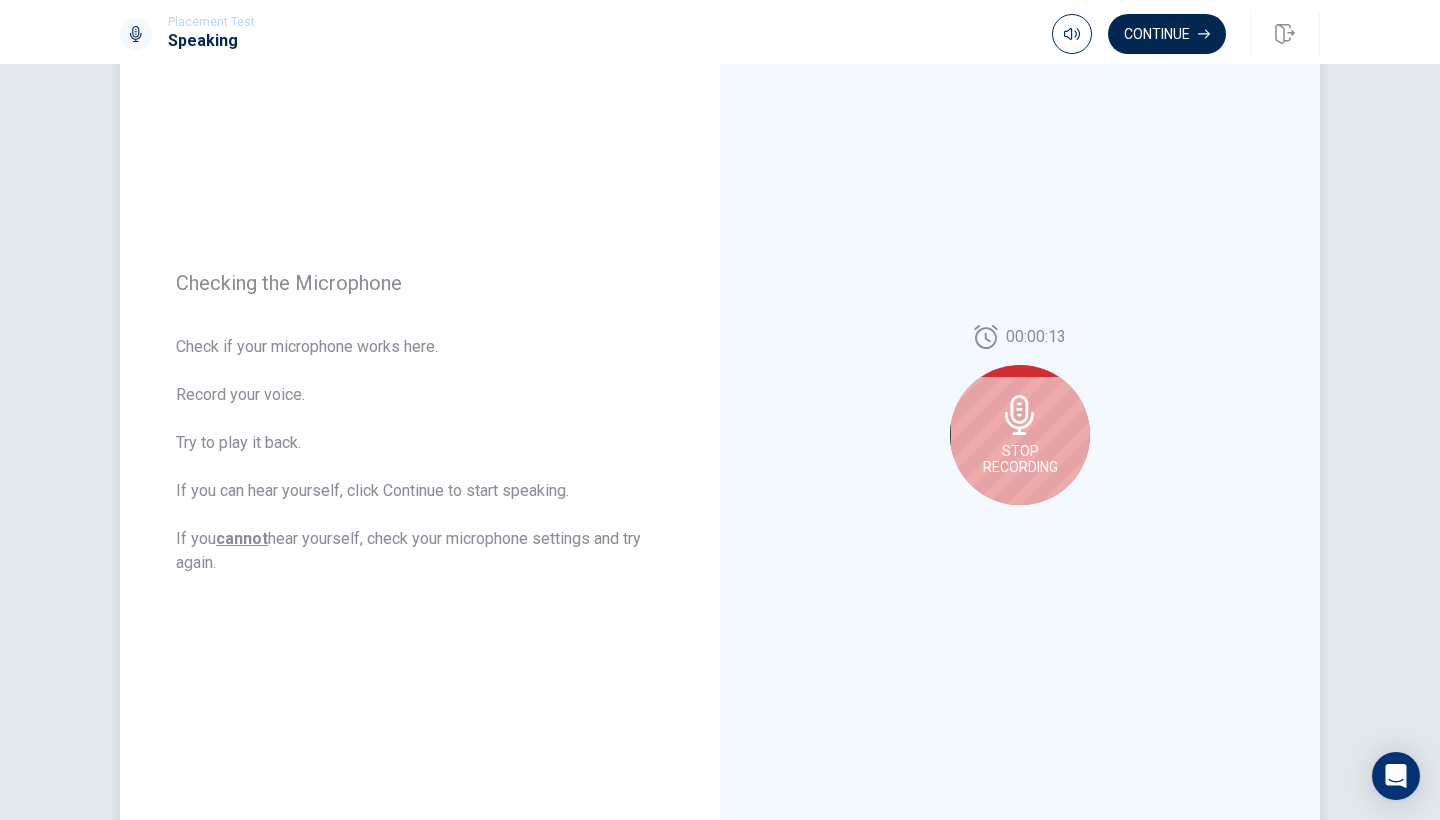 scroll, scrollTop: 116, scrollLeft: 0, axis: vertical 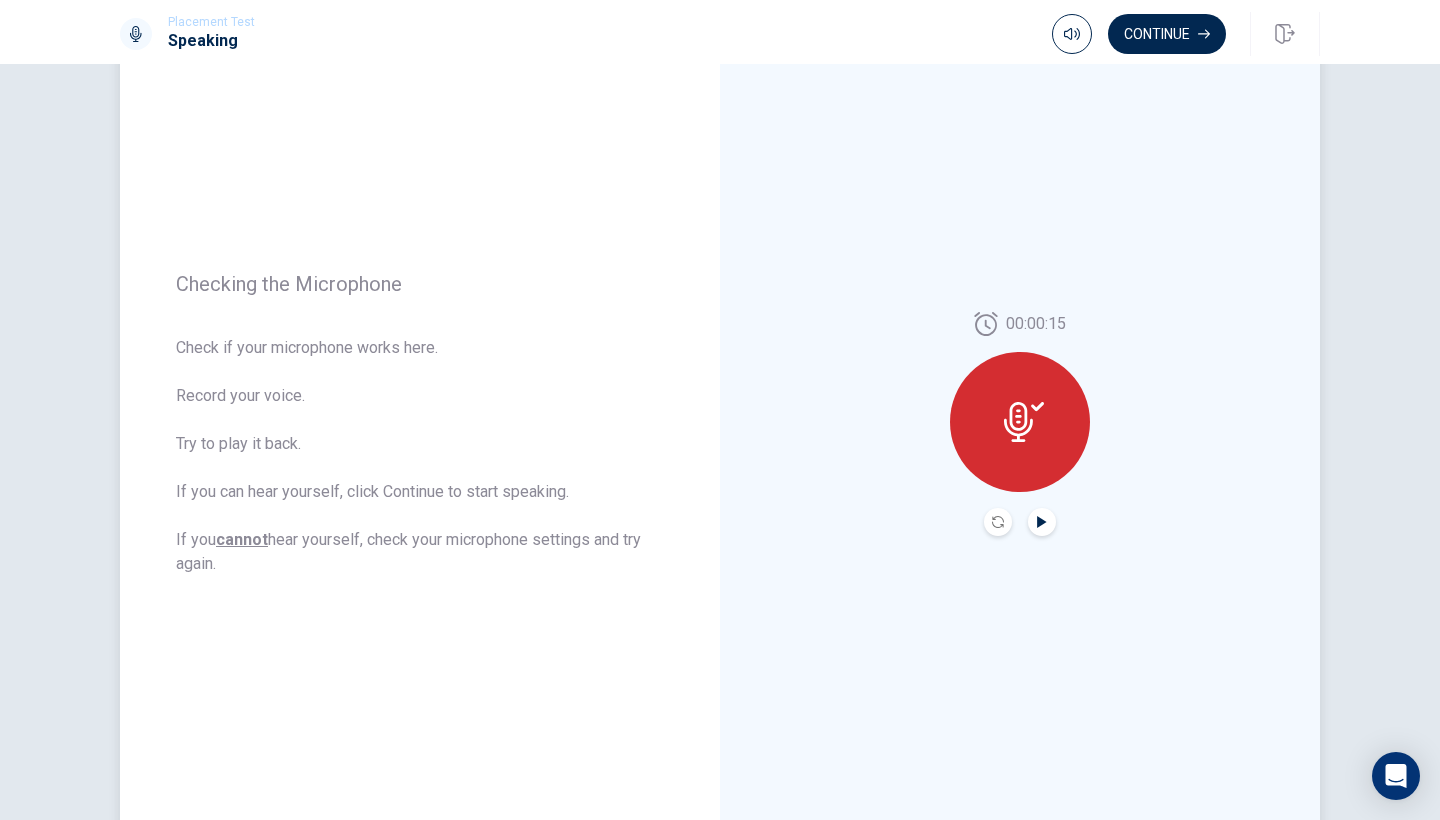 click 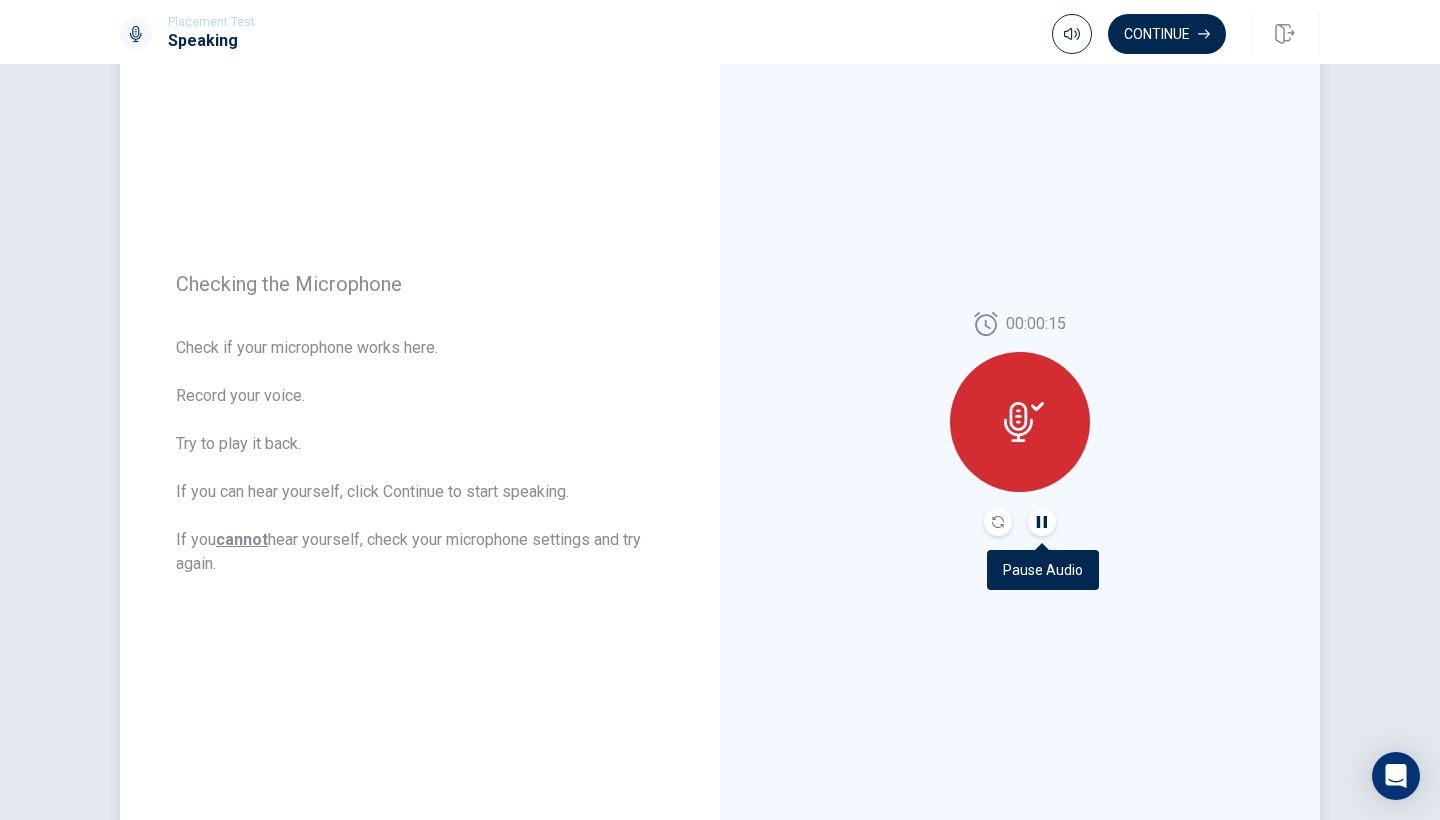 click 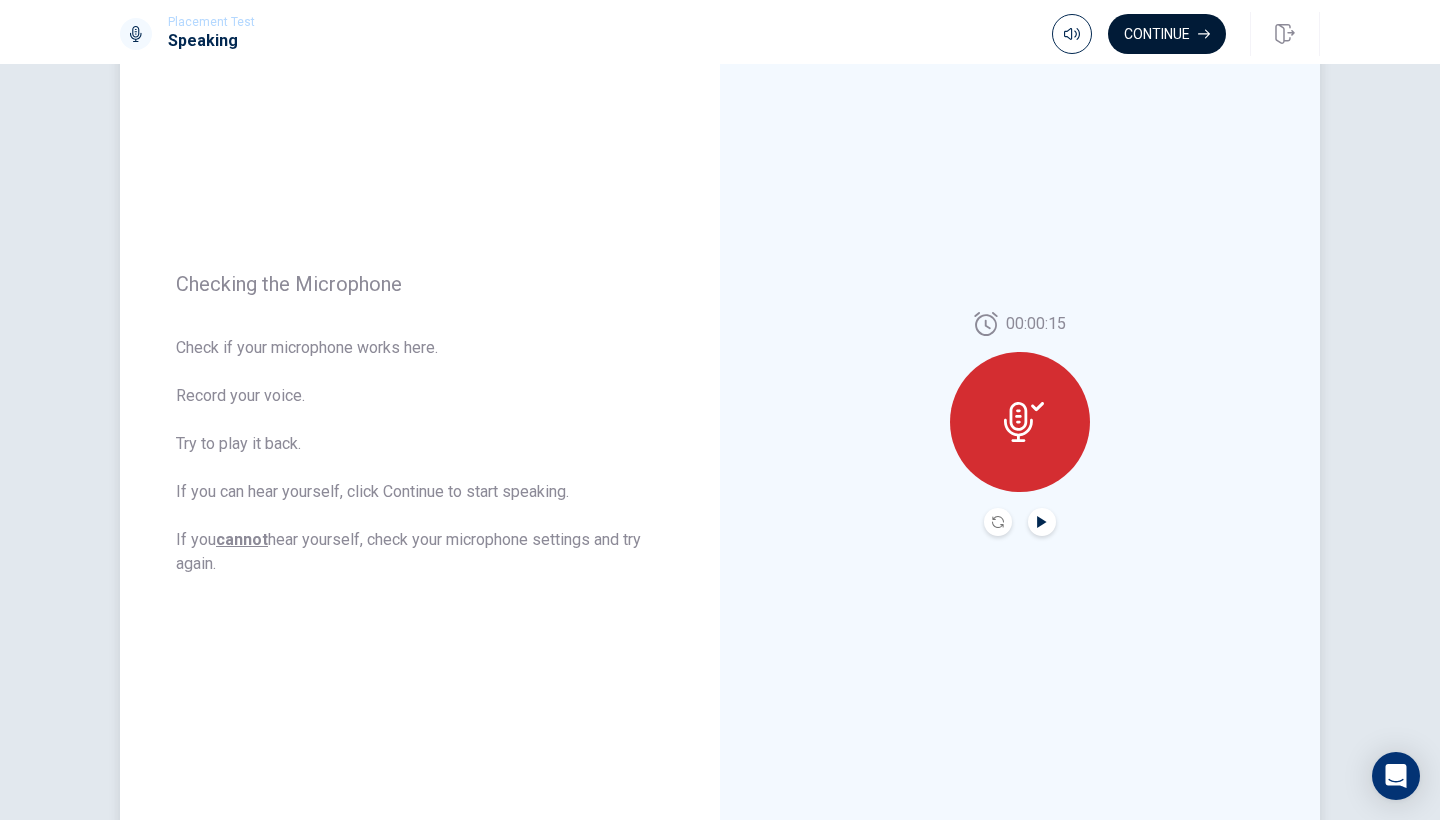 click on "Continue" at bounding box center [1167, 34] 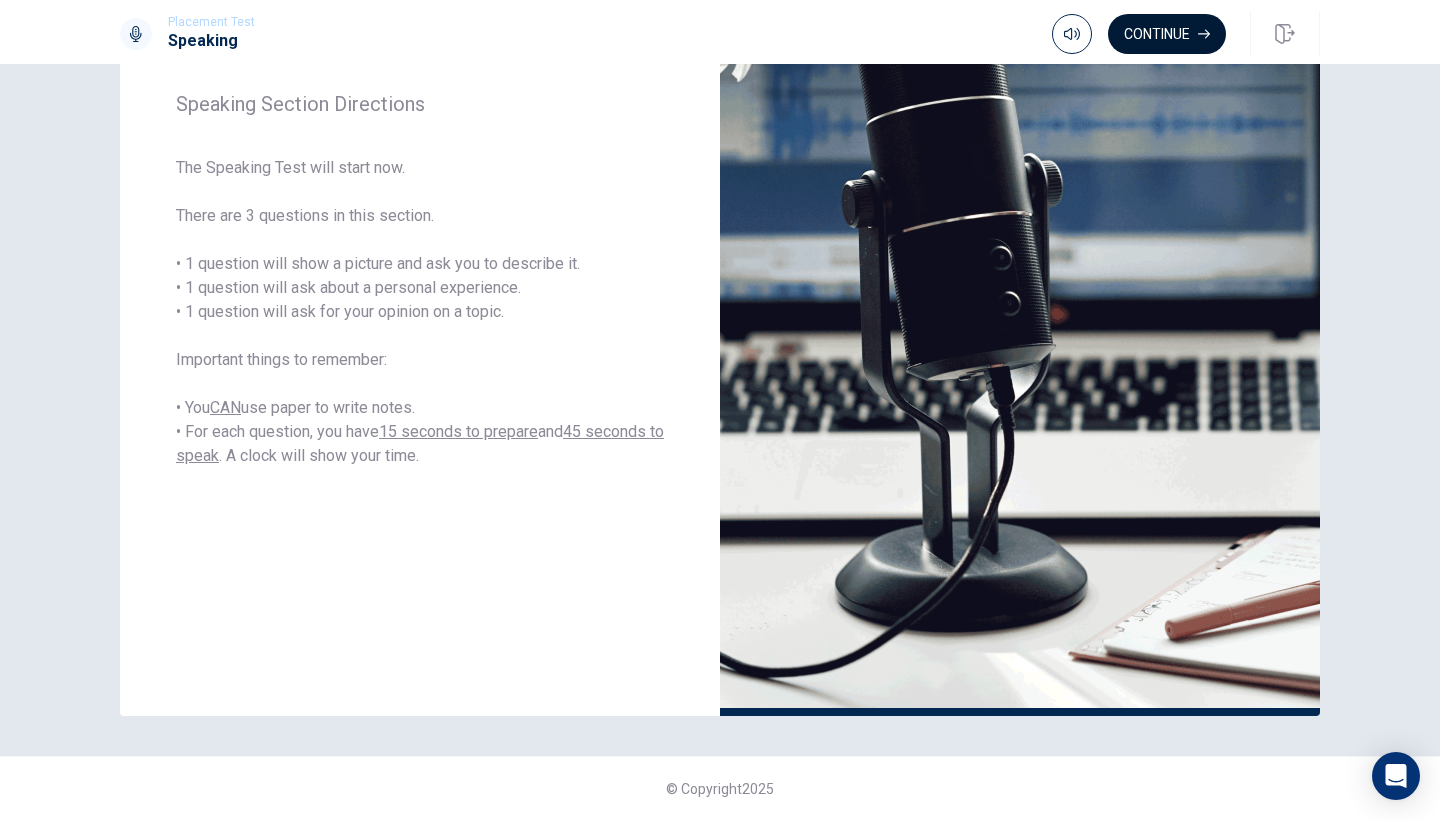 click on "Continue" at bounding box center (1167, 34) 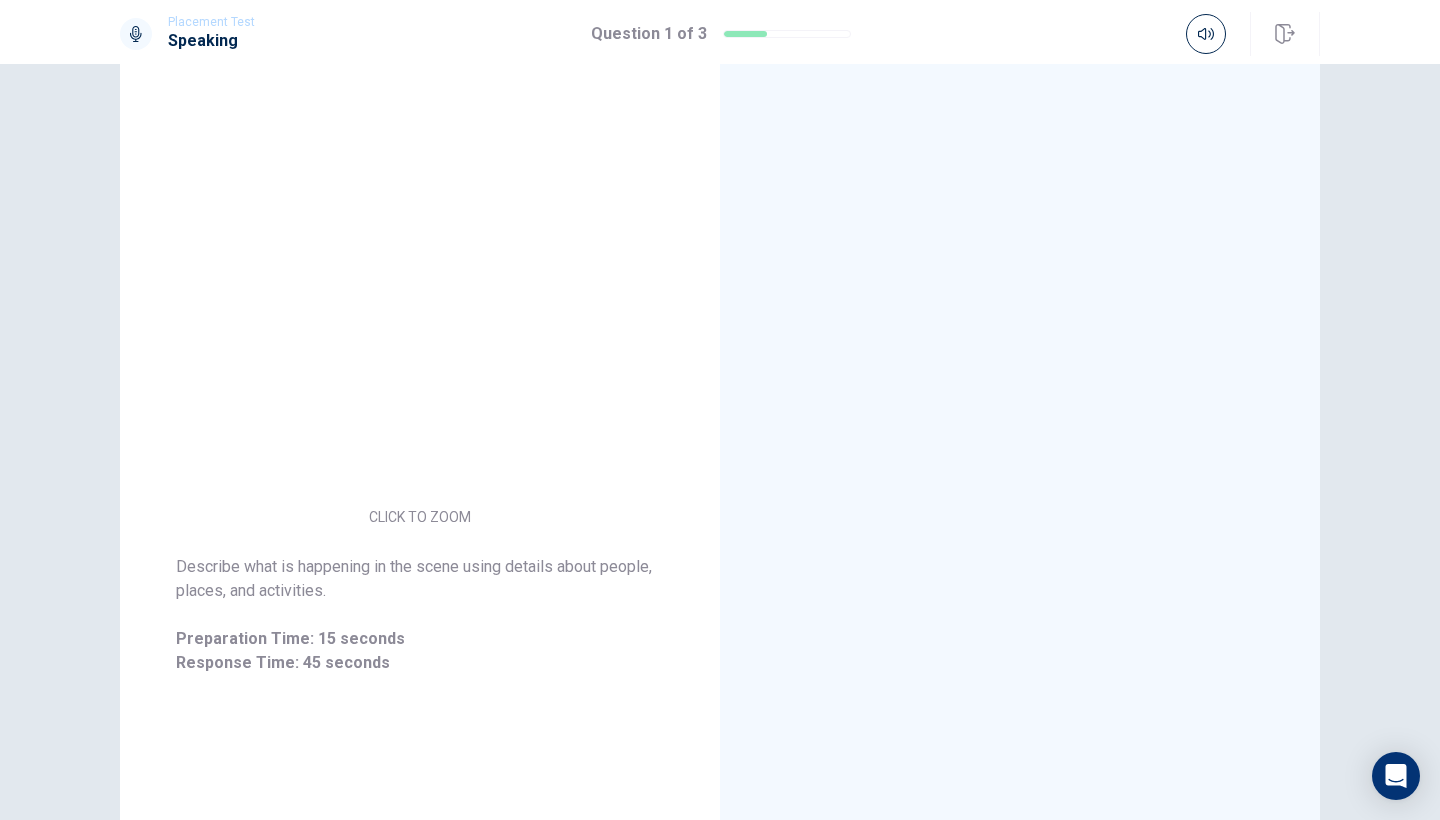 scroll, scrollTop: 143, scrollLeft: 0, axis: vertical 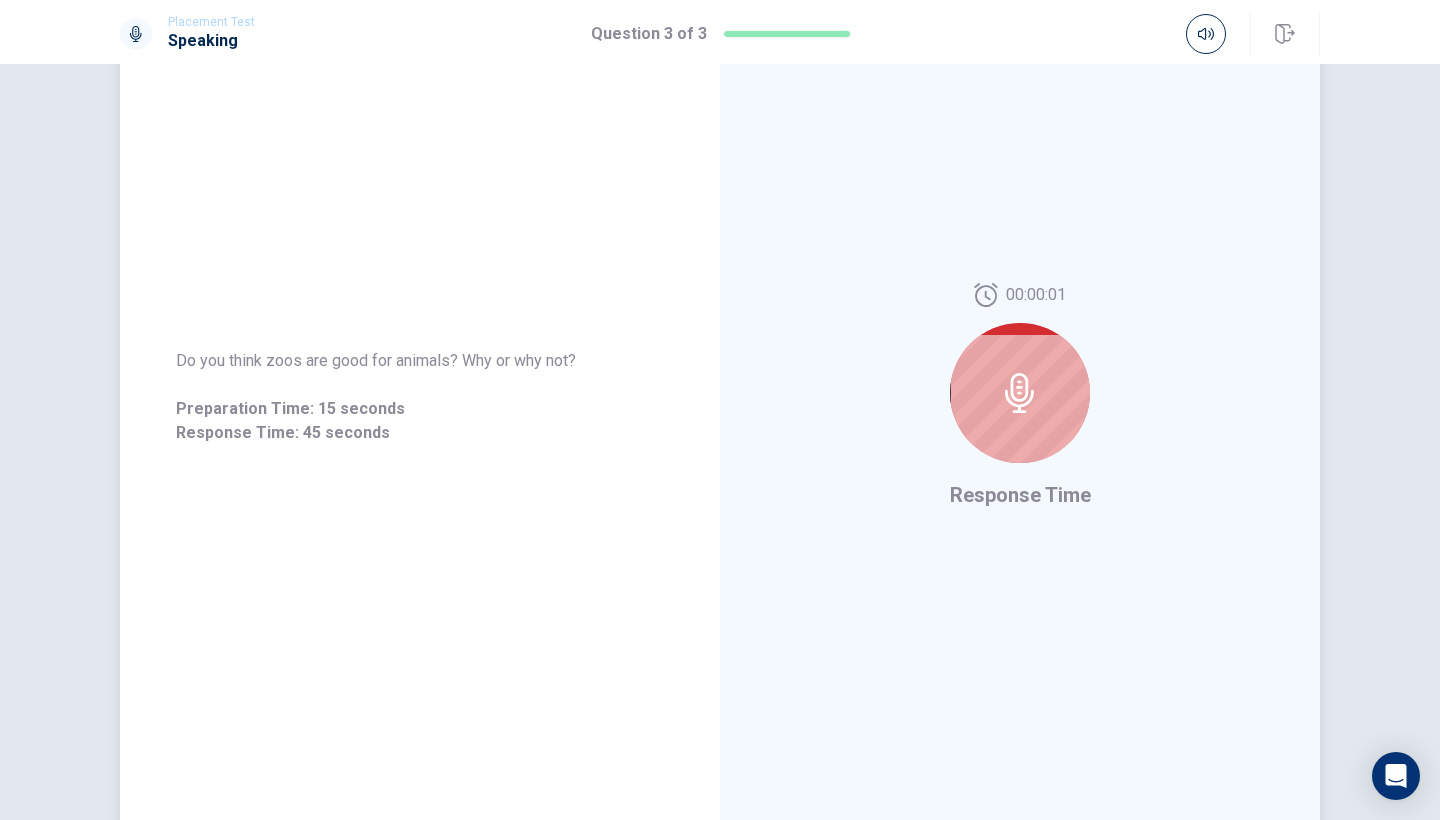 click at bounding box center [1020, 393] 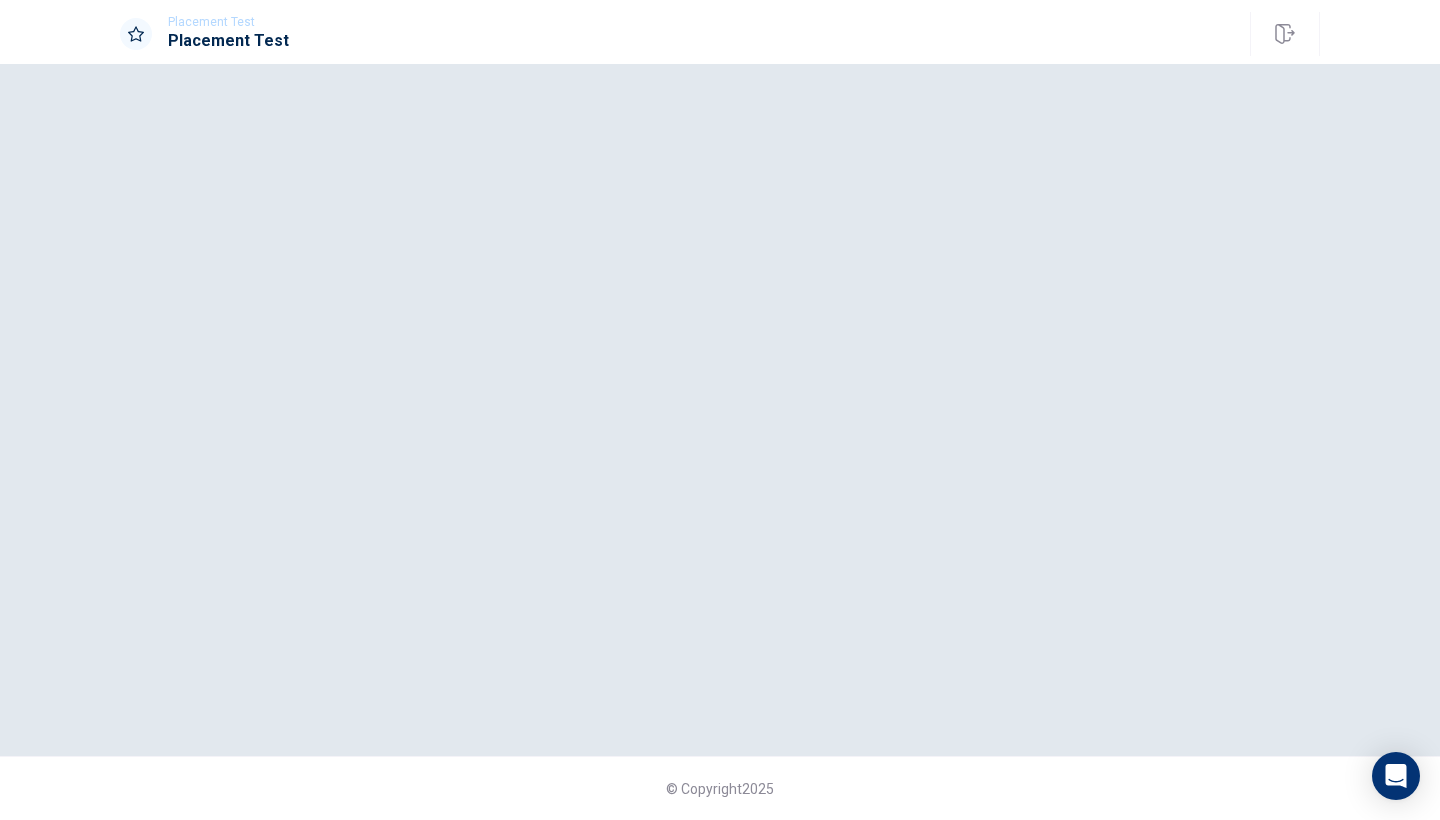 scroll, scrollTop: 0, scrollLeft: 0, axis: both 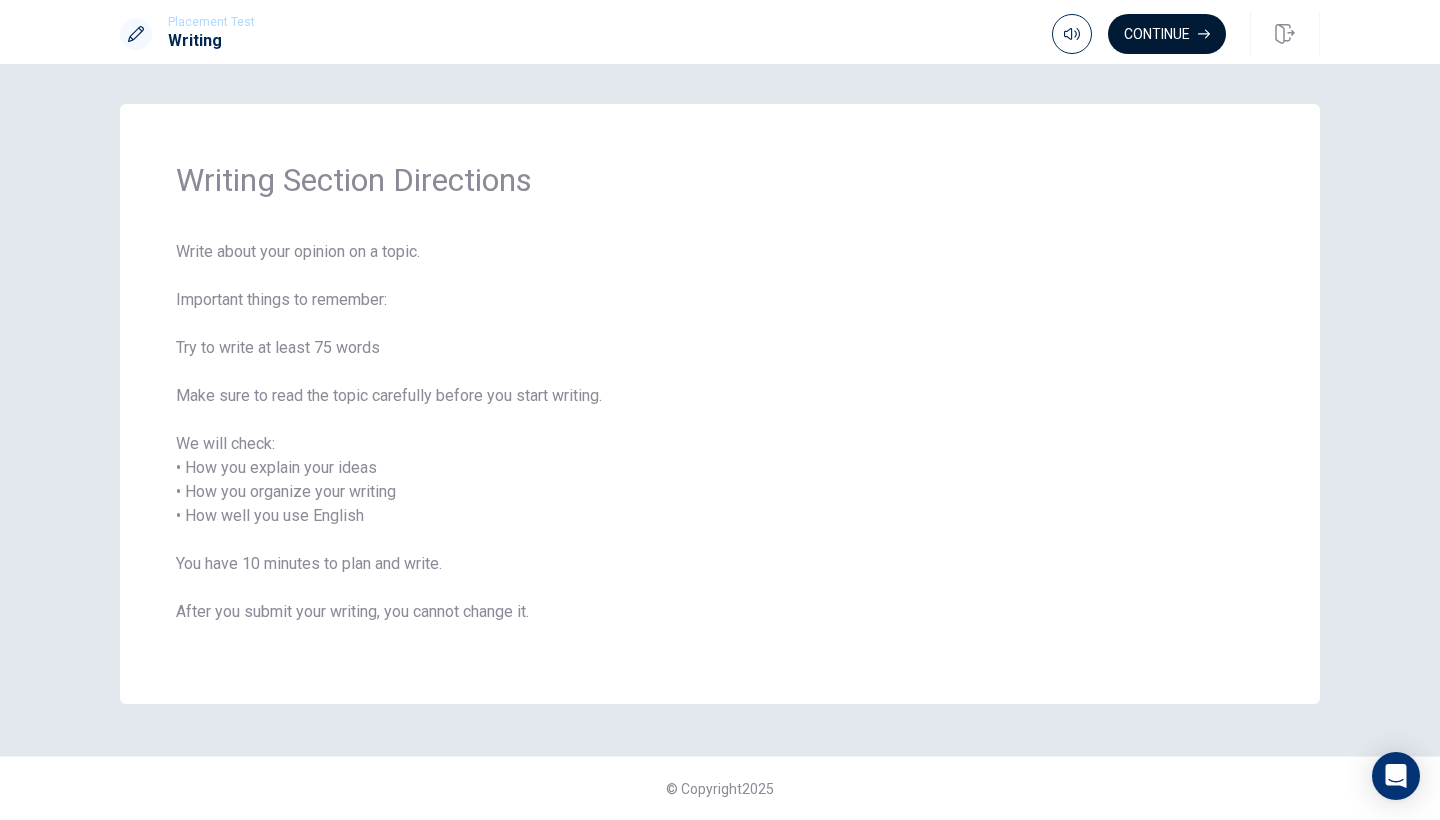 click on "Continue" at bounding box center [1167, 34] 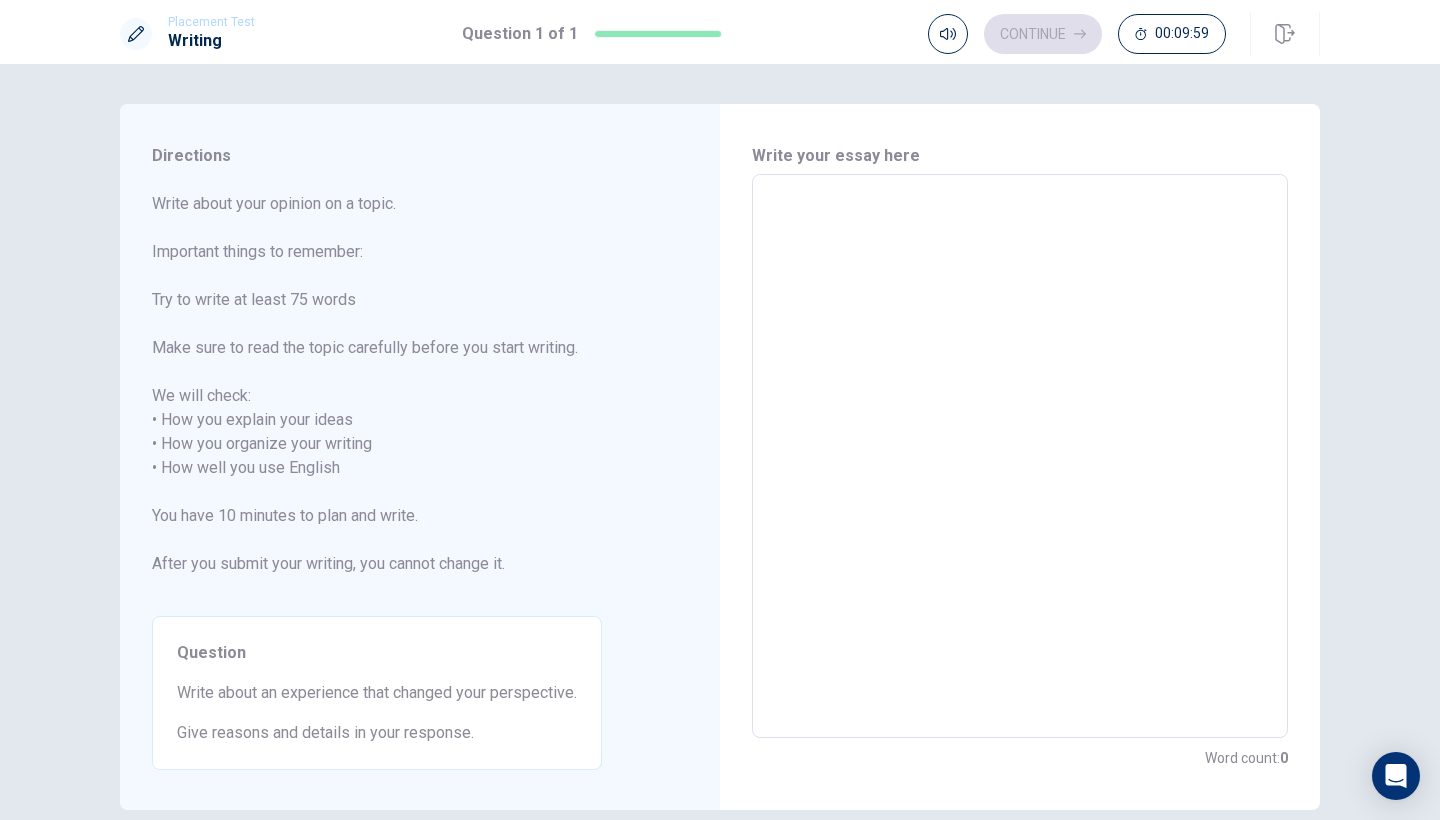 click at bounding box center [1020, 456] 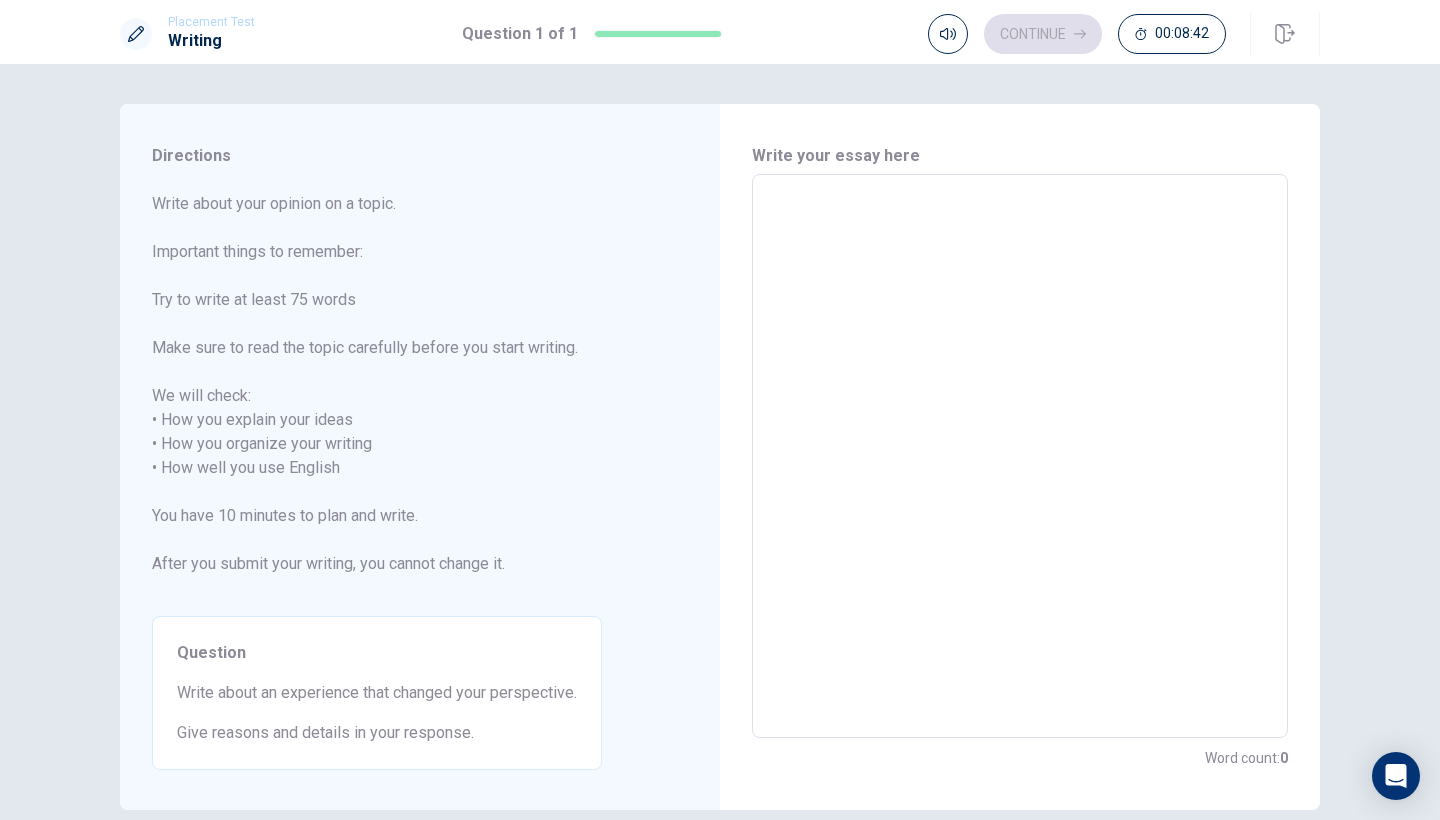 type on "I" 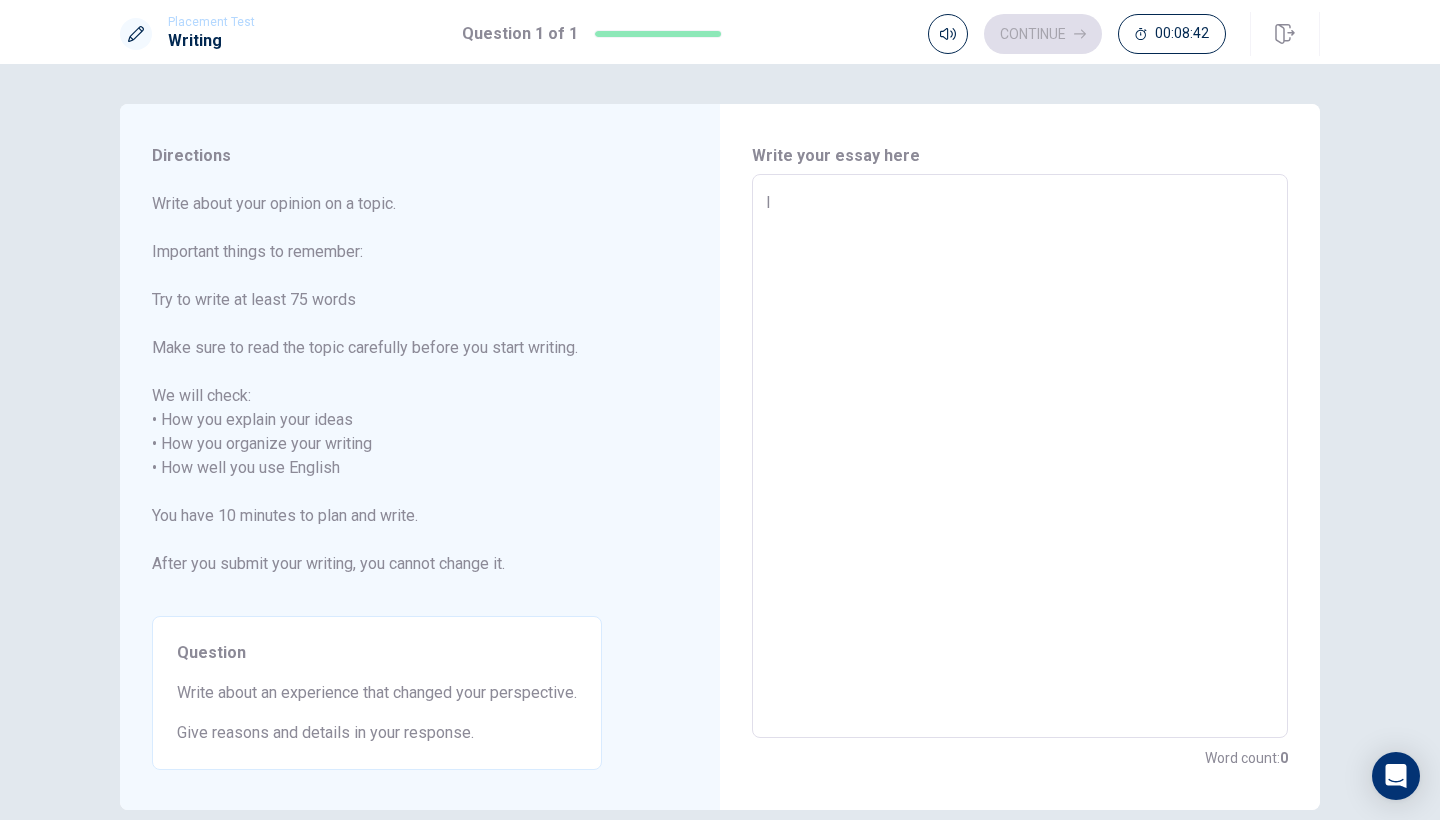 type on "x" 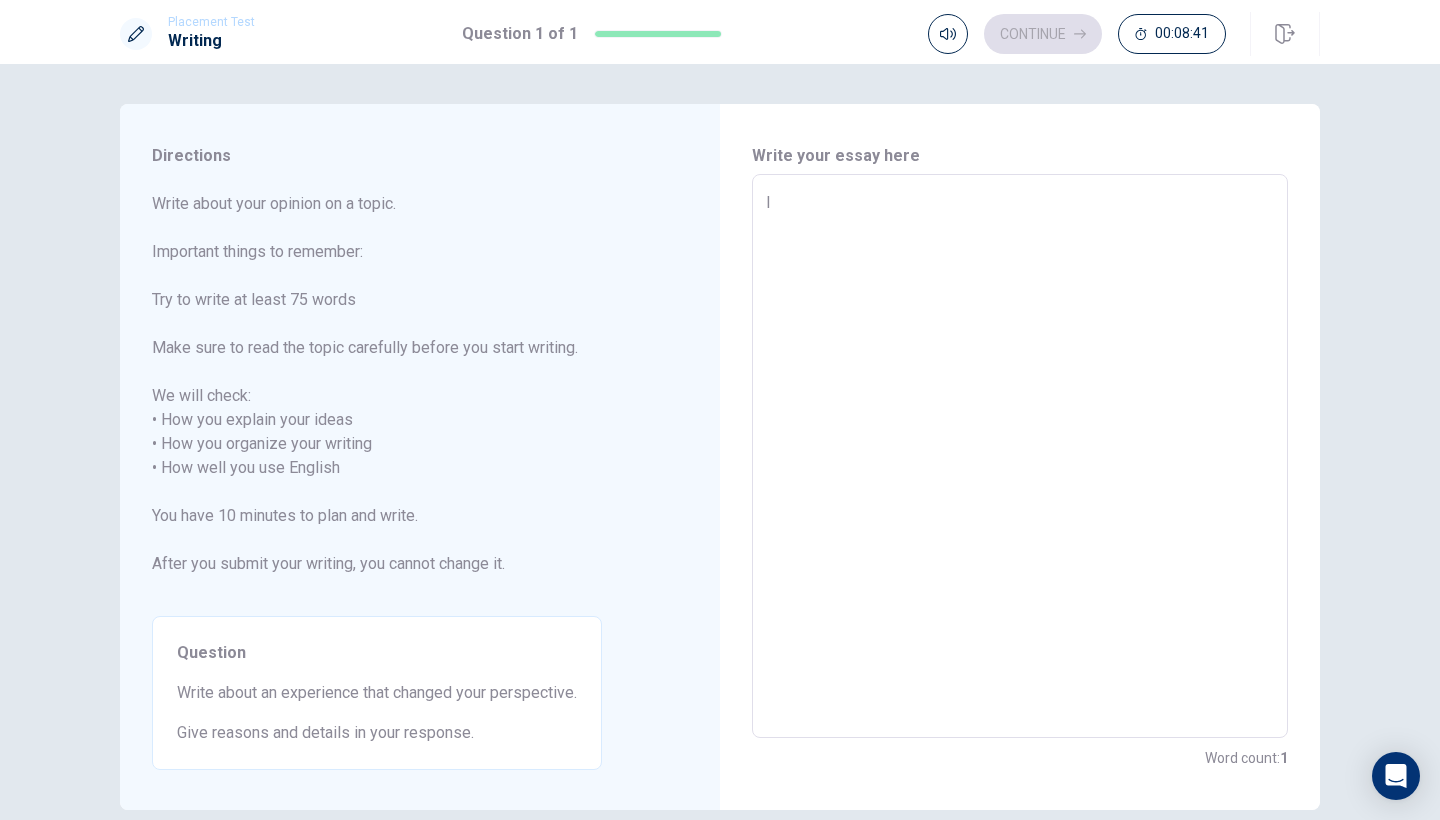type on "It" 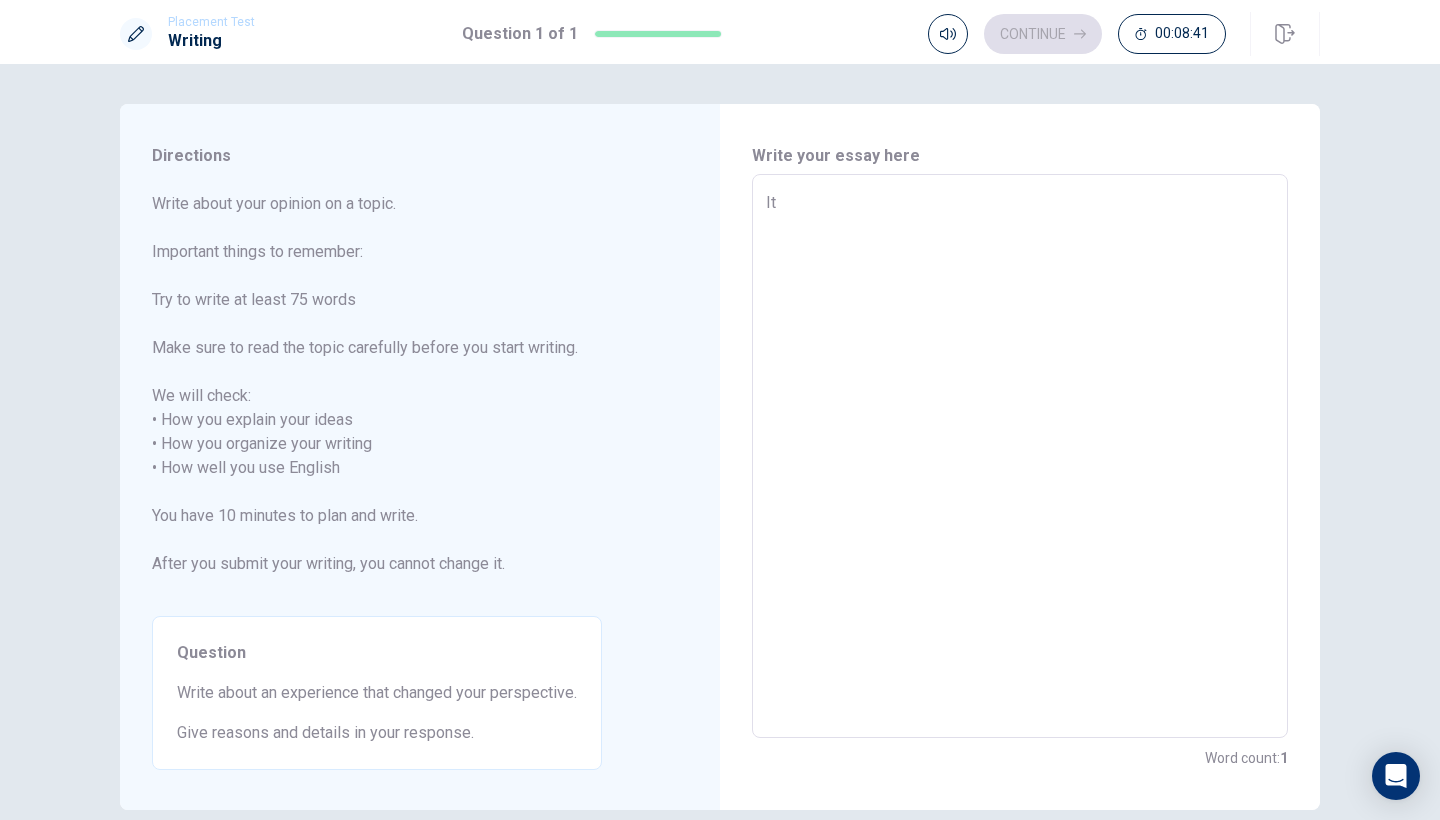 type on "x" 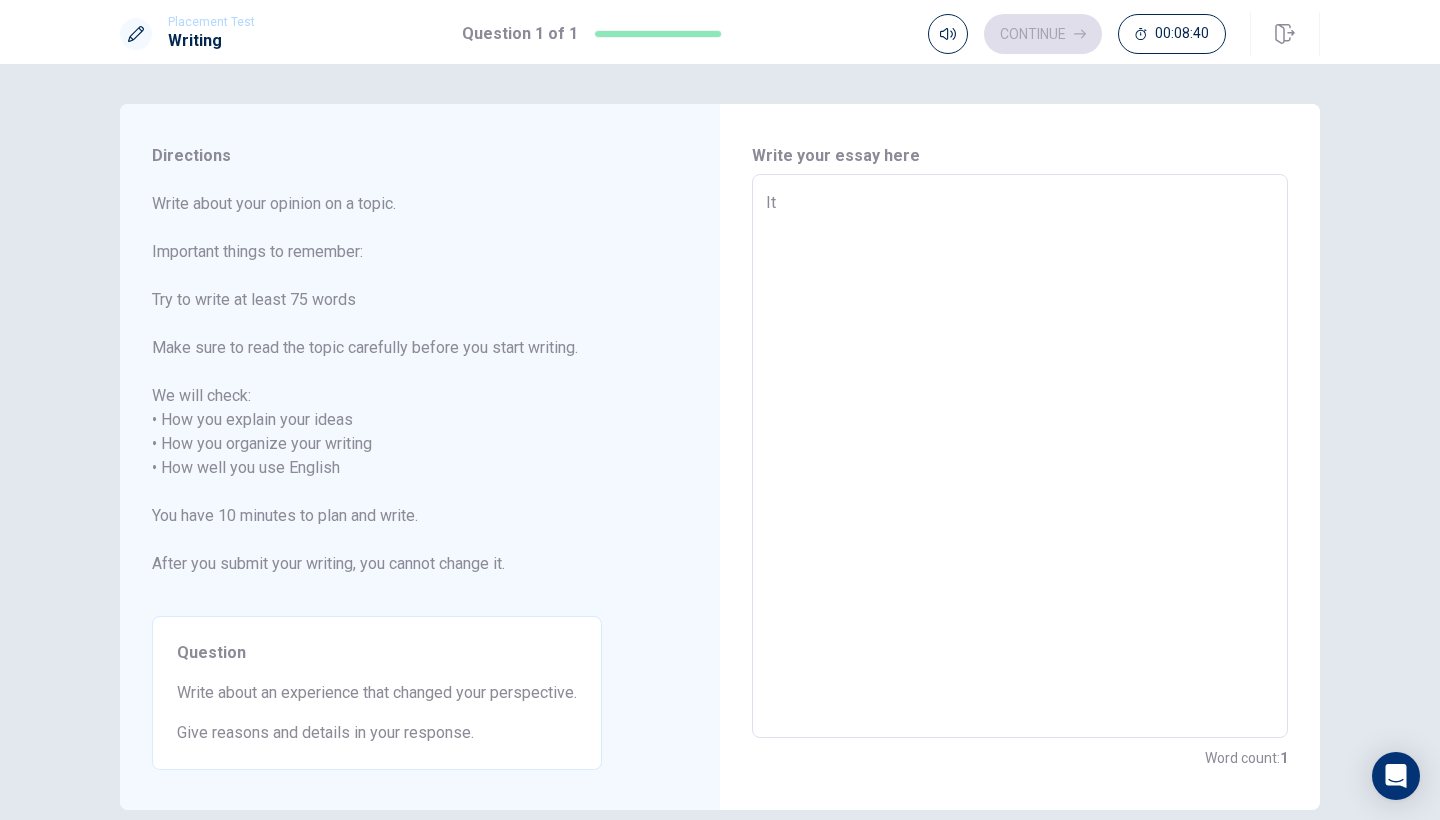 type on "It" 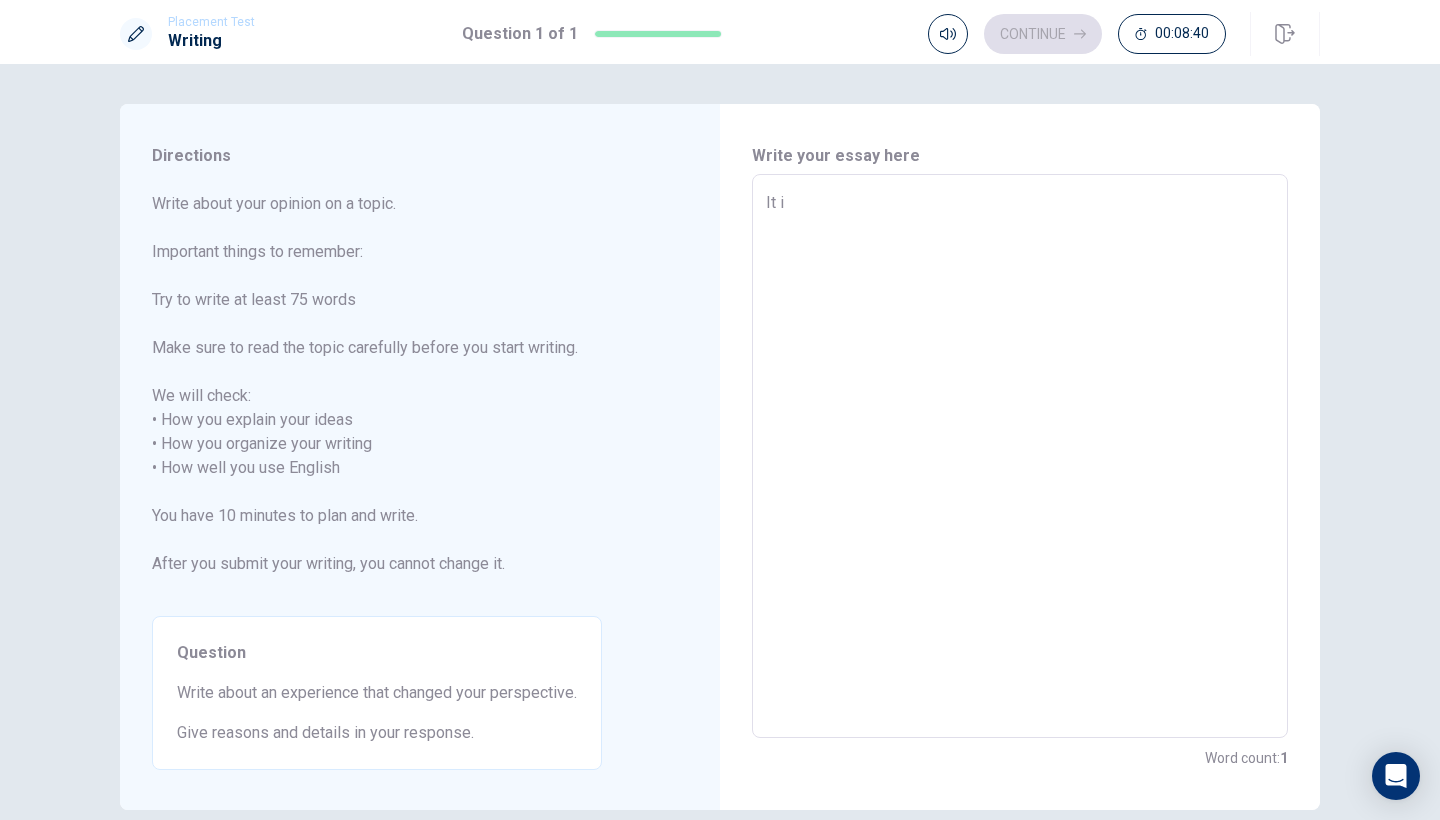 type on "x" 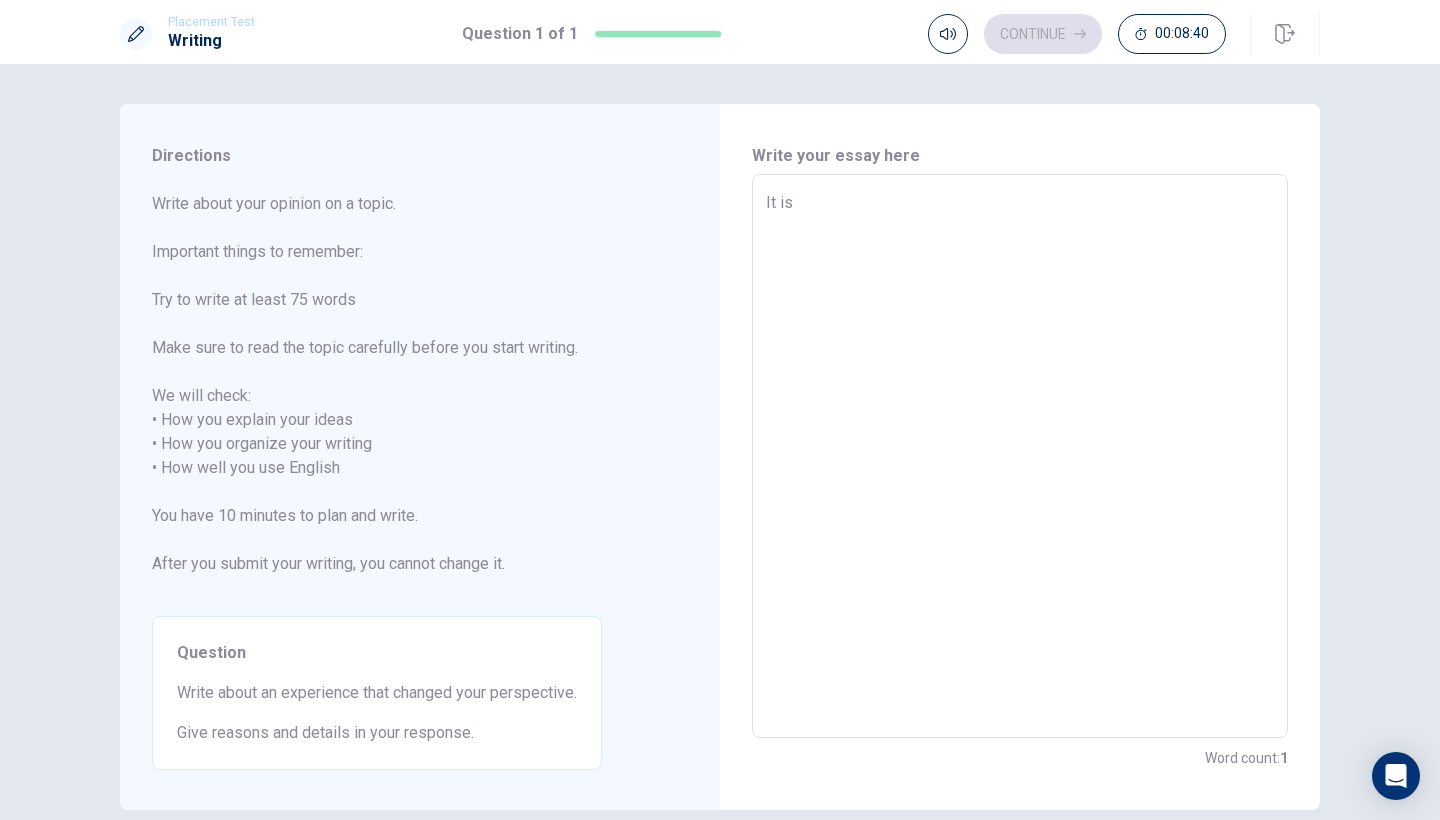 type on "x" 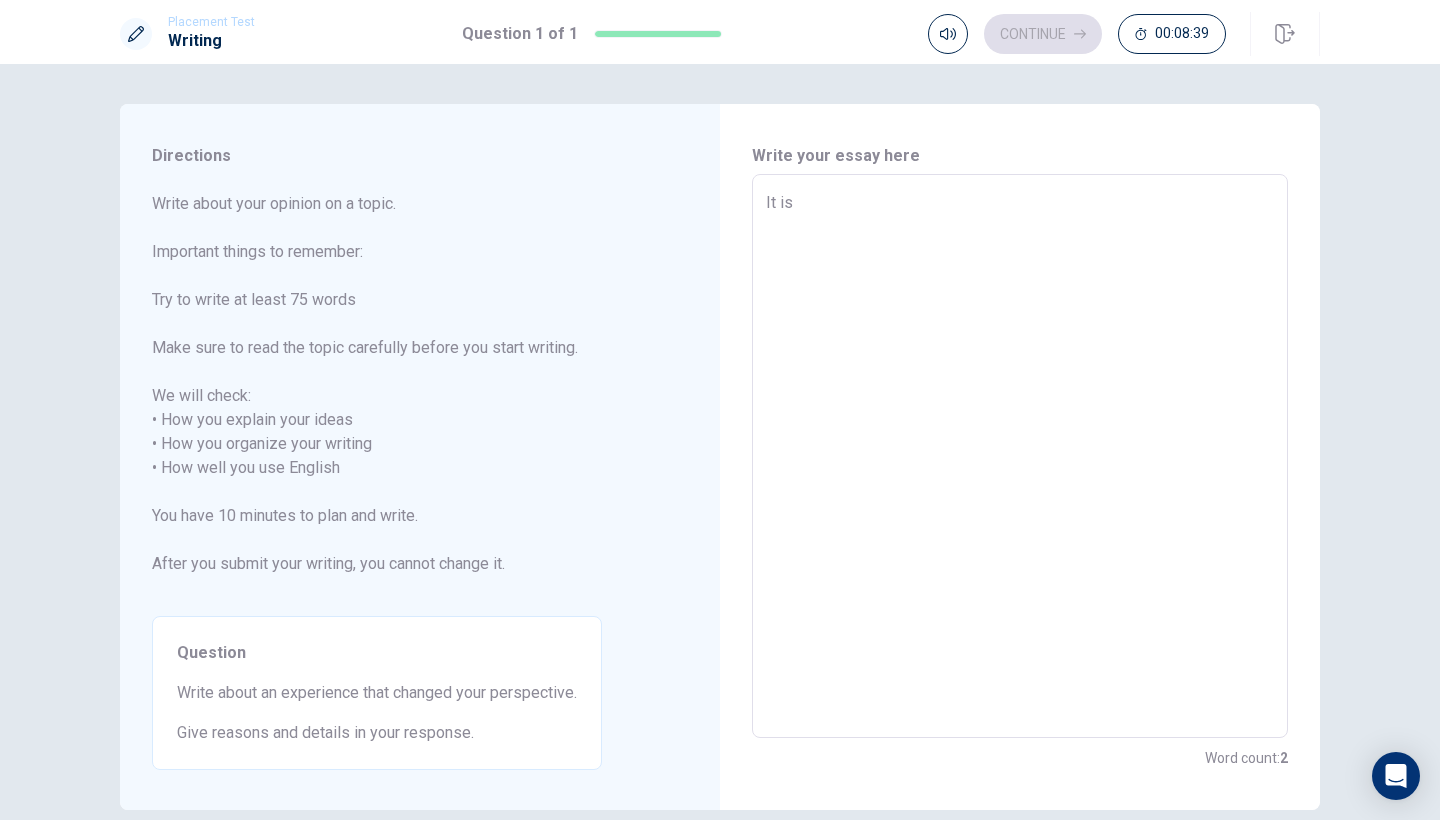 type on "It is" 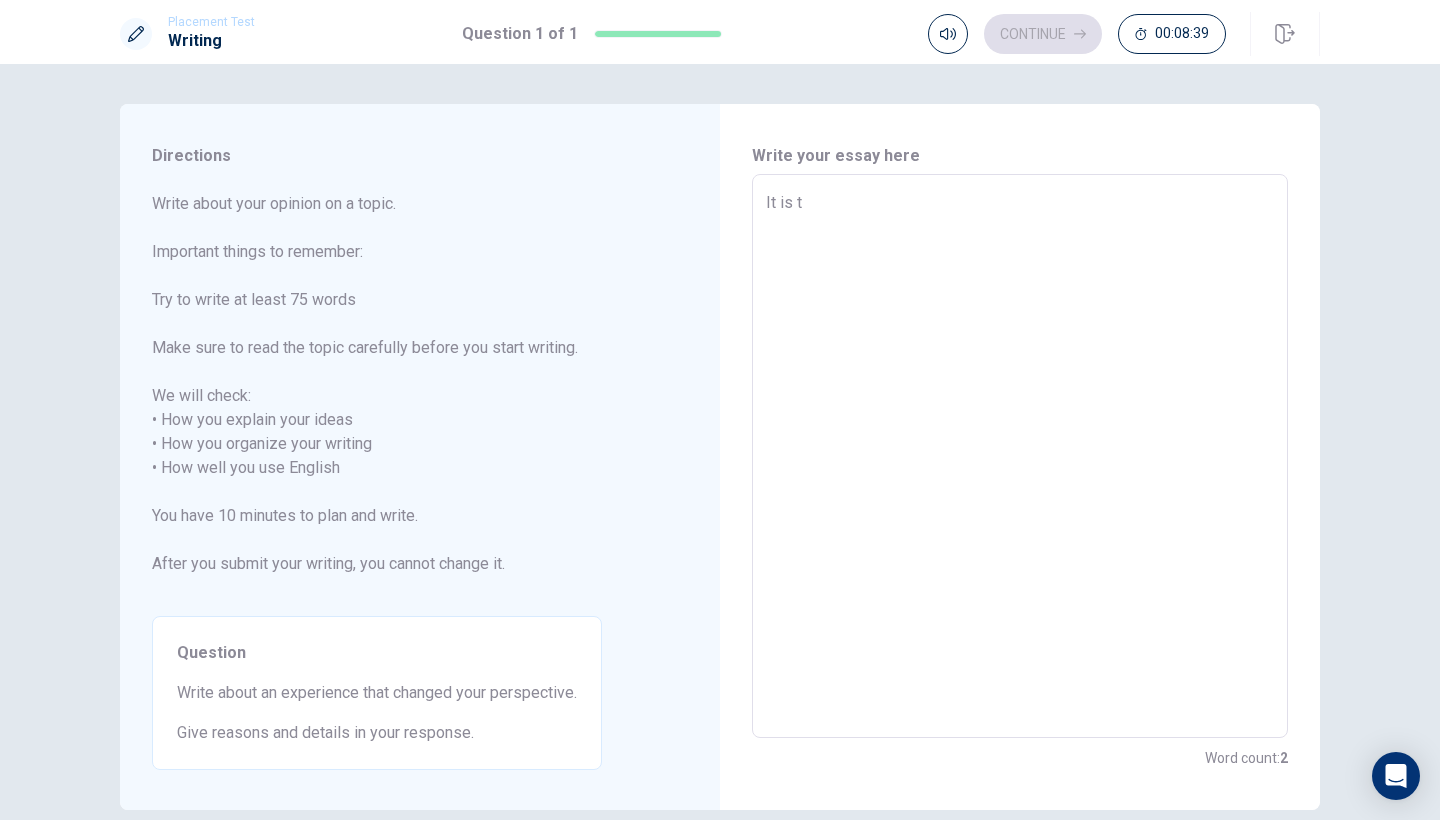 type on "x" 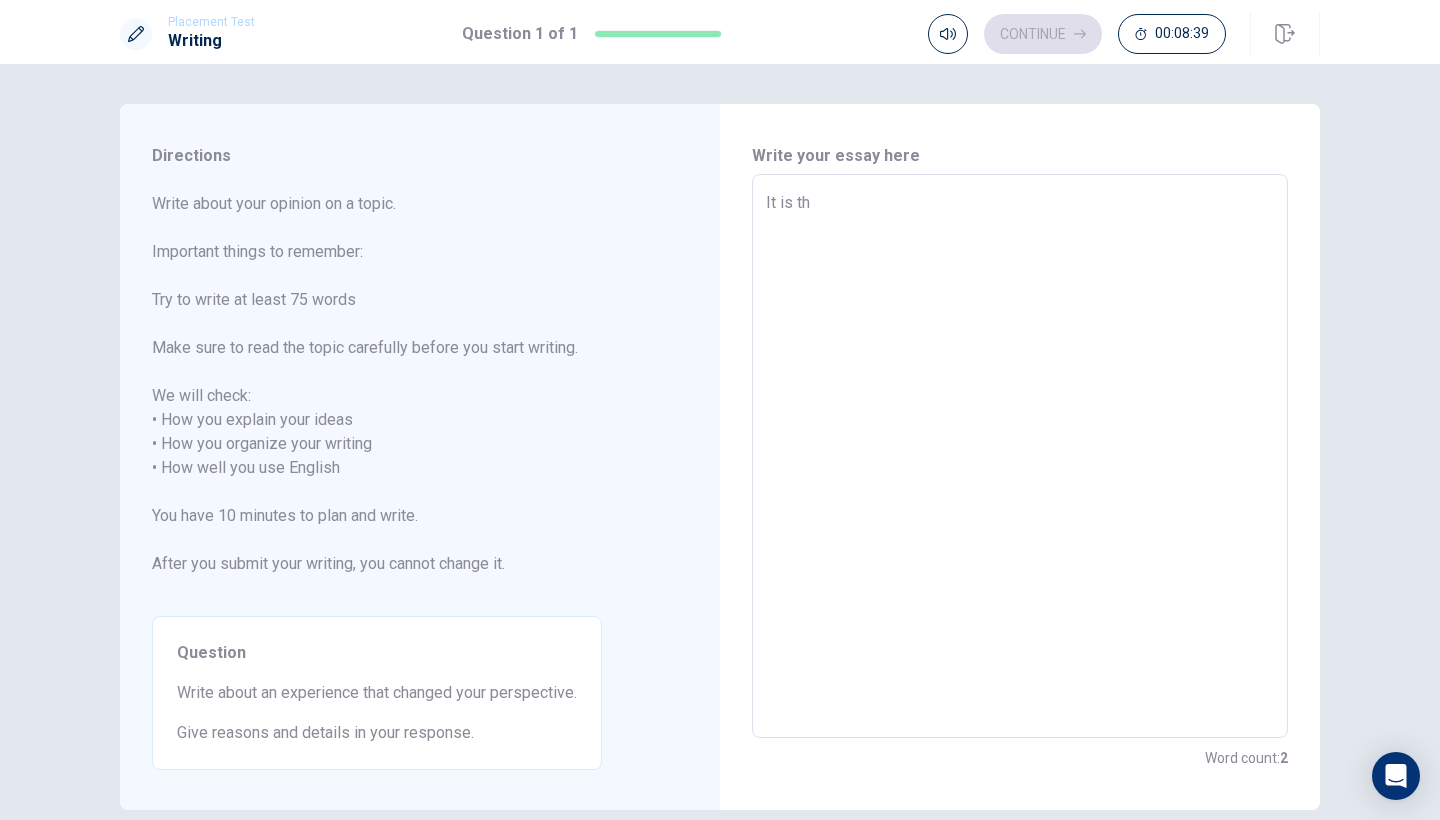 type on "x" 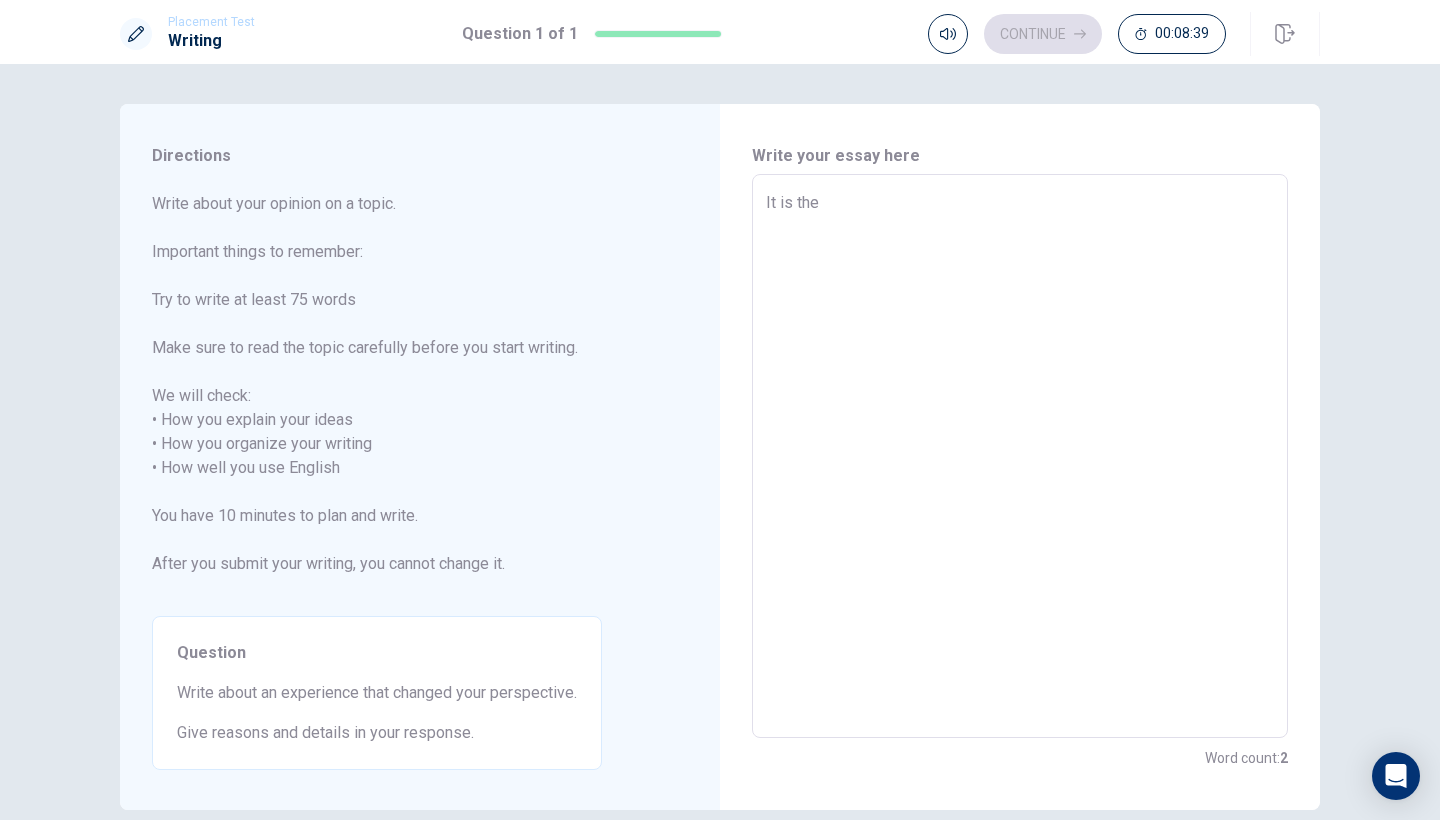 type on "x" 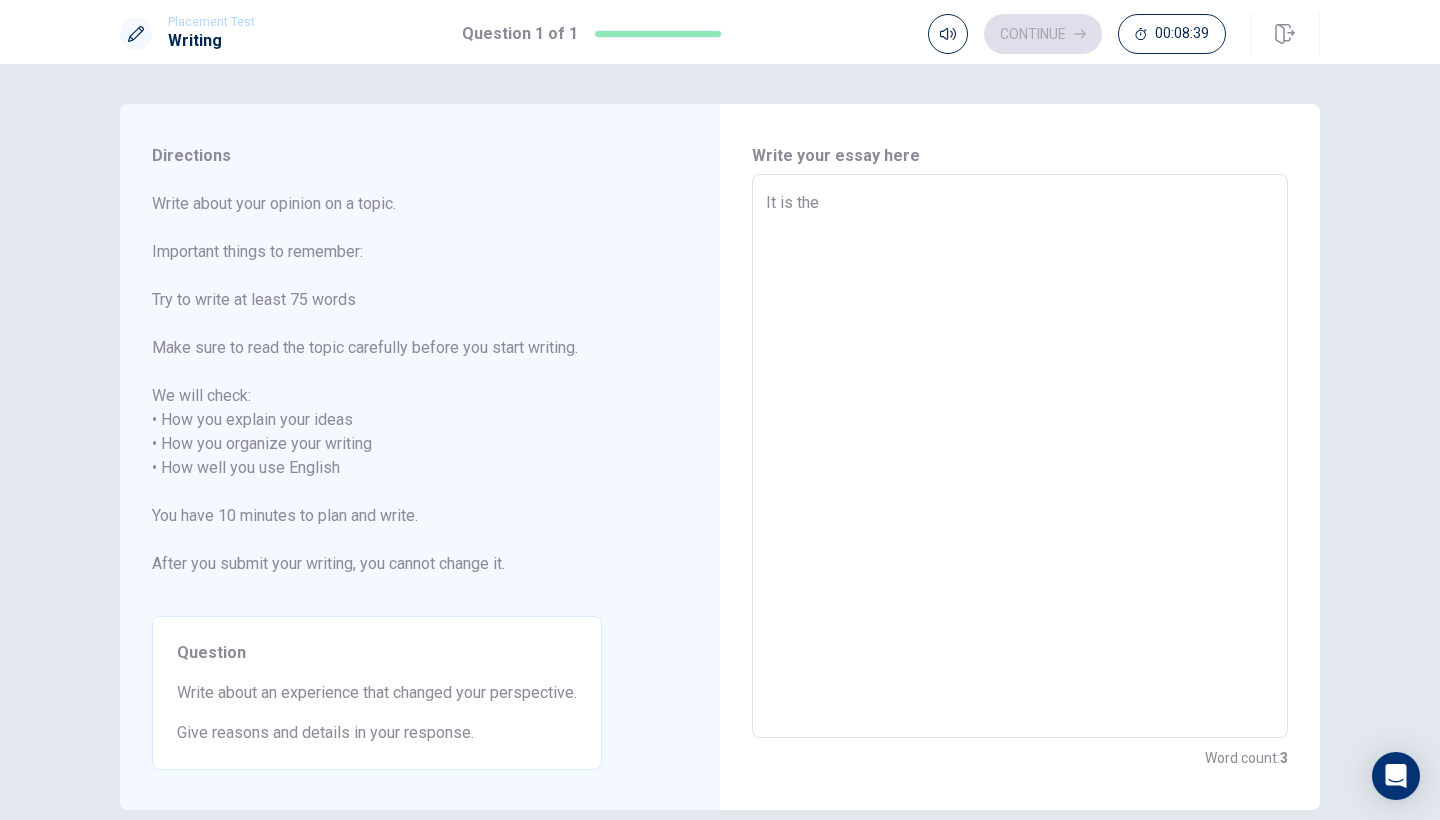 type on "It is the" 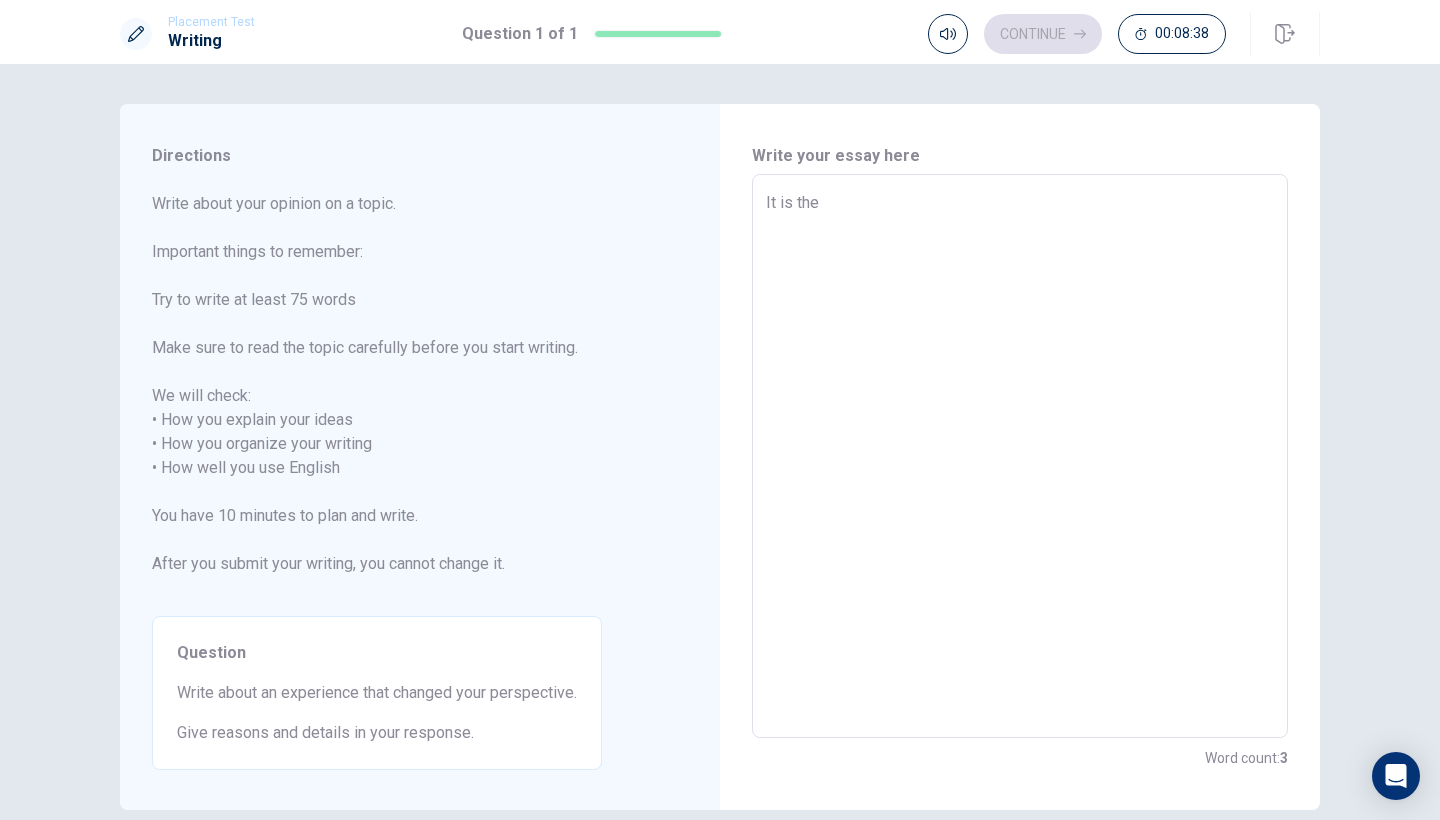 type on "It is the c" 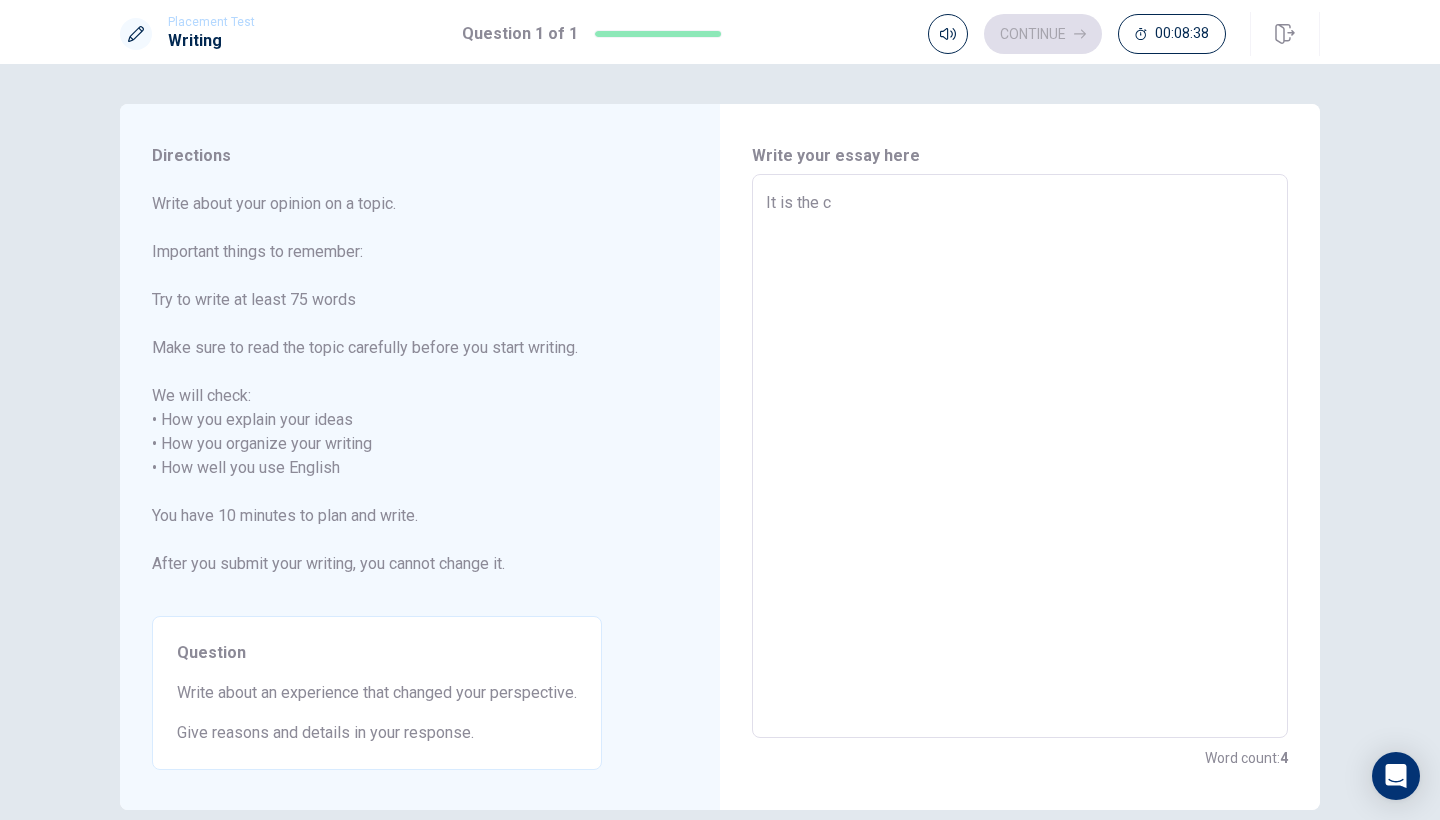 type on "x" 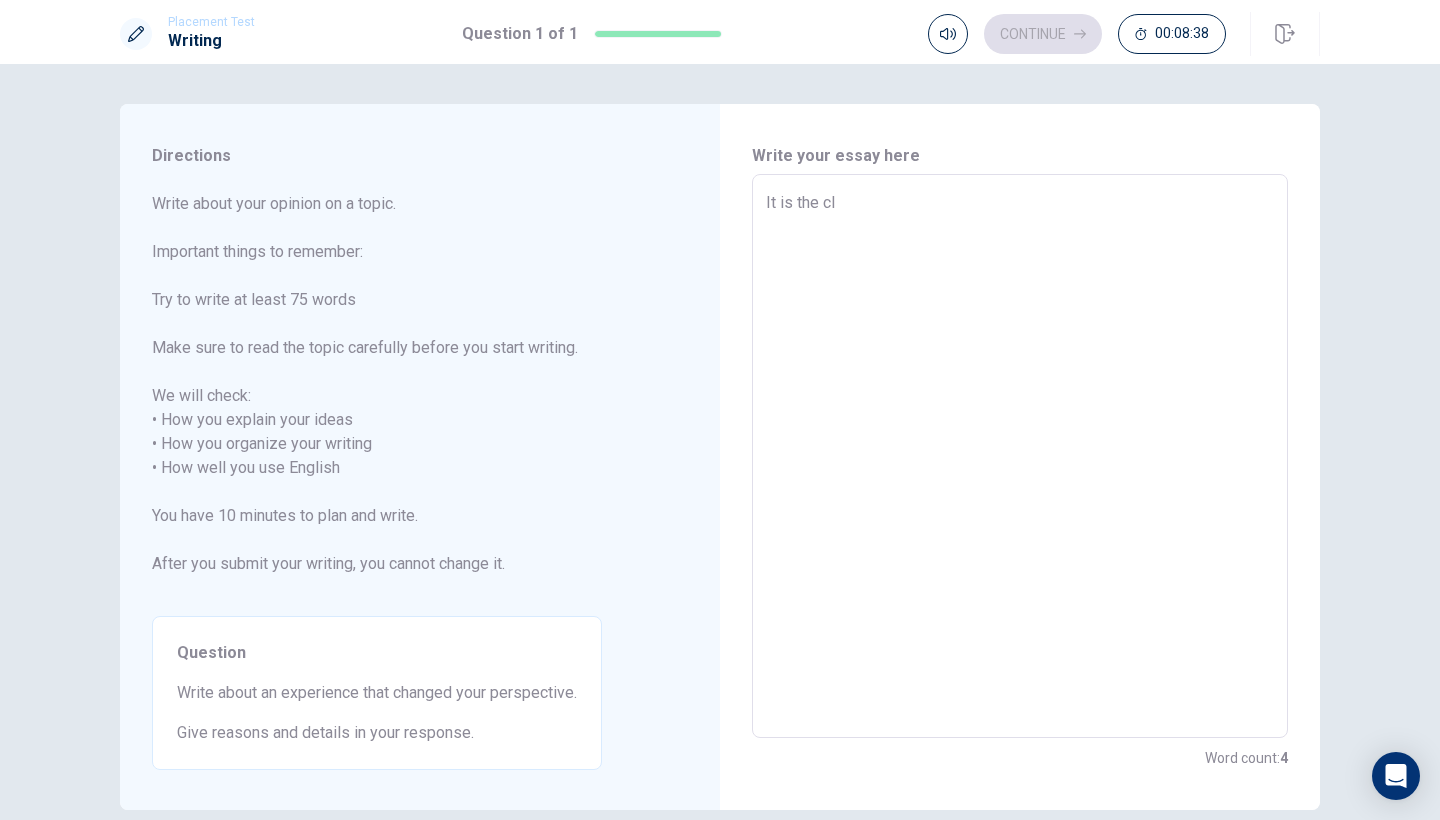 type on "x" 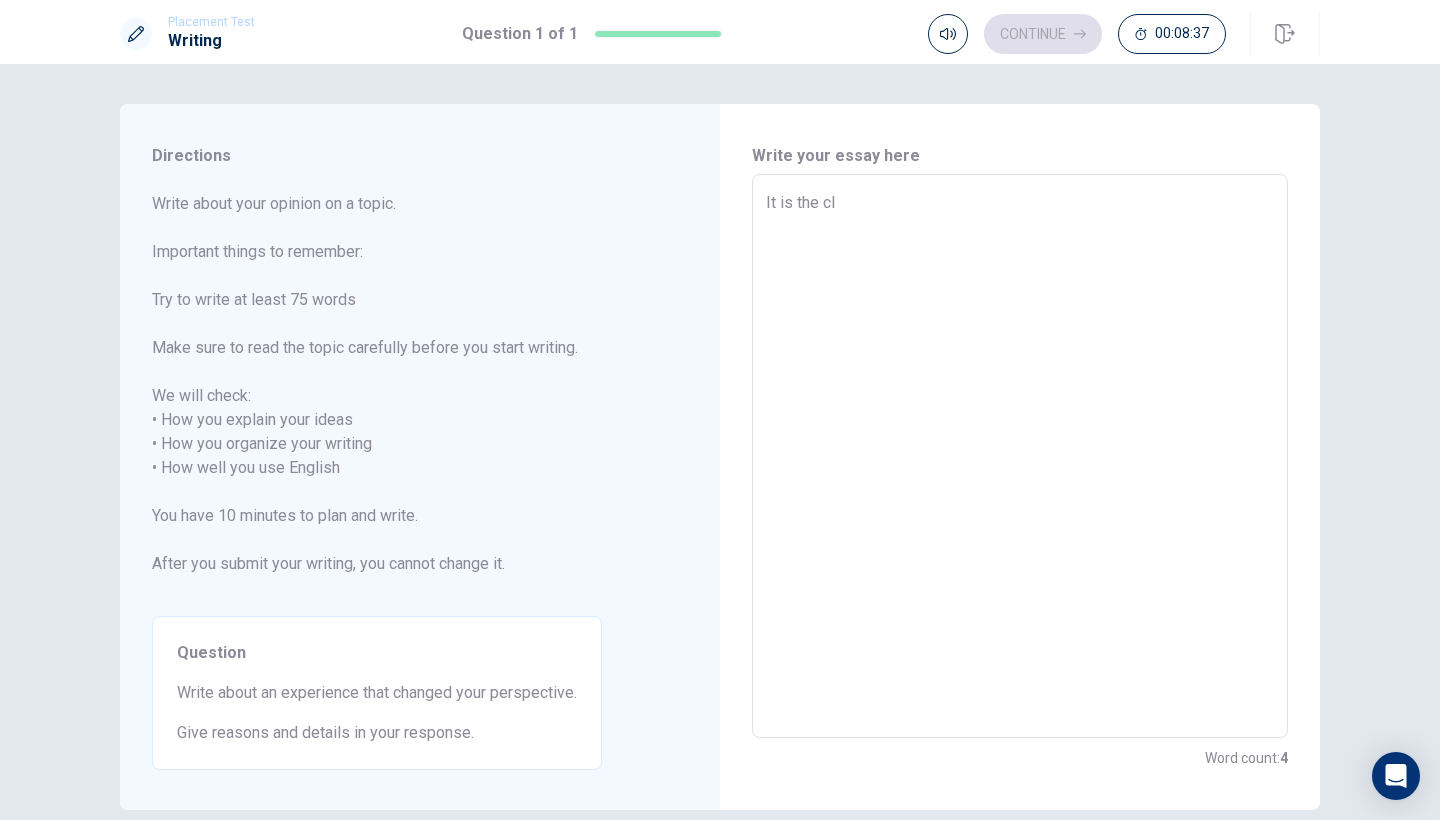 type on "It is the clu" 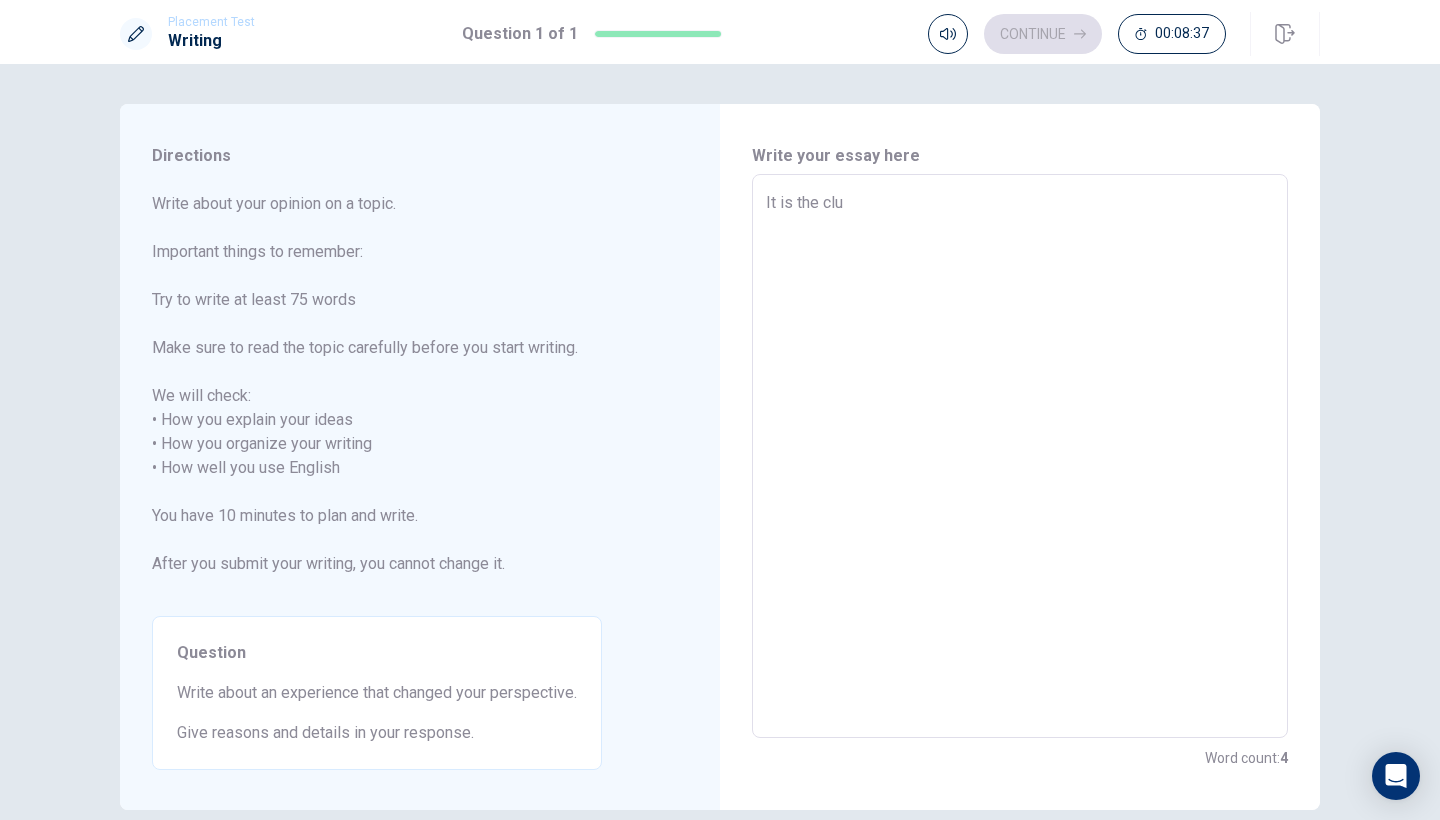 type on "x" 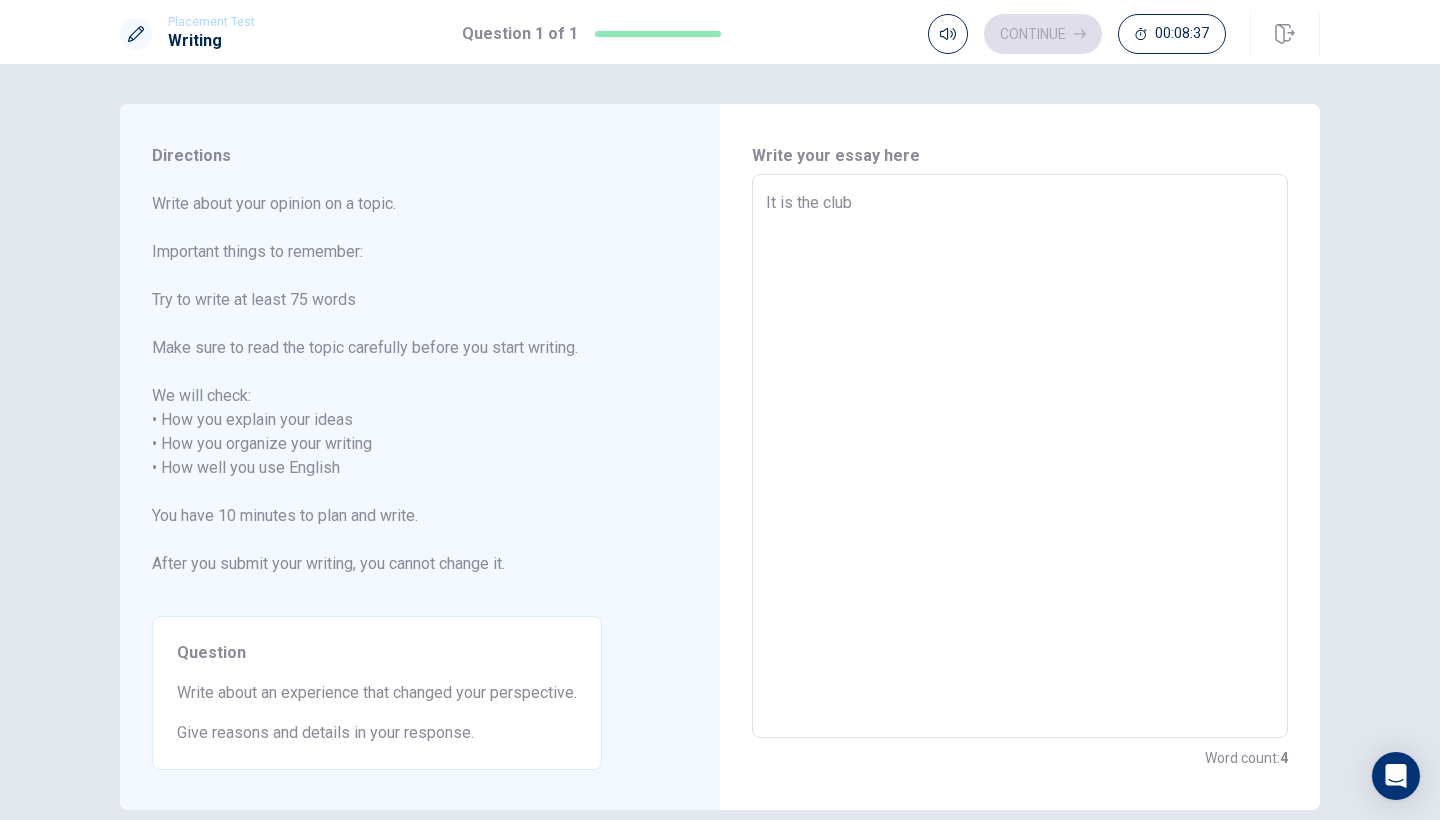 type on "x" 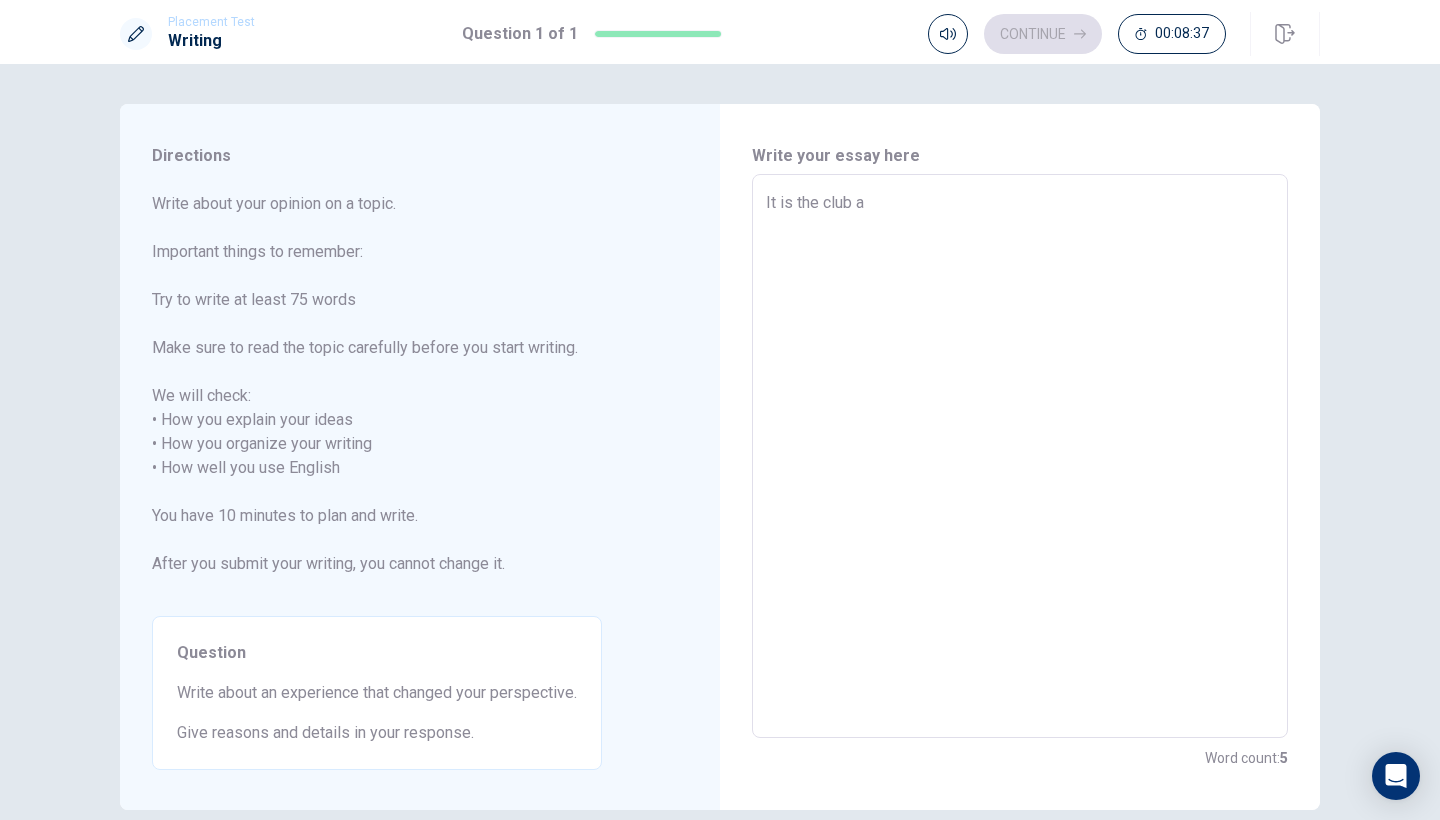 type on "x" 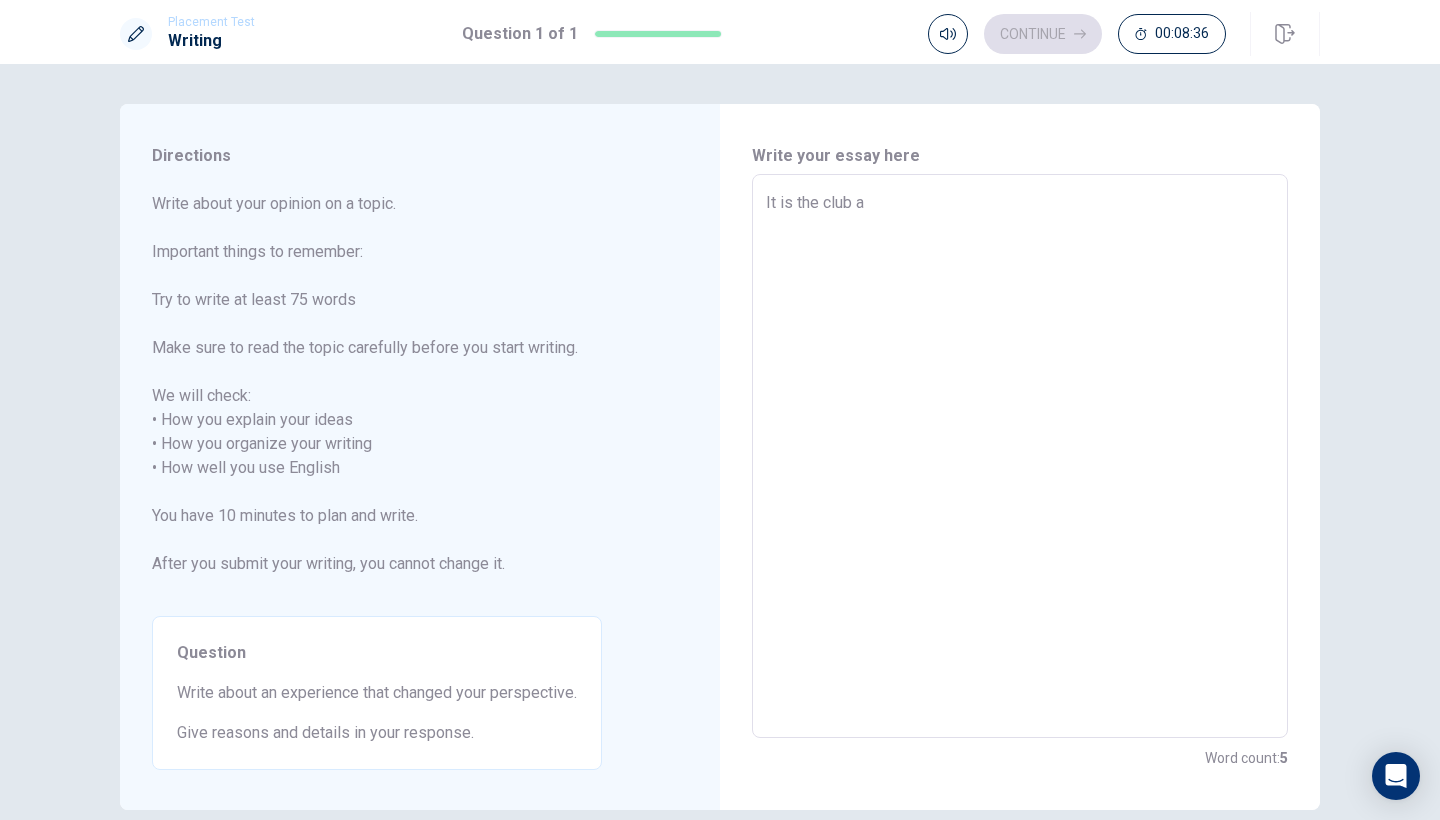 type on "It is the club ac" 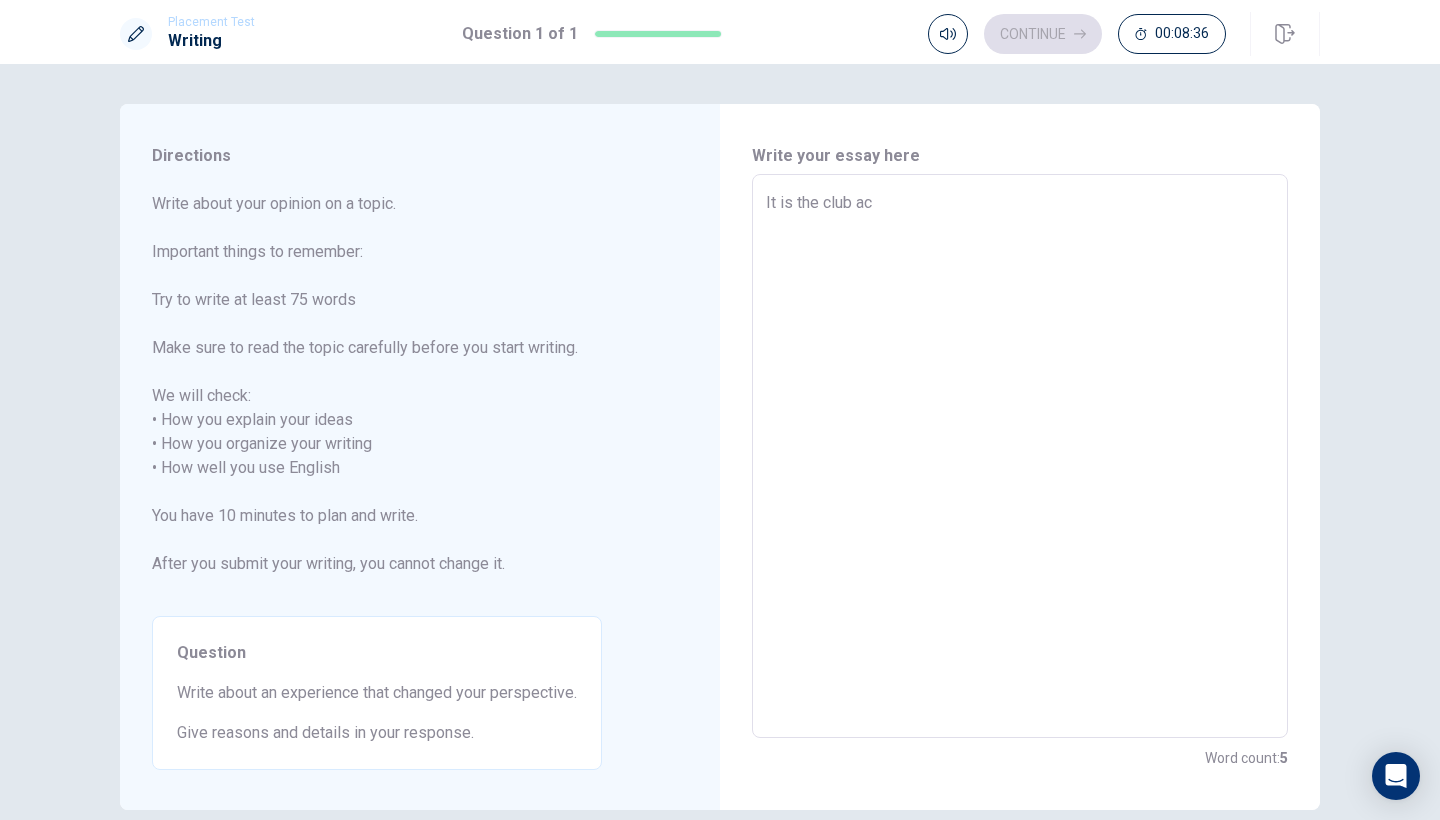 type on "x" 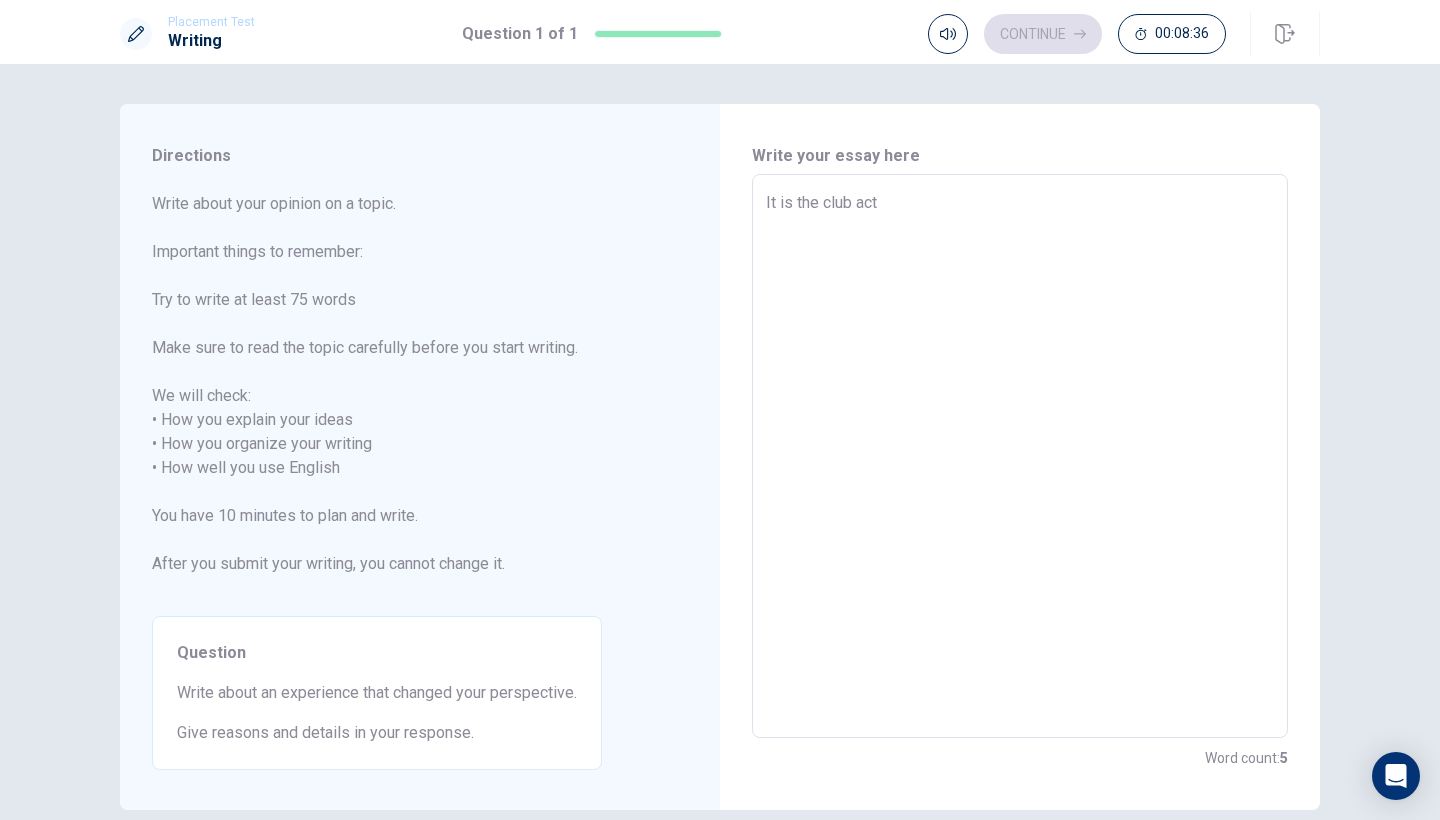 type on "x" 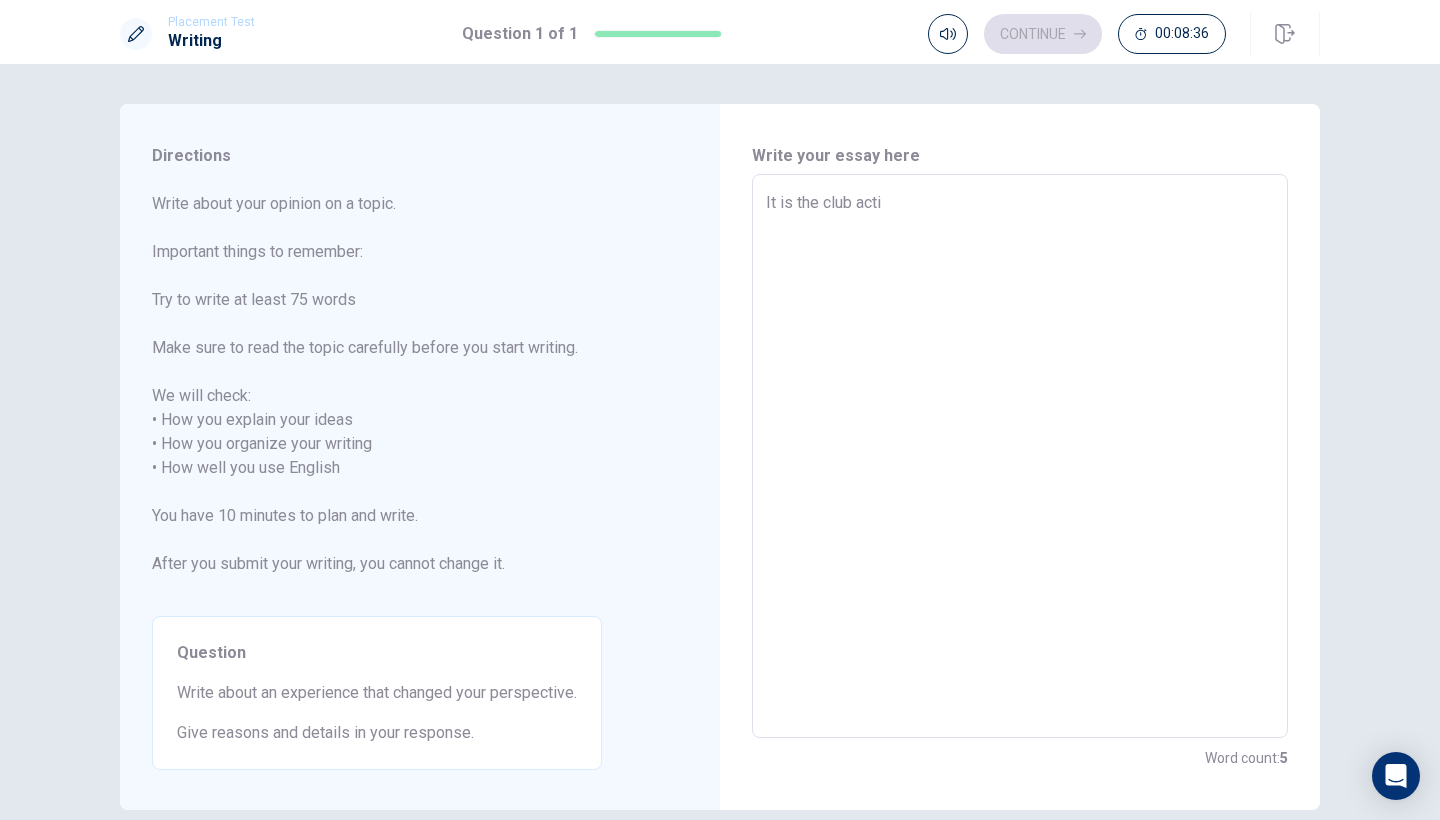type on "x" 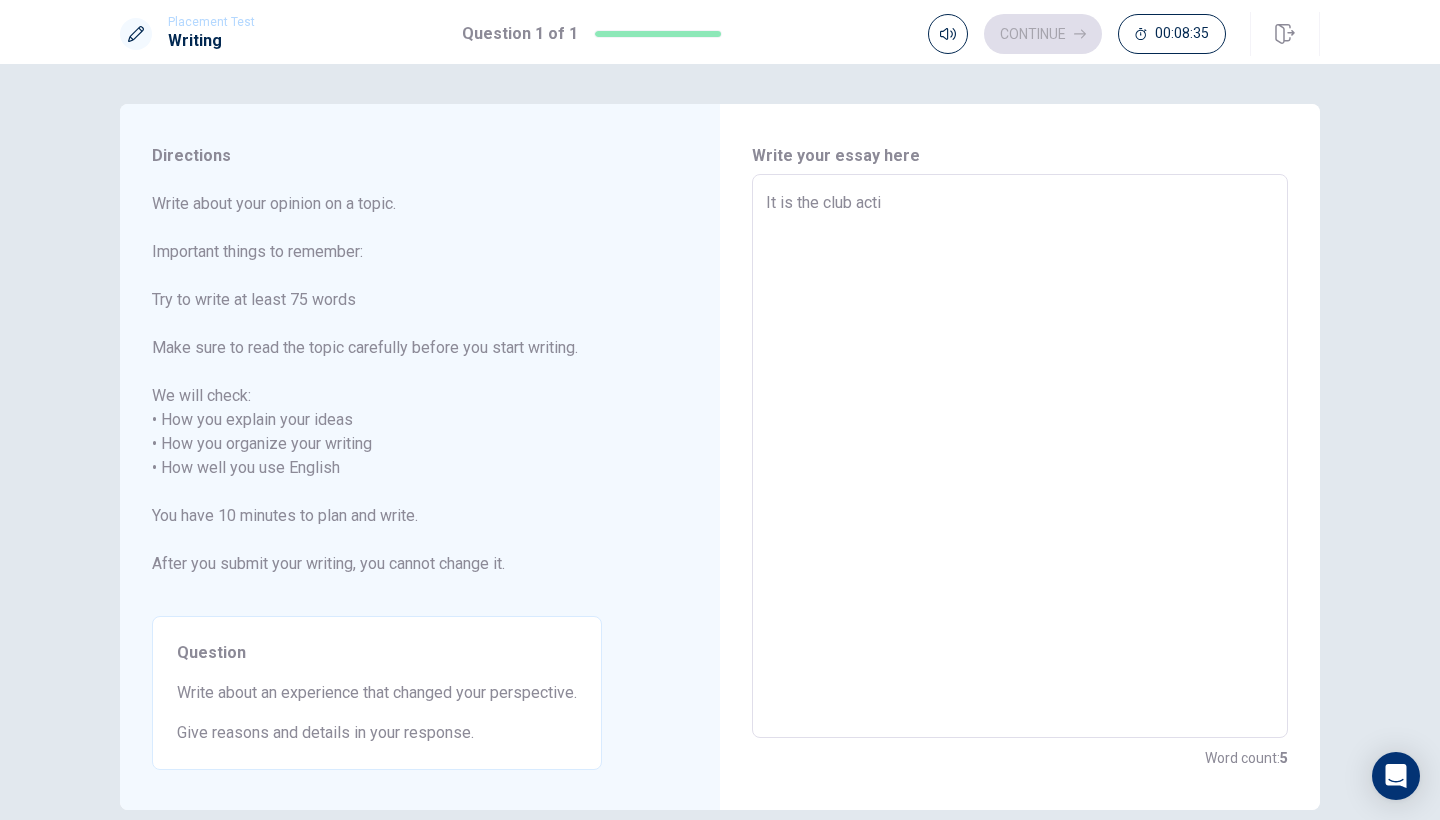 type on "It is the club activ" 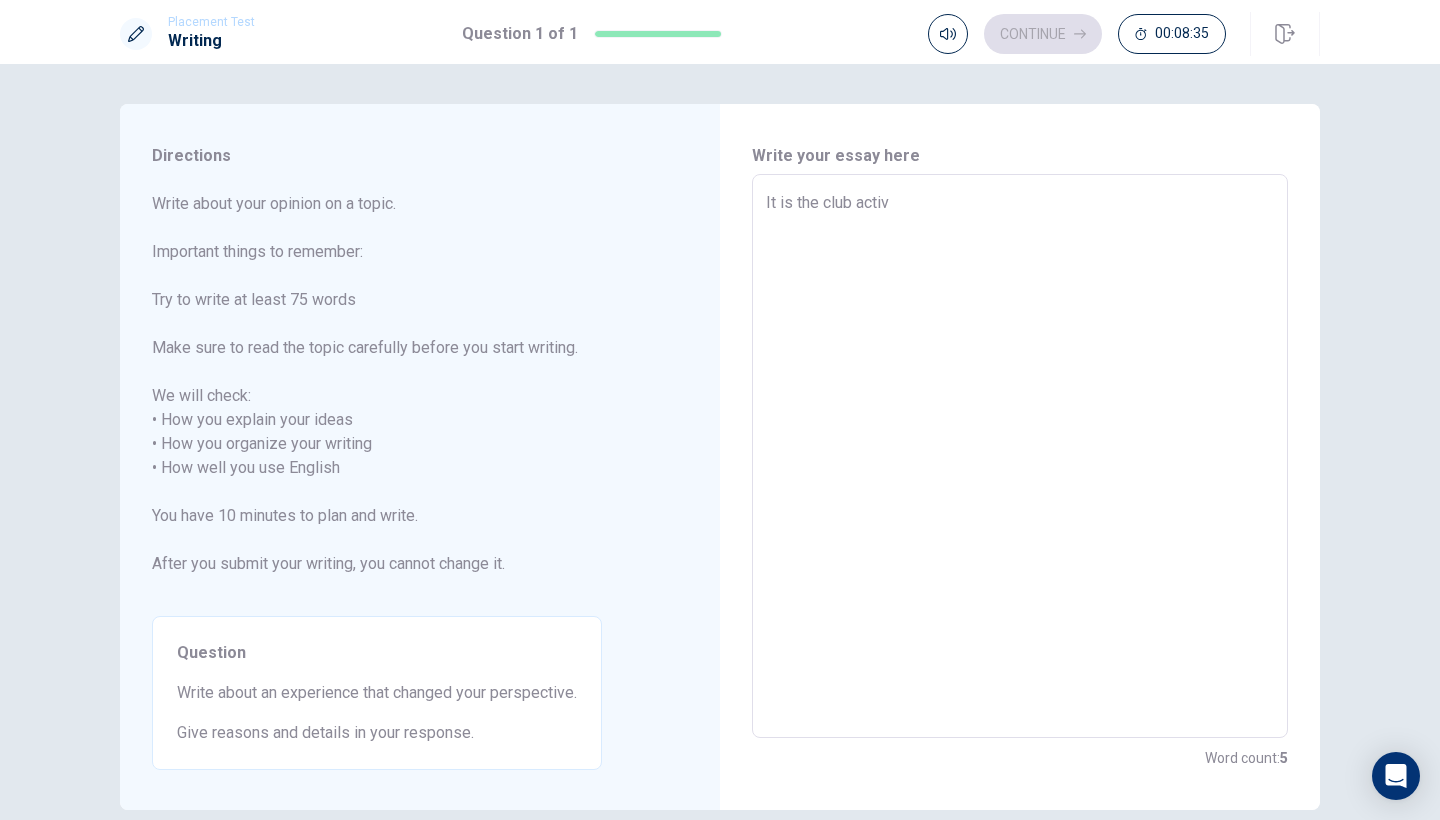 type on "x" 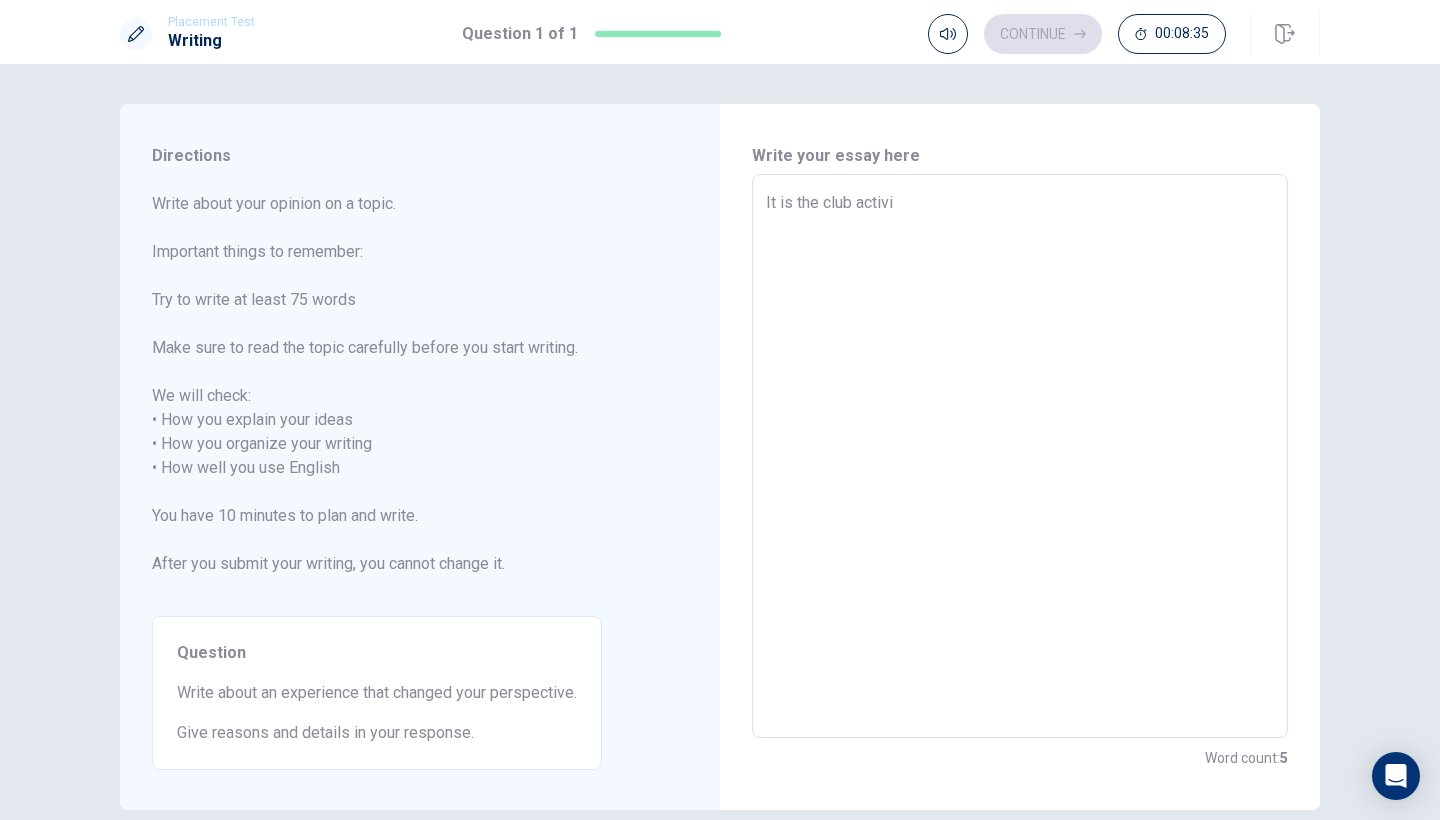type on "x" 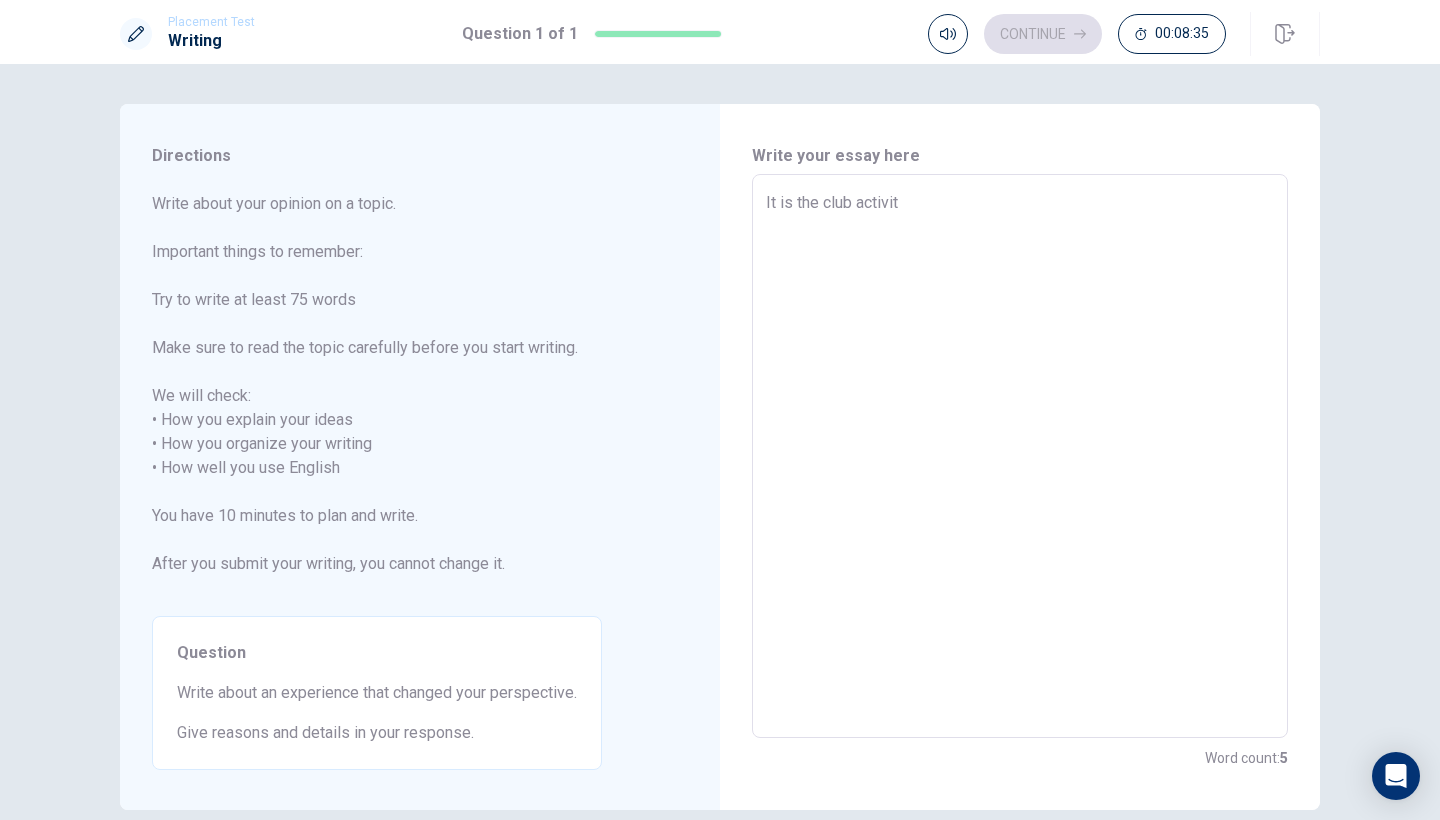 type on "x" 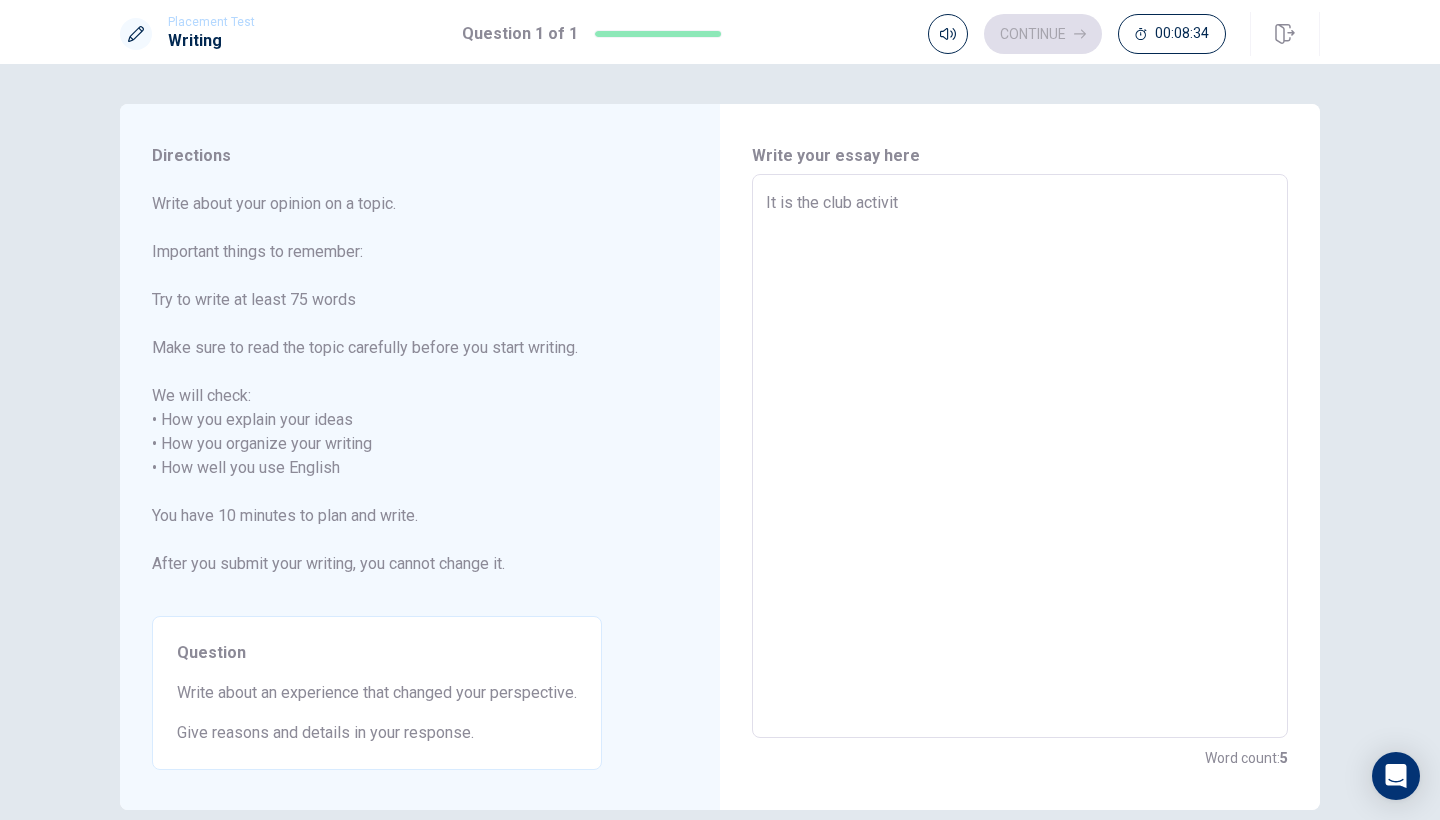 type on "It is the club activity" 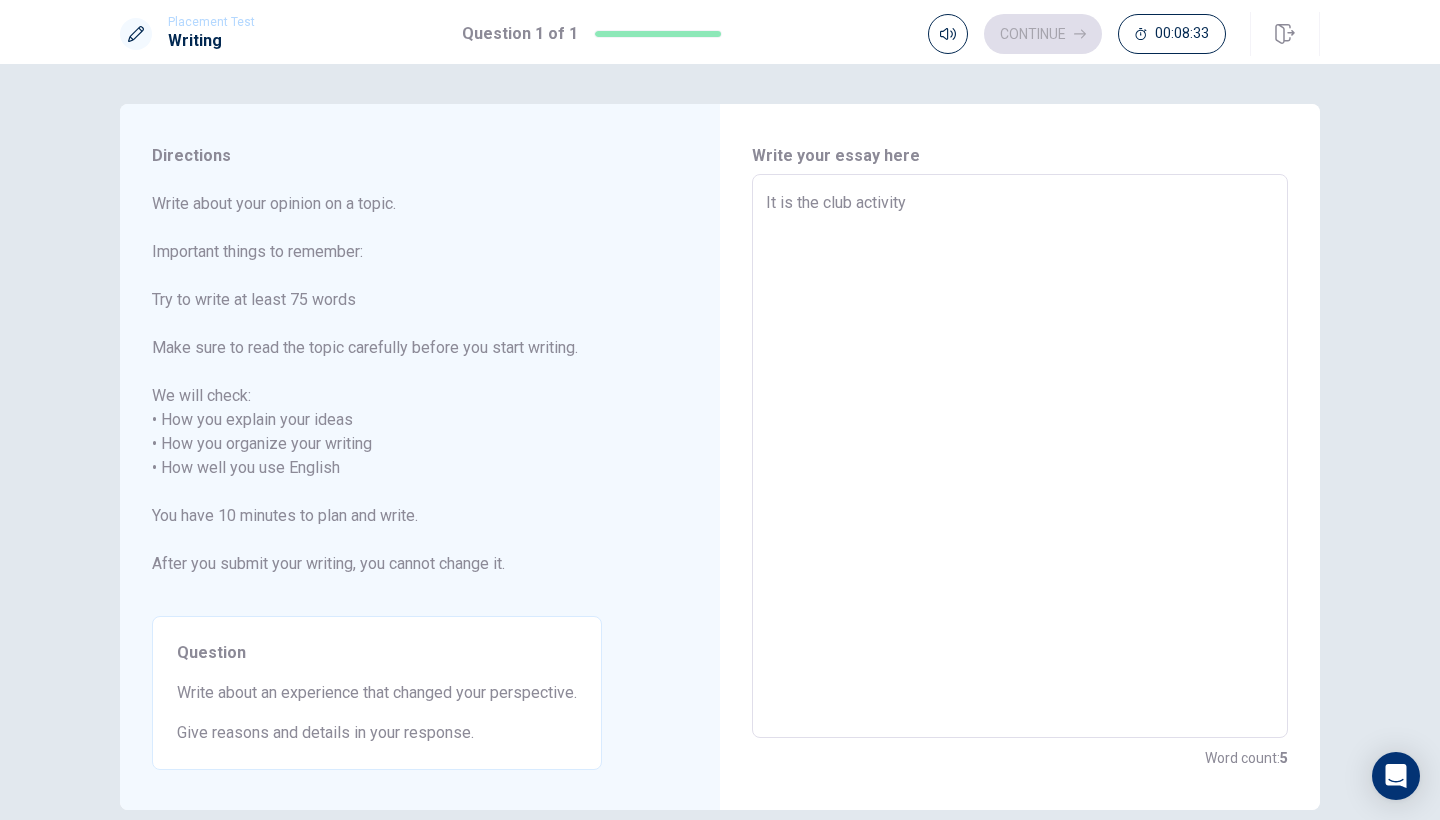 type on "x" 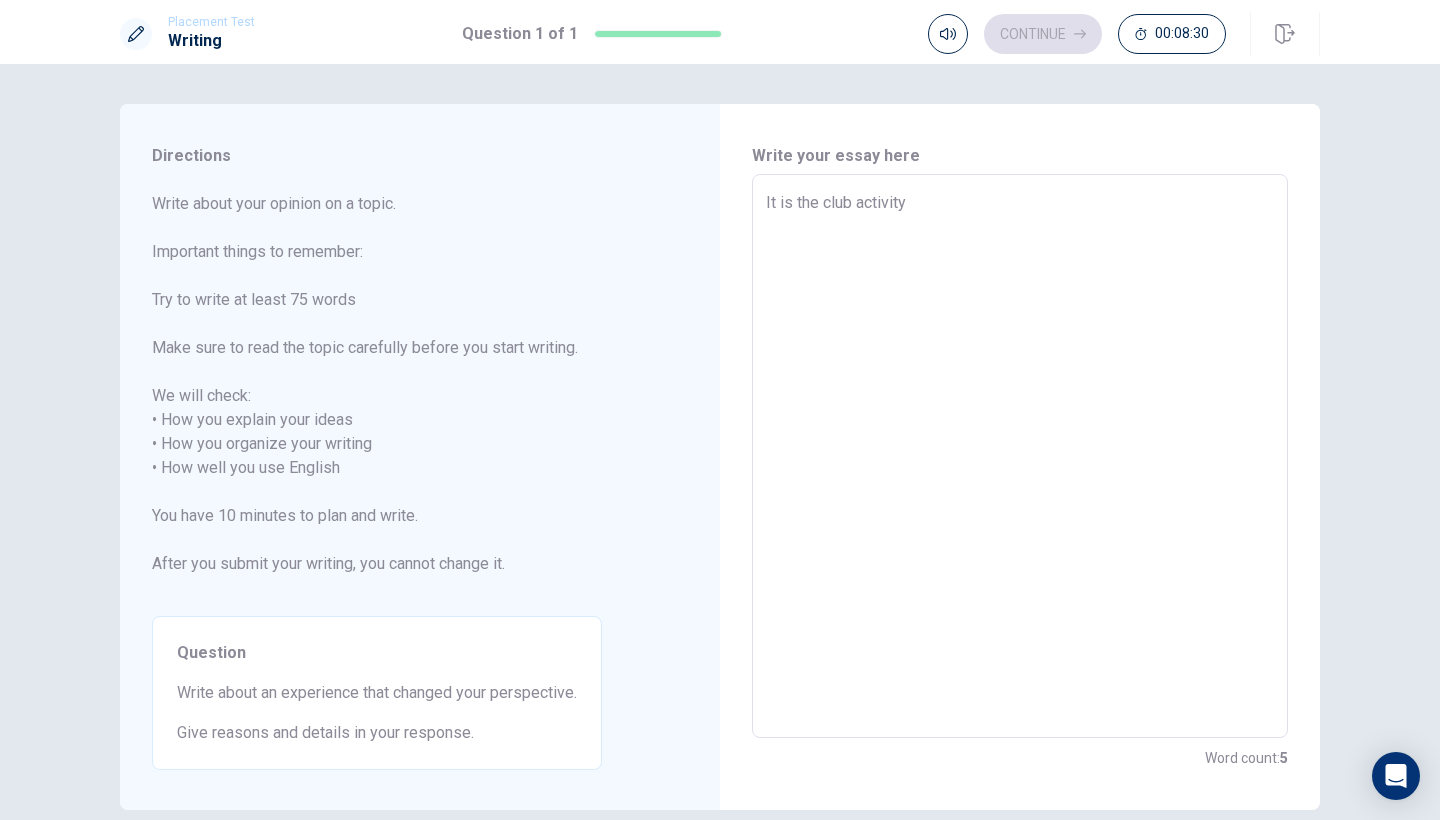 type on "x" 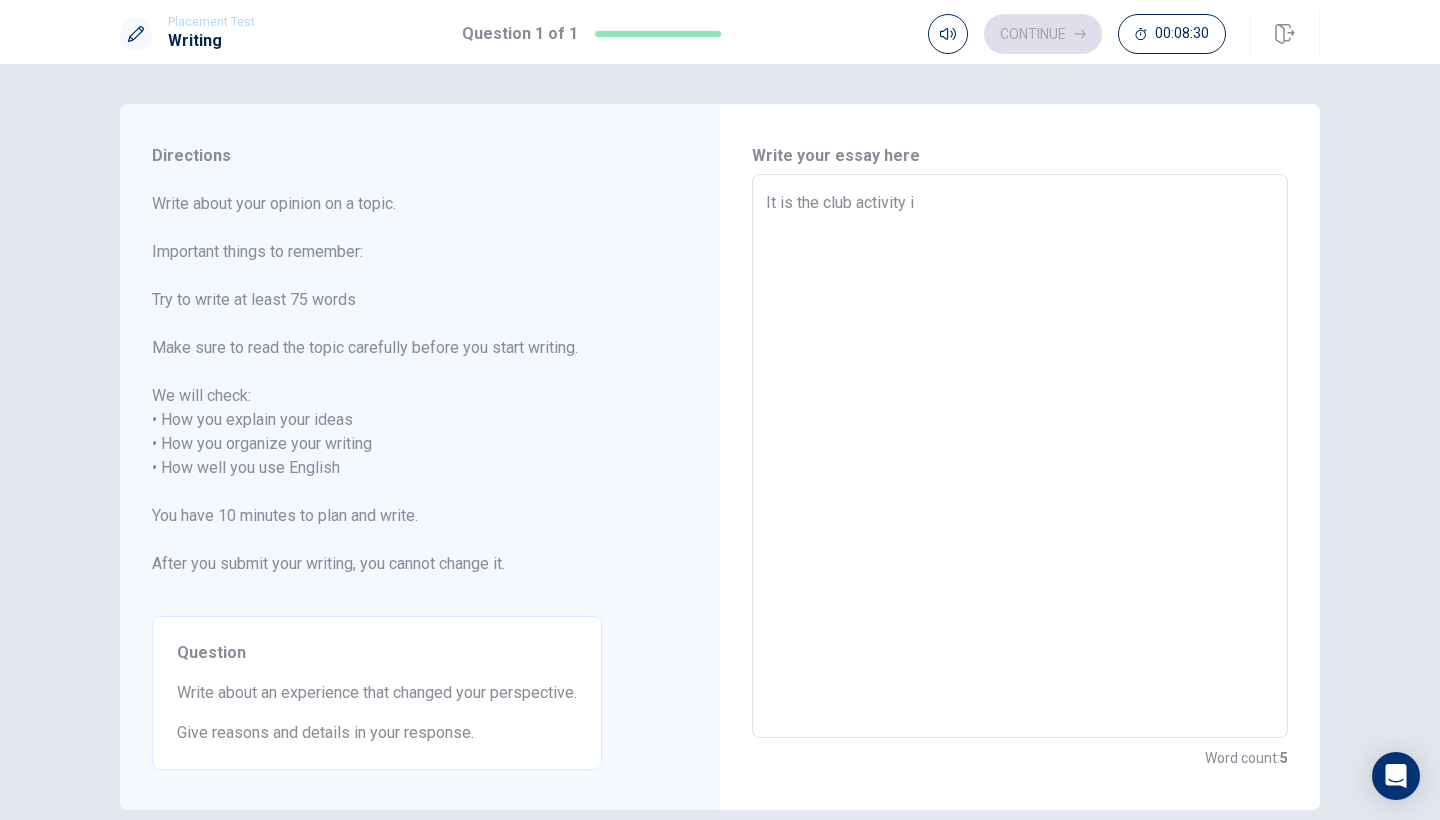 type on "x" 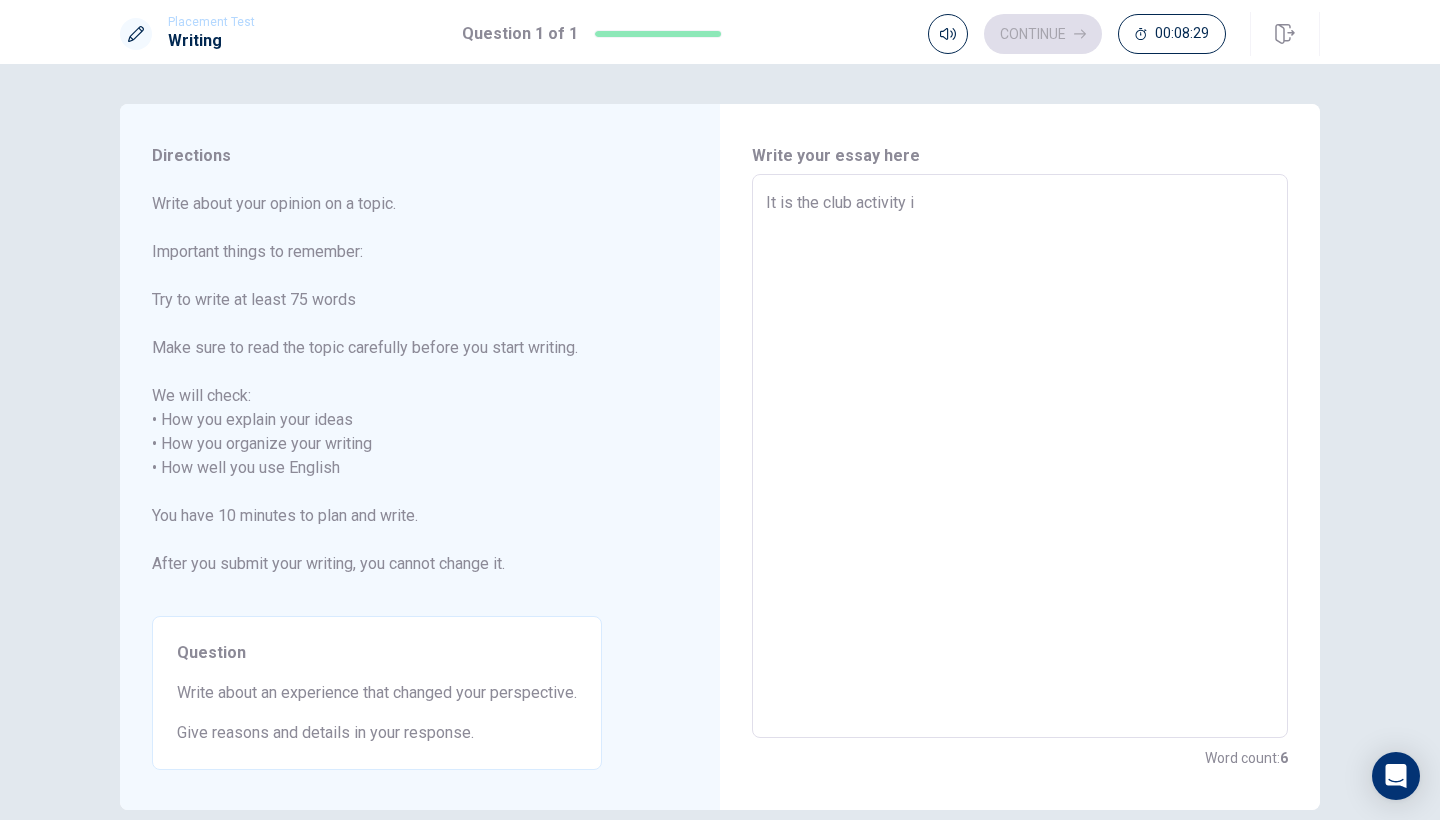 type on "It is the club activity in" 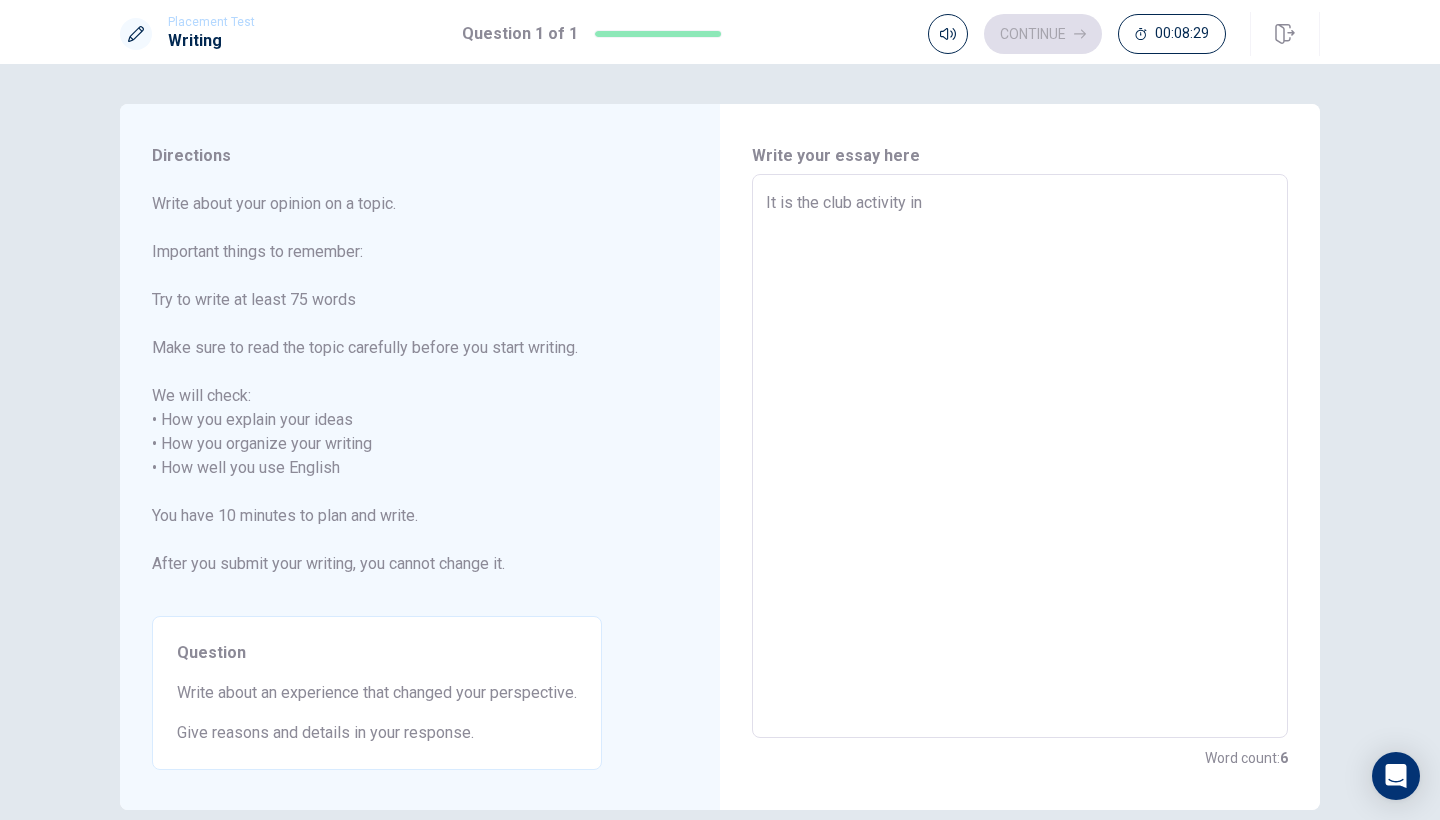 type on "x" 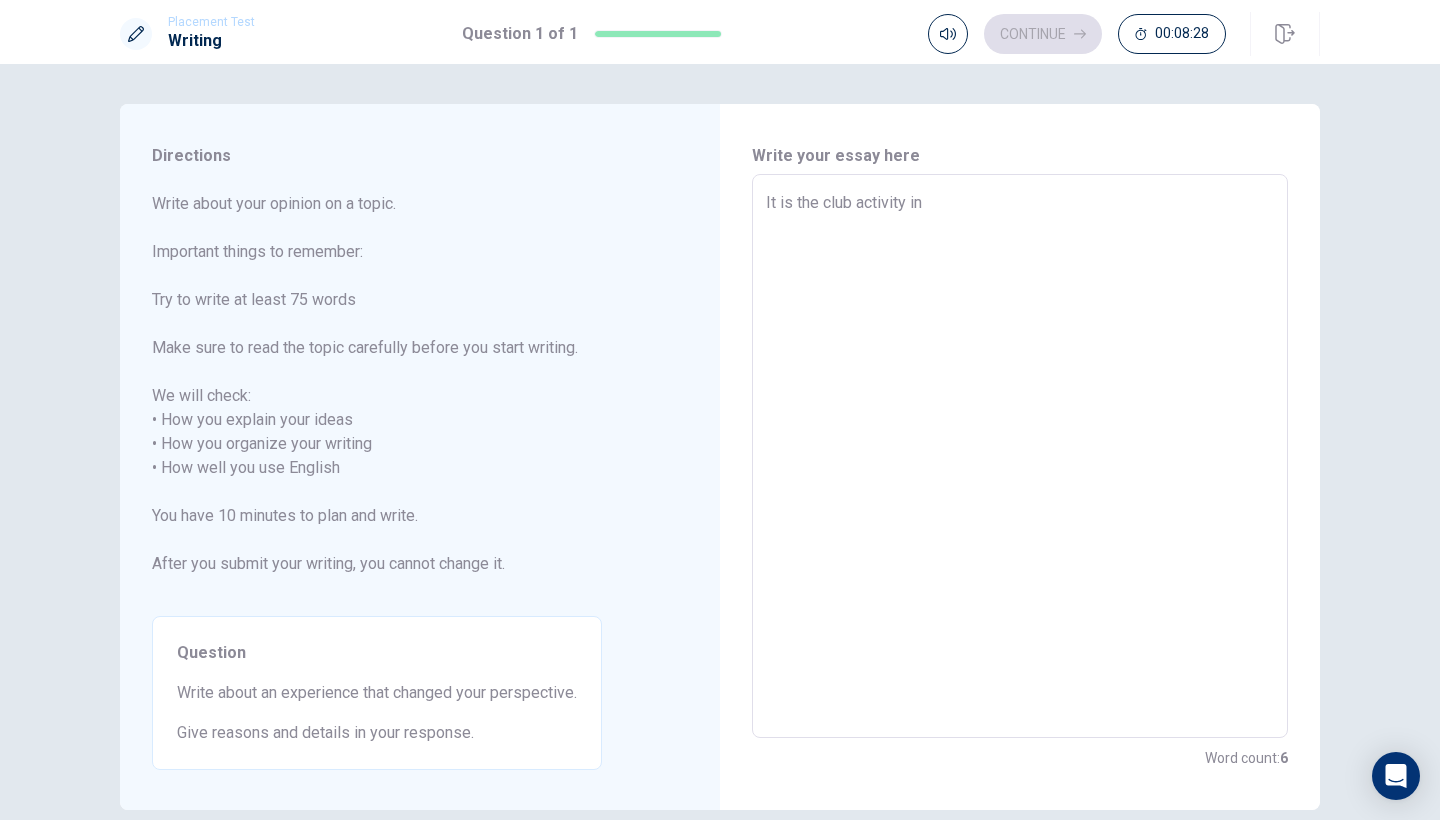 type on "It is the club activity in h" 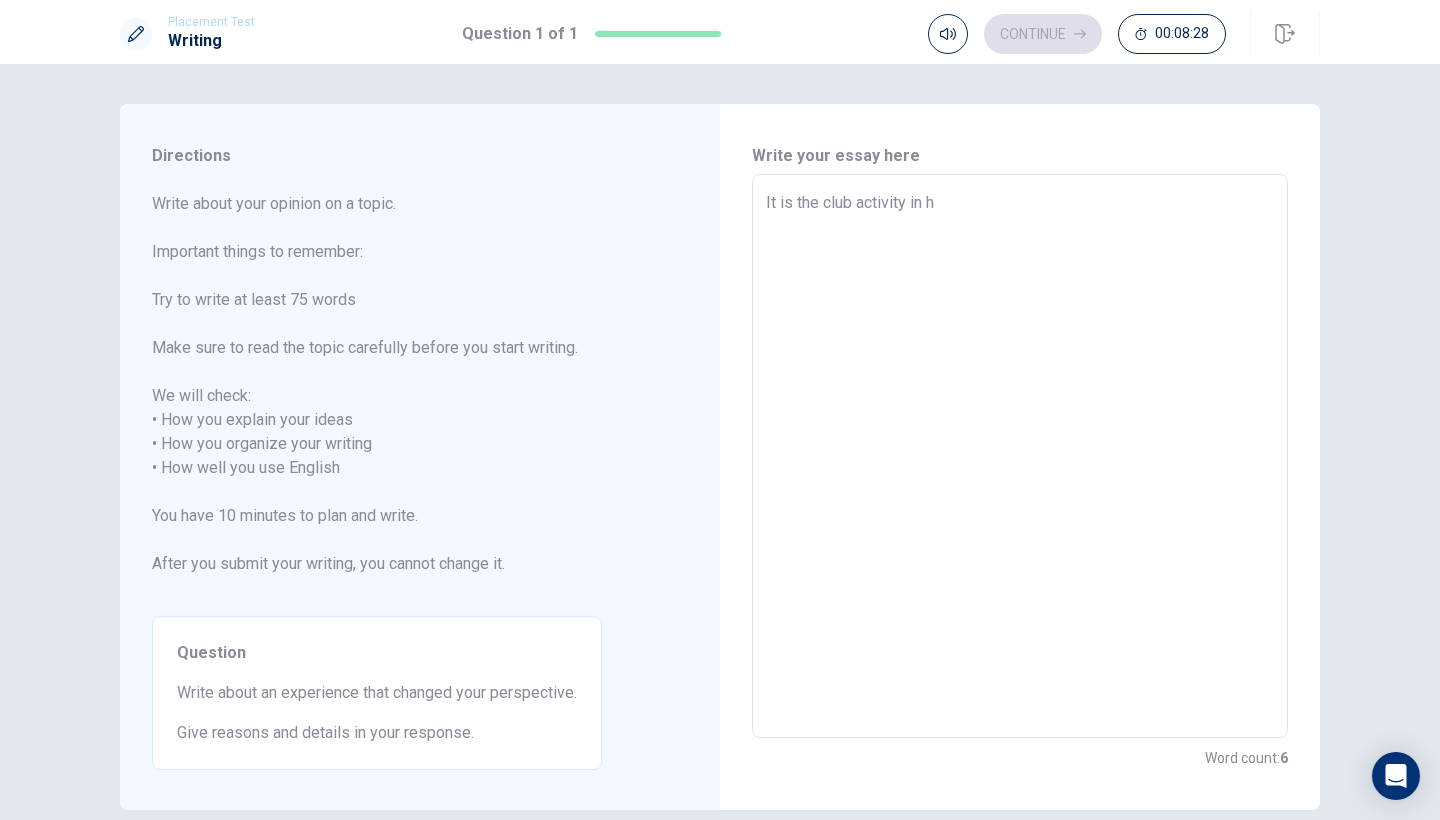 type on "x" 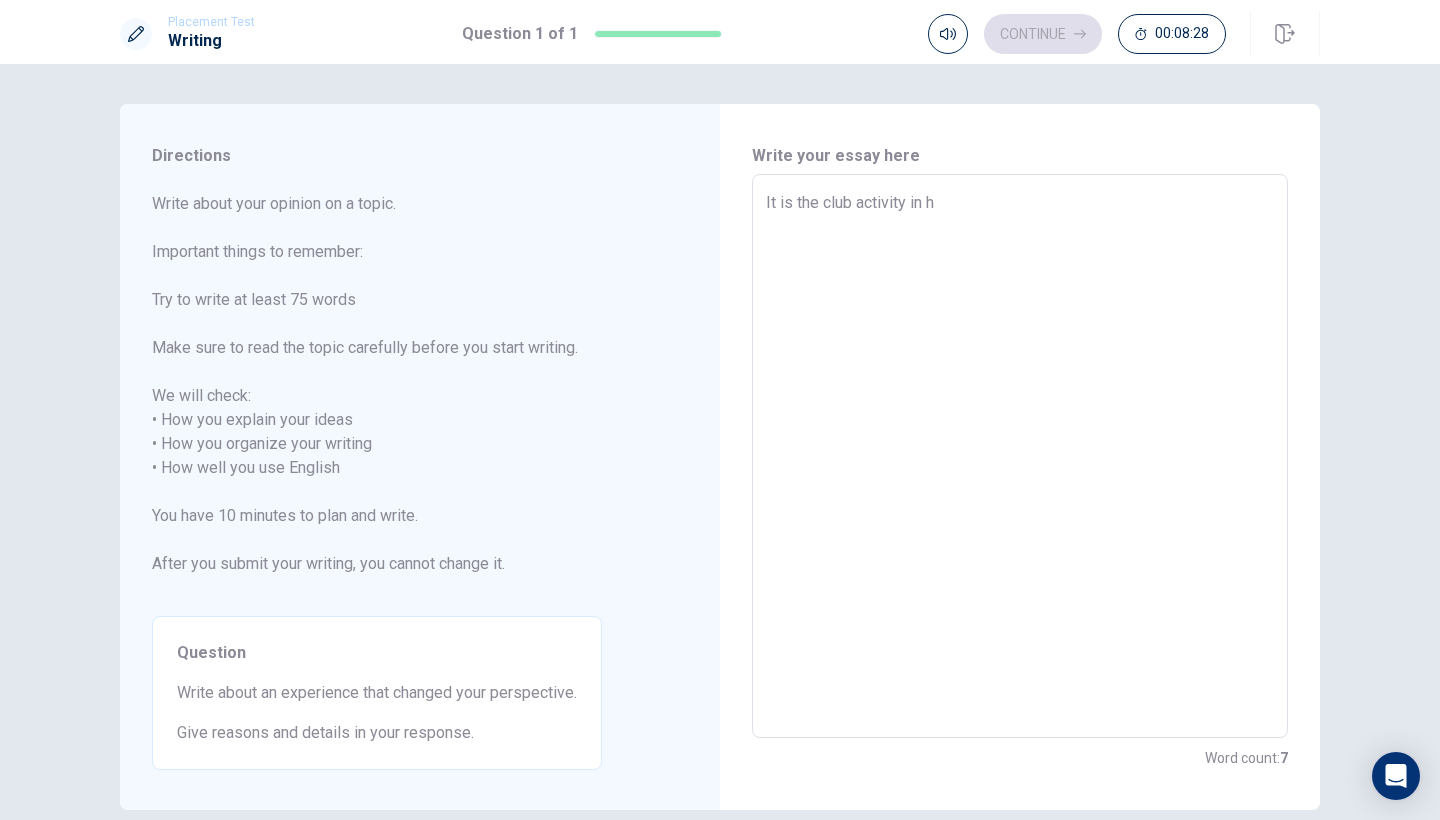 type on "It is the club activity in hi" 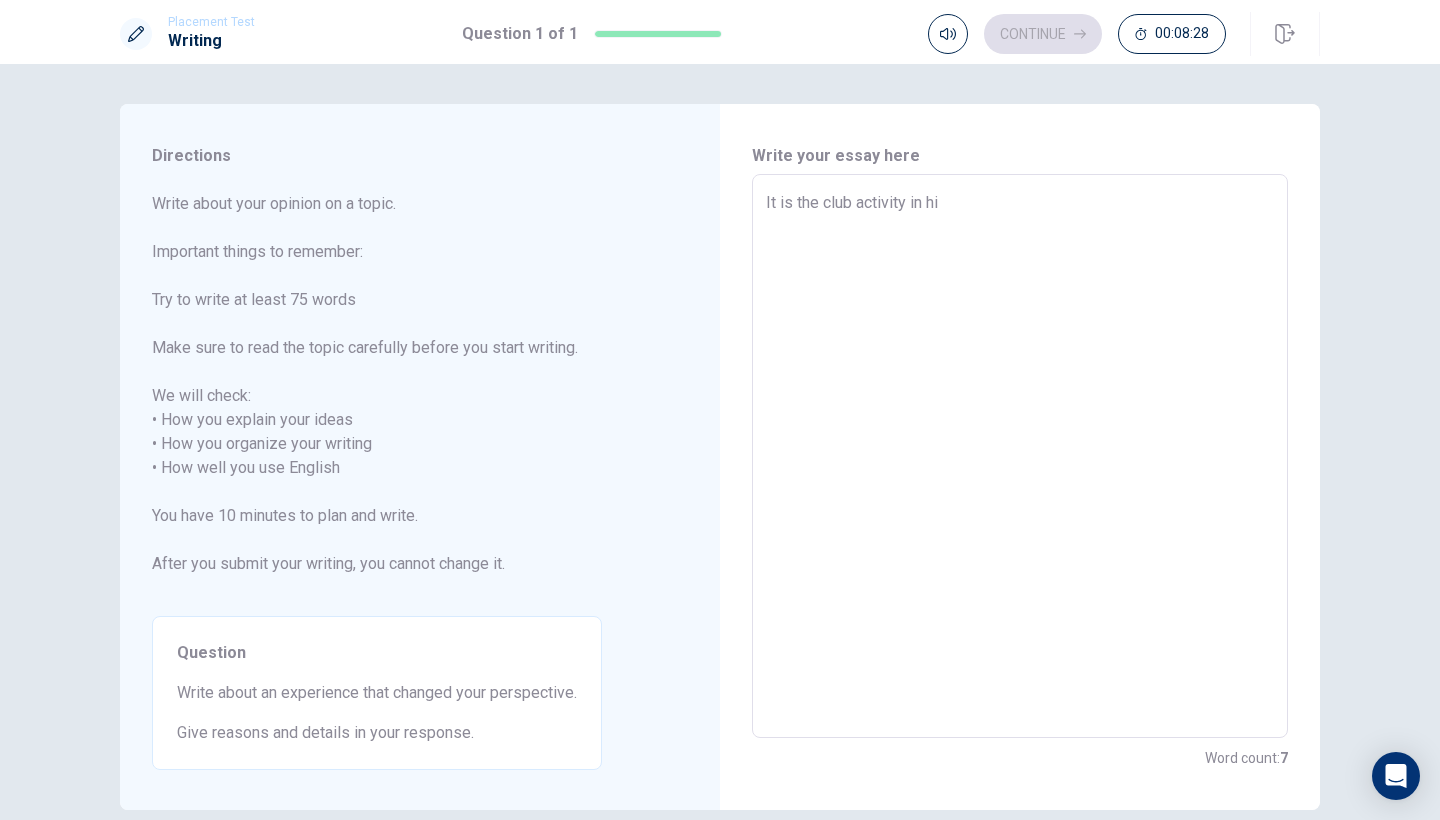 type on "x" 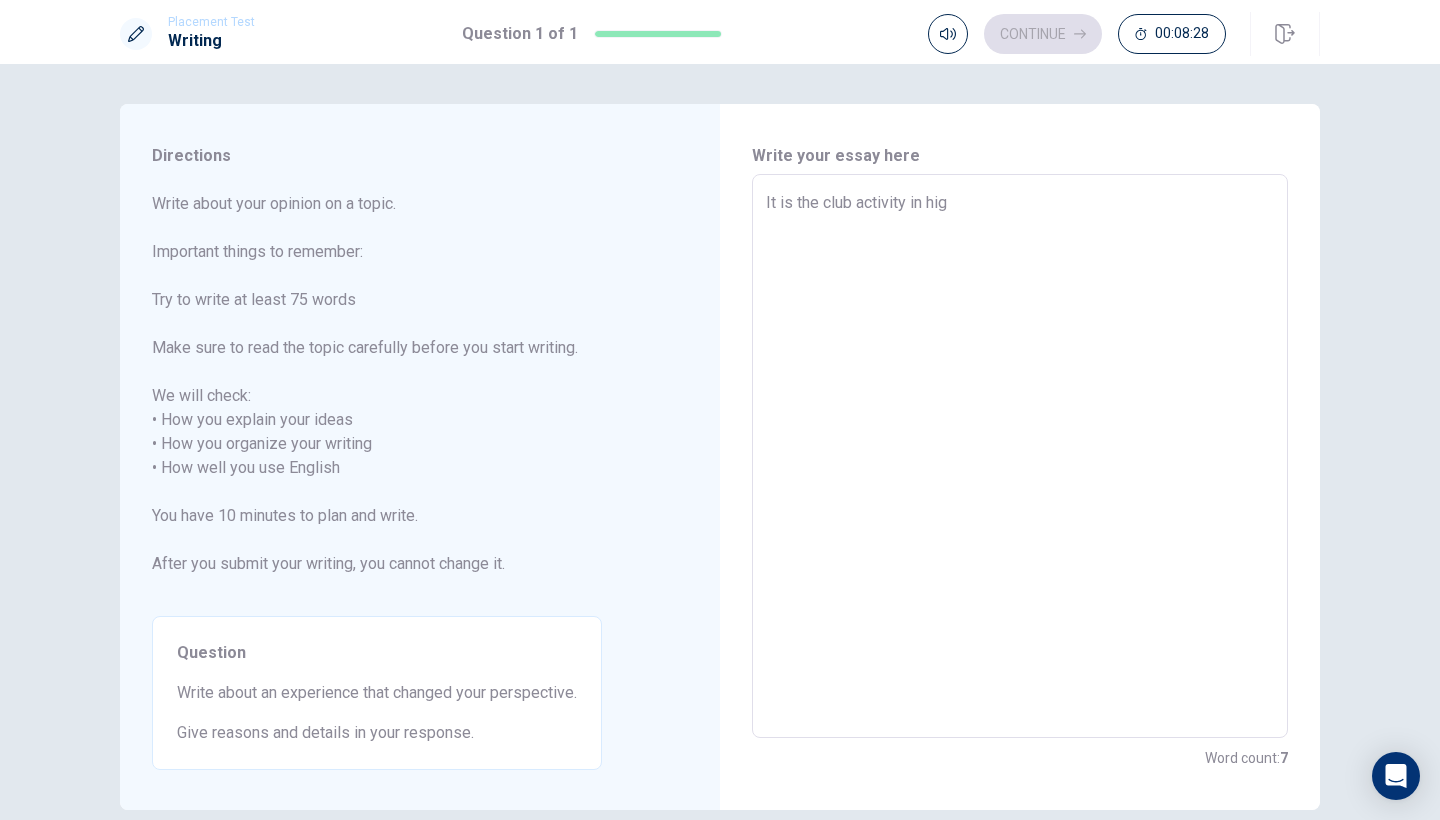 type on "x" 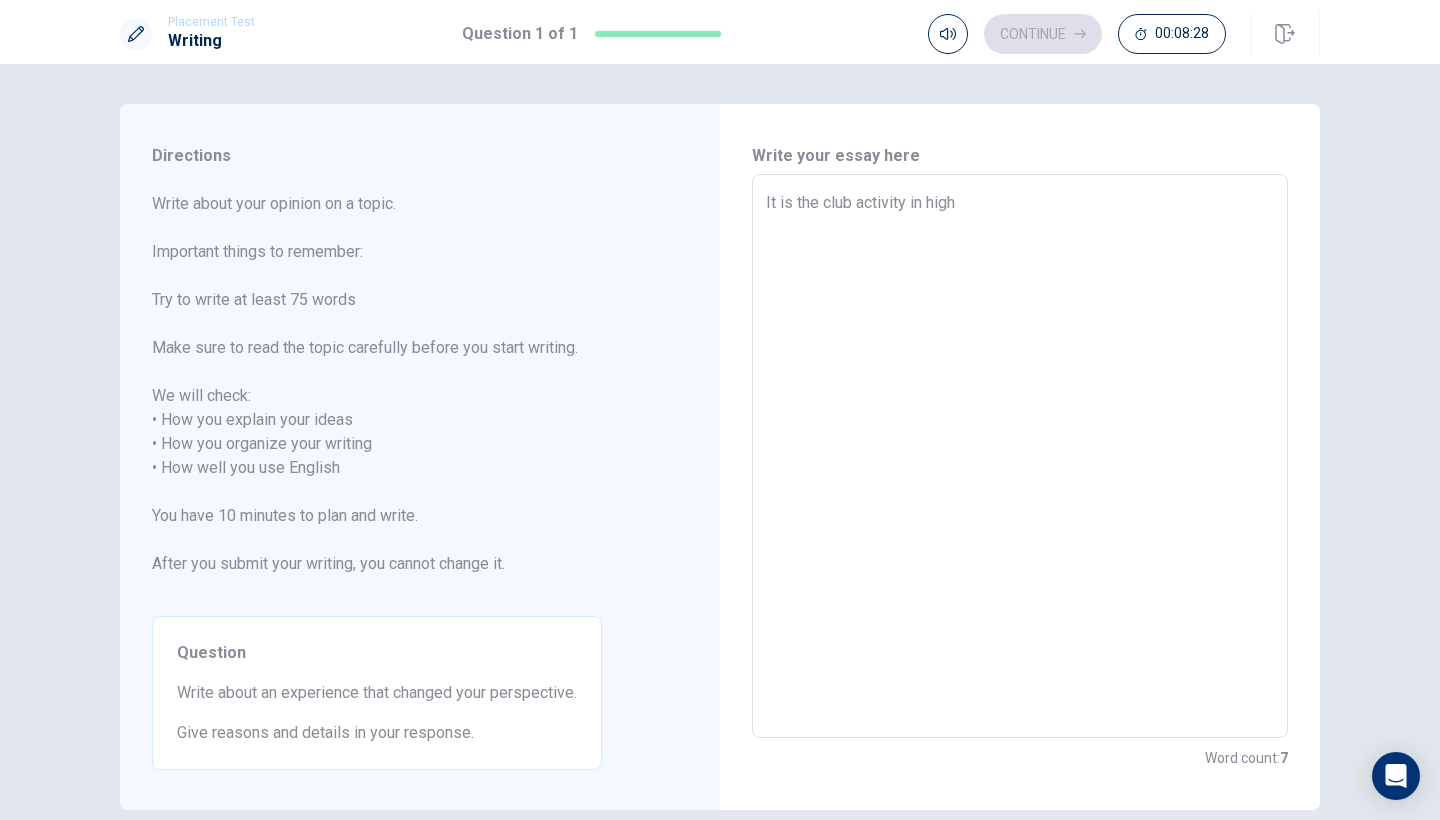 type on "x" 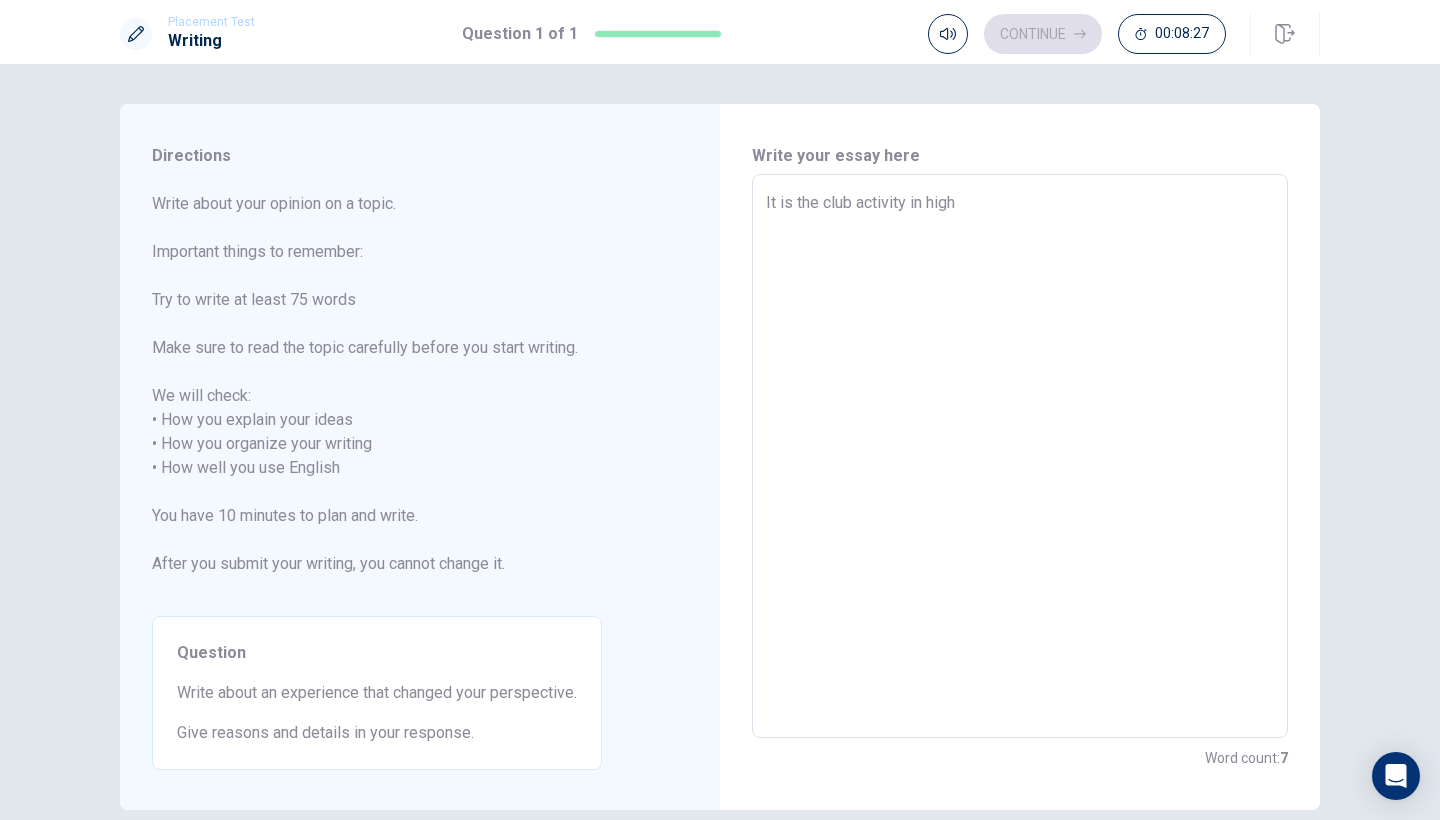 type on "It is the club activity in high" 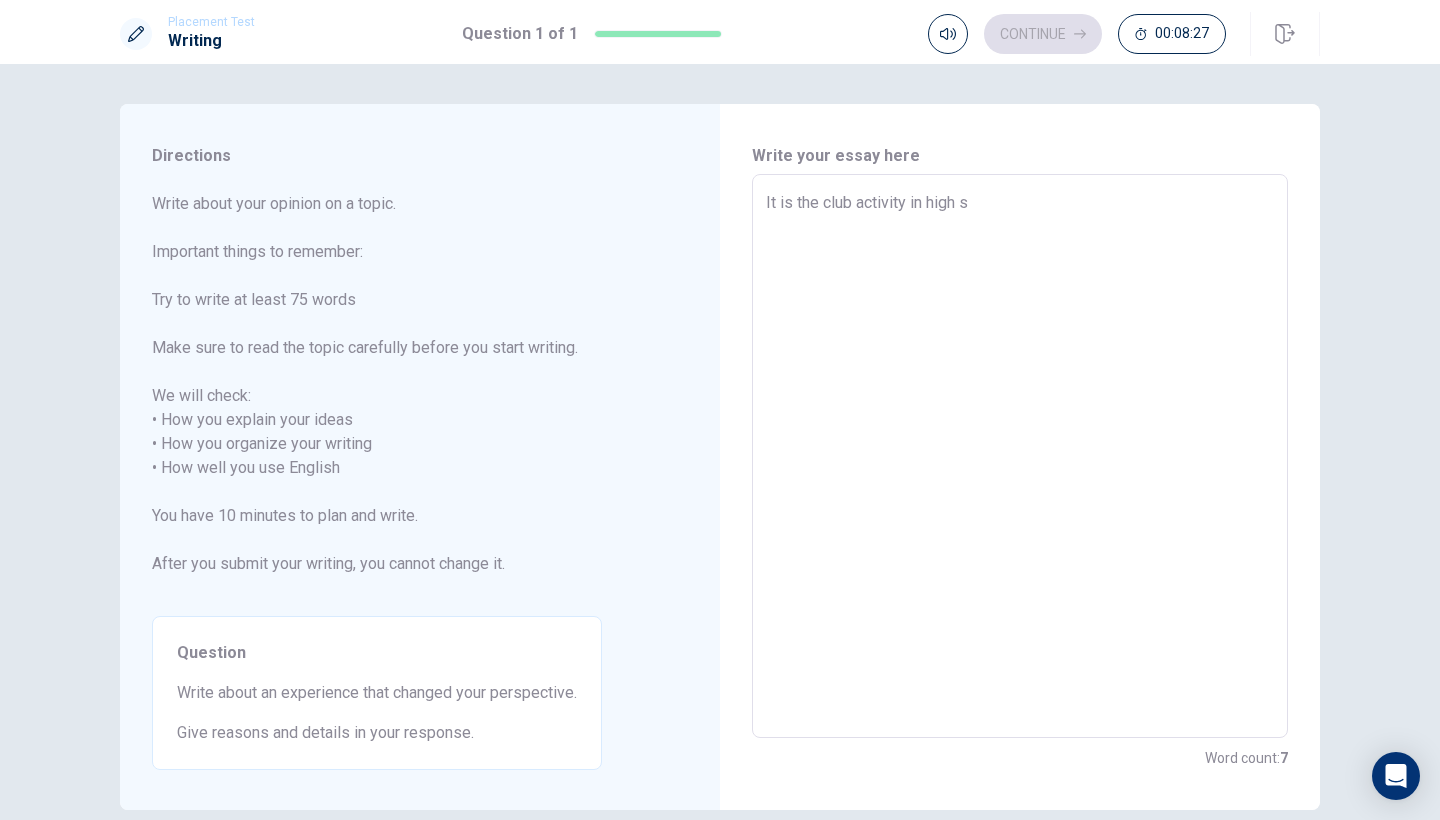 type on "x" 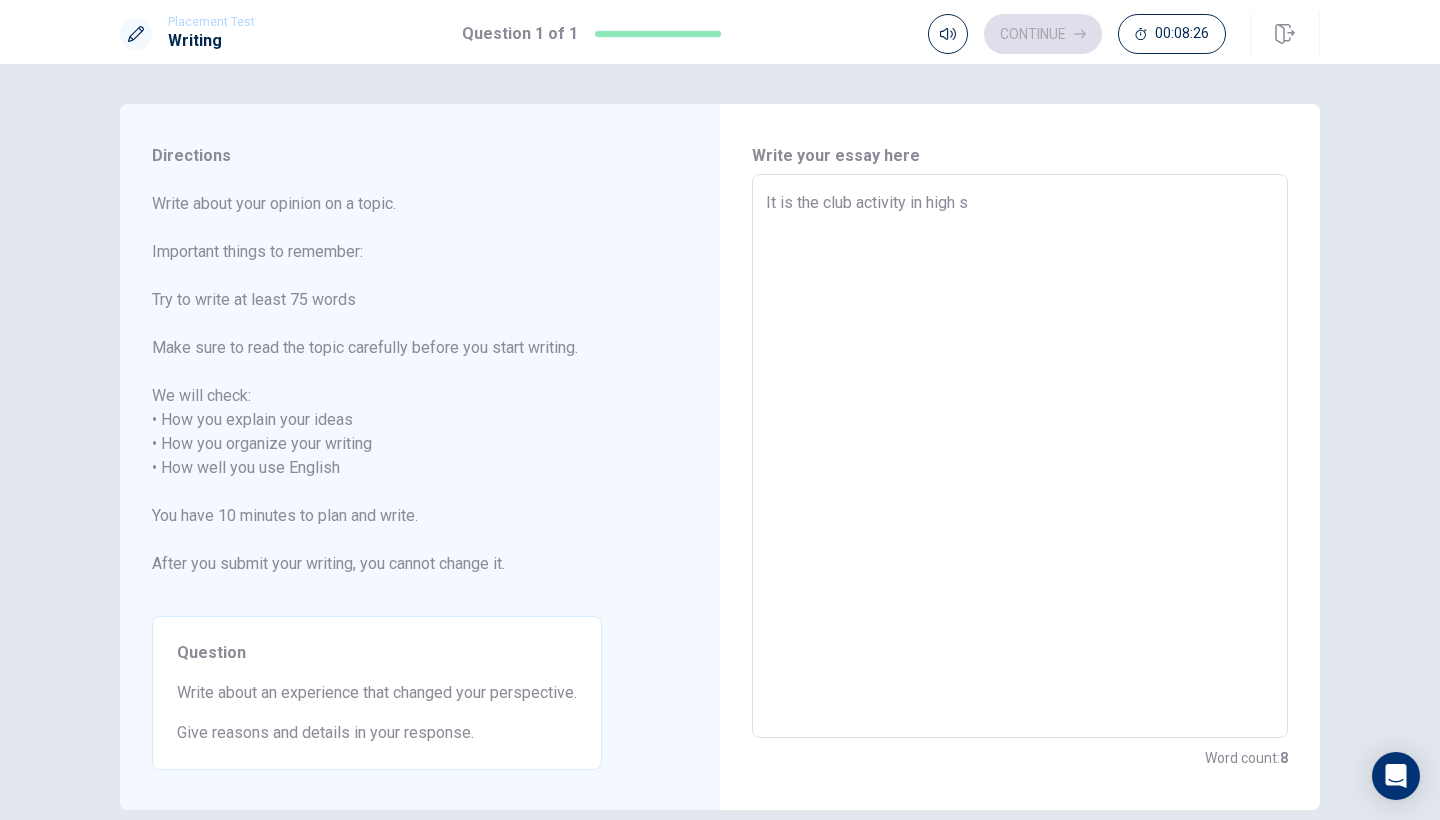 type on "It is the club activity in high sc" 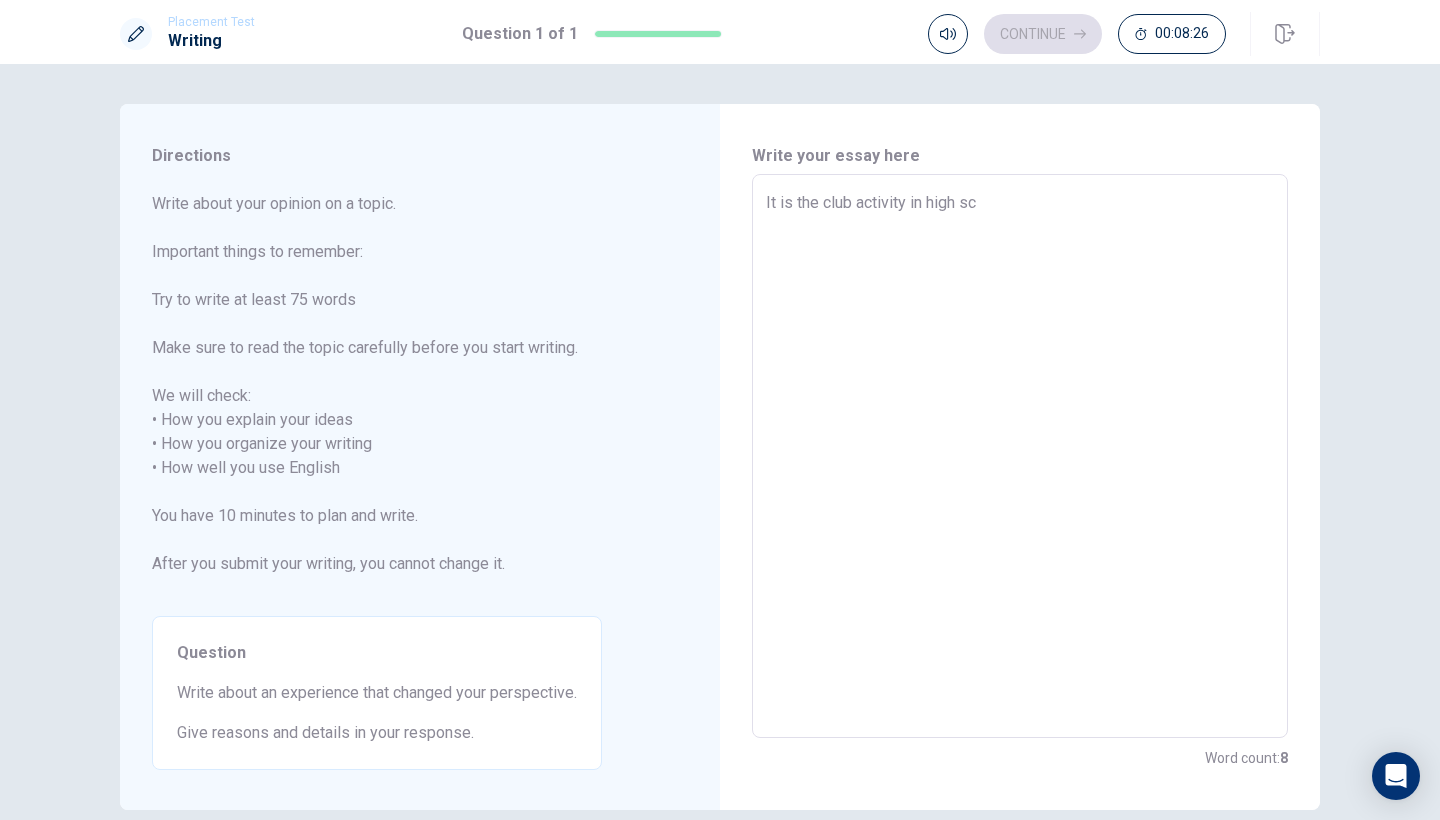 type on "x" 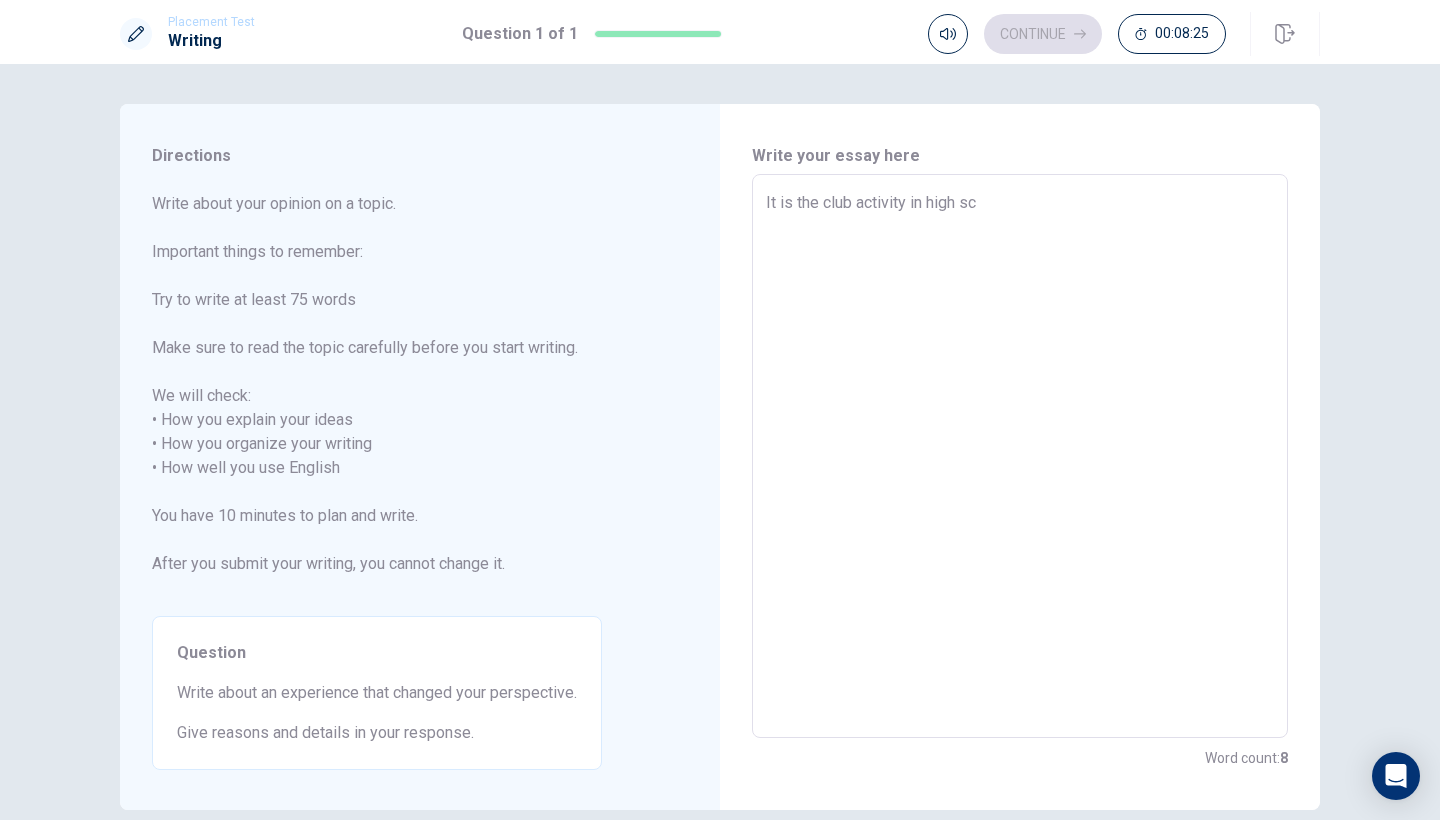 type on "It is the club activity in high sch" 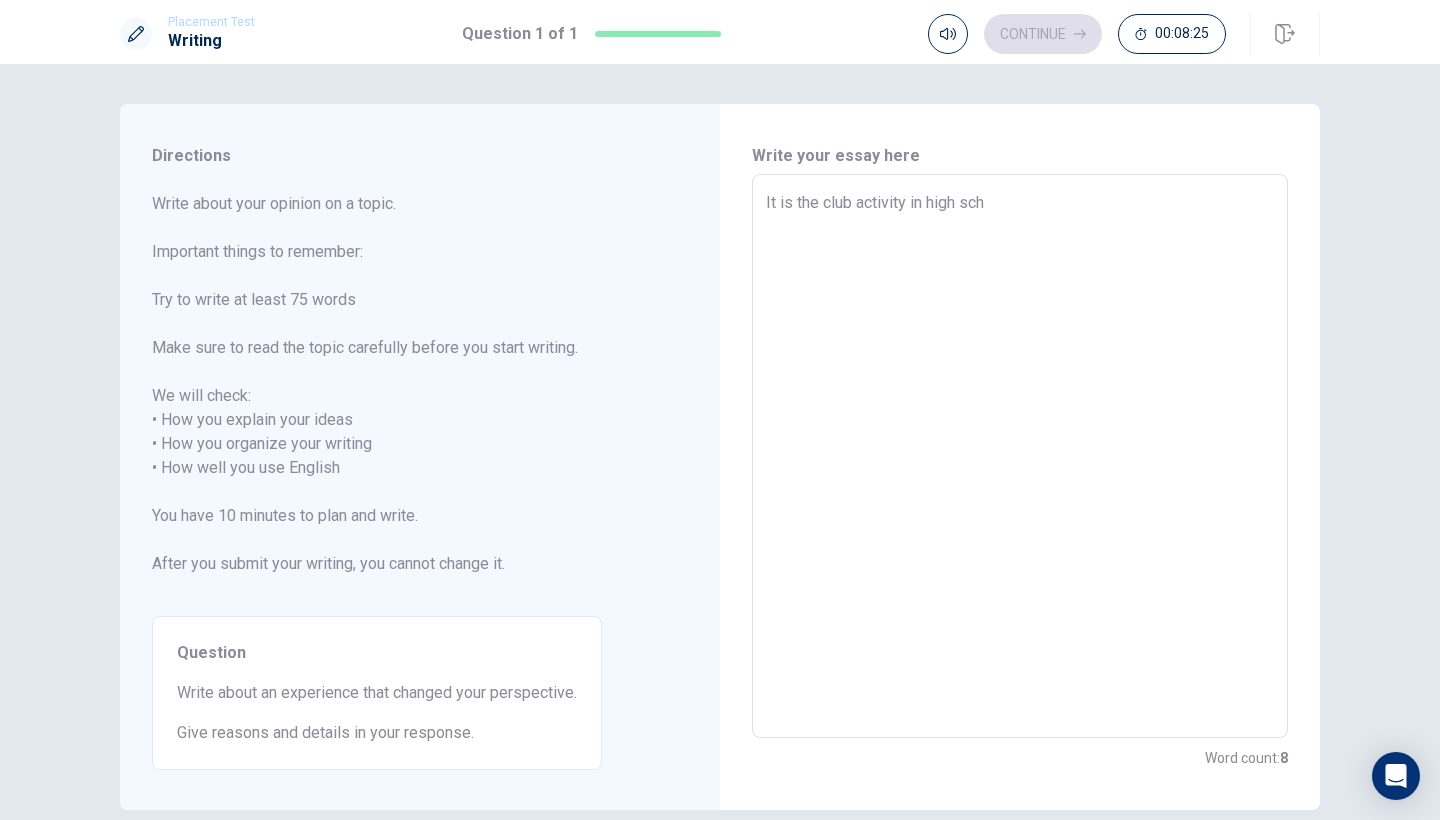 type on "x" 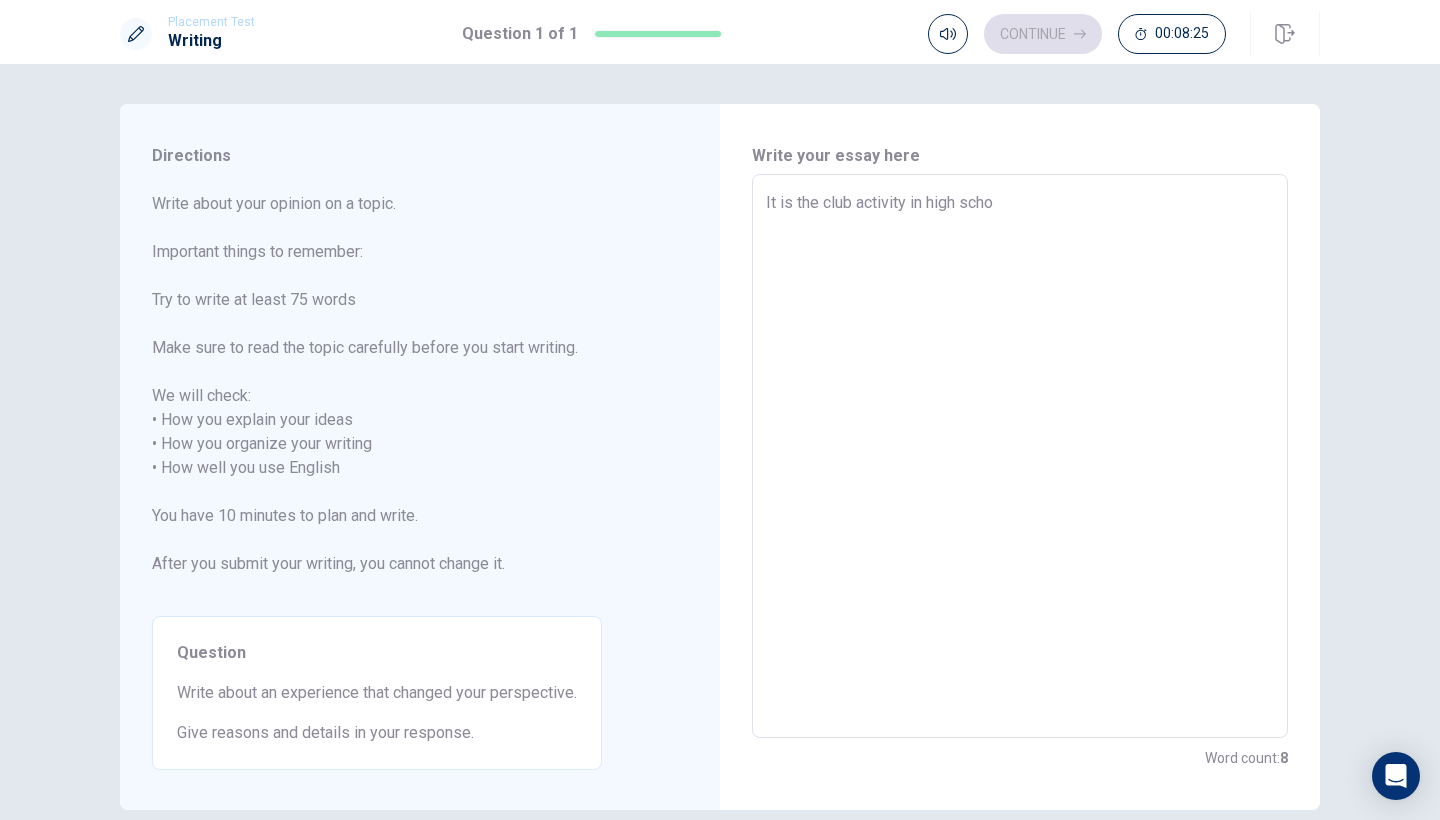 type on "x" 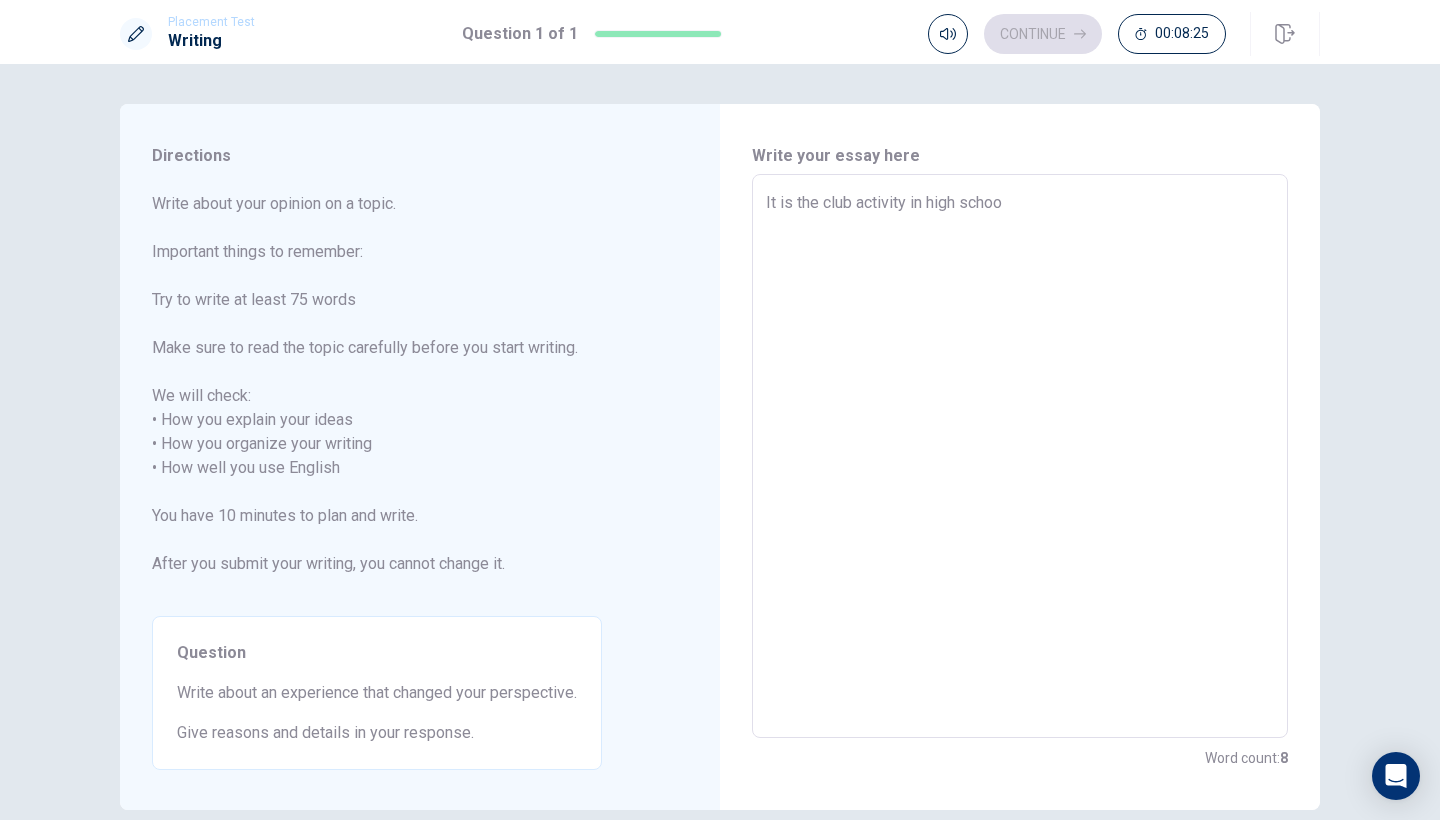 type on "x" 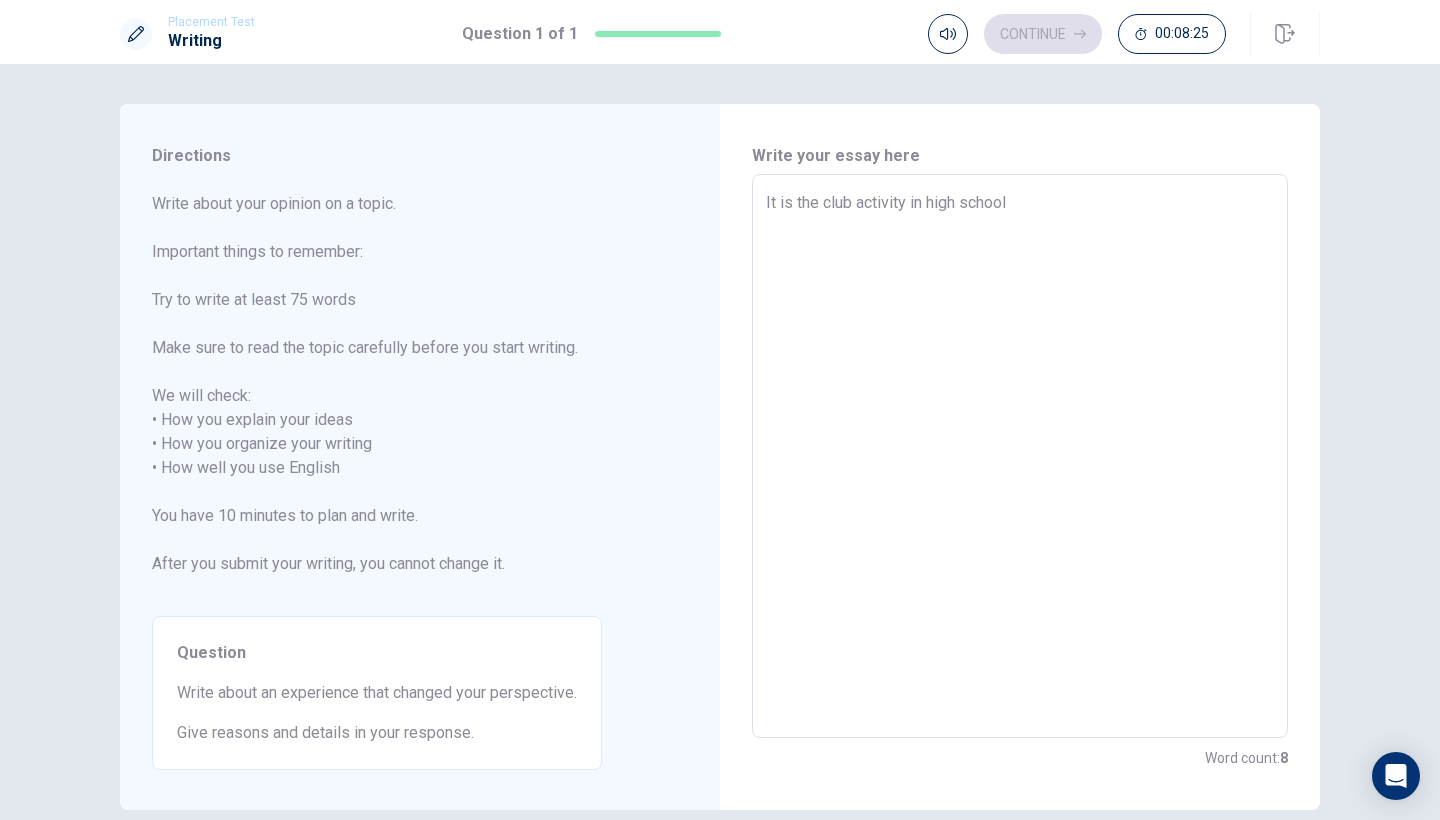 type on "x" 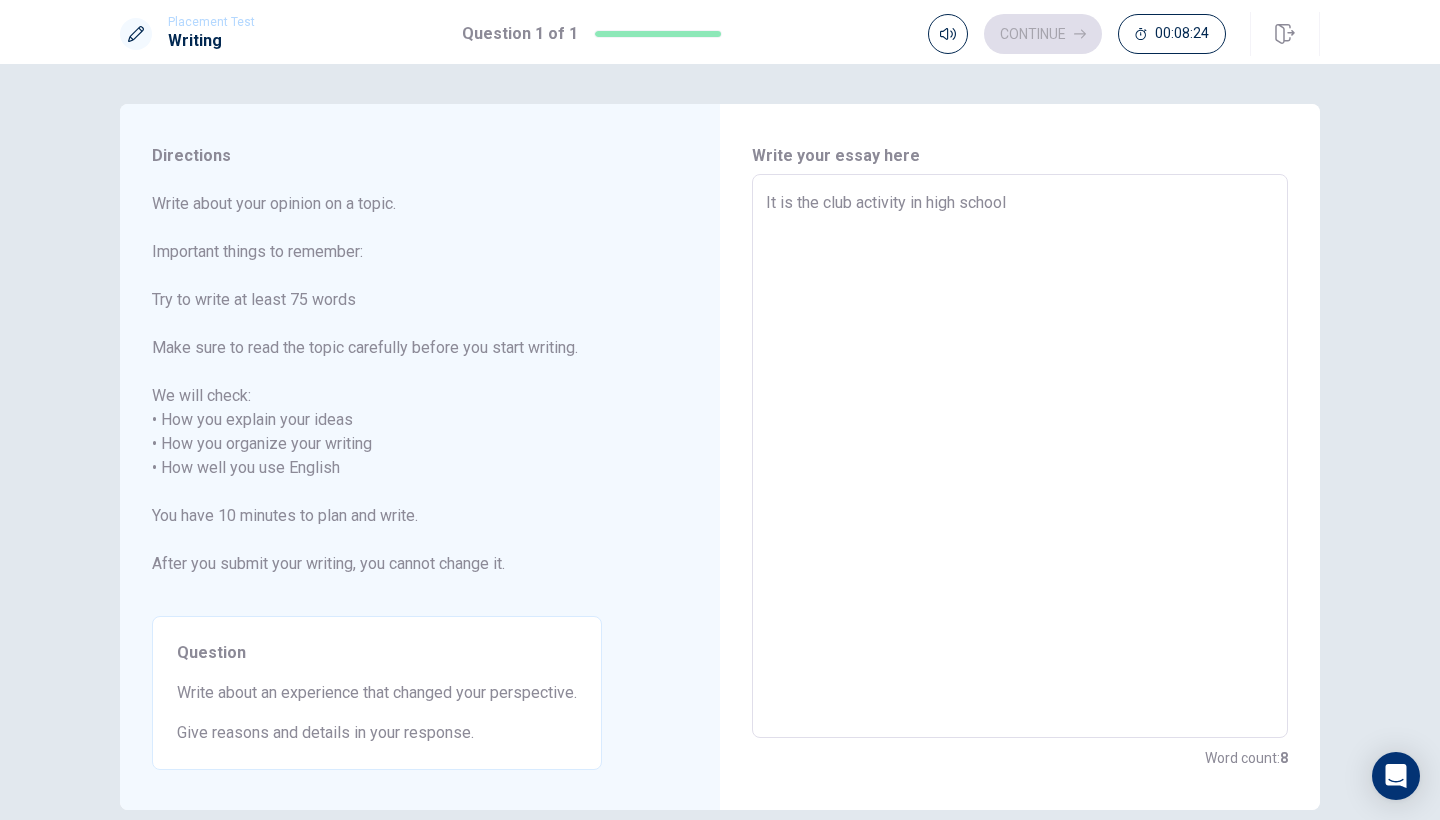 type on "It is the club activity in high school." 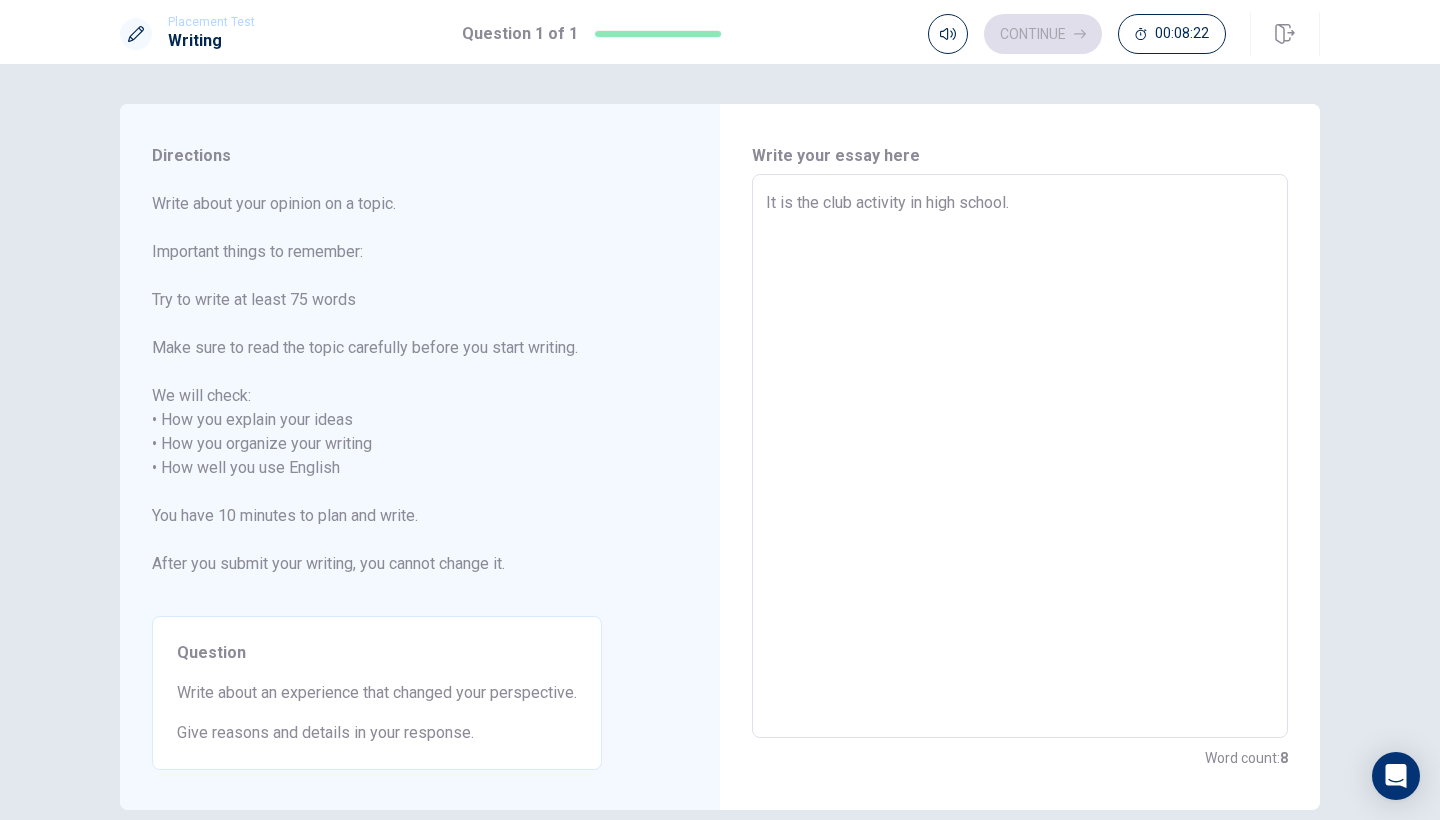 type on "x" 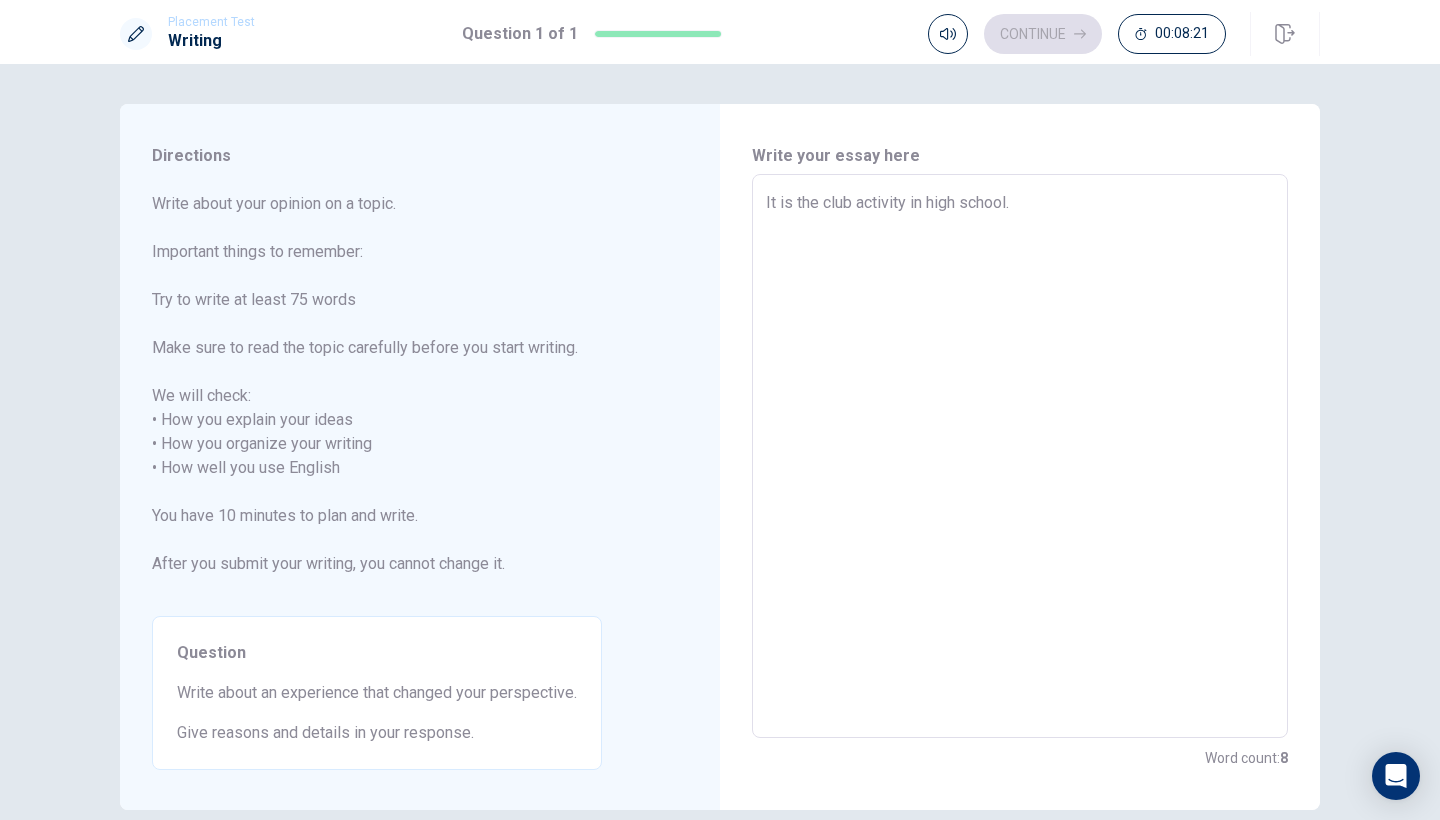 type on "It is the club activity i high school." 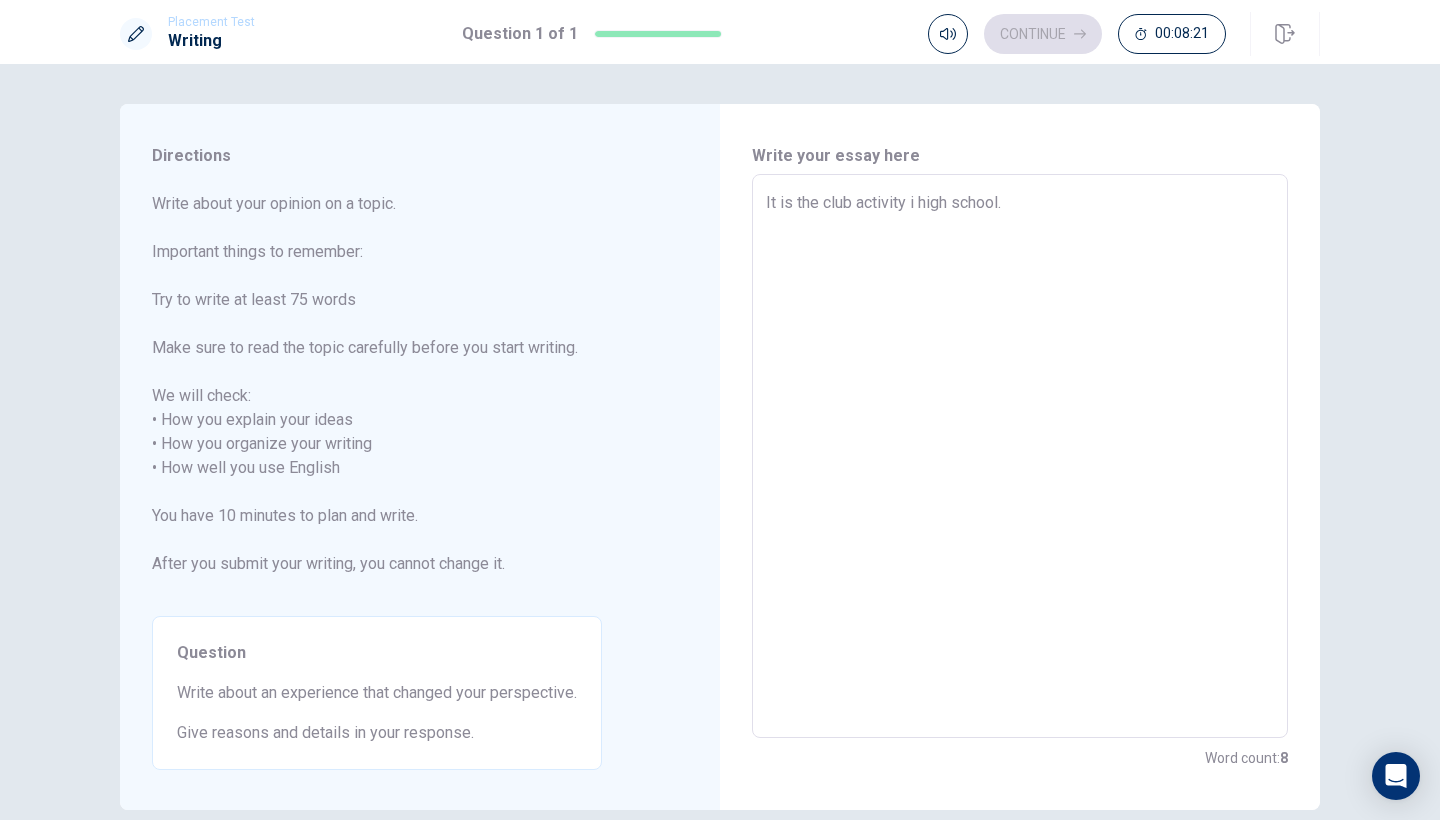 type on "x" 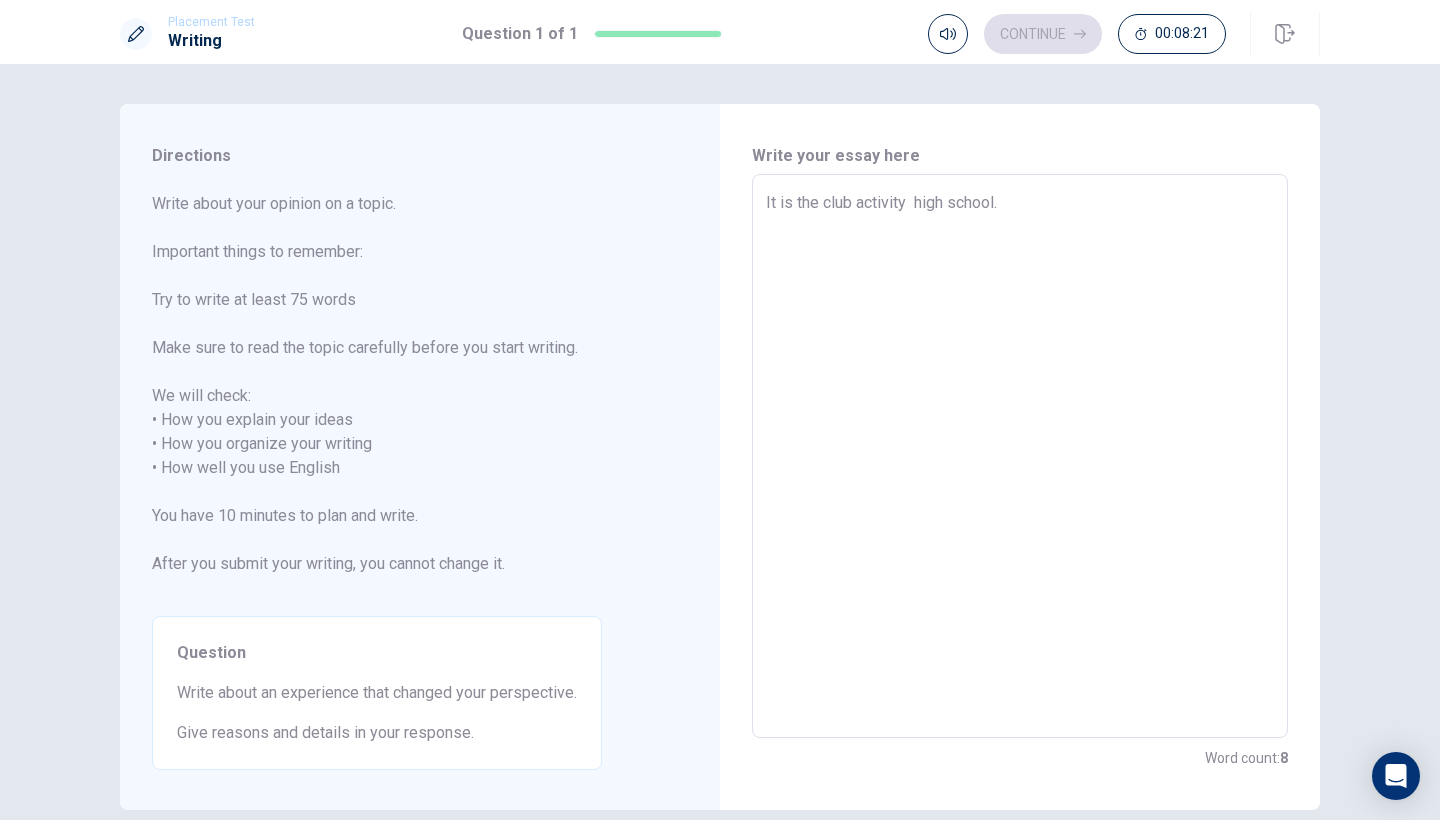 type on "x" 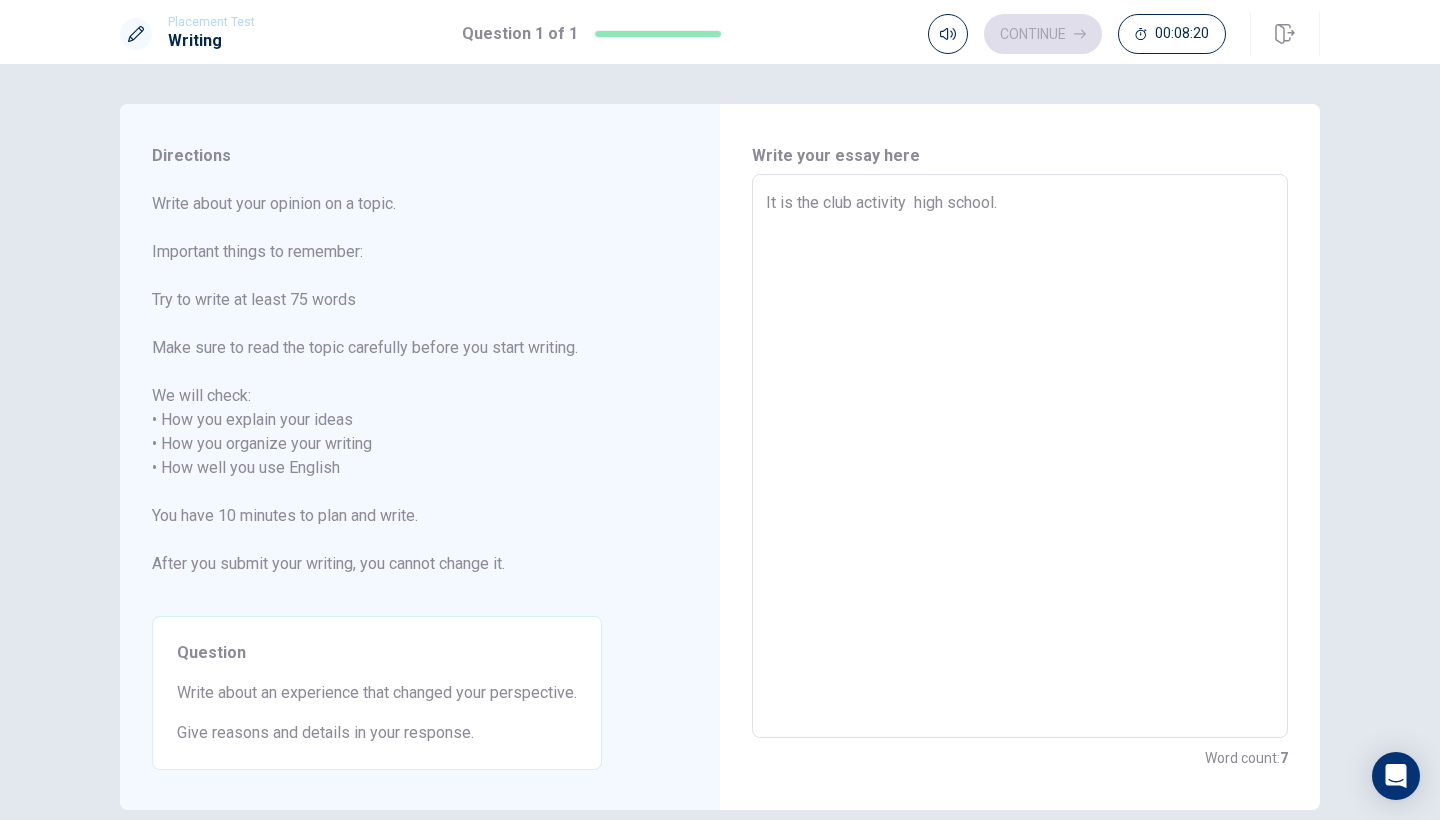 type on "It is the club activity a high school." 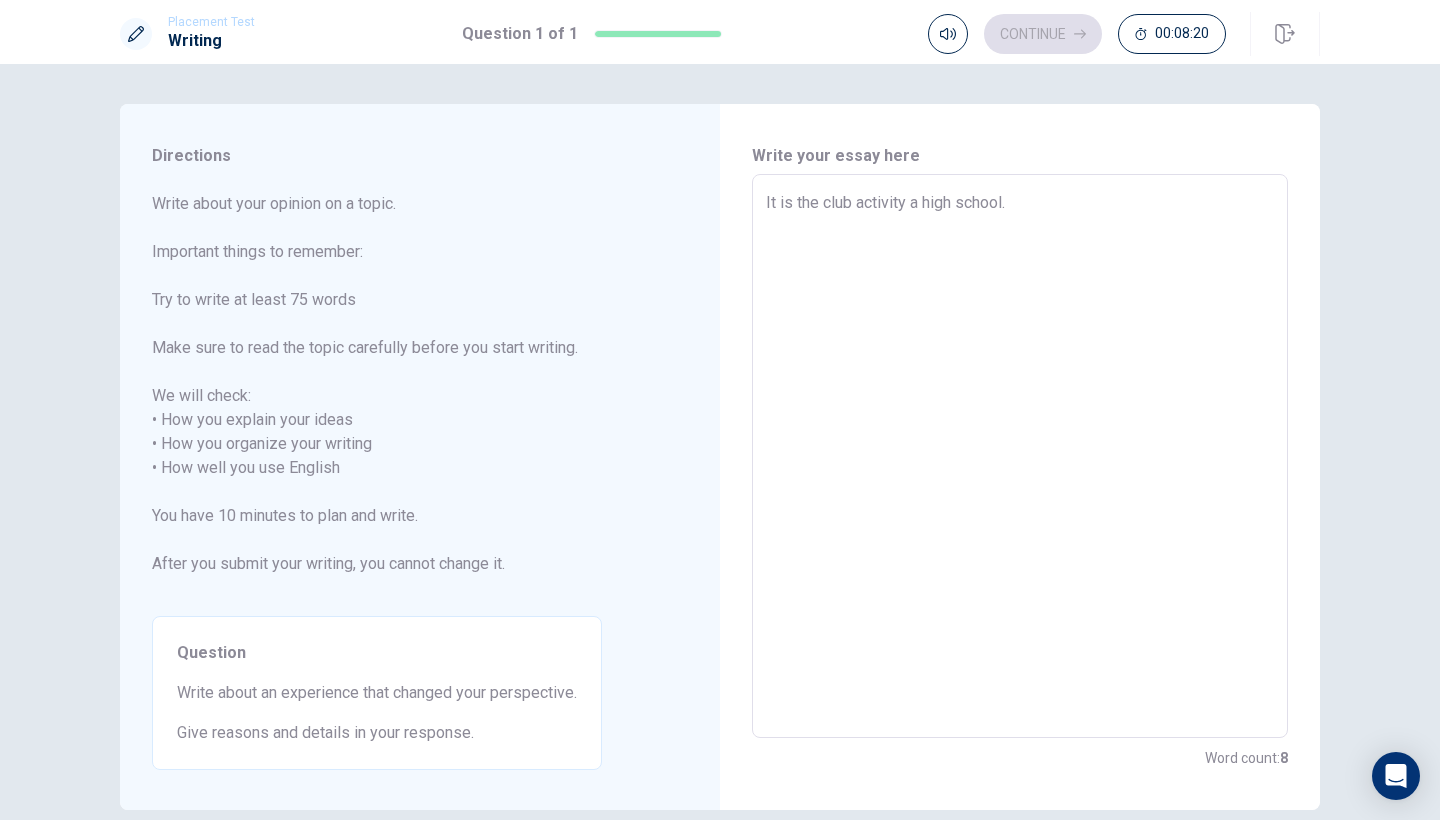type on "x" 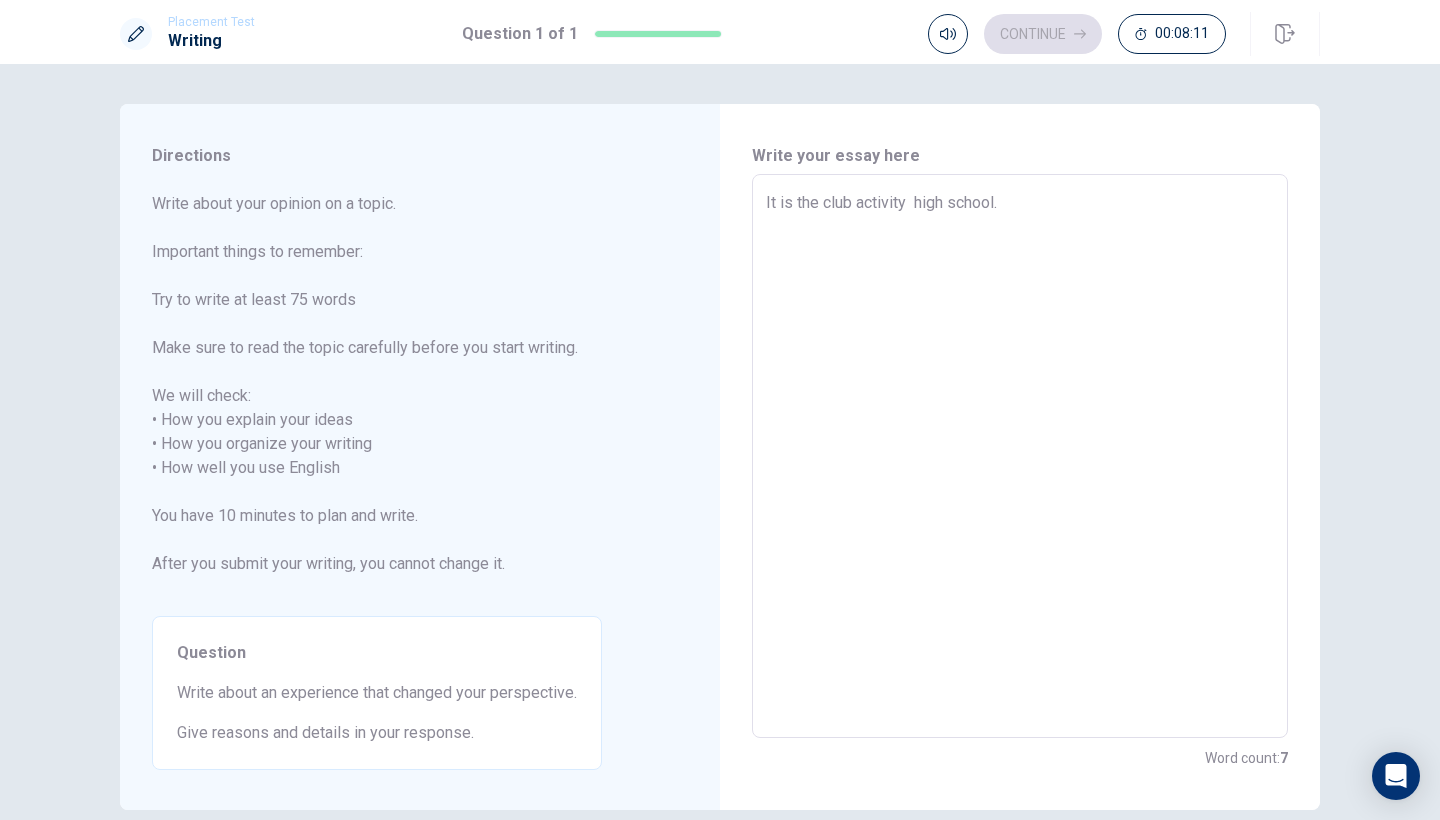 drag, startPoint x: 915, startPoint y: 204, endPoint x: 824, endPoint y: 201, distance: 91.04944 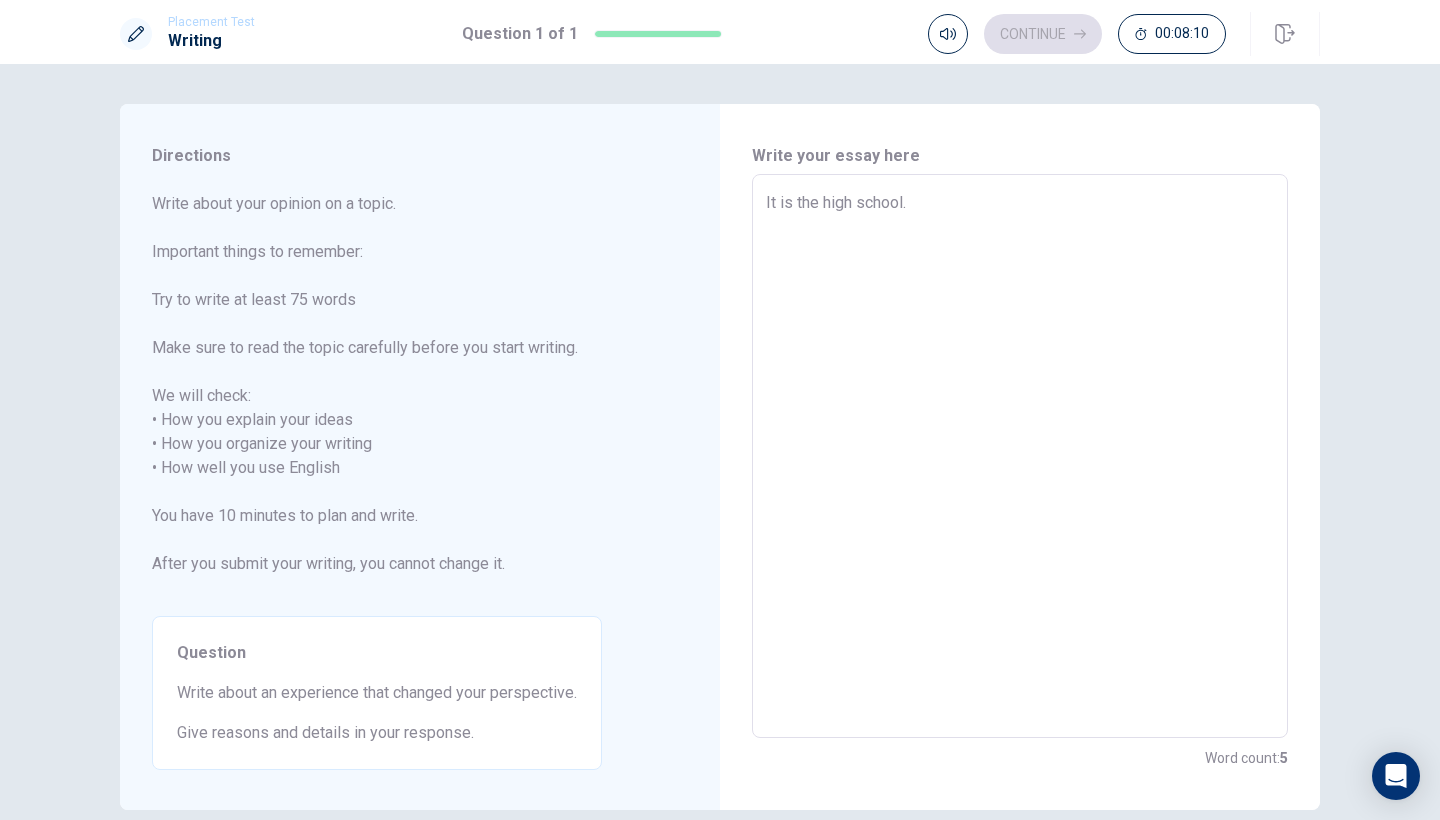 click on "It is the high school." at bounding box center [1020, 456] 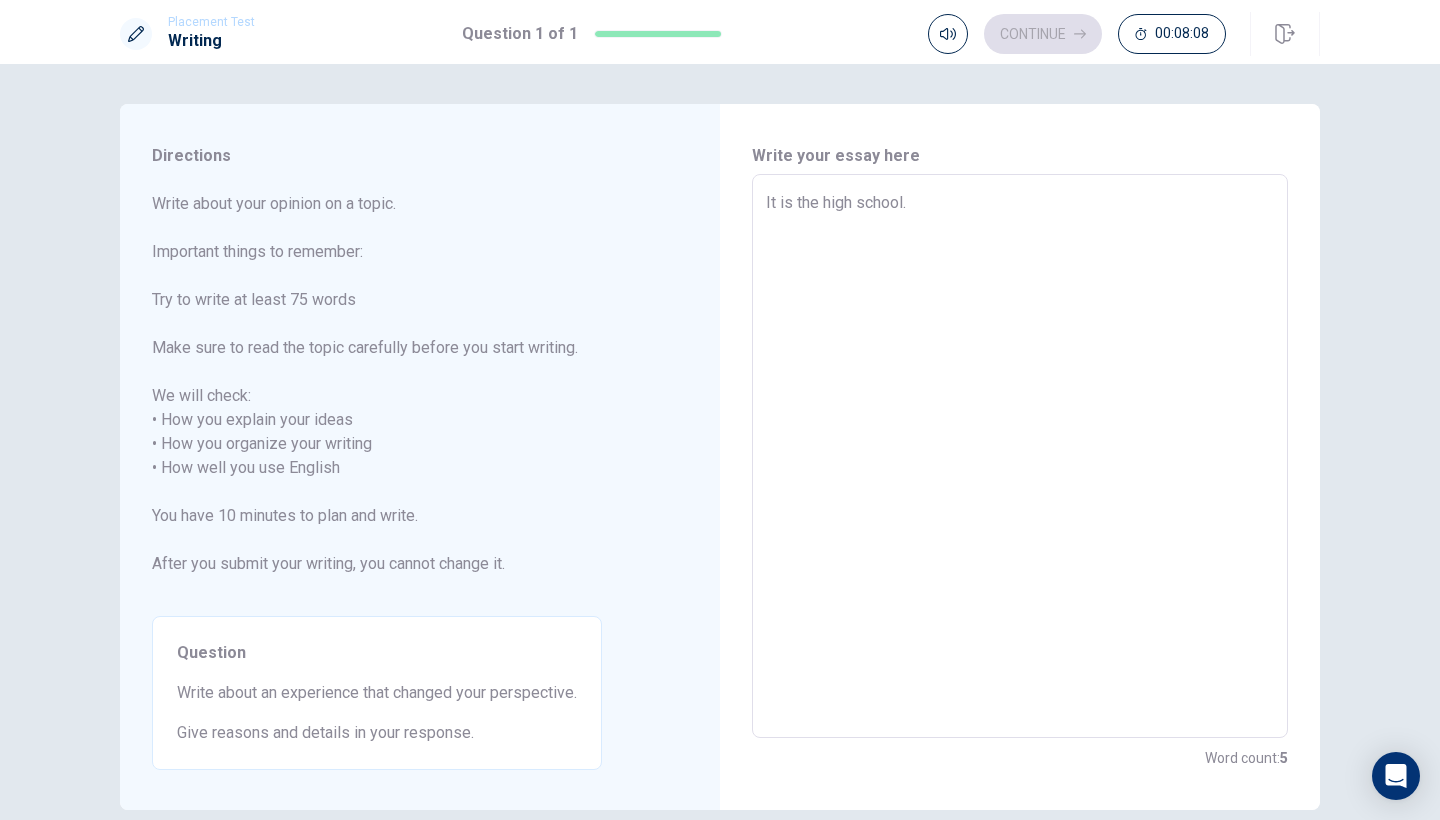 type on "x" 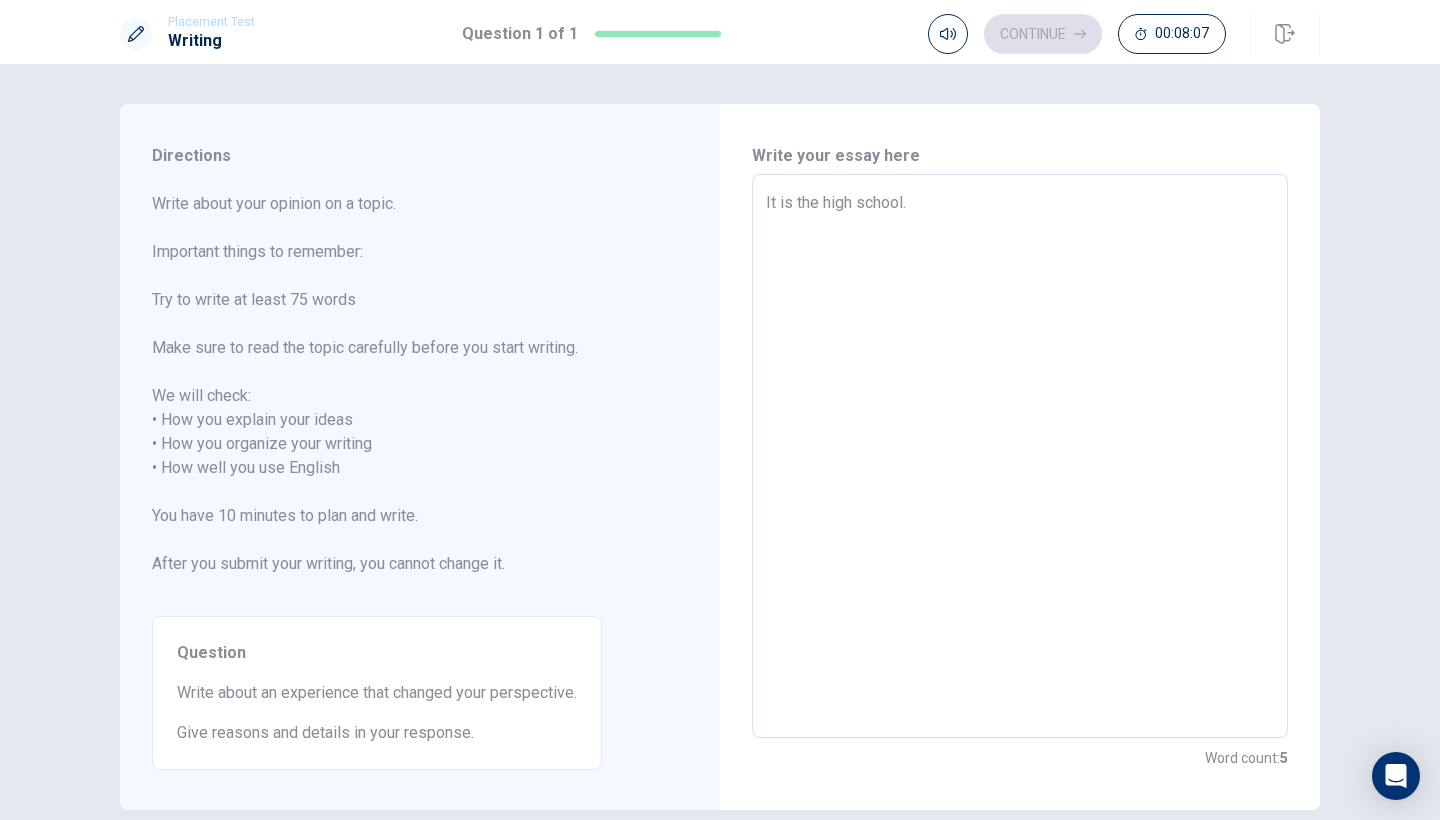 type on "It is the high school'." 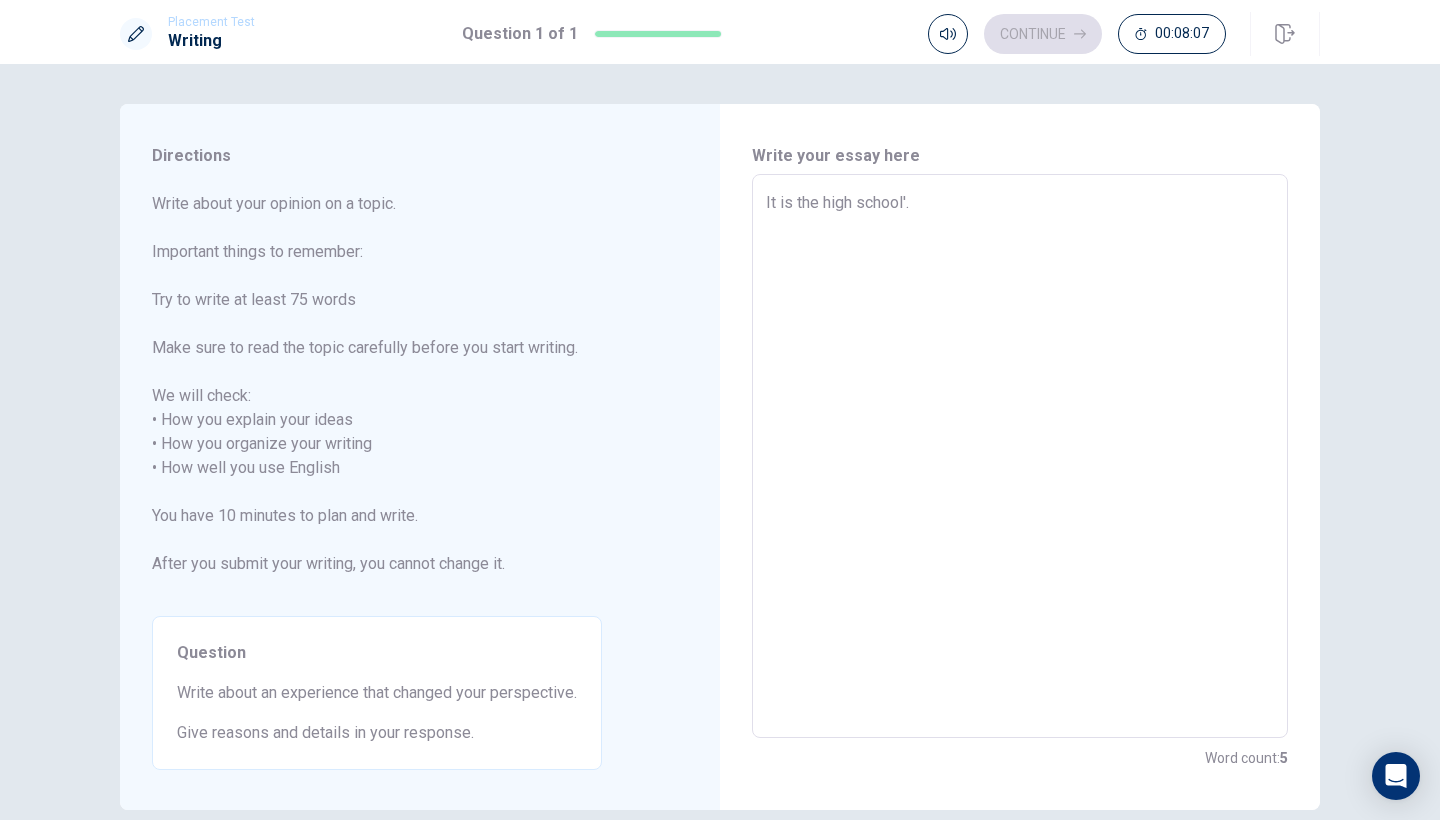 type on "x" 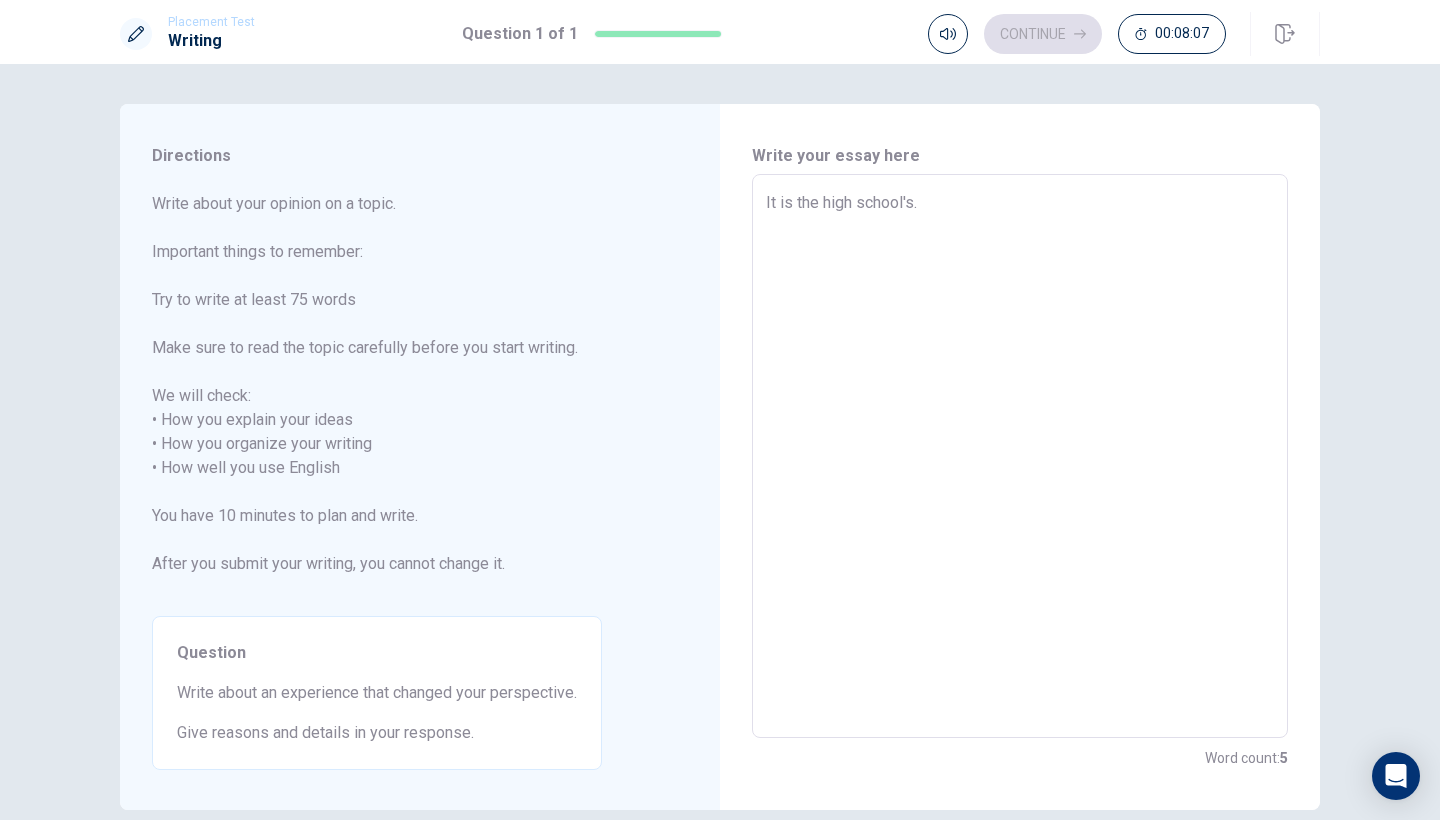 type on "x" 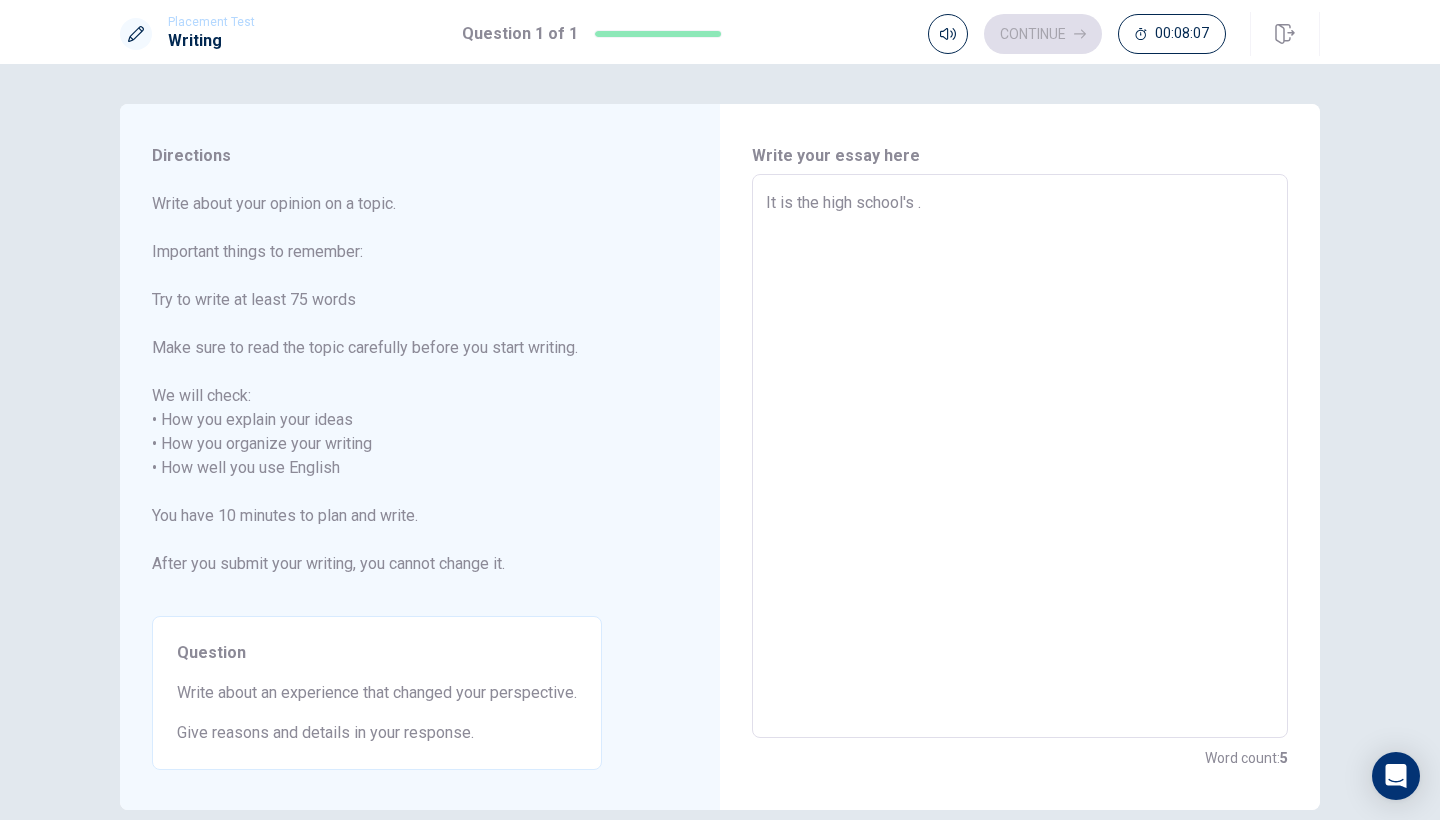type on "x" 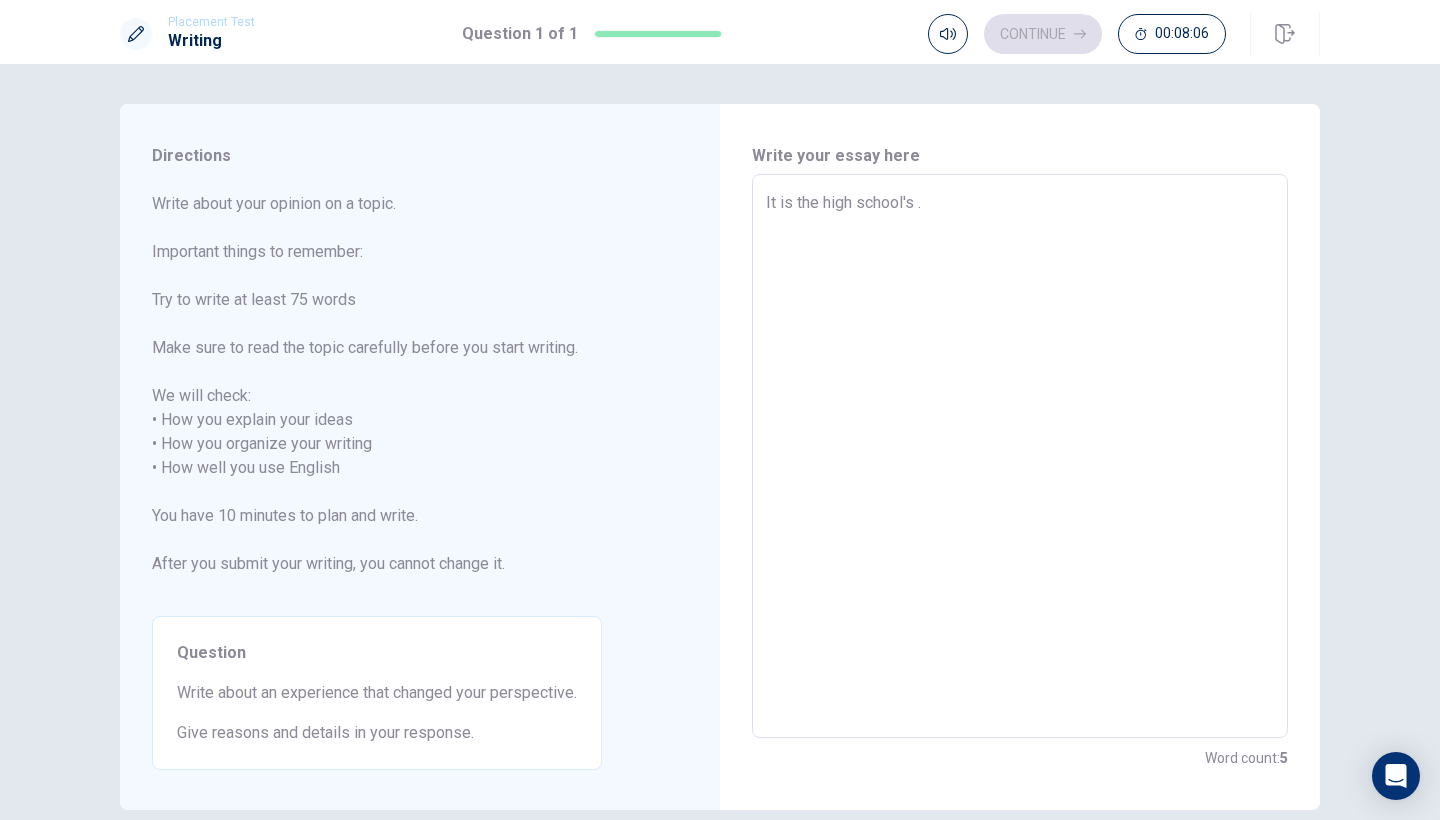 type on "It is the high school's c." 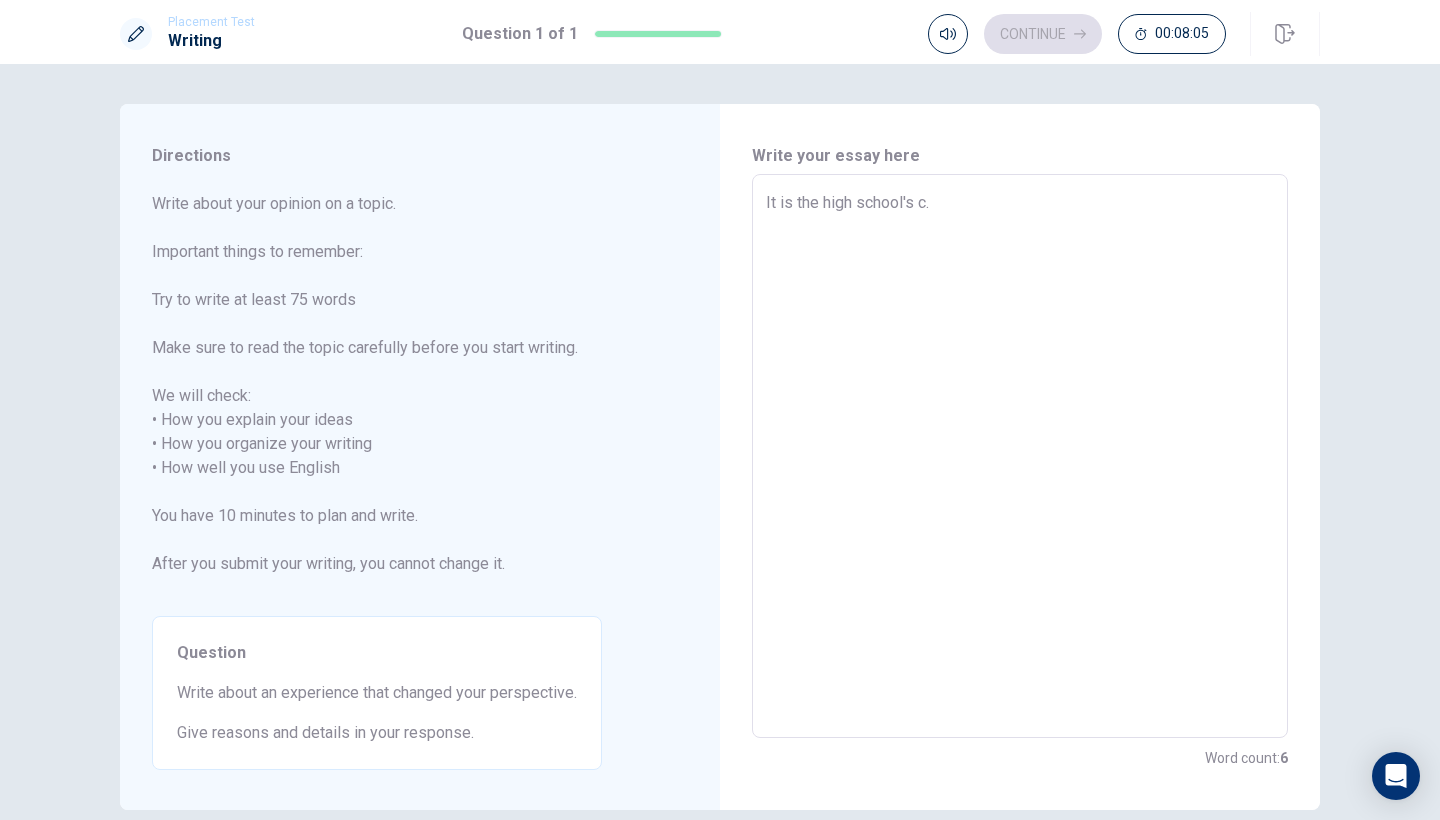 type on "x" 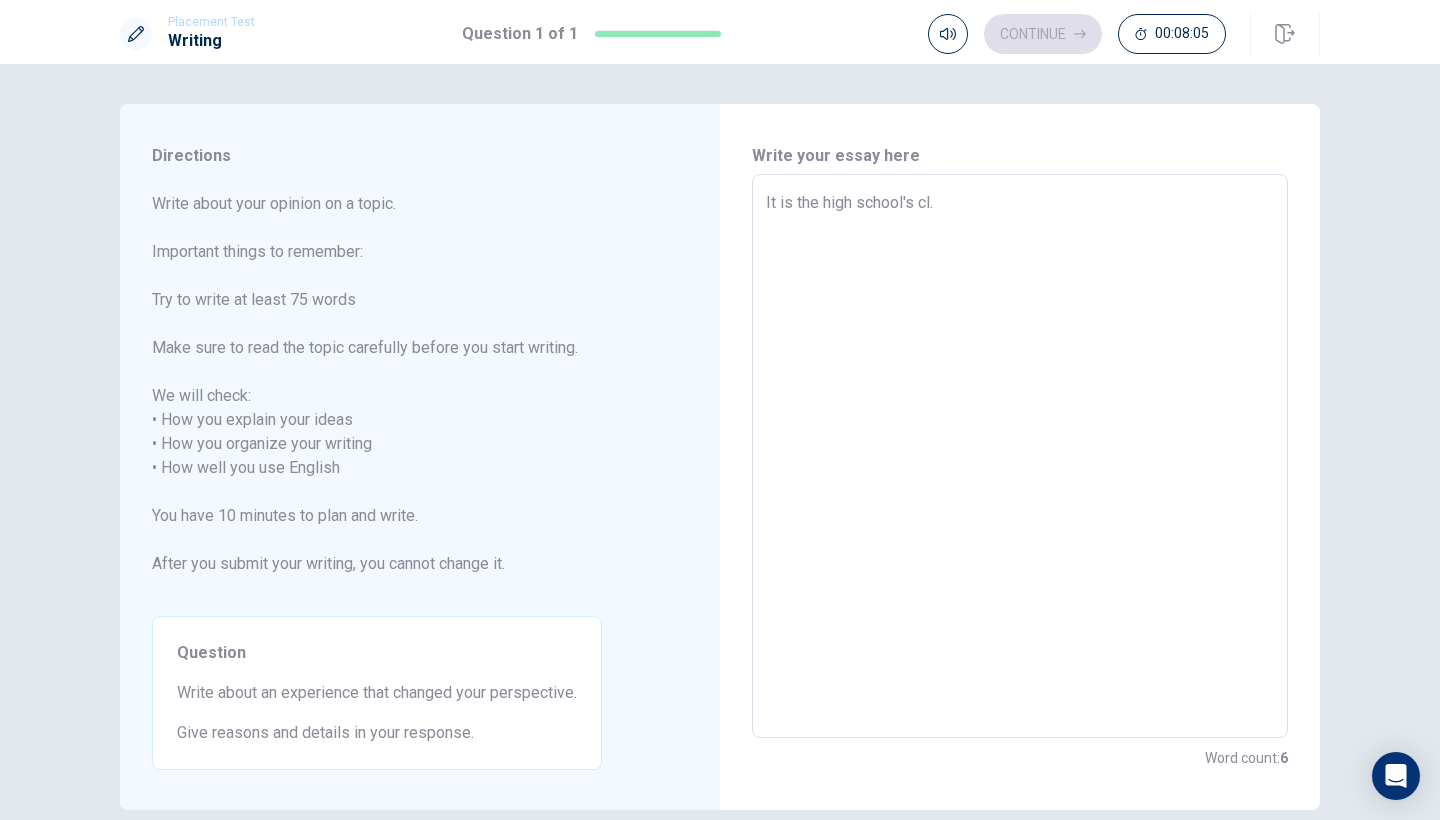 type on "x" 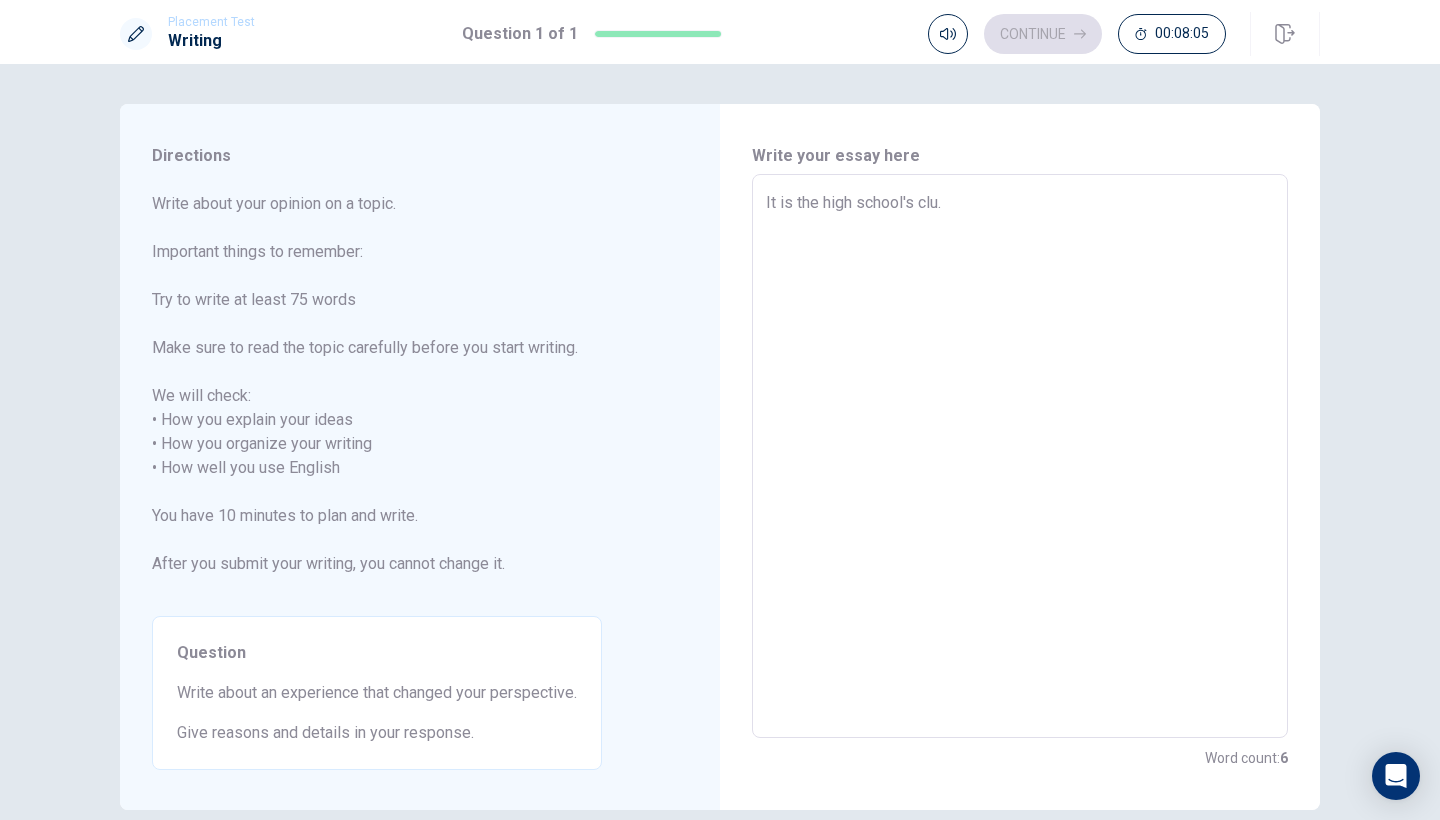 type on "x" 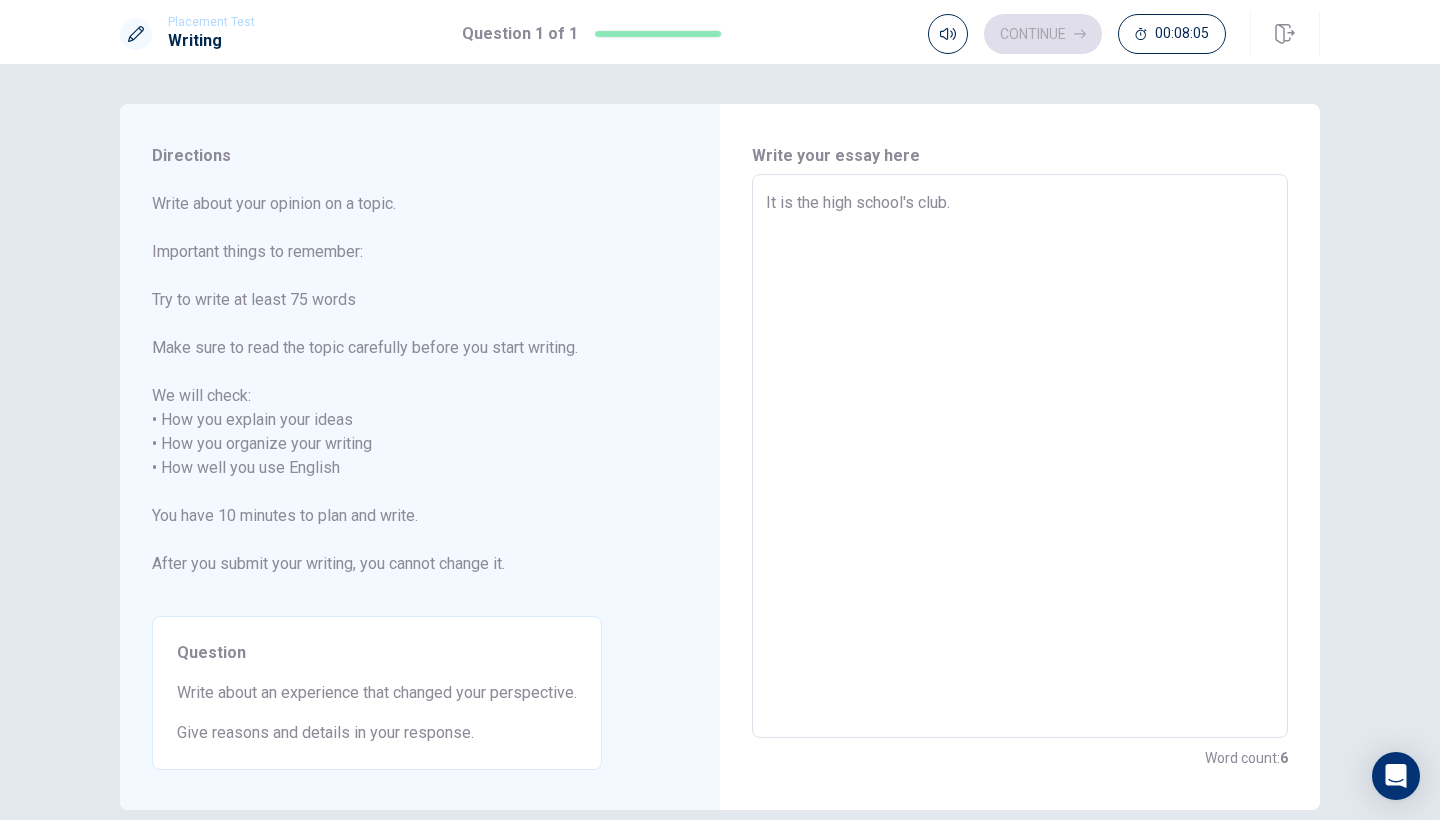 type on "x" 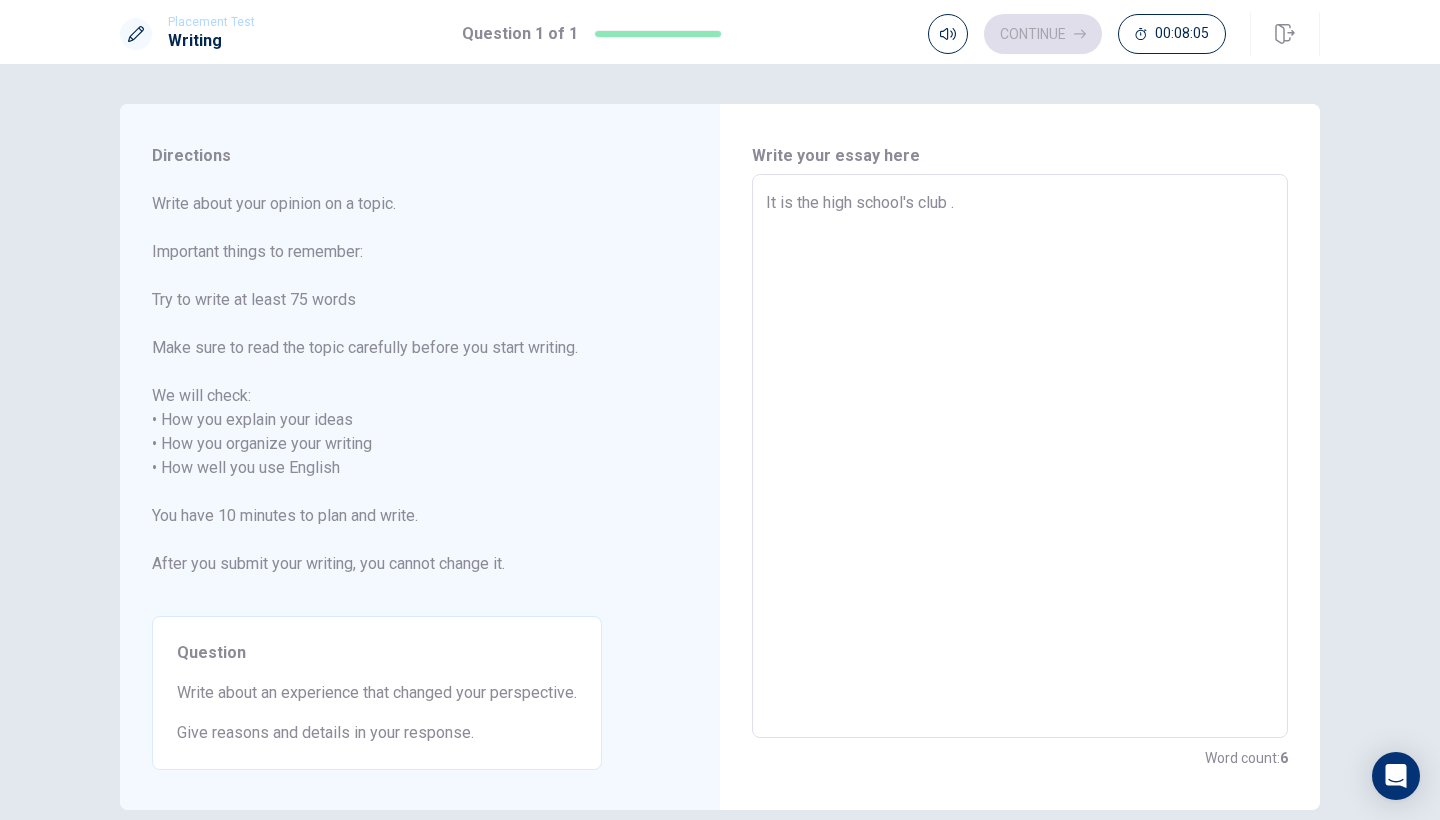 type on "x" 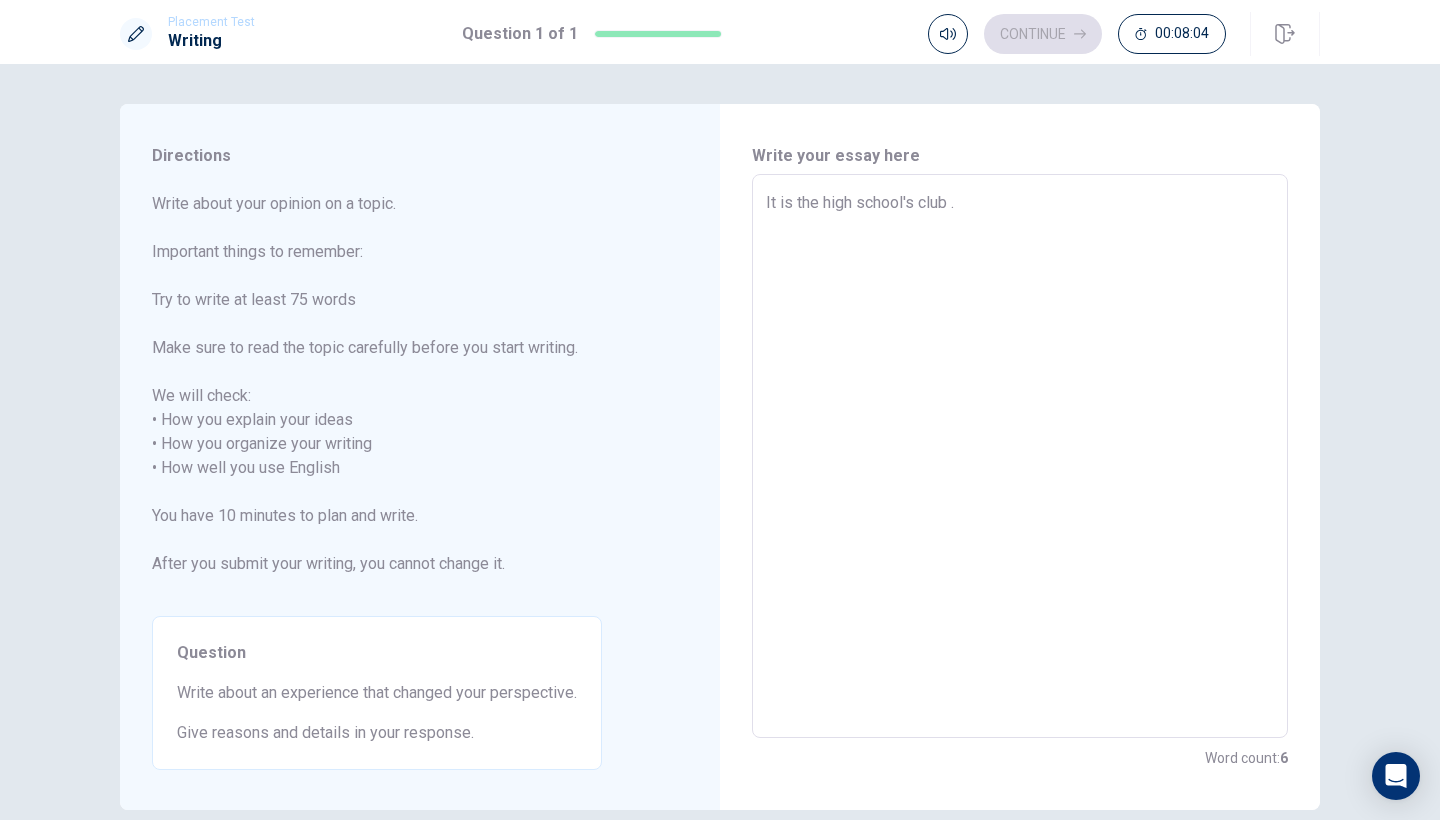 type on "It is the high school's club a." 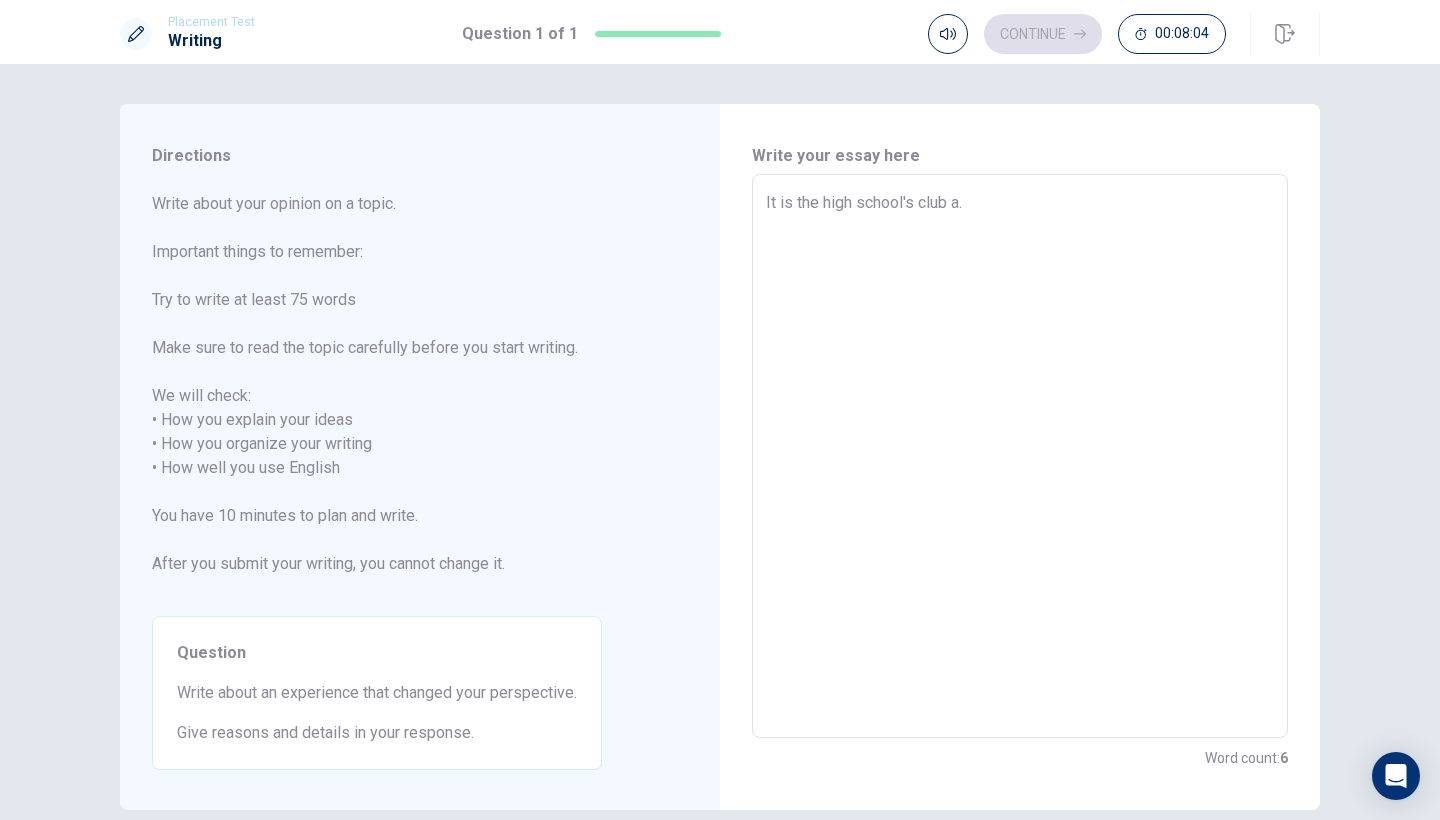 type on "x" 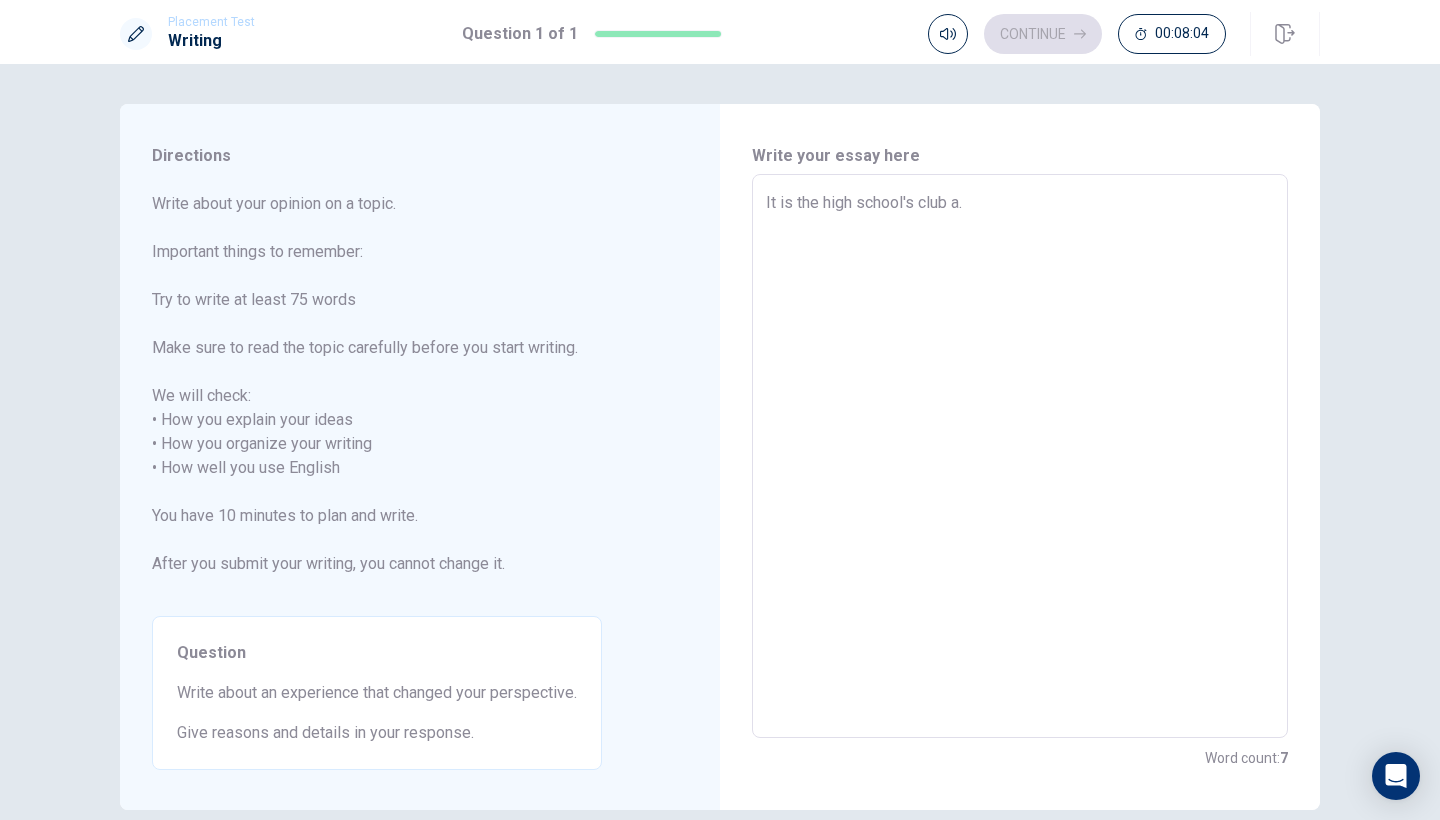 type on "It is the high school's club ac." 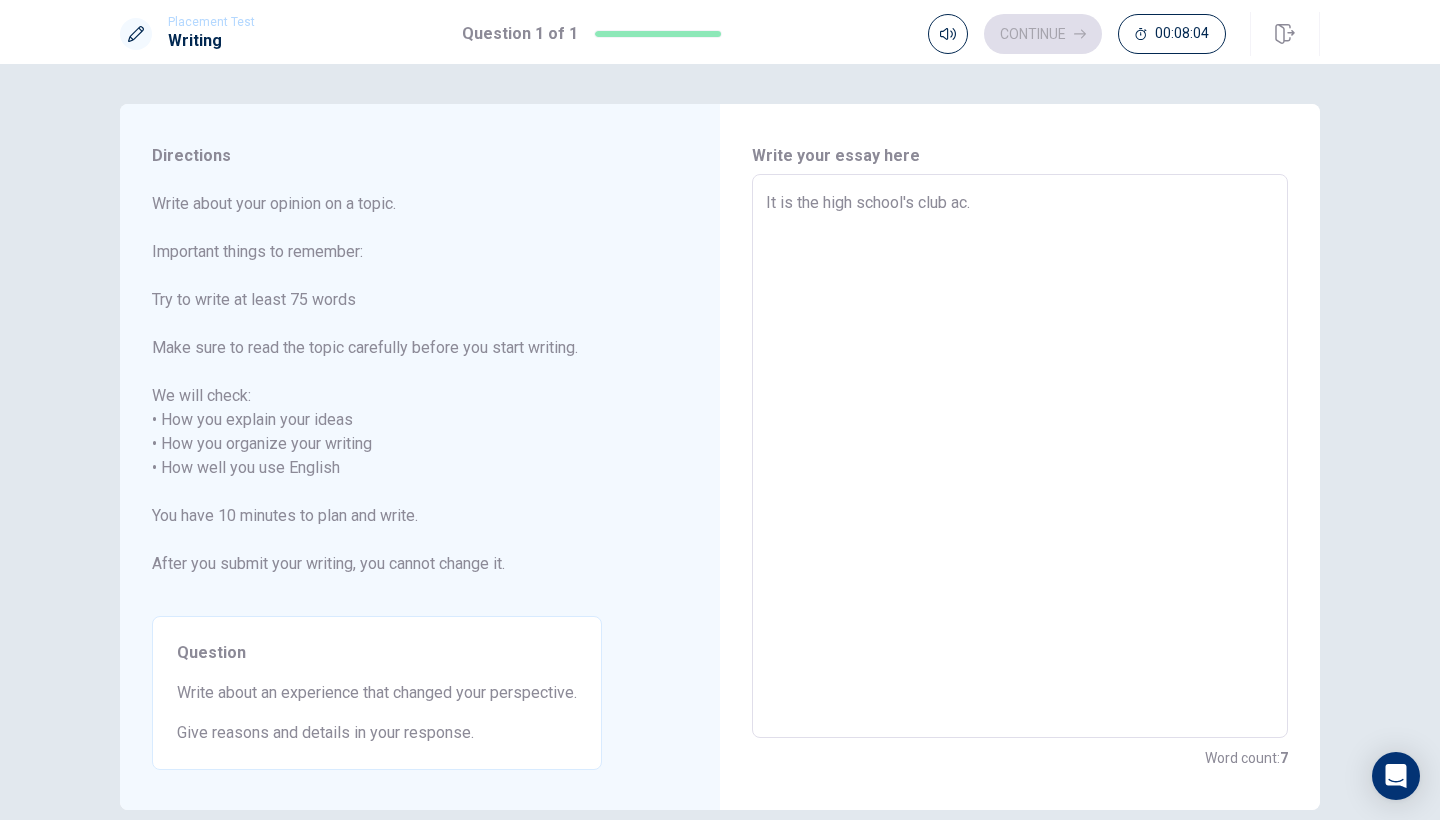 type on "x" 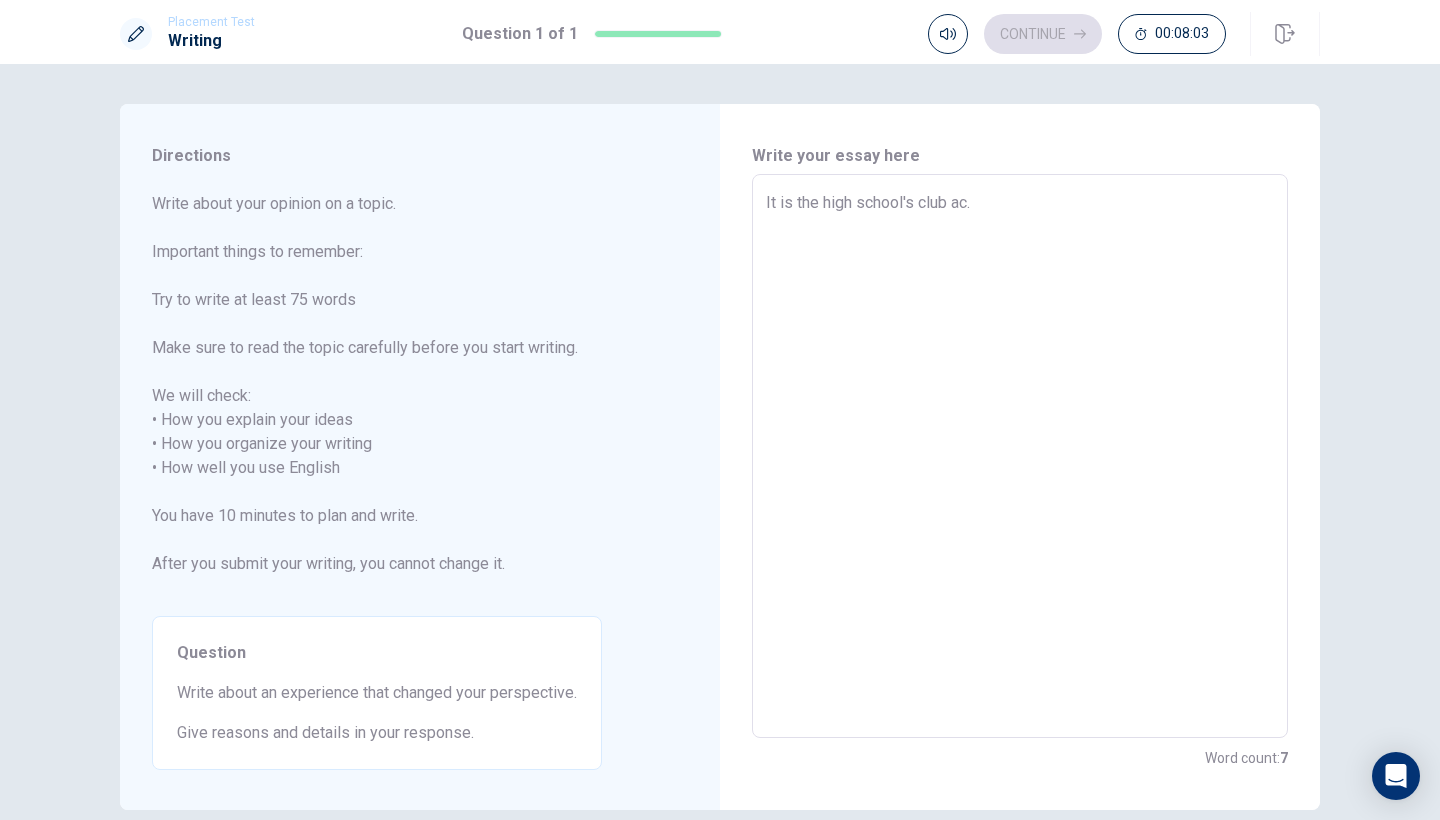 type on "It is the high school's club act." 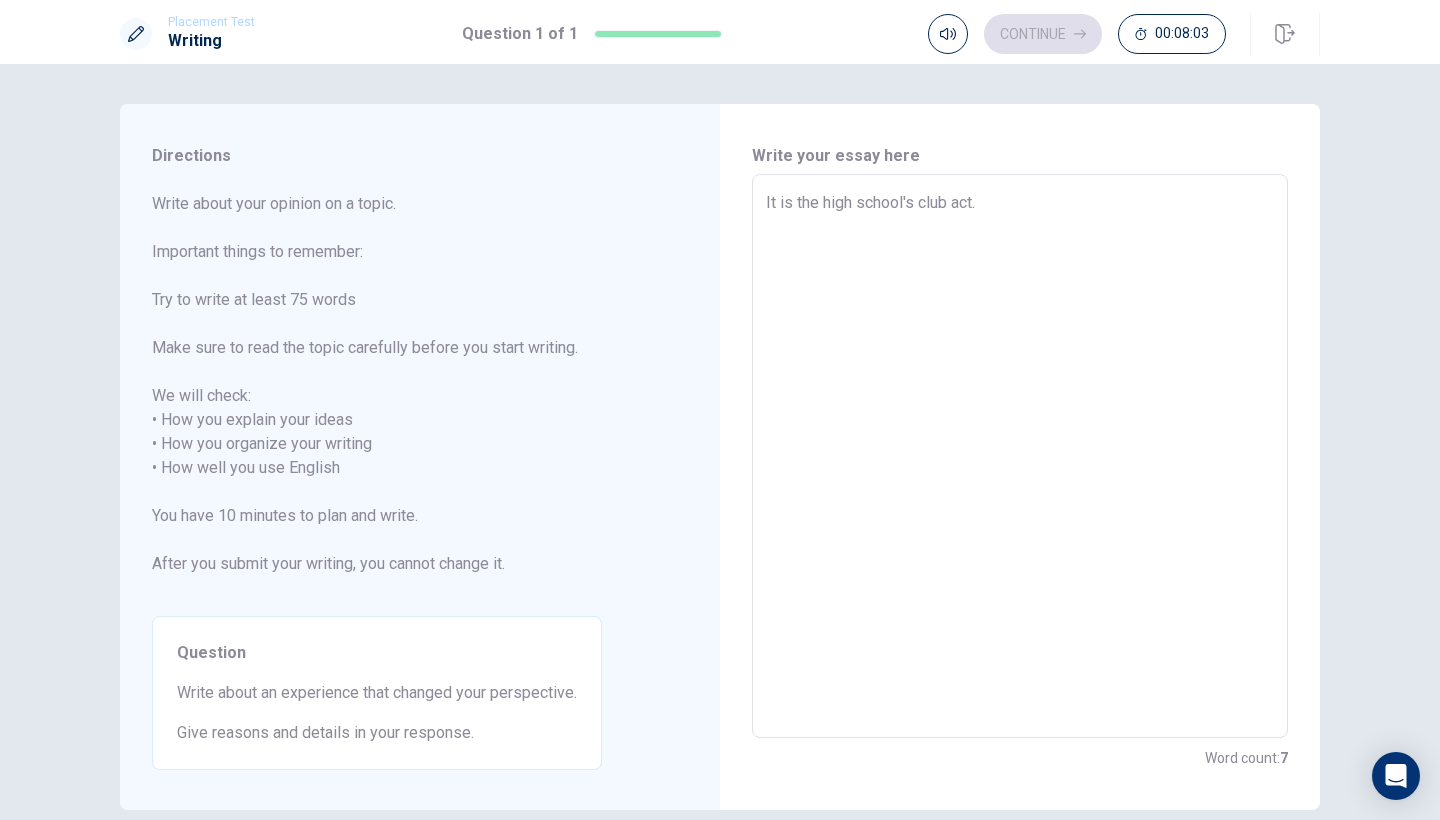 type on "x" 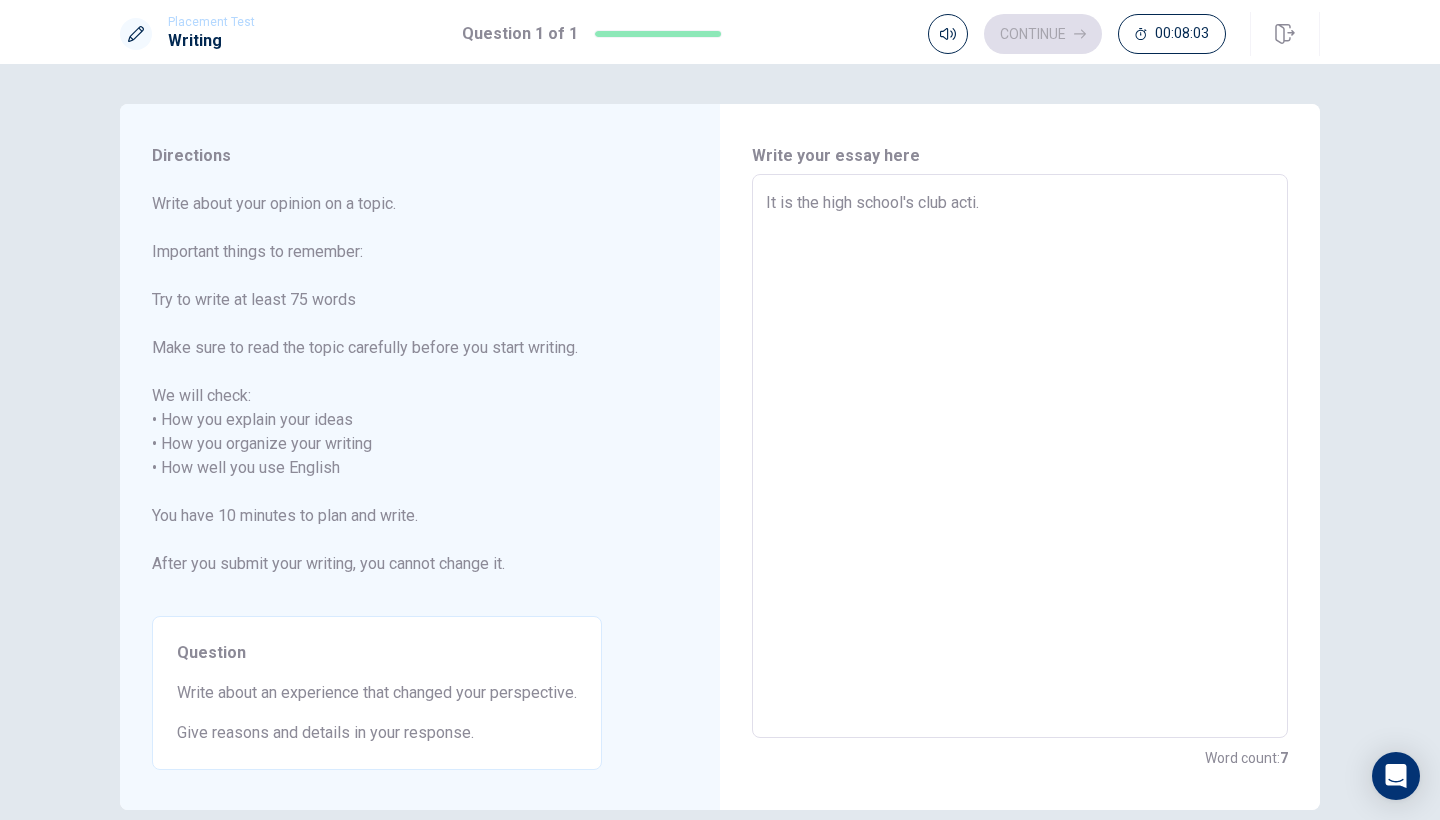 type on "x" 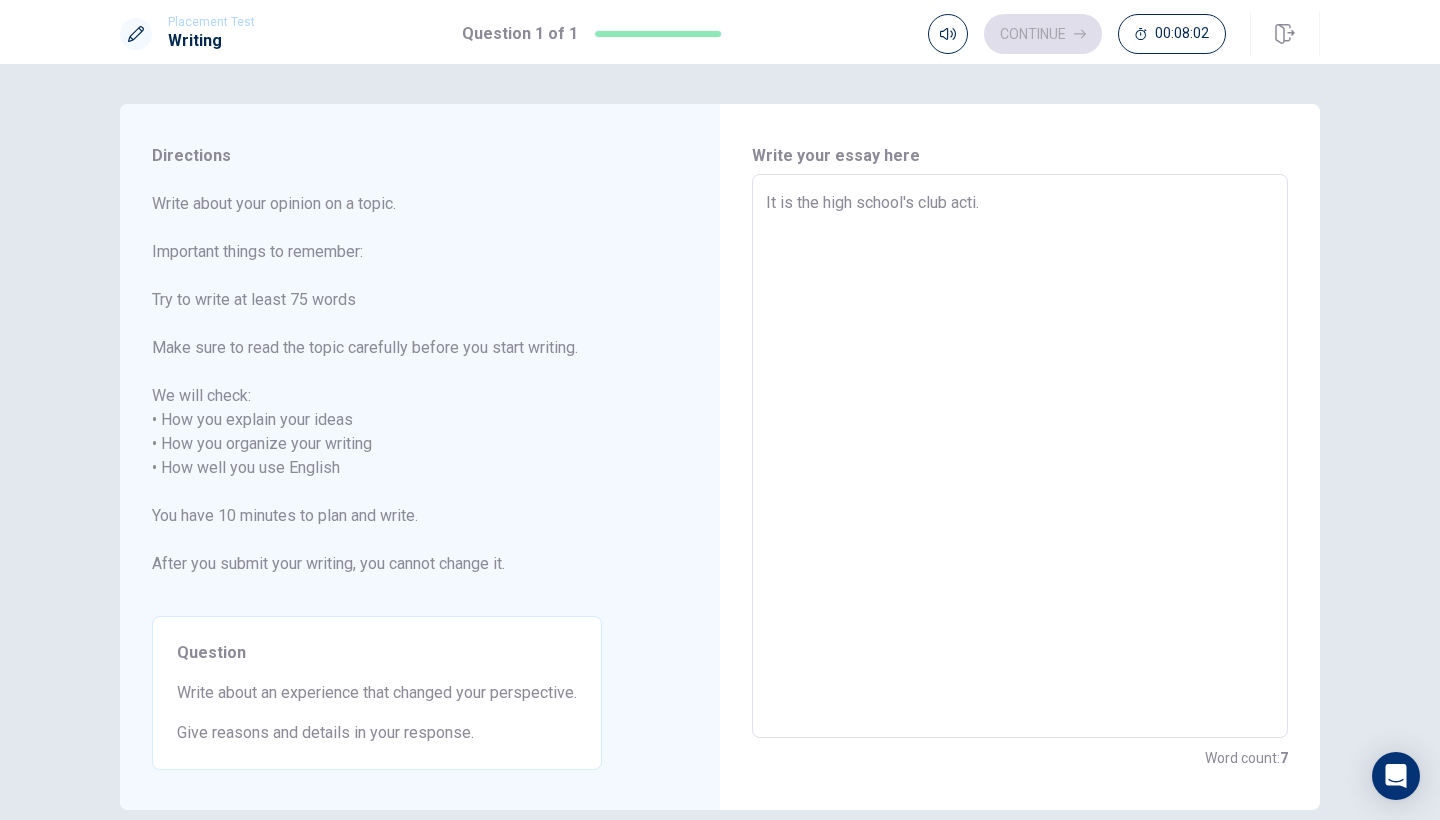 type on "It is the high school's club activ." 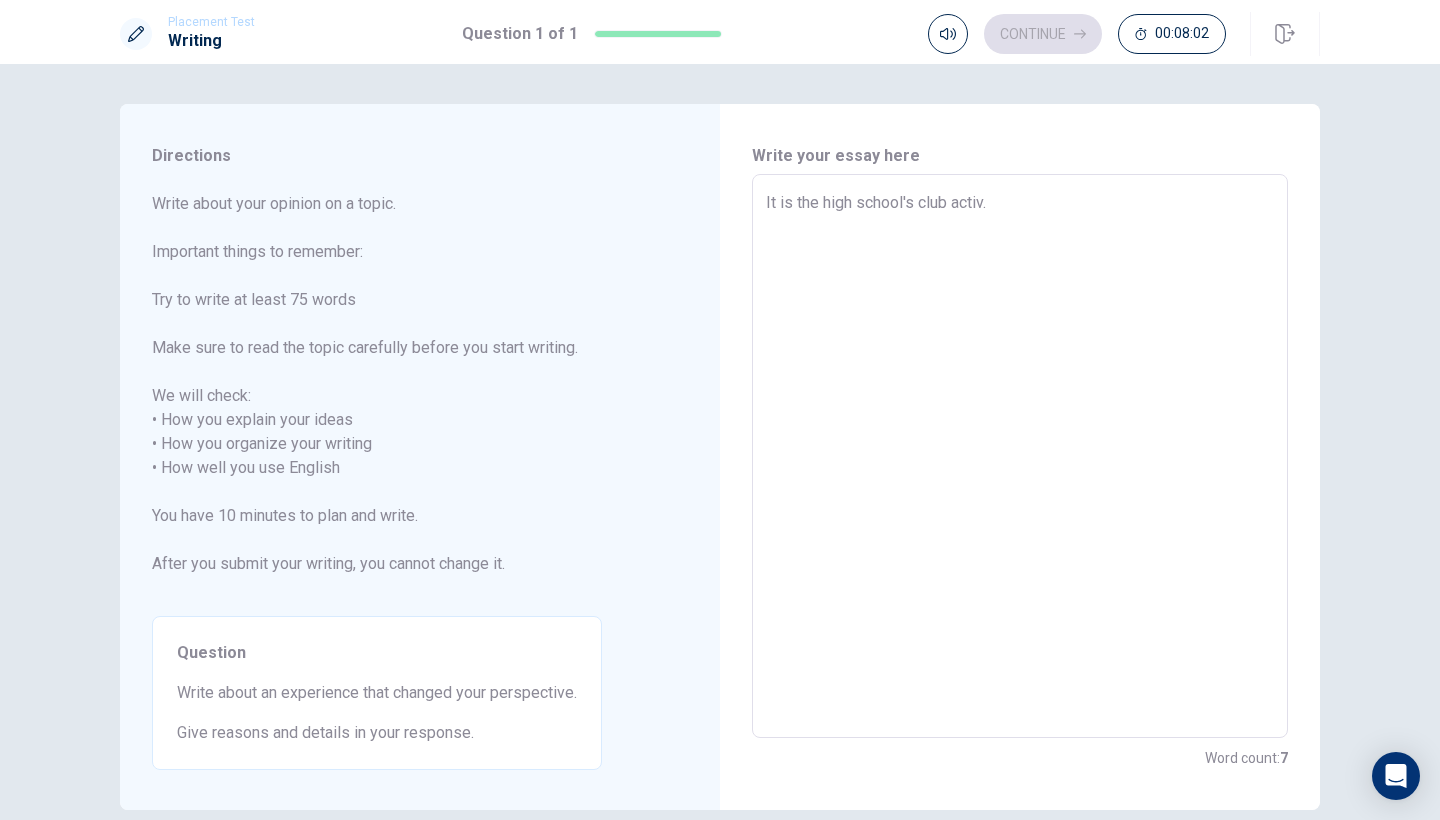 type on "x" 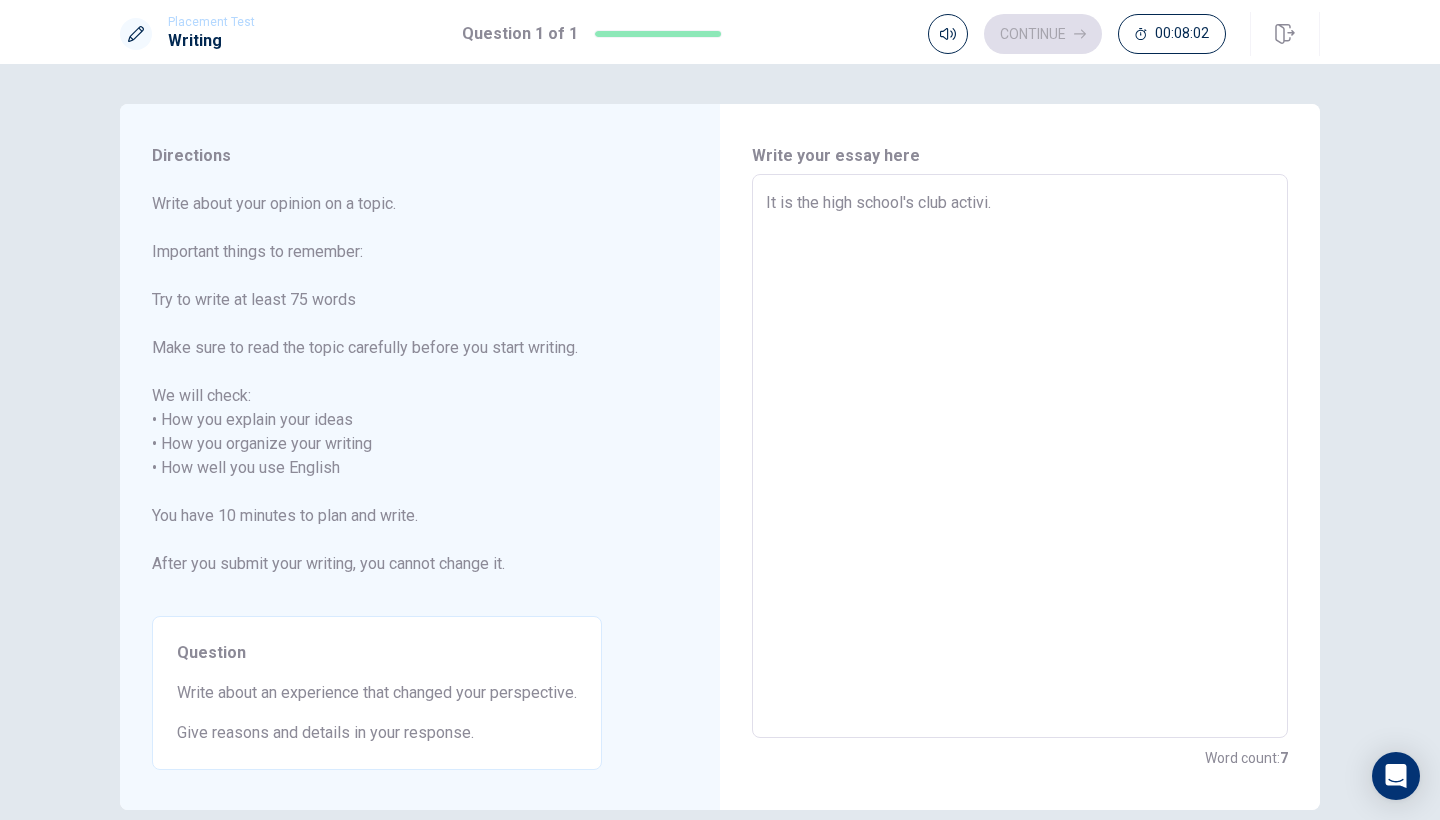 type on "x" 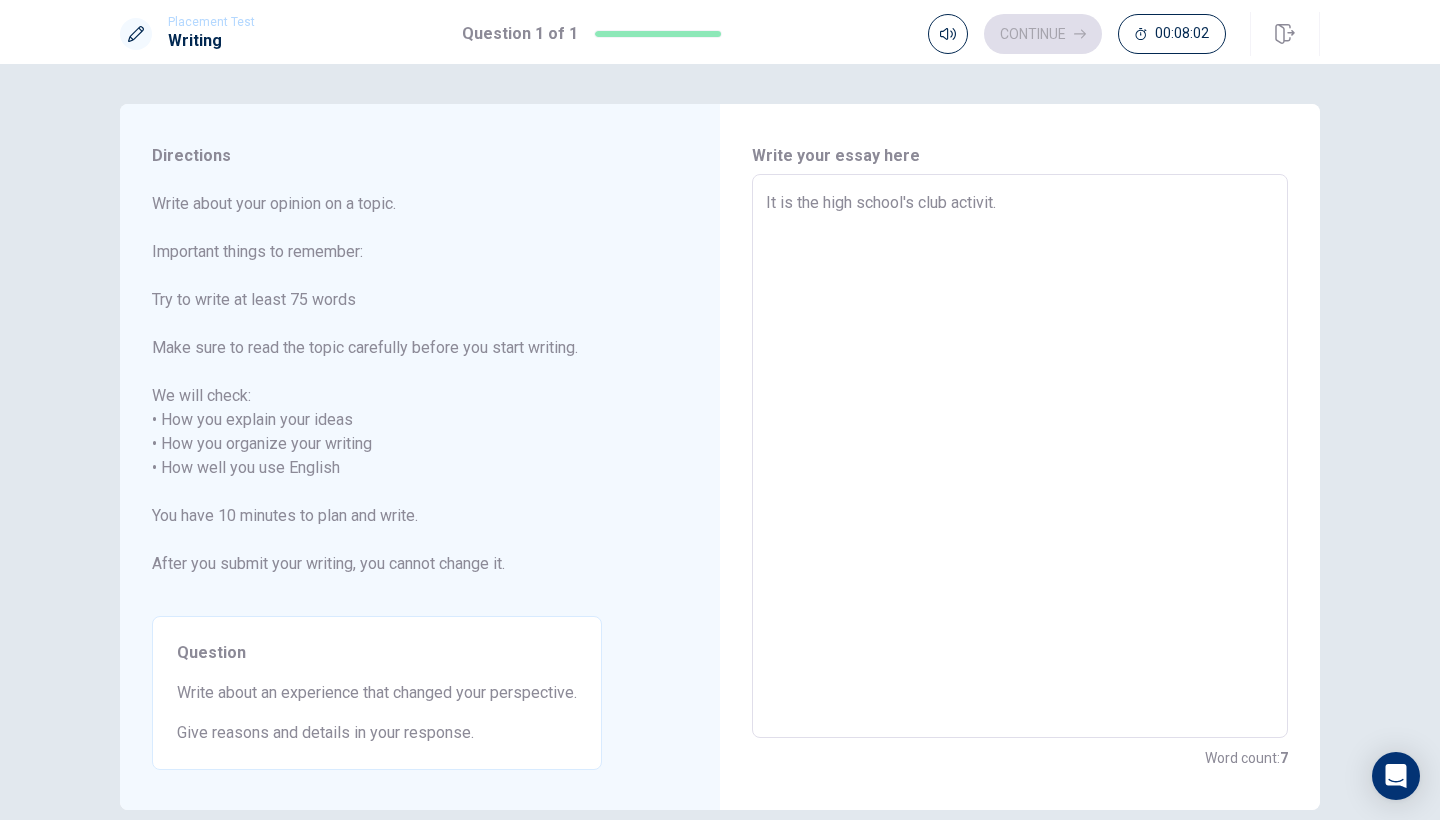 type on "x" 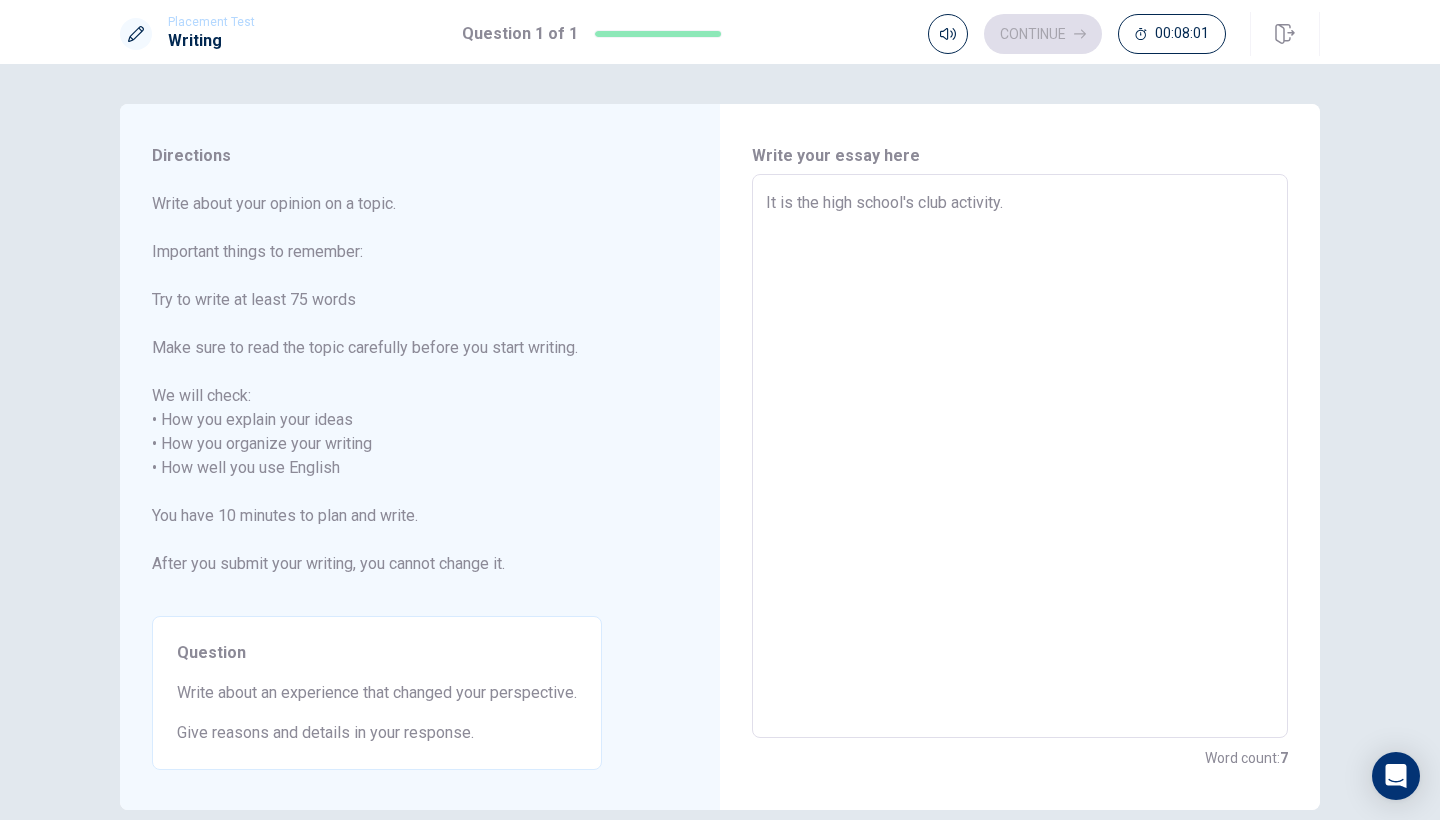 type on "x" 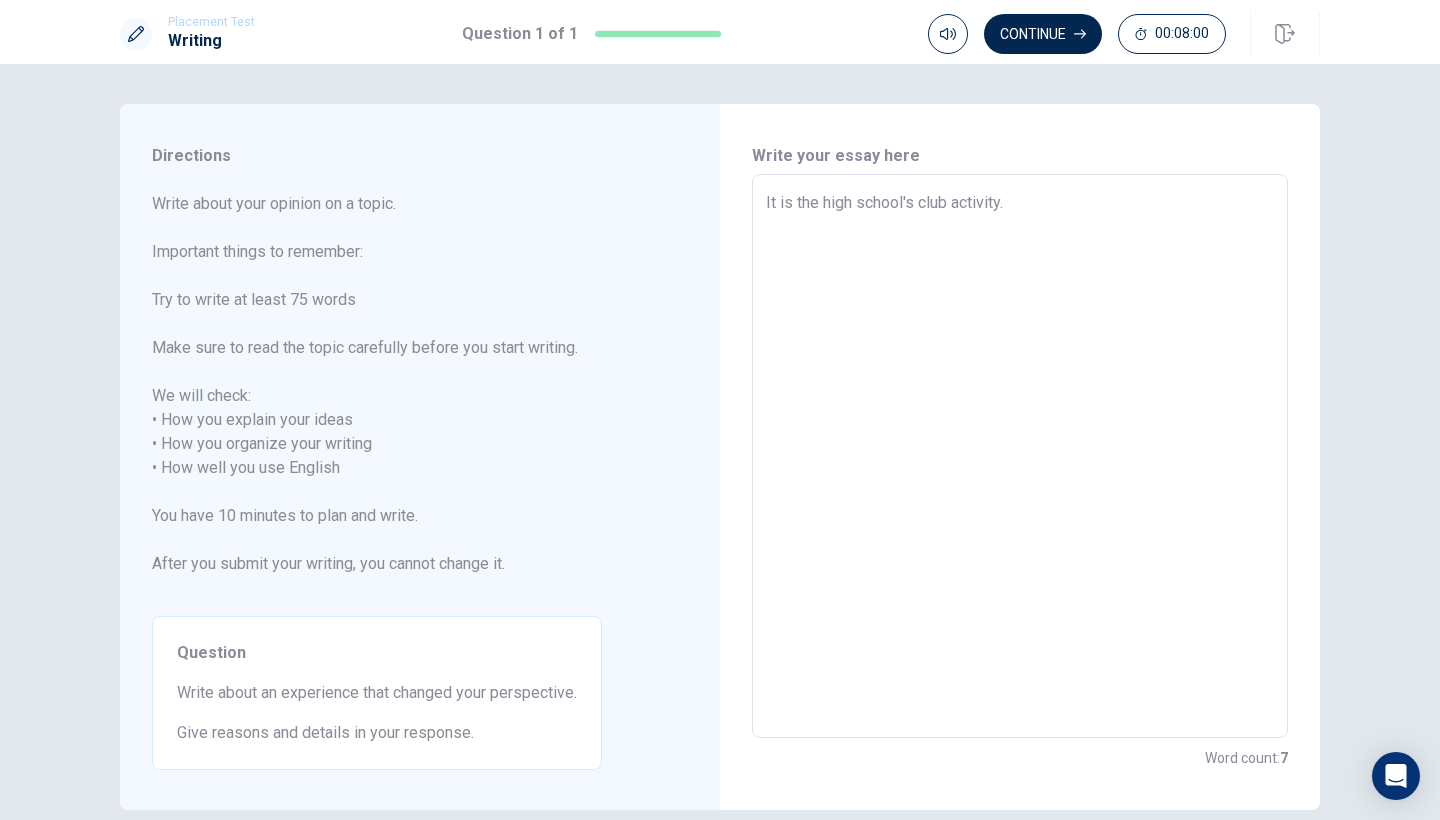 type on "It is the high school's club activity." 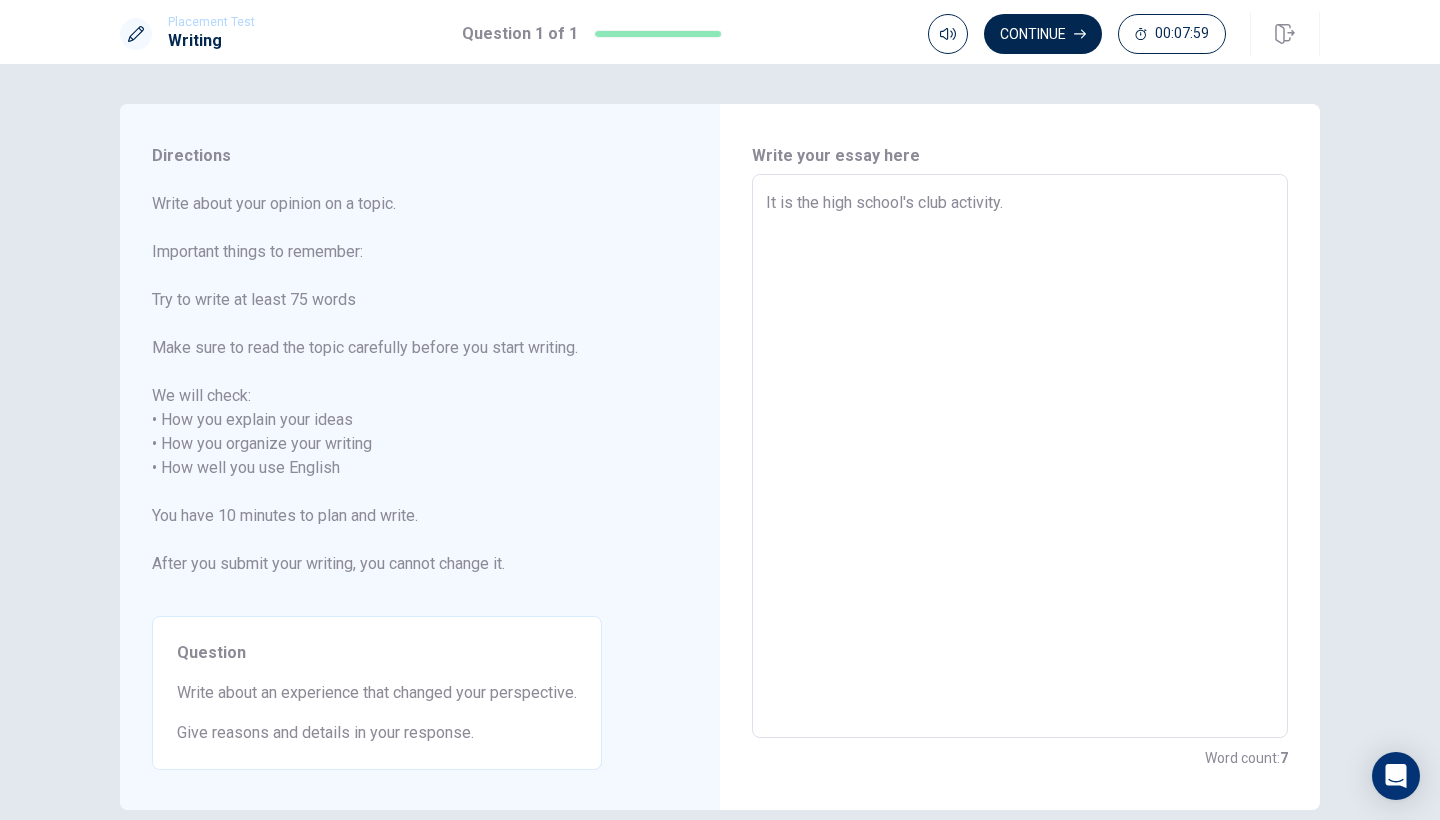 type on "It is the high school's club activity. I" 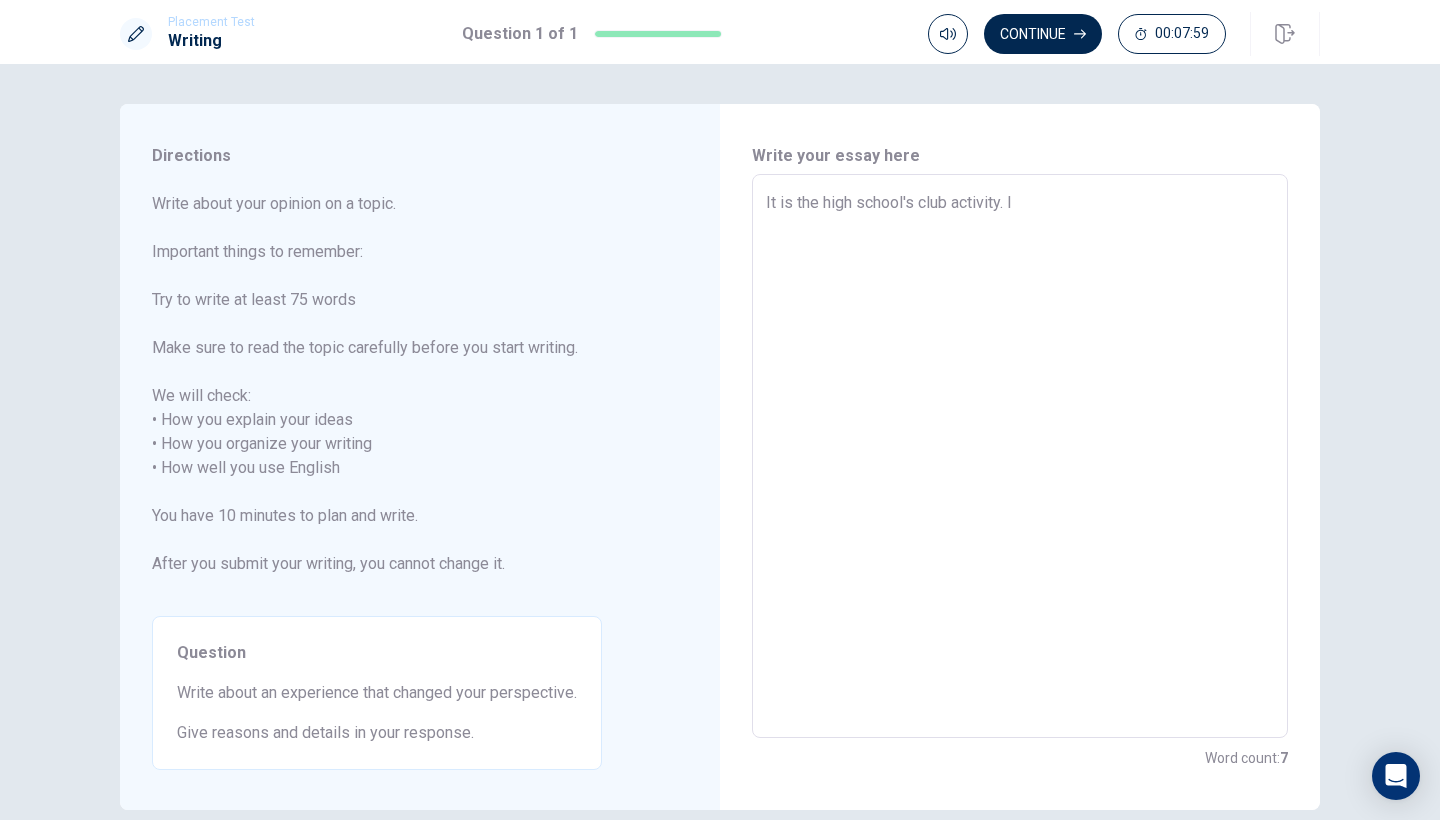 type on "x" 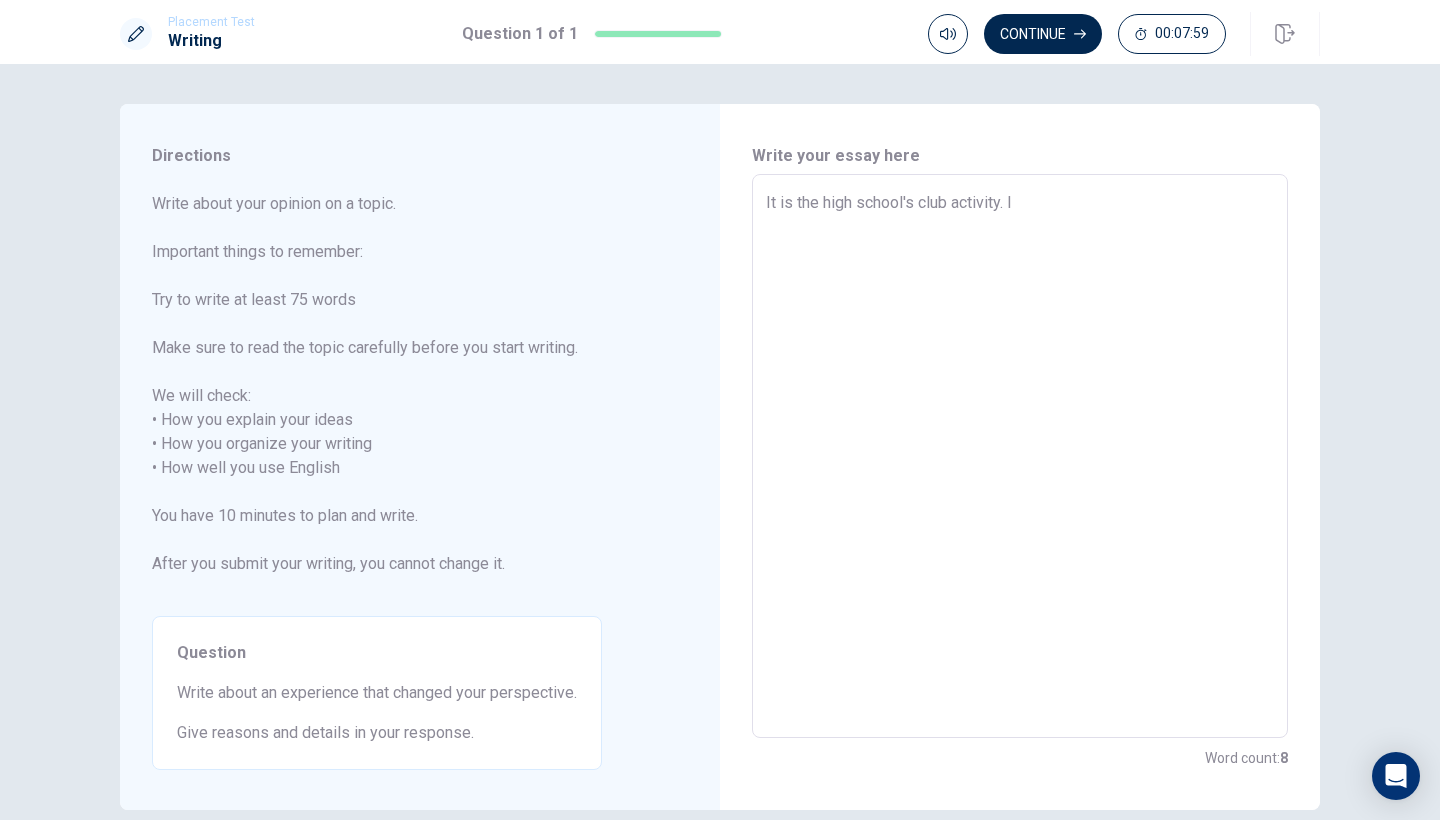 type on "It is the high school's club activity. I" 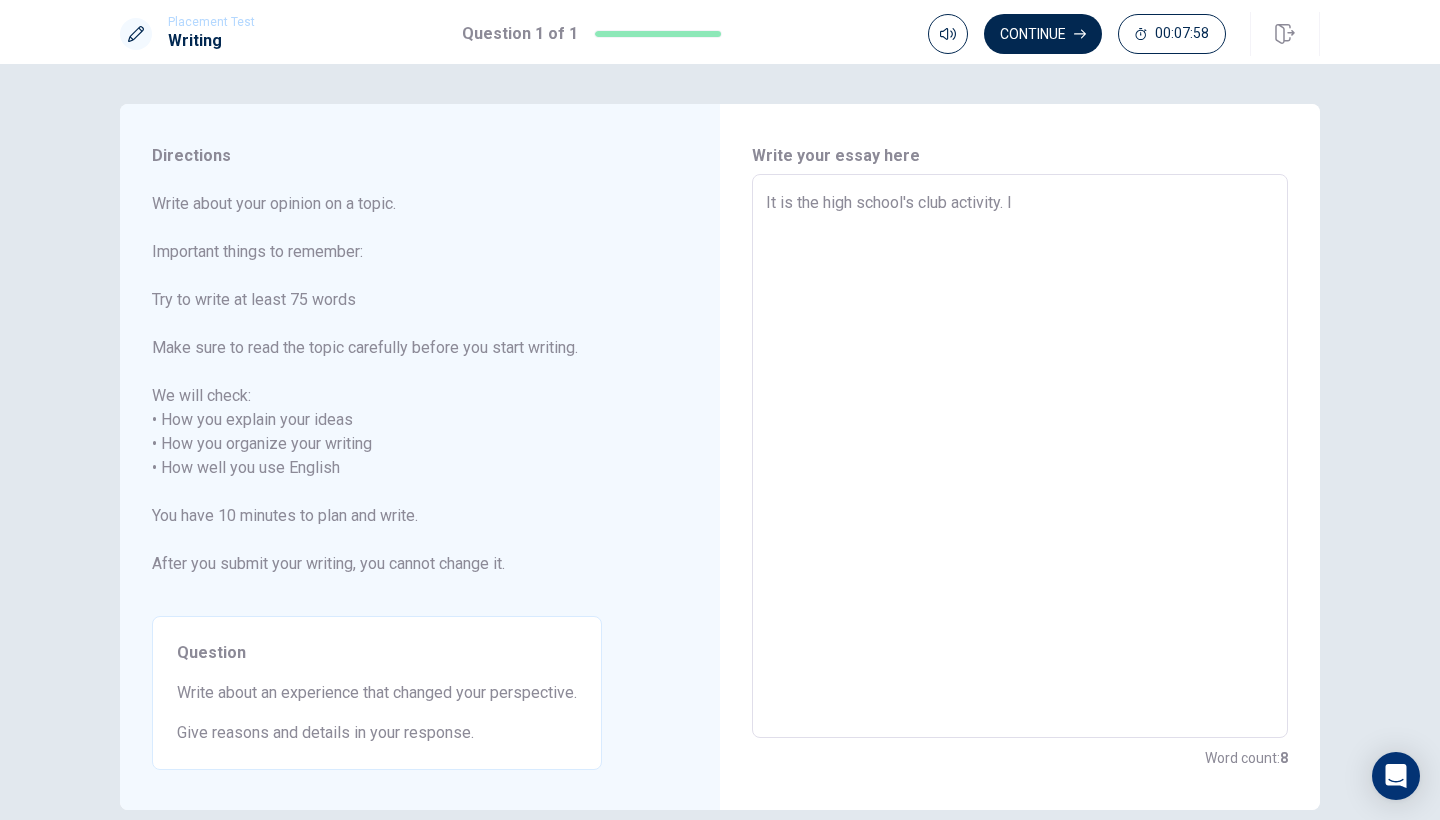 type on "It is the high school's club activity. I b" 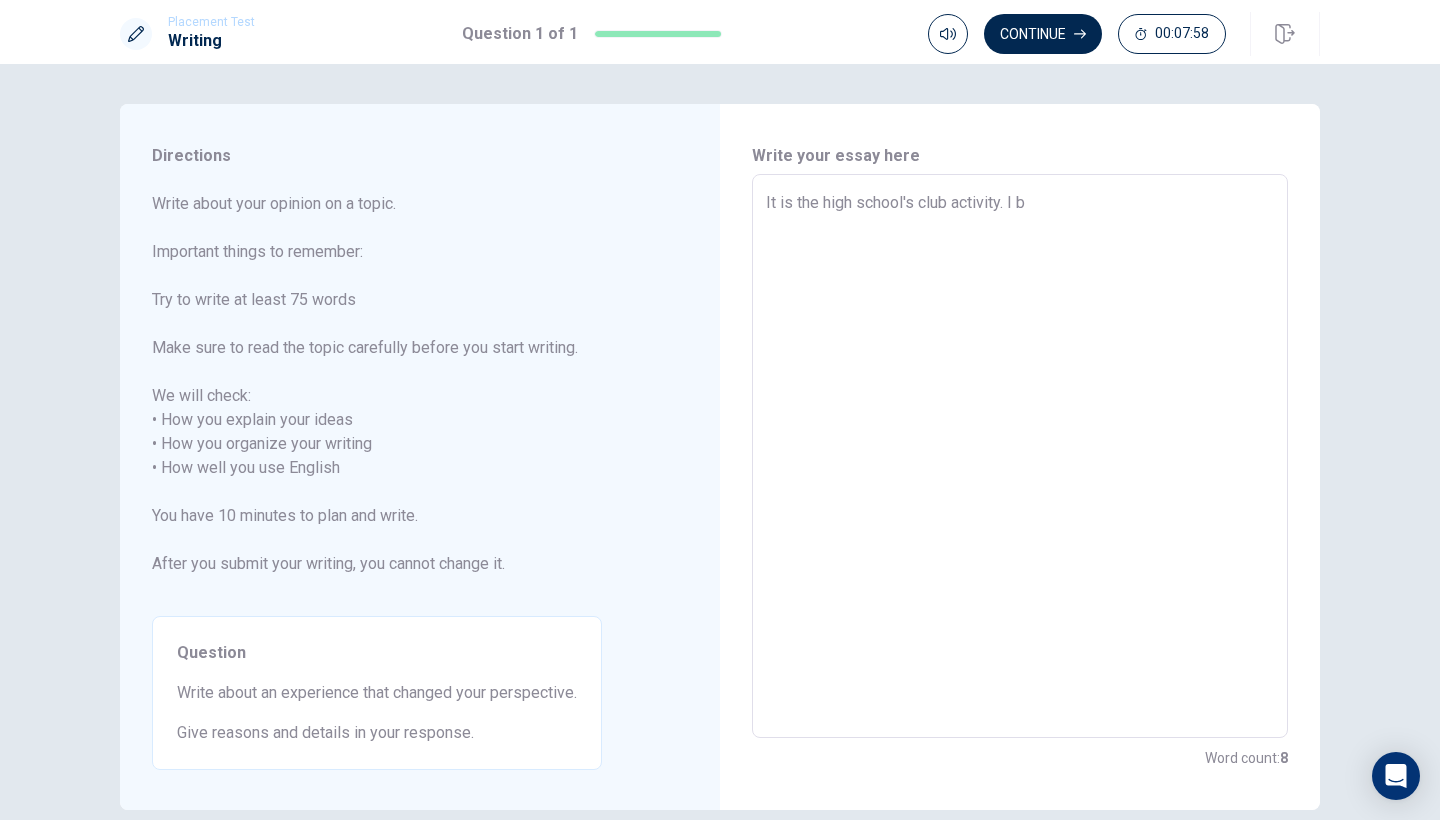 type on "x" 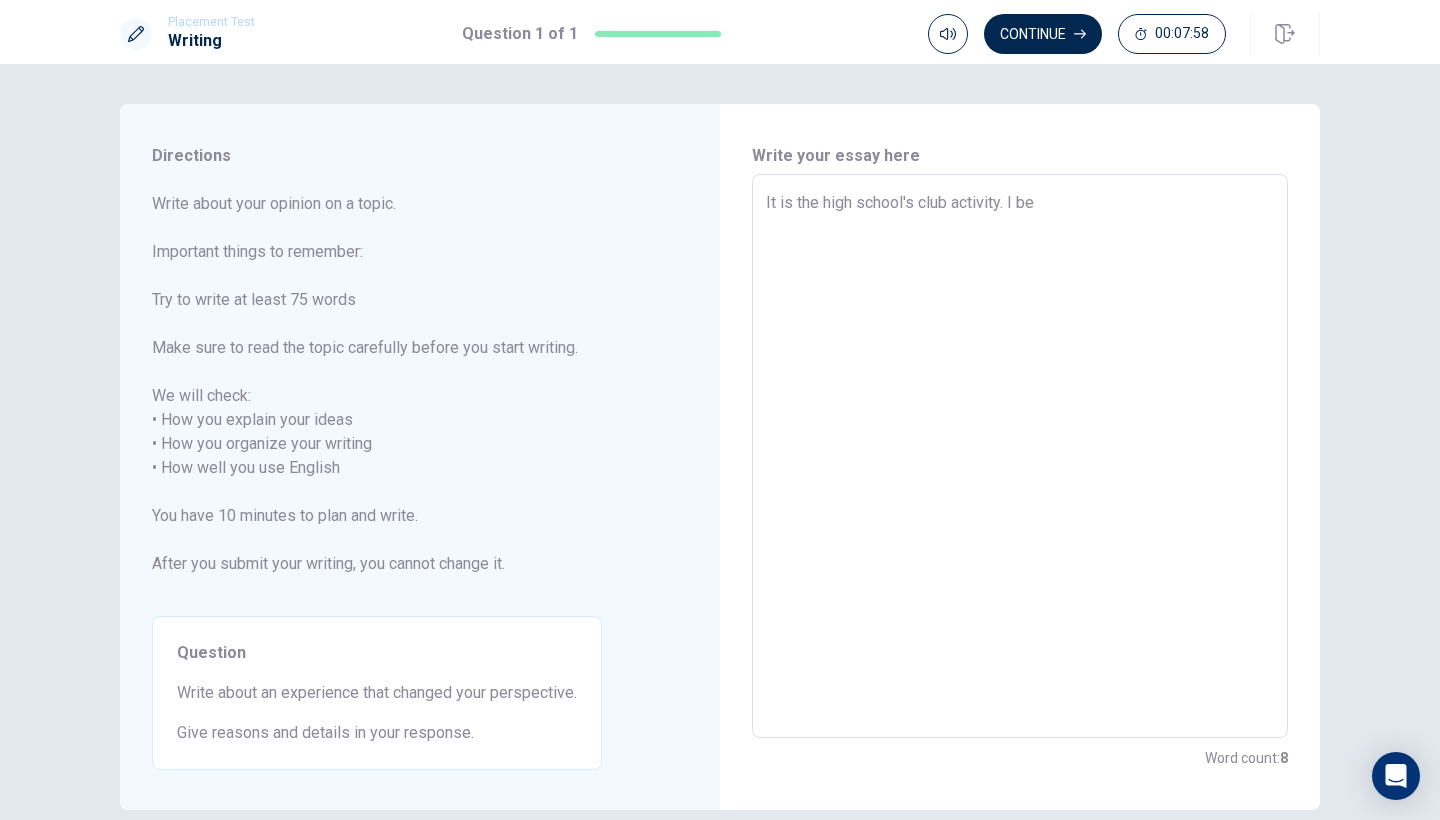 type on "x" 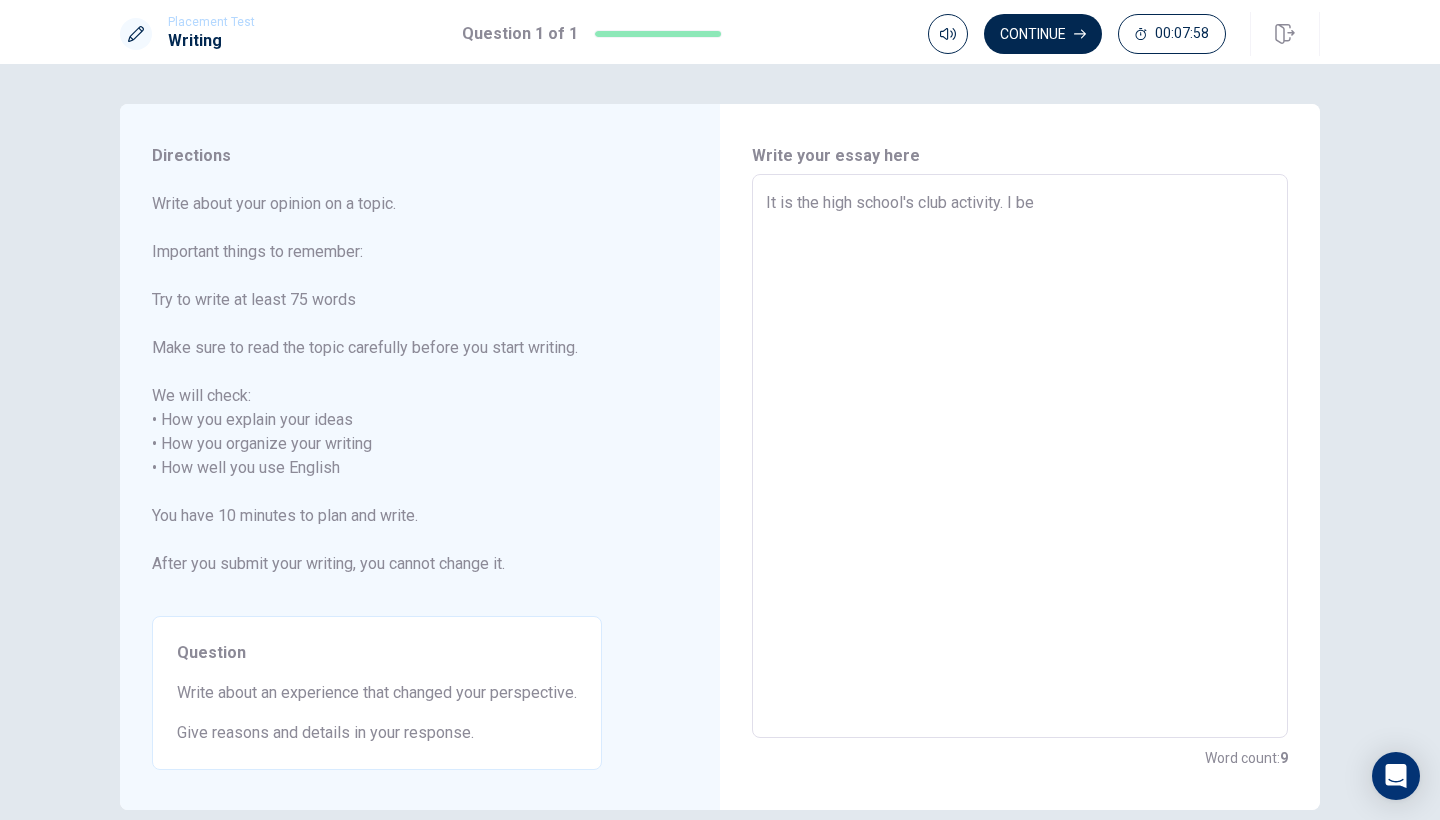 type on "It is the high school's club activity. I bel" 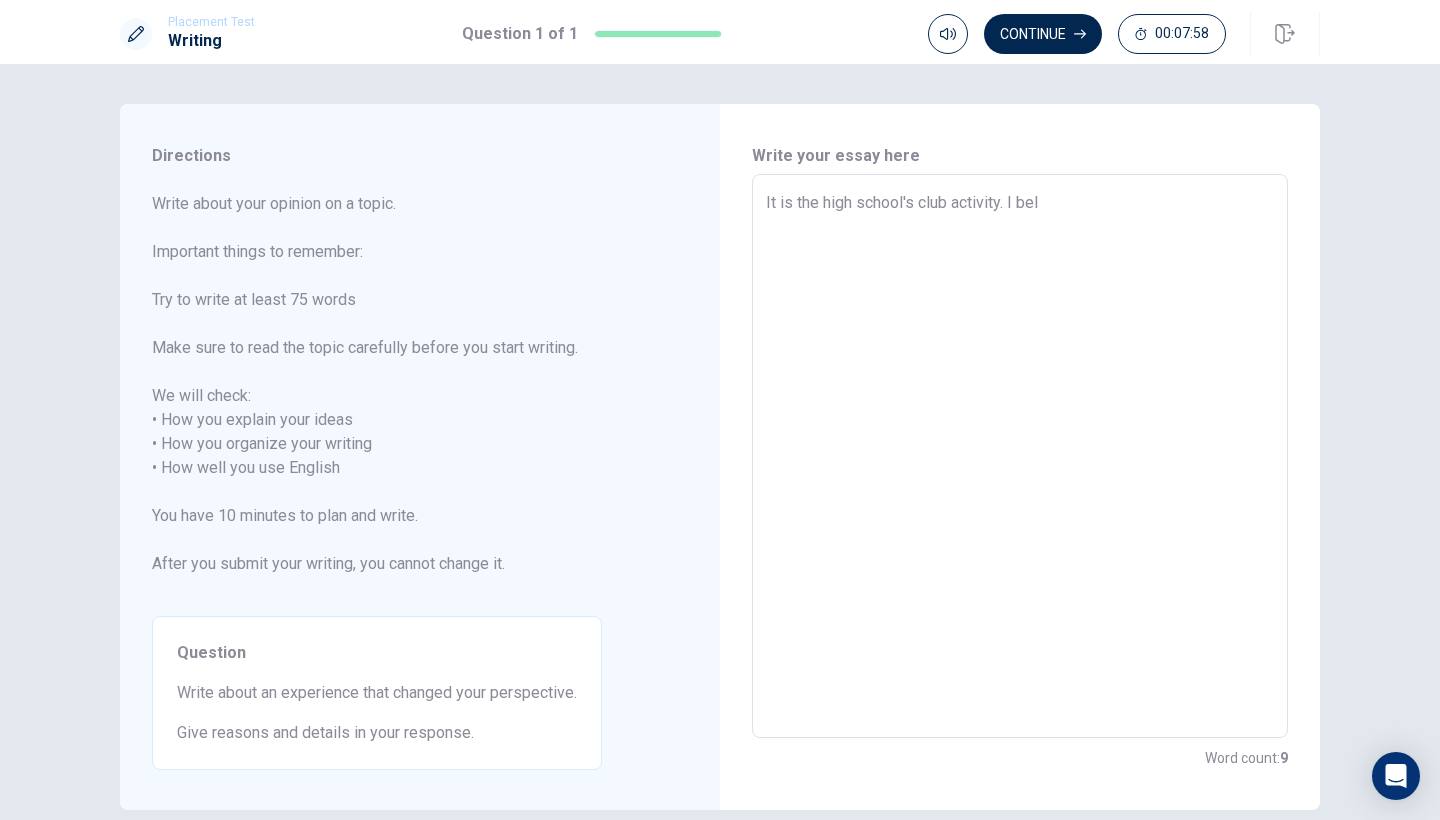 type on "x" 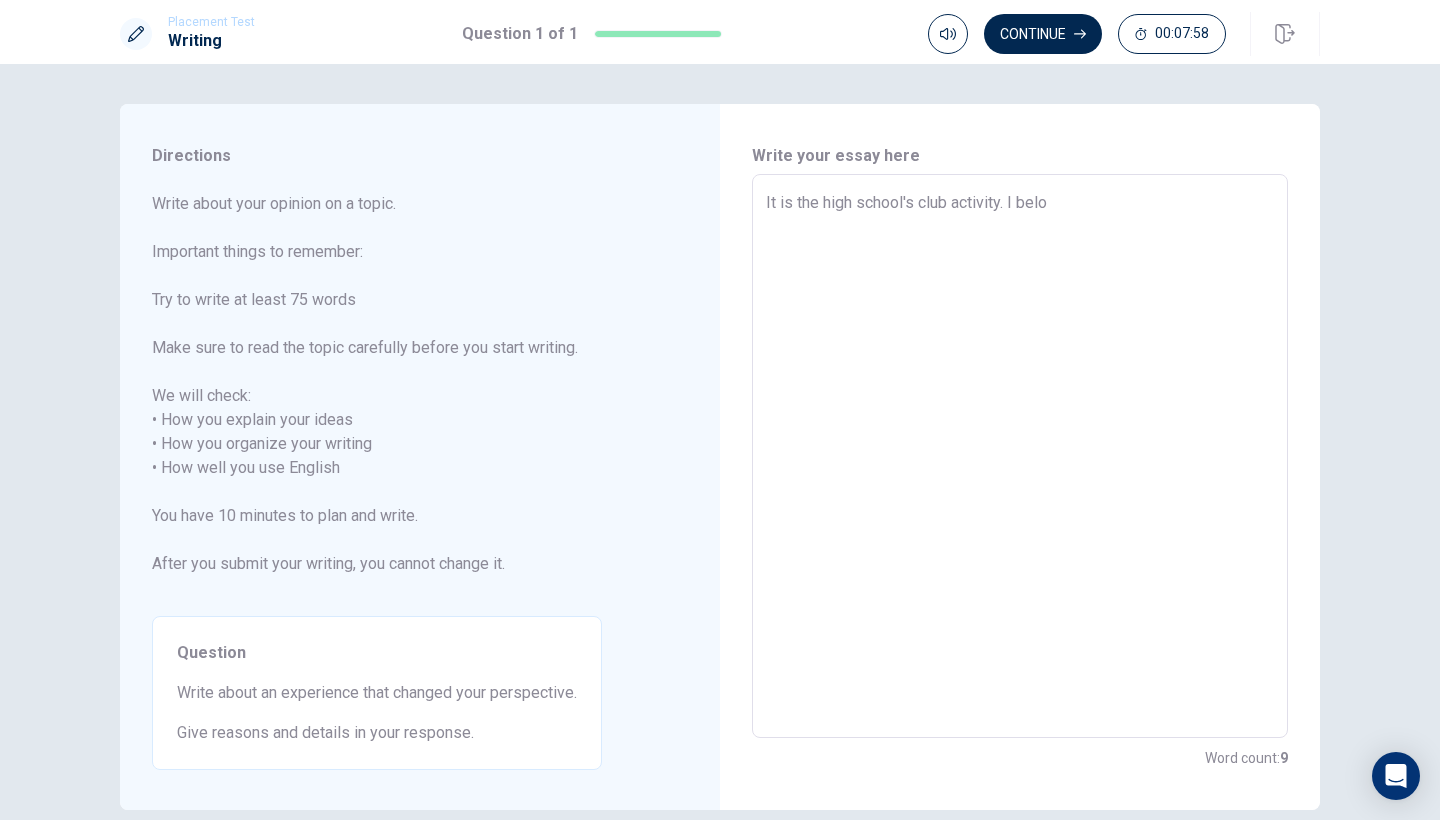type on "x" 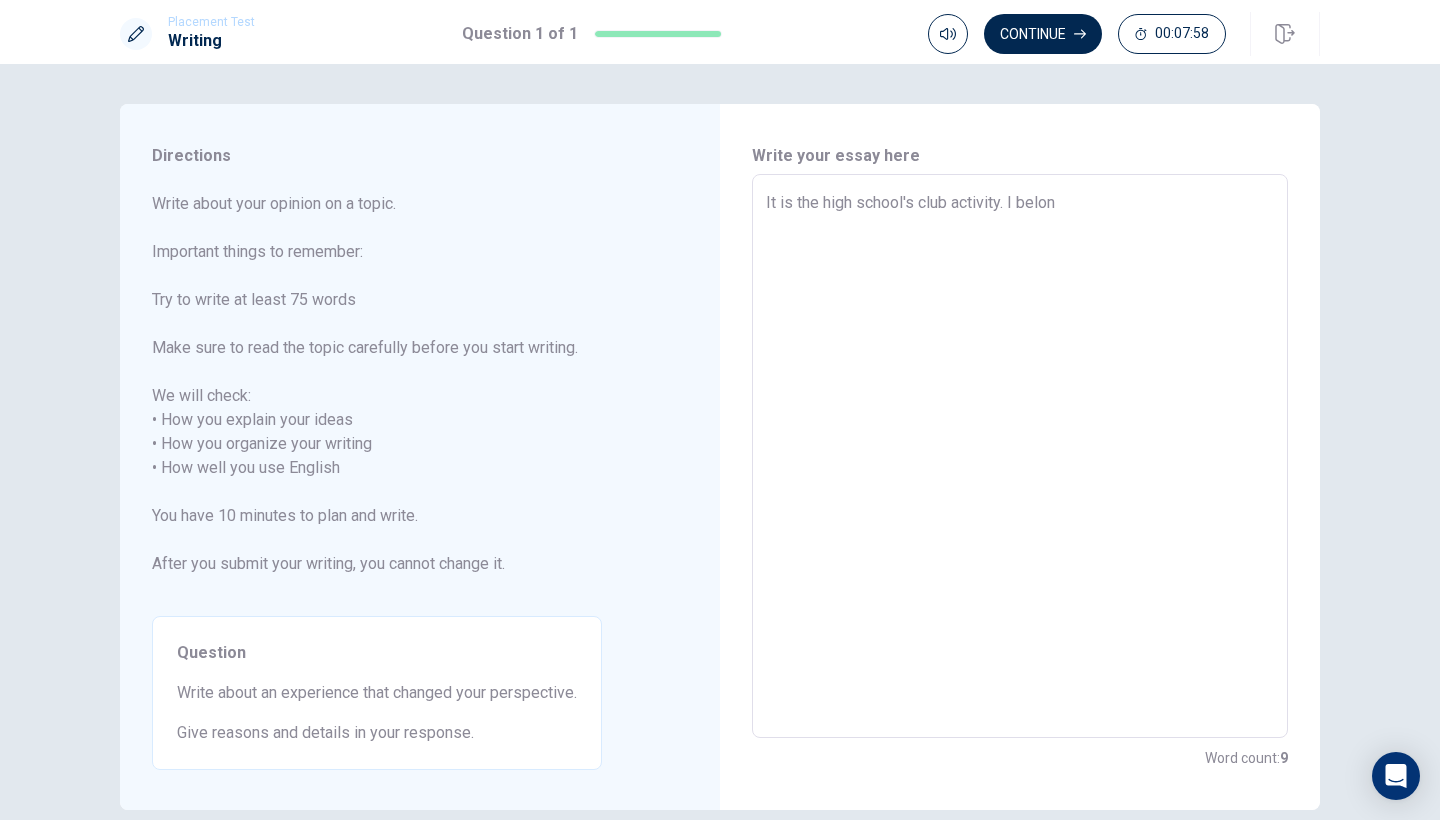 type on "x" 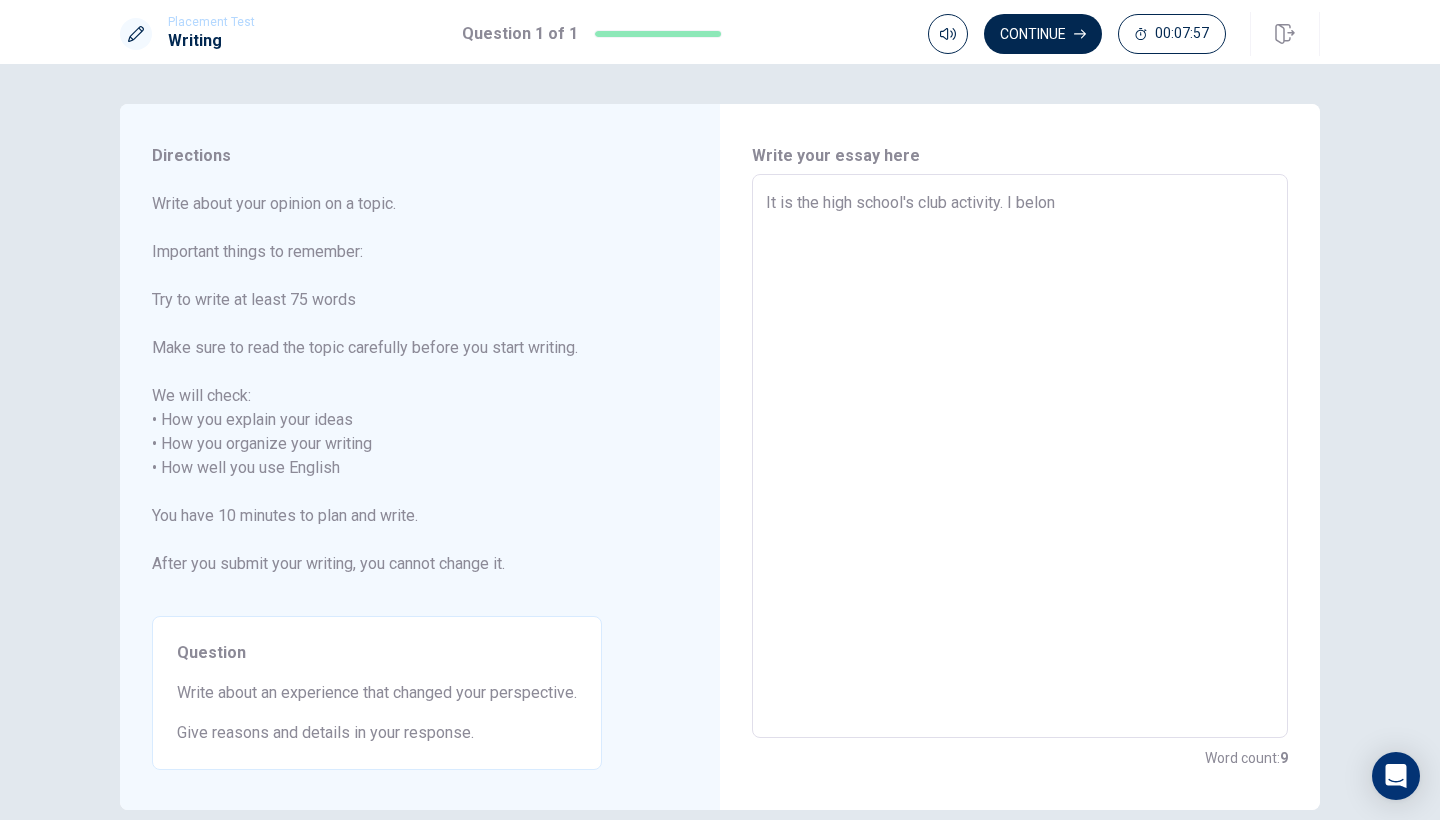 type on "It is the high school's club activity. I belong" 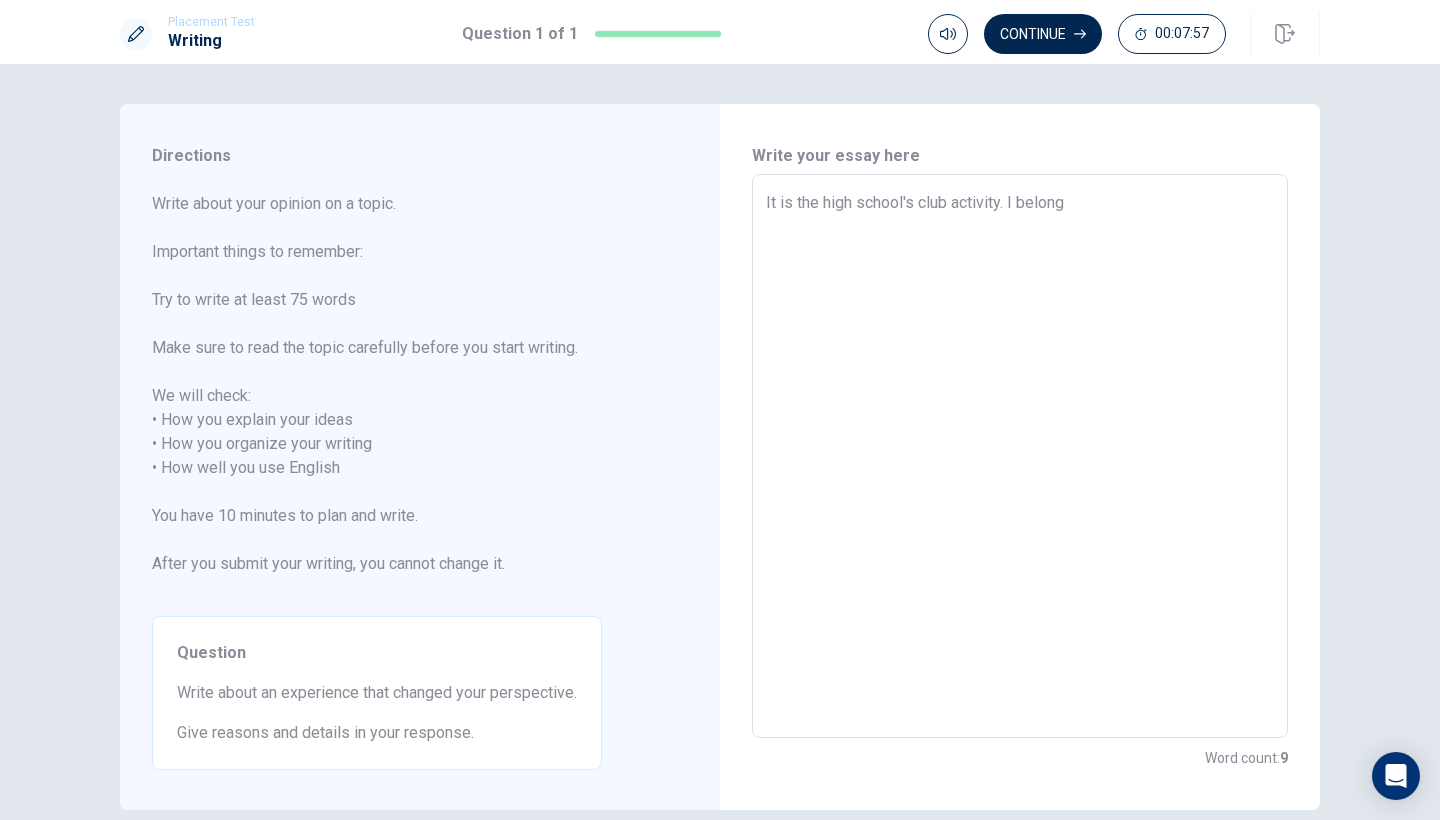 type on "x" 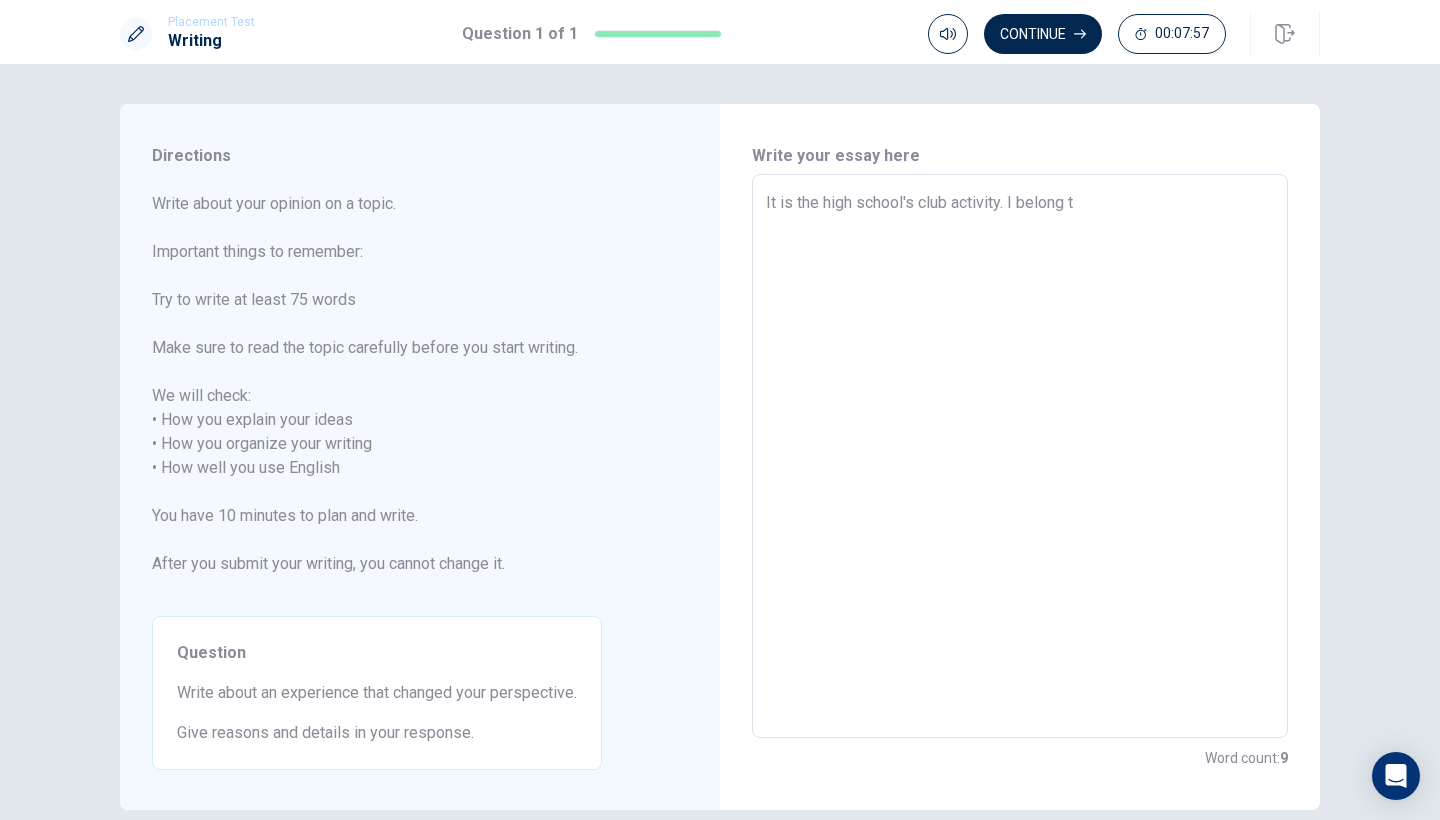 type on "x" 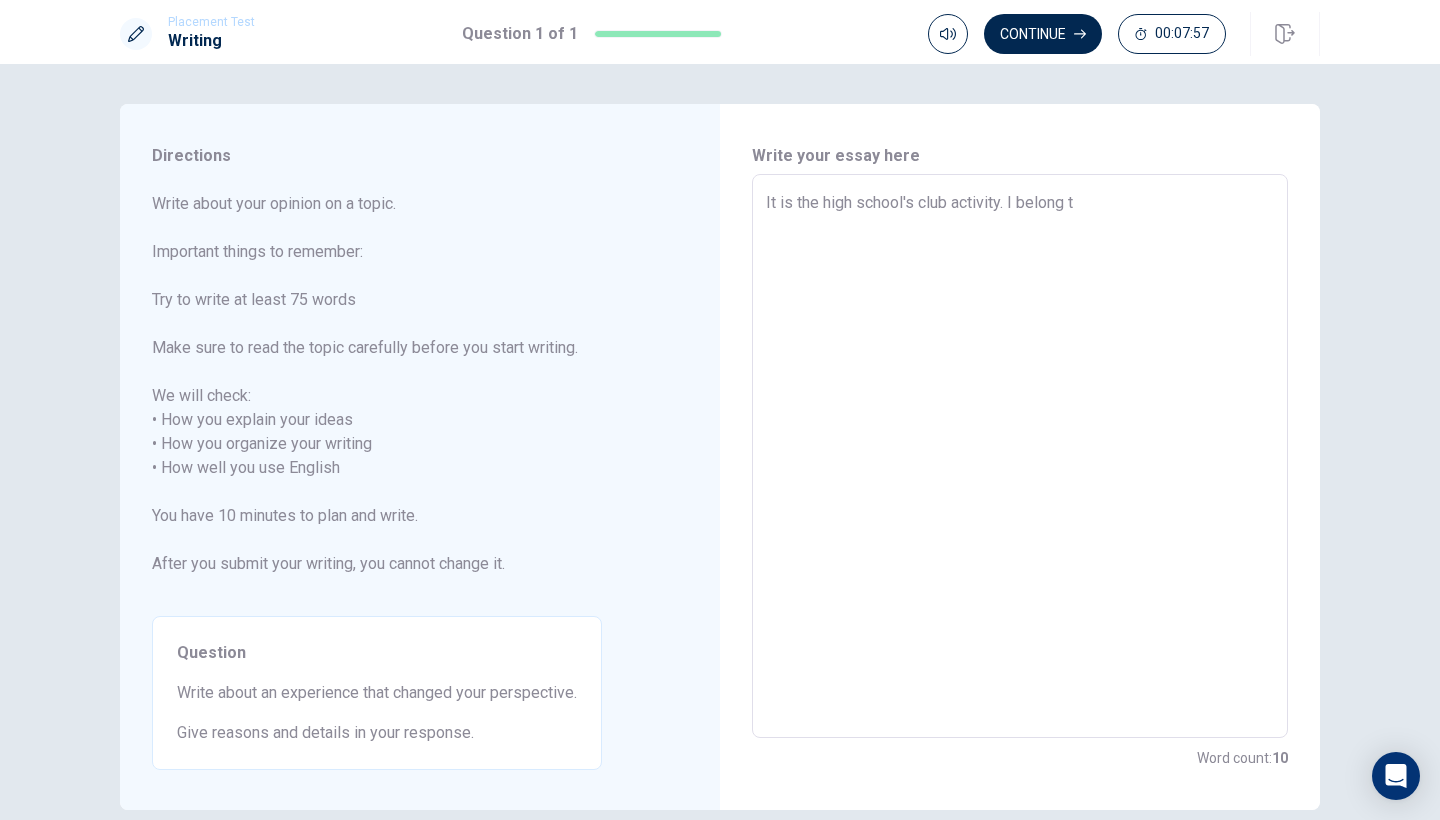 type on "It is the high school's club activity. I belong to" 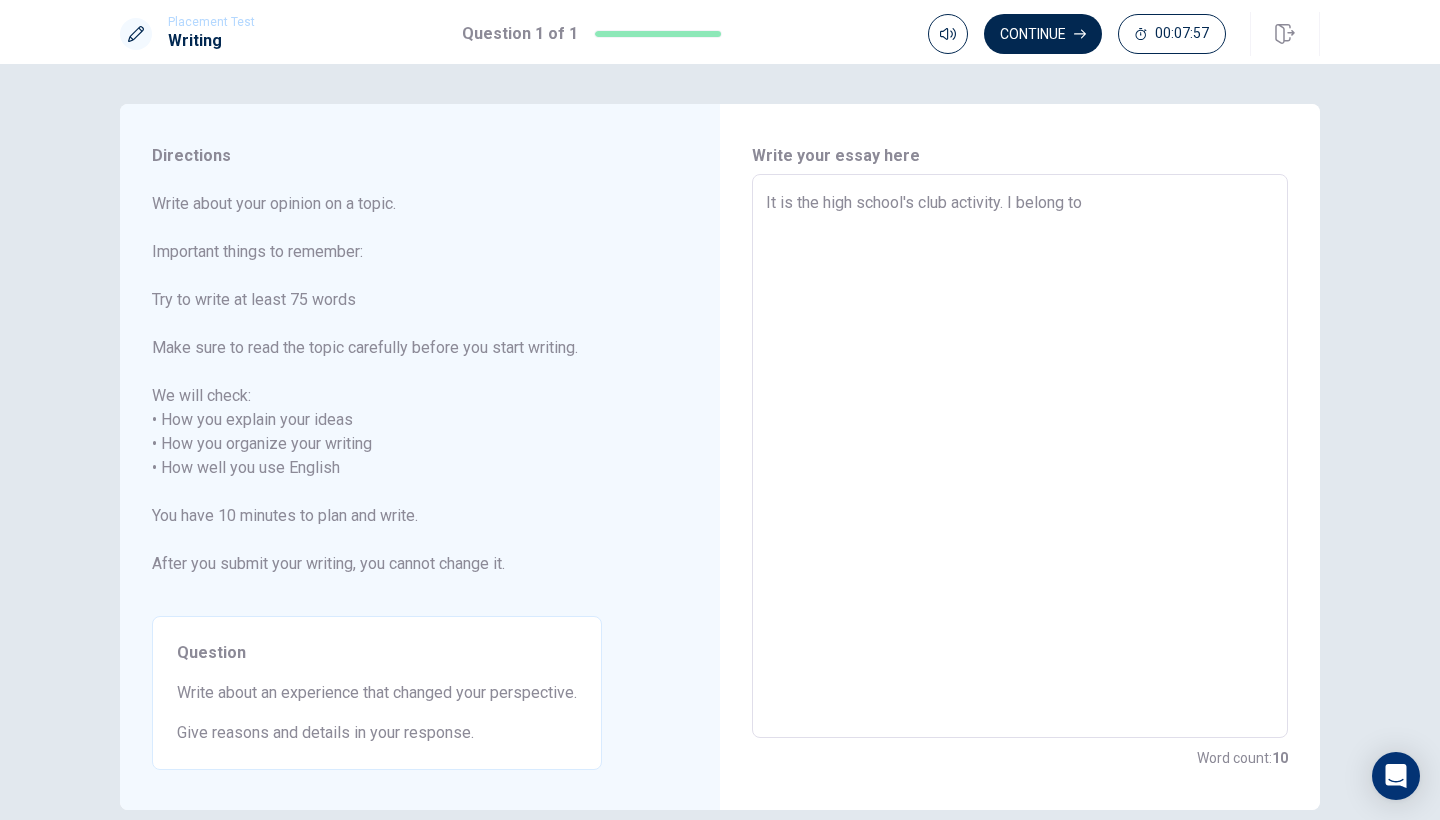 type on "x" 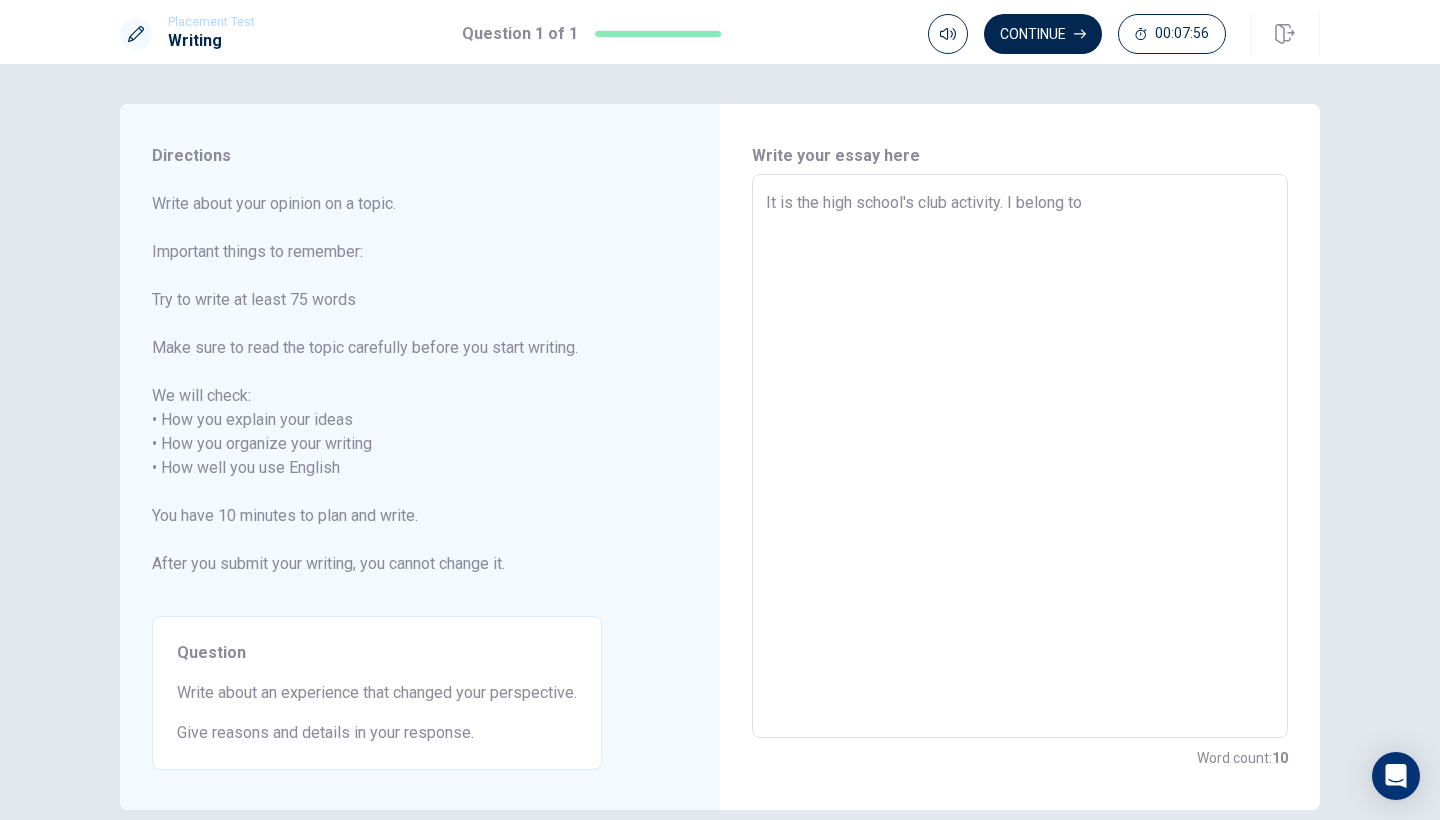 type on "It is the high school's club activity. I belong to" 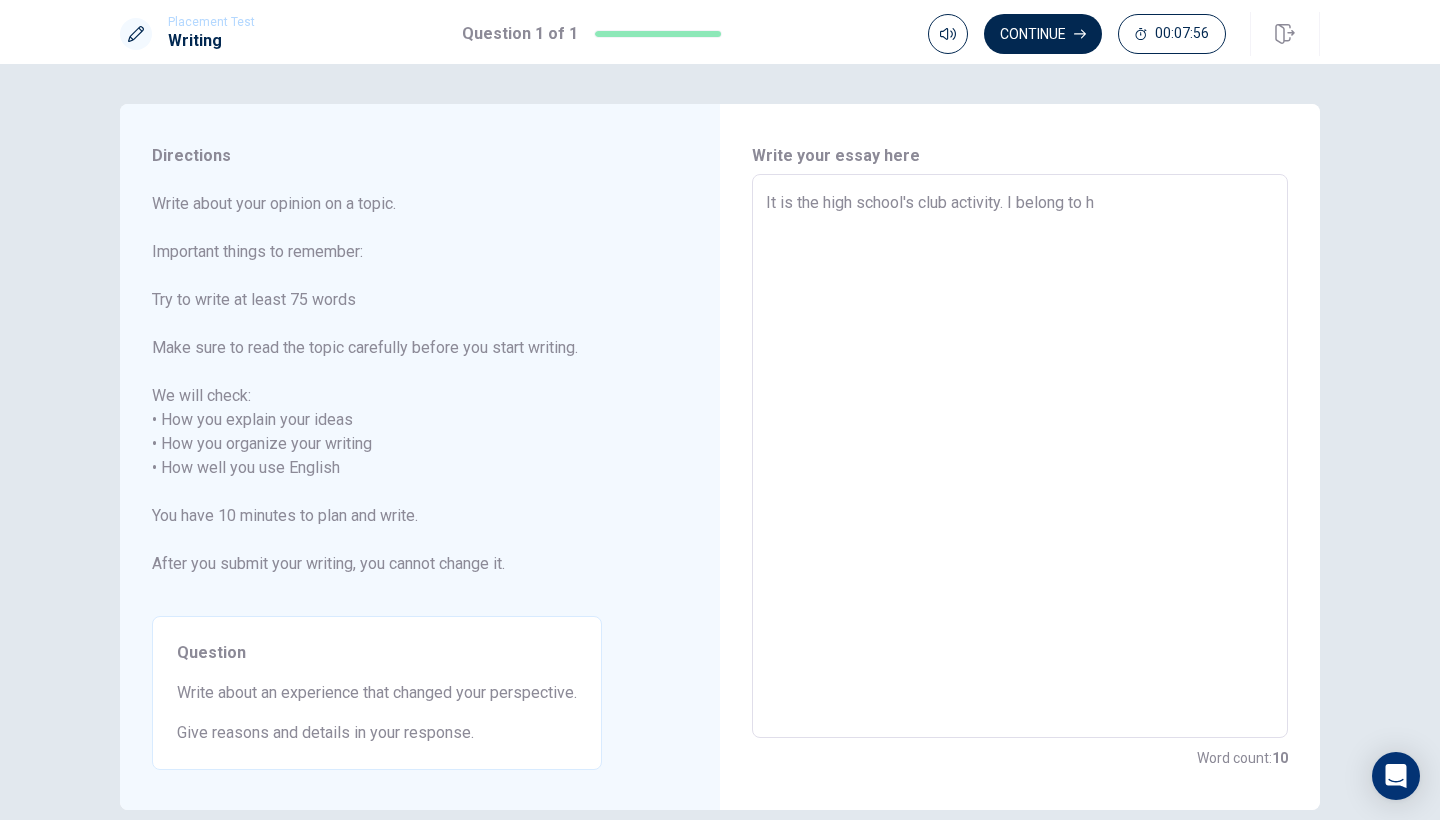 type on "x" 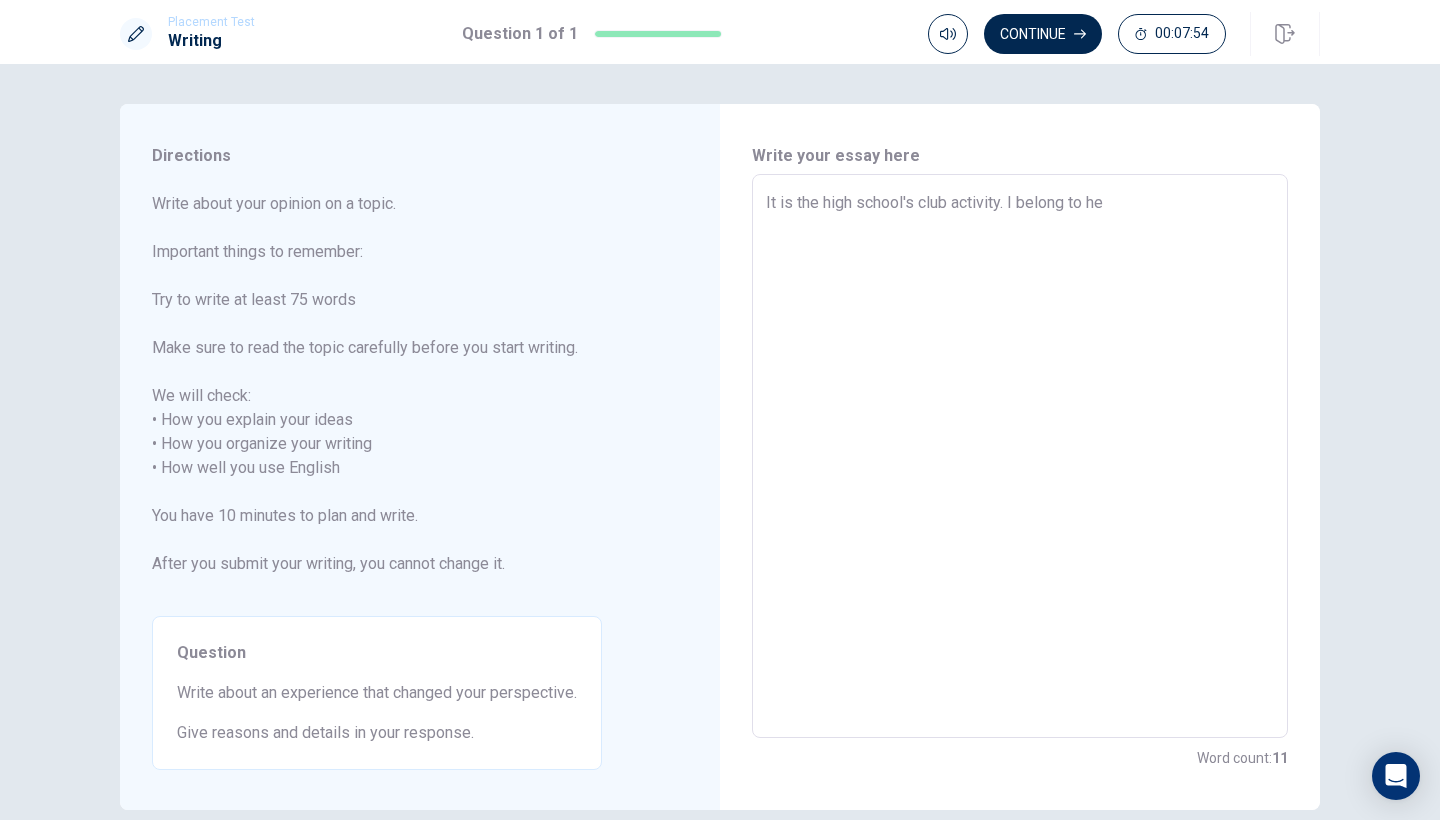 click on "It is the high school's club activity. I belong to he" at bounding box center (1020, 456) 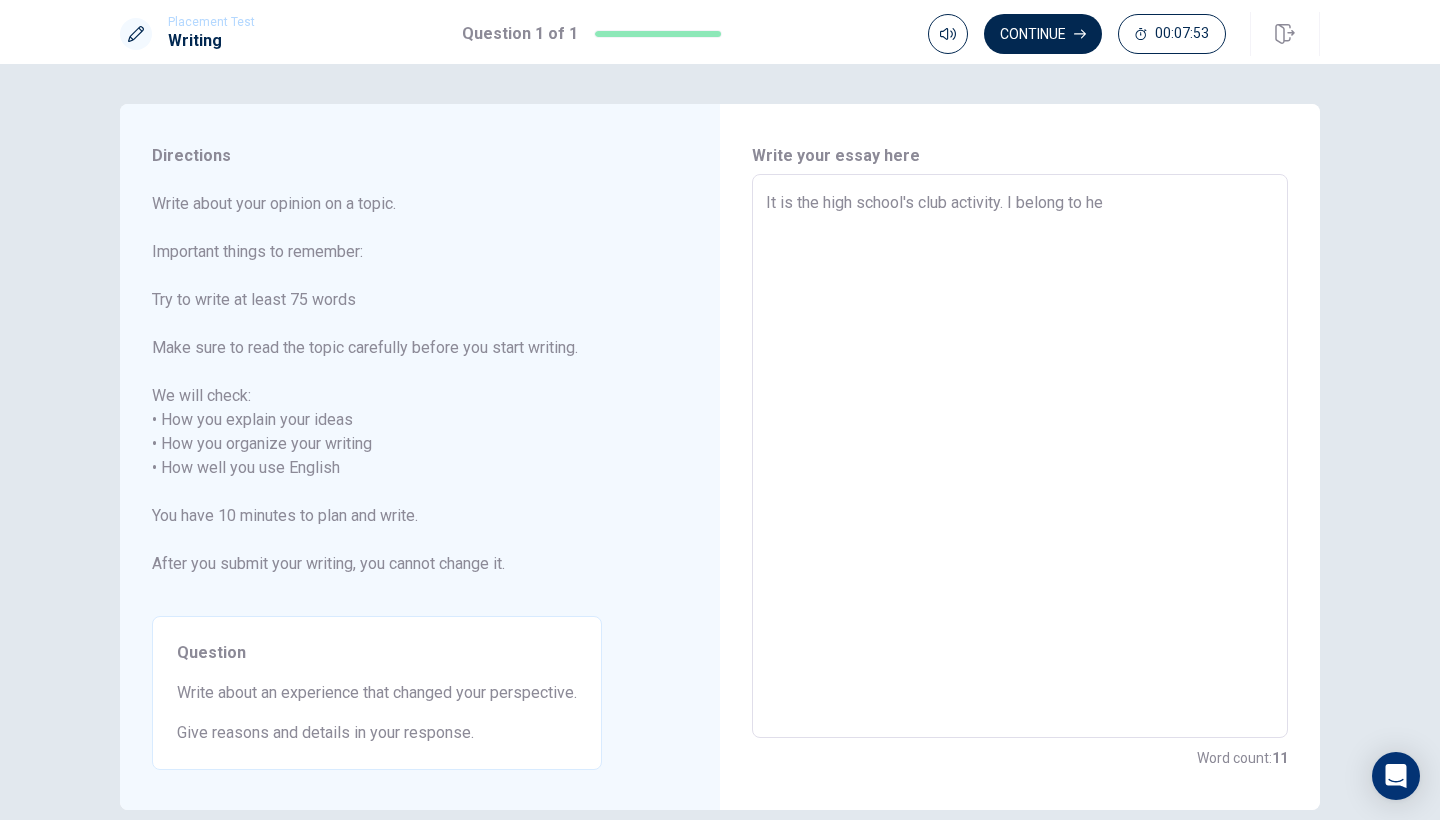 type on "x" 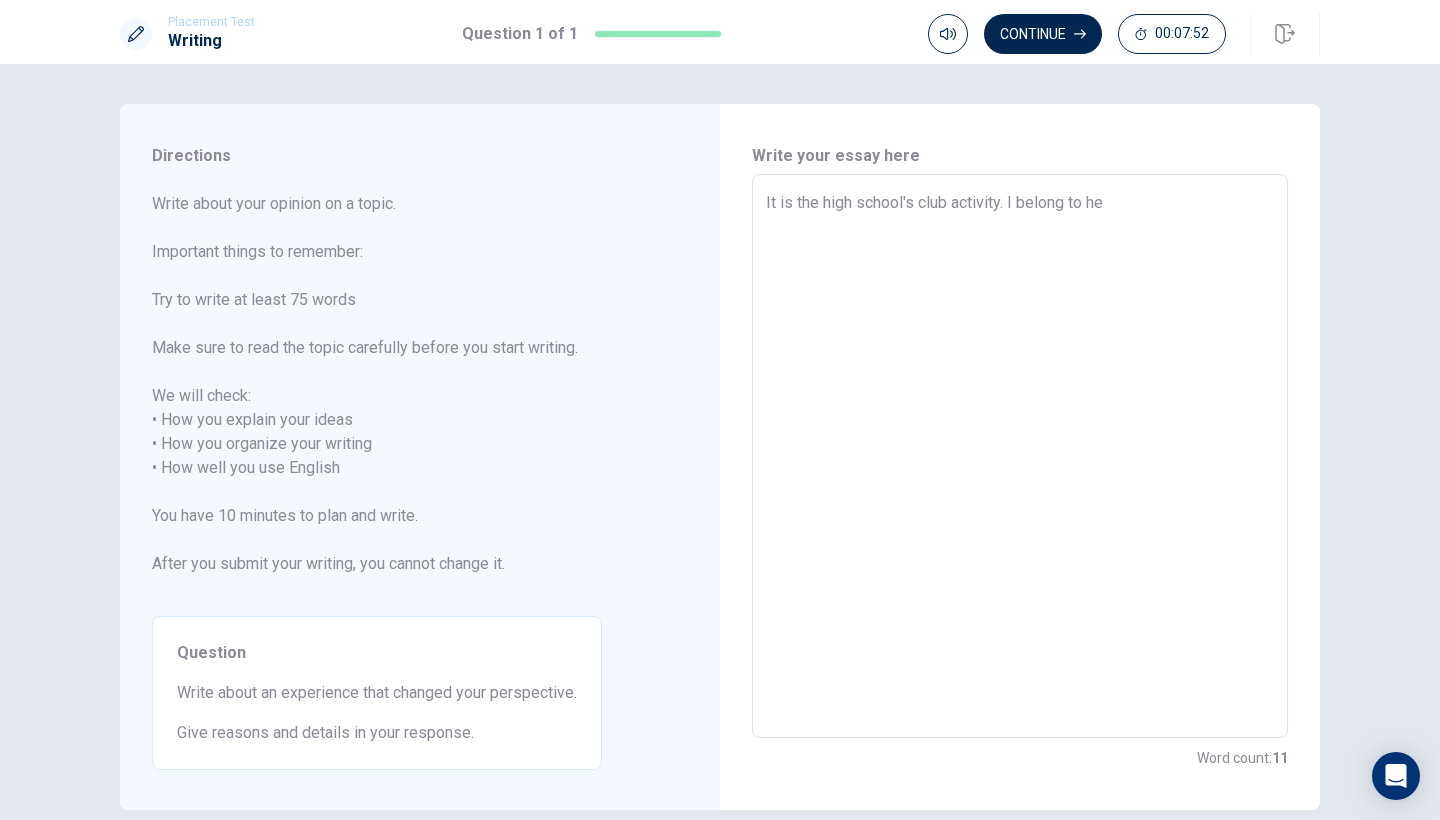 type on "It is the high school's club activity. I wbelong to he" 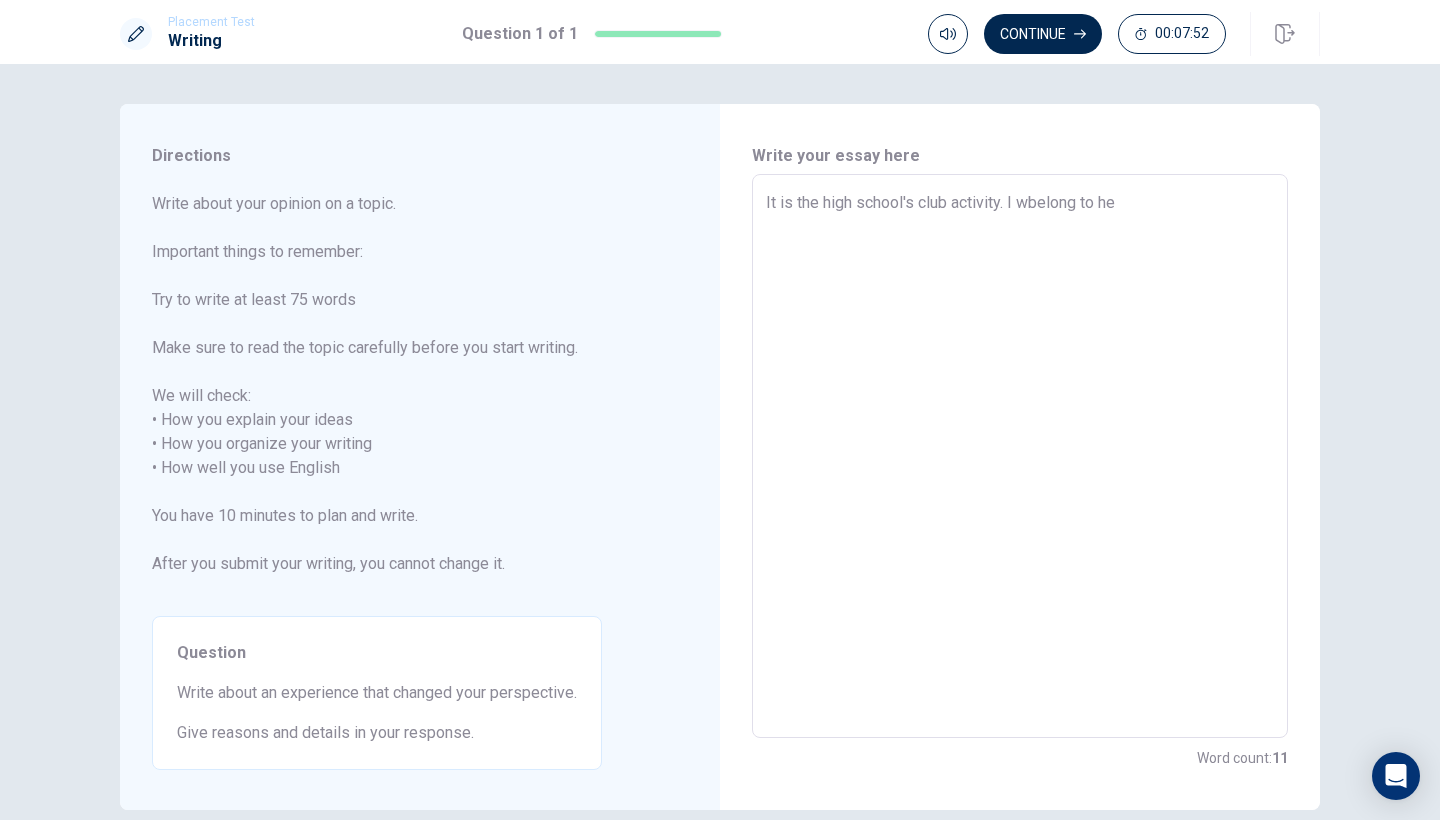 type on "x" 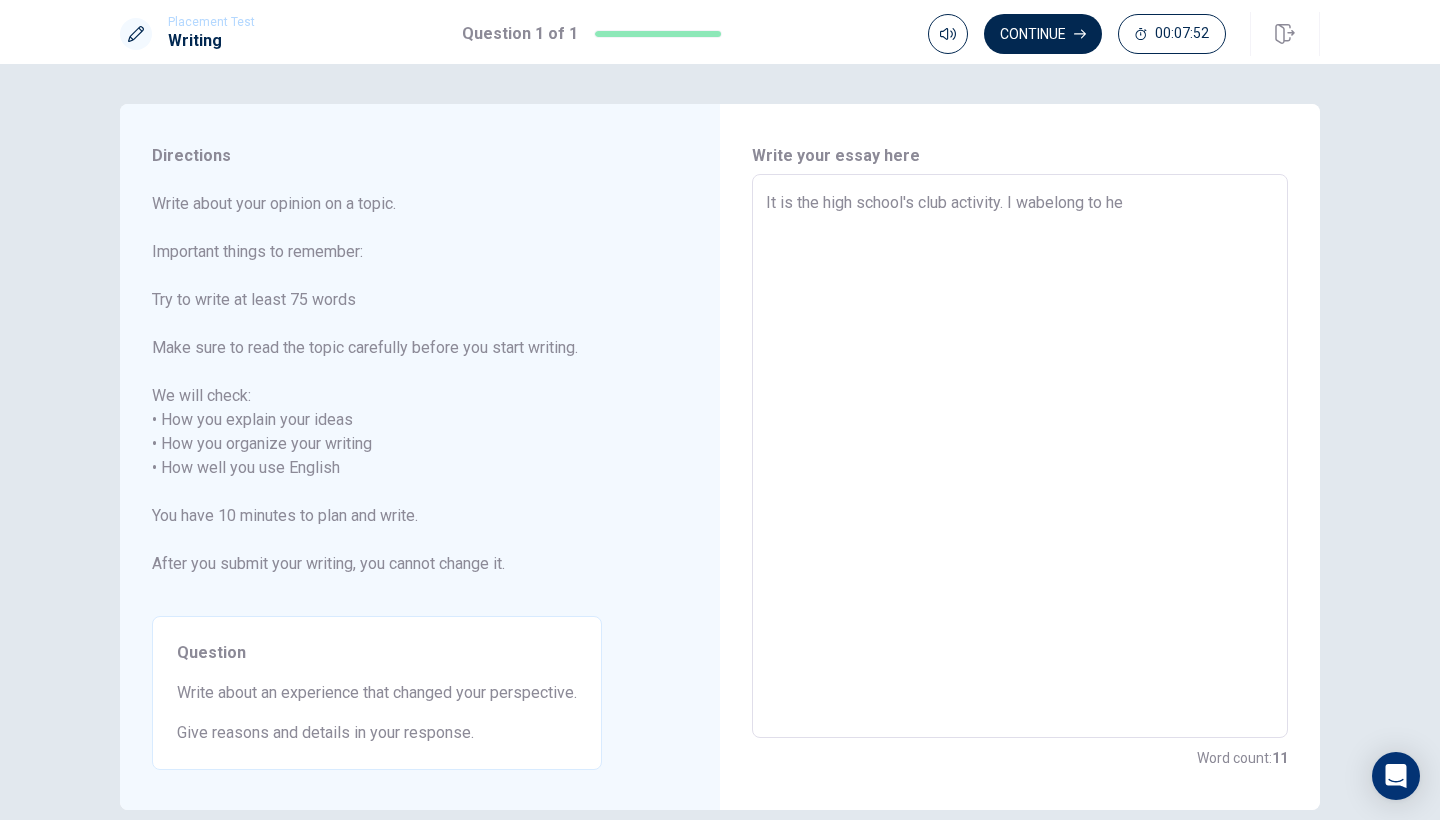 type on "It is the high school's club activity. I [GEOGRAPHIC_DATA] to he" 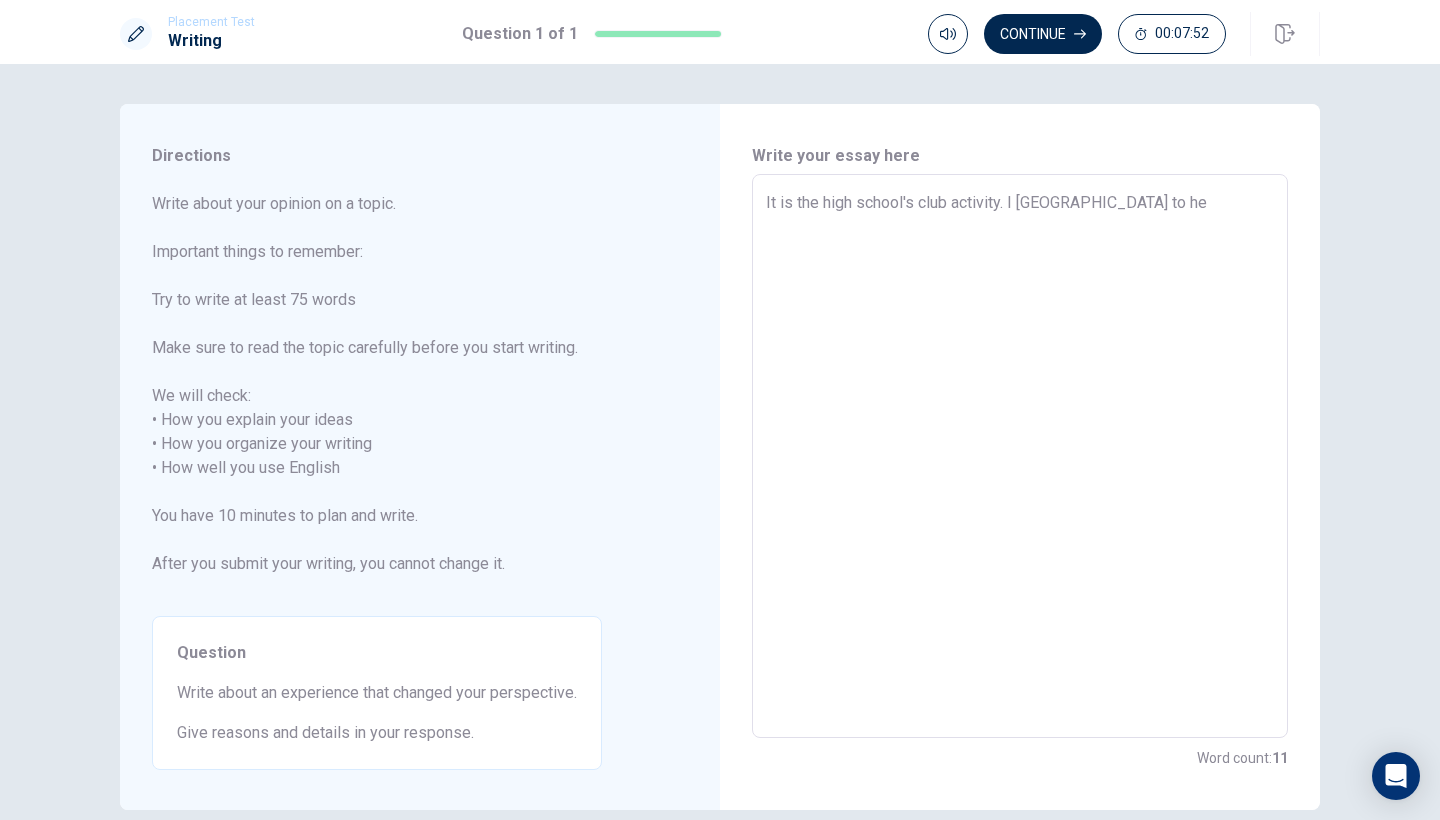 type on "x" 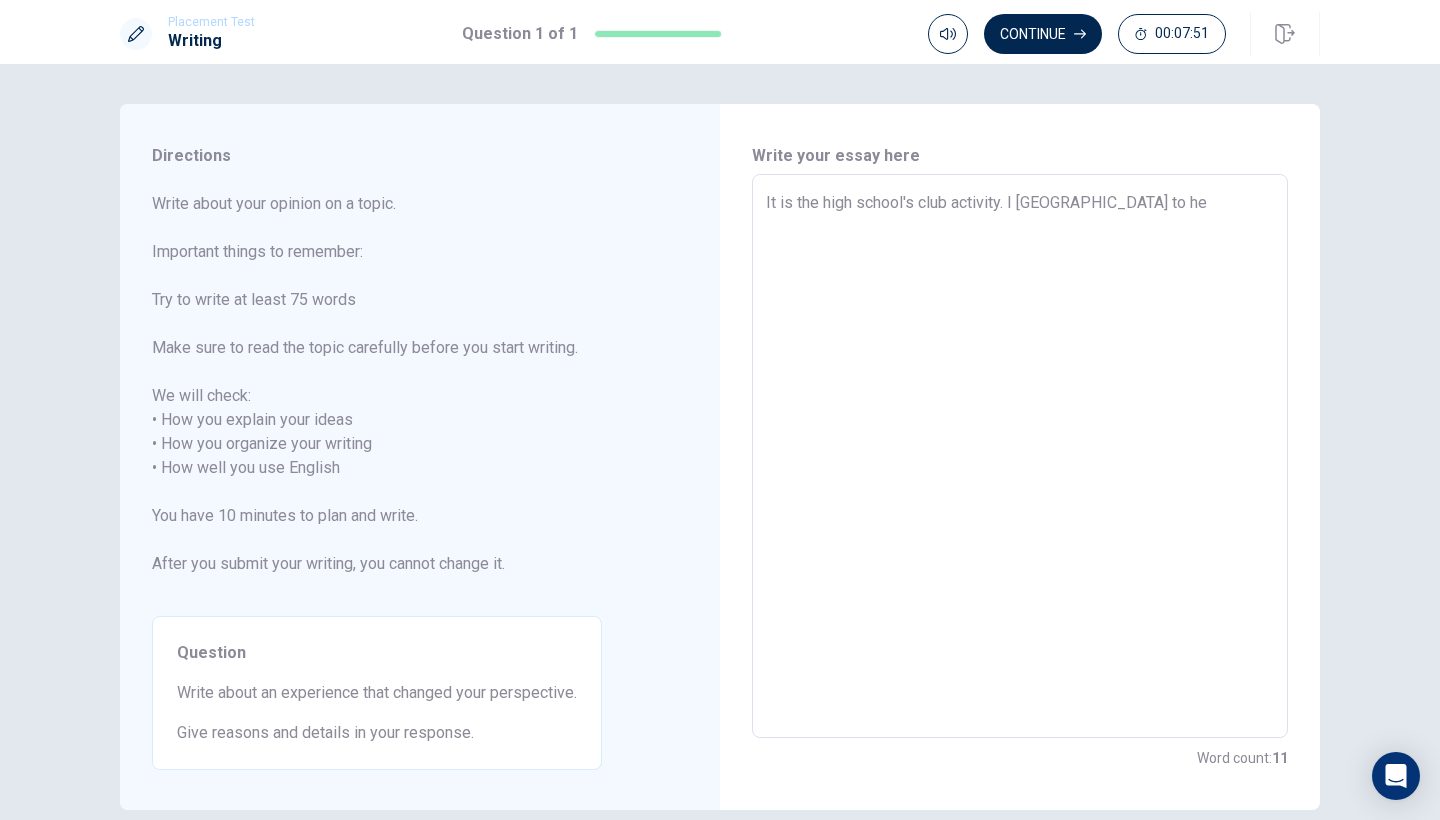 type on "It is the high school's club activity. I was belong to he" 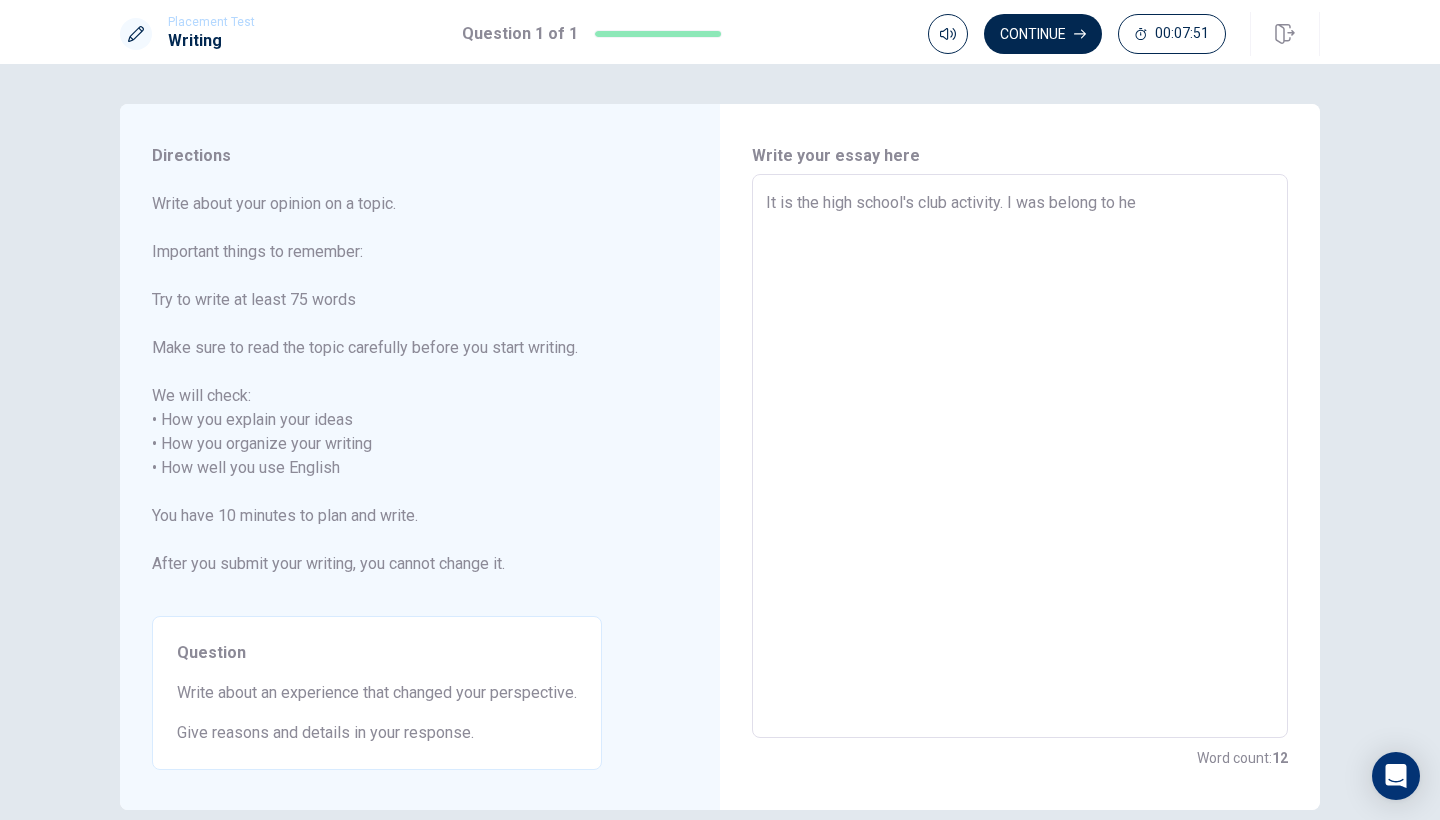 click on "It is the high school's club activity. I was belong to he" at bounding box center (1020, 456) 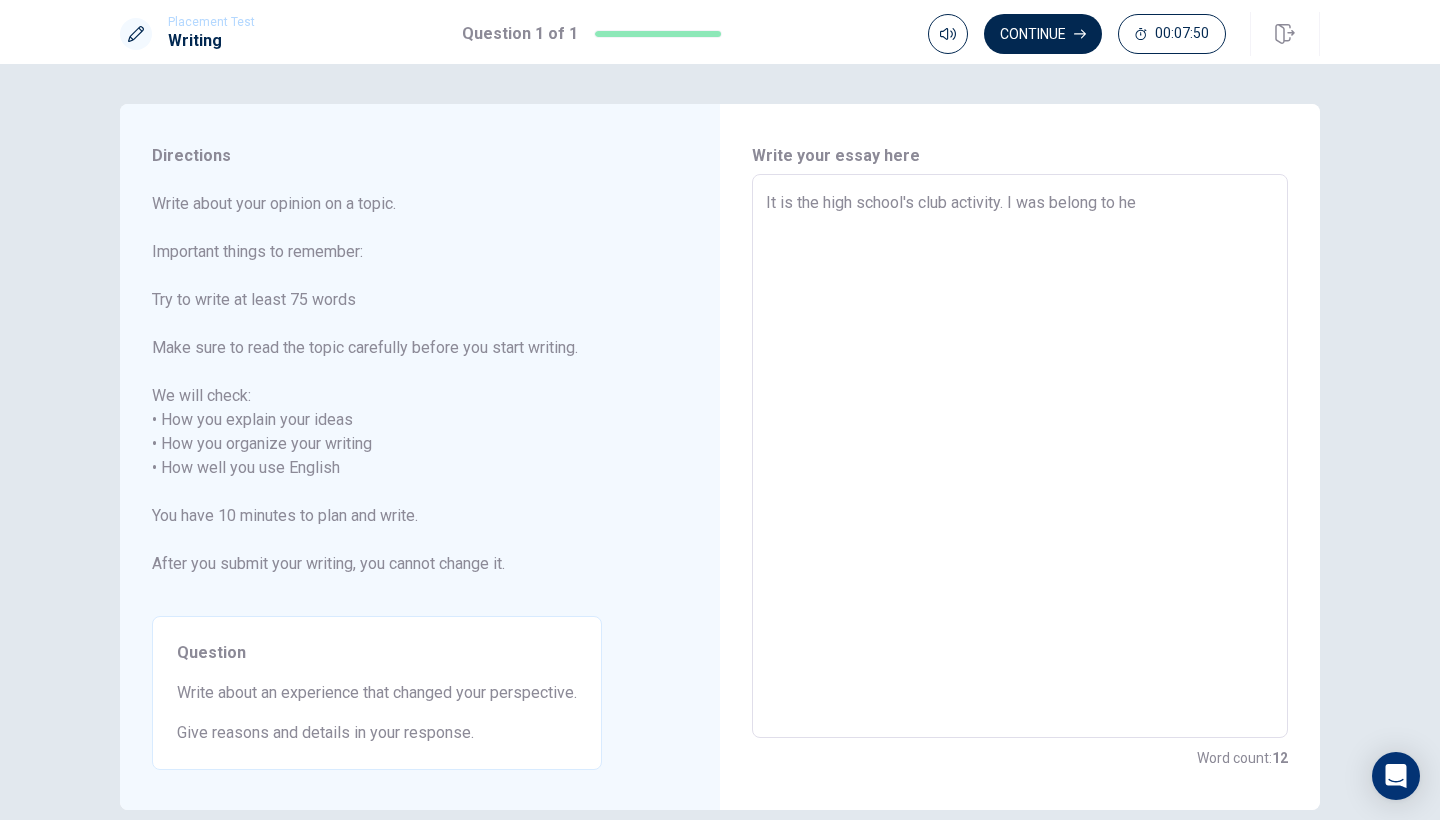type on "It is the high school's club activity. I was belong to h" 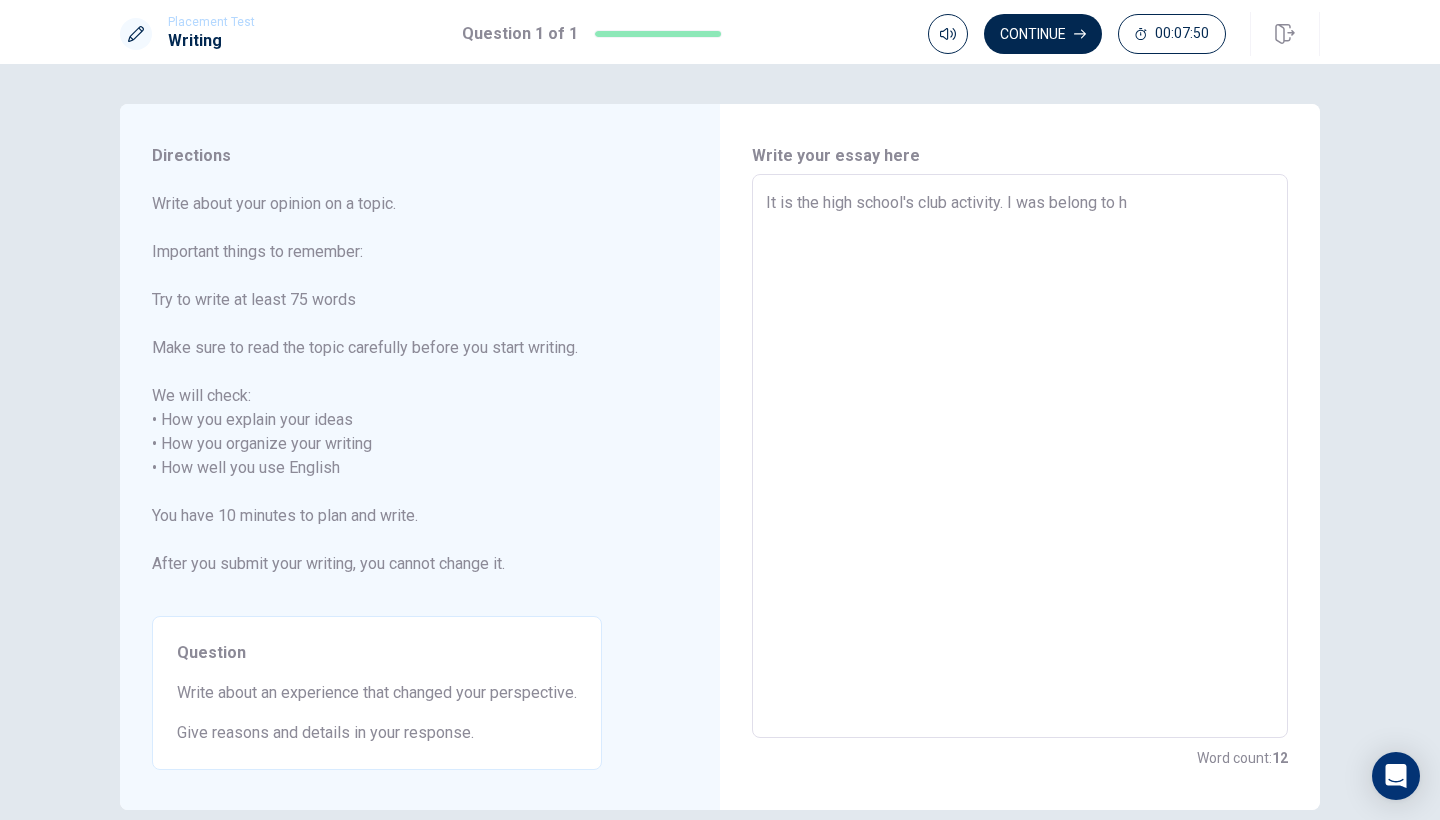 type on "x" 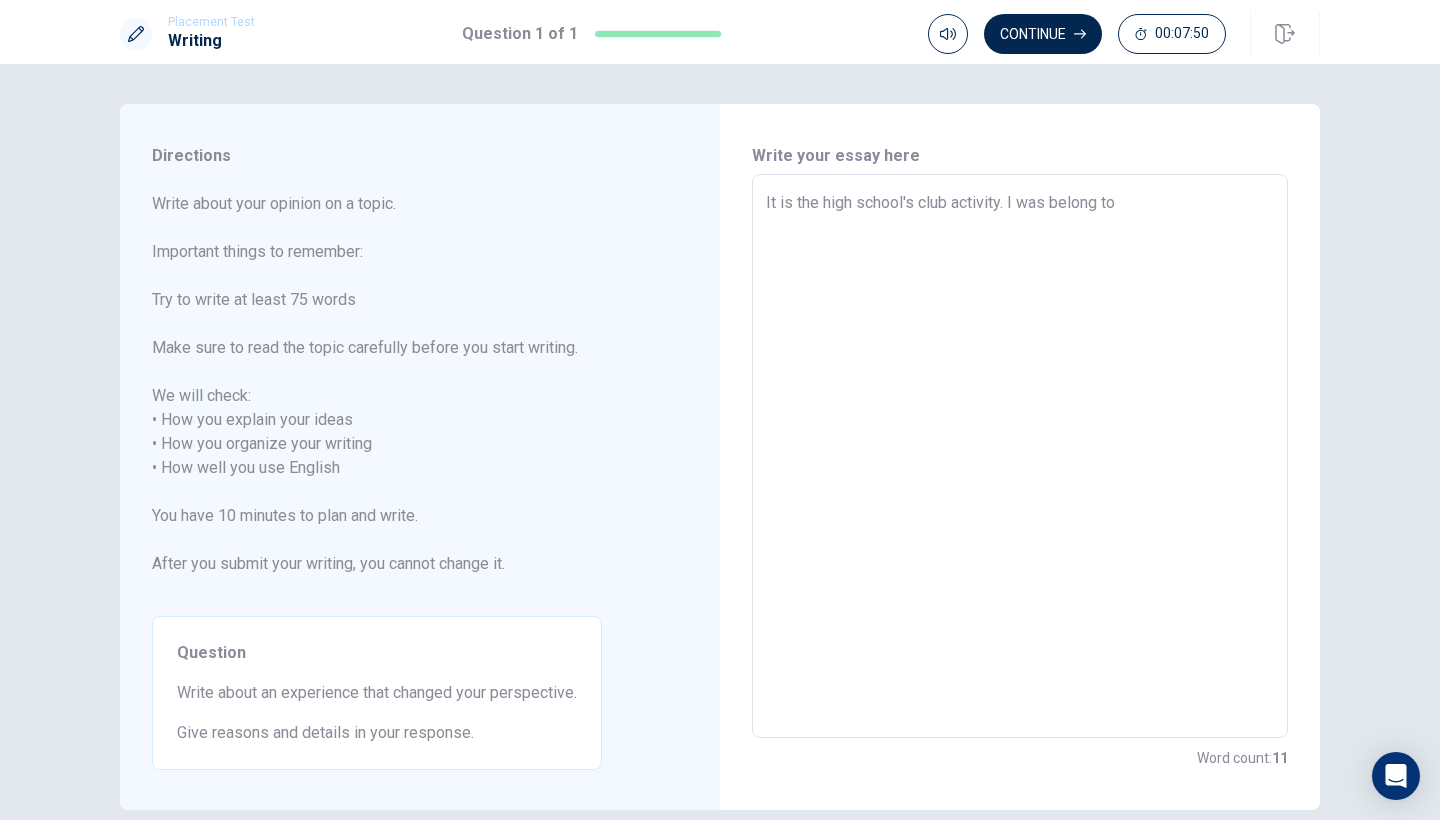 type on "x" 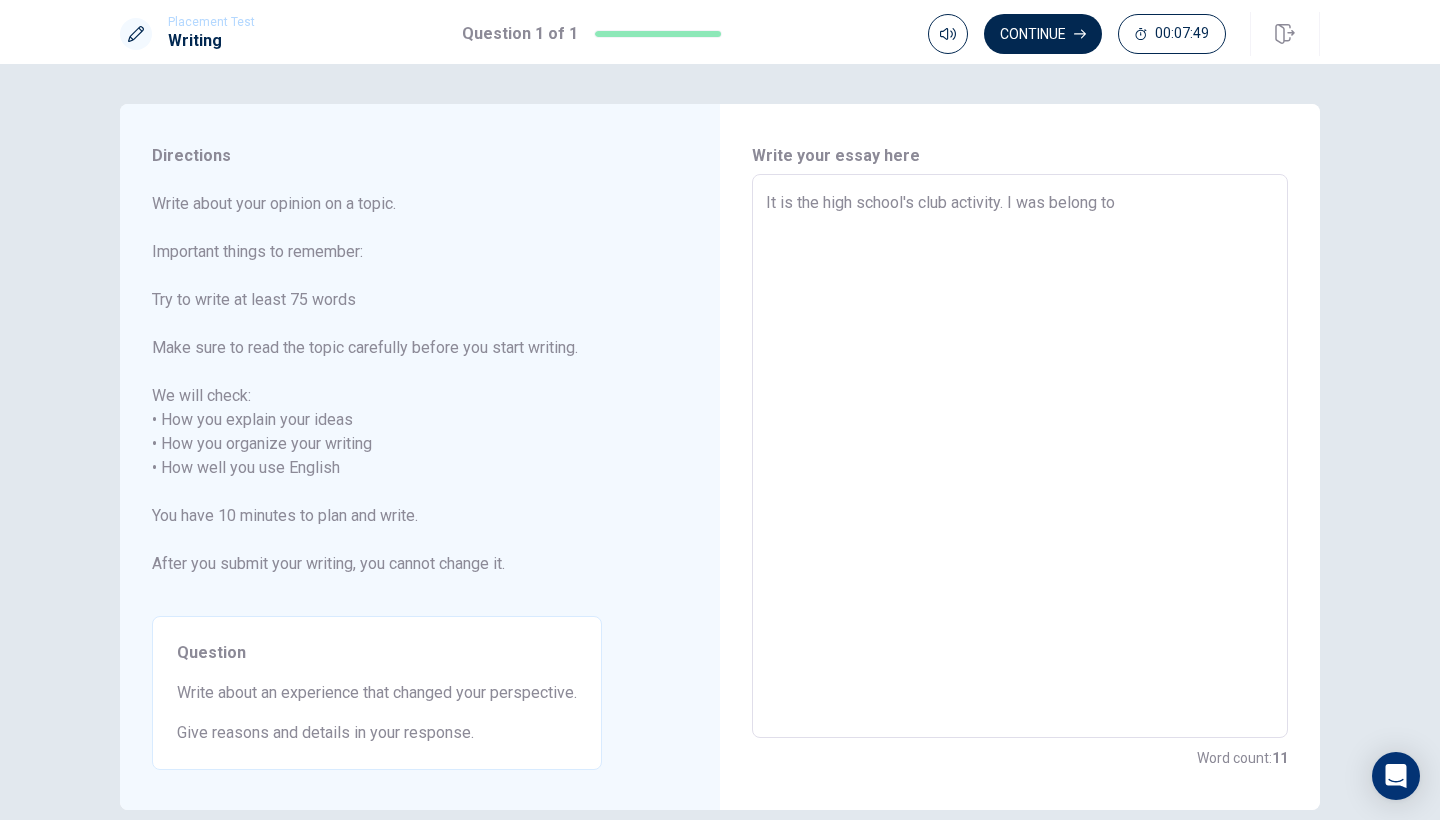 type on "It is the high school's club activity. I was belong to t" 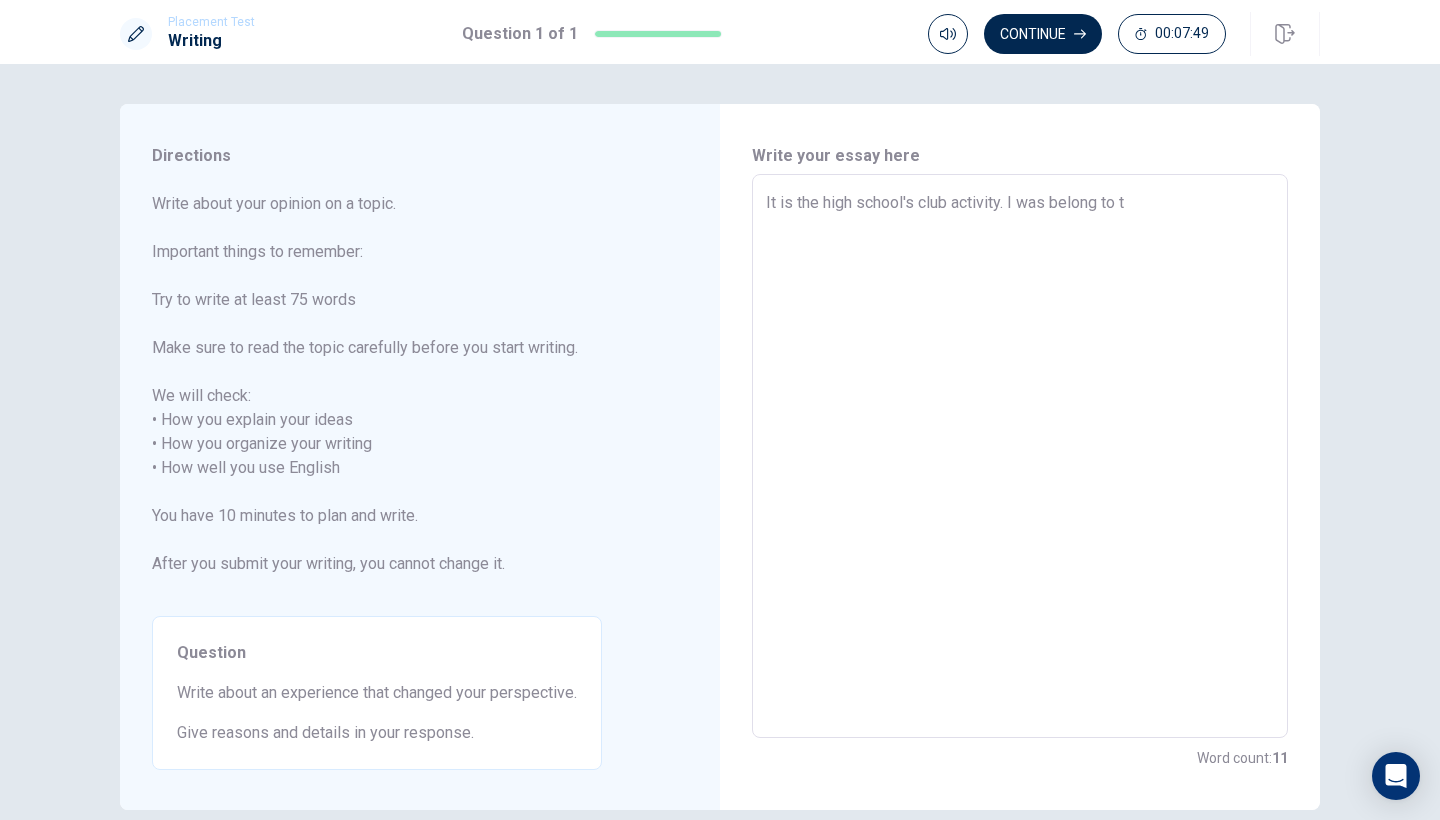 type on "x" 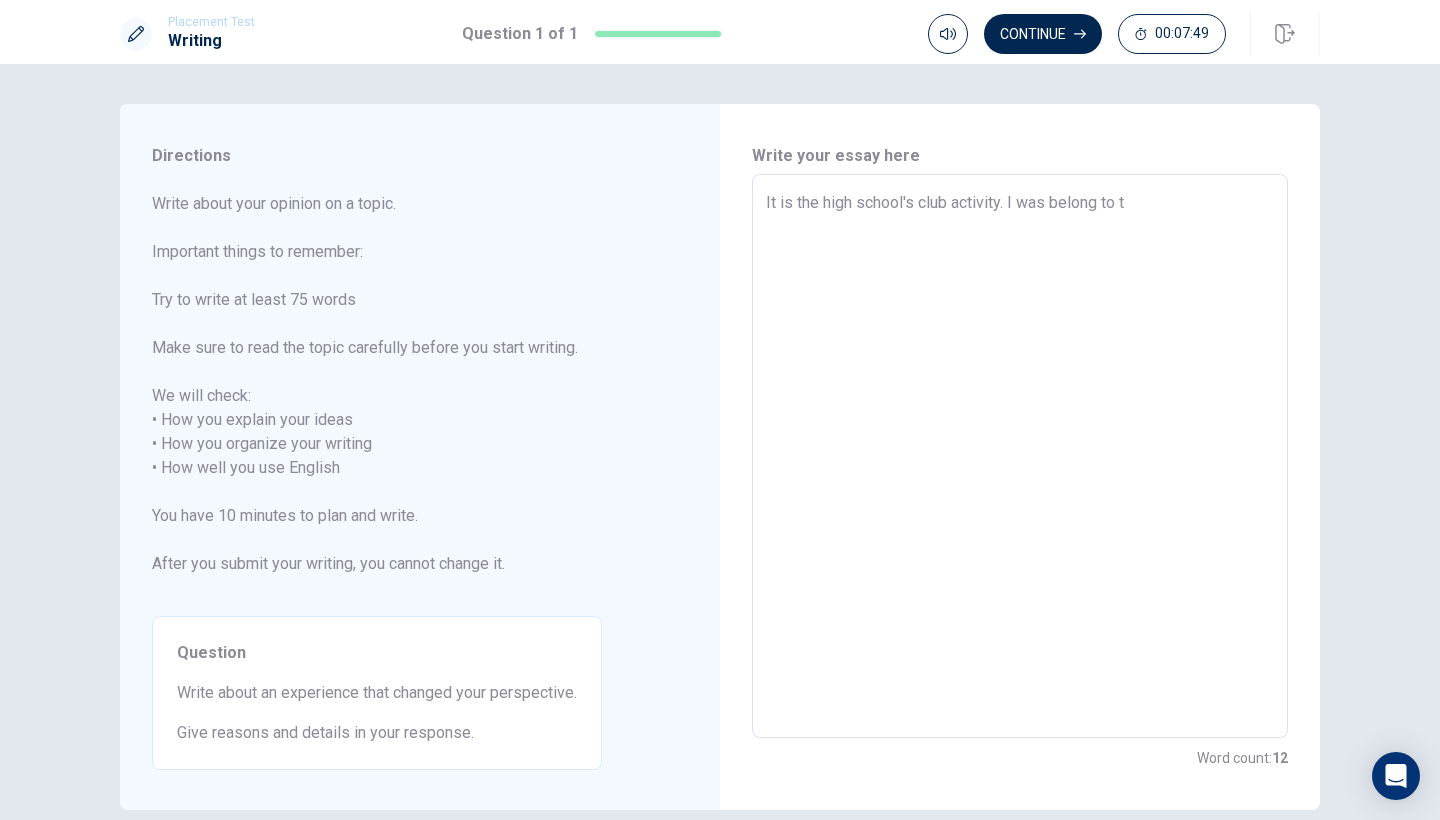type on "It is the high school's club activity. I was belong to th" 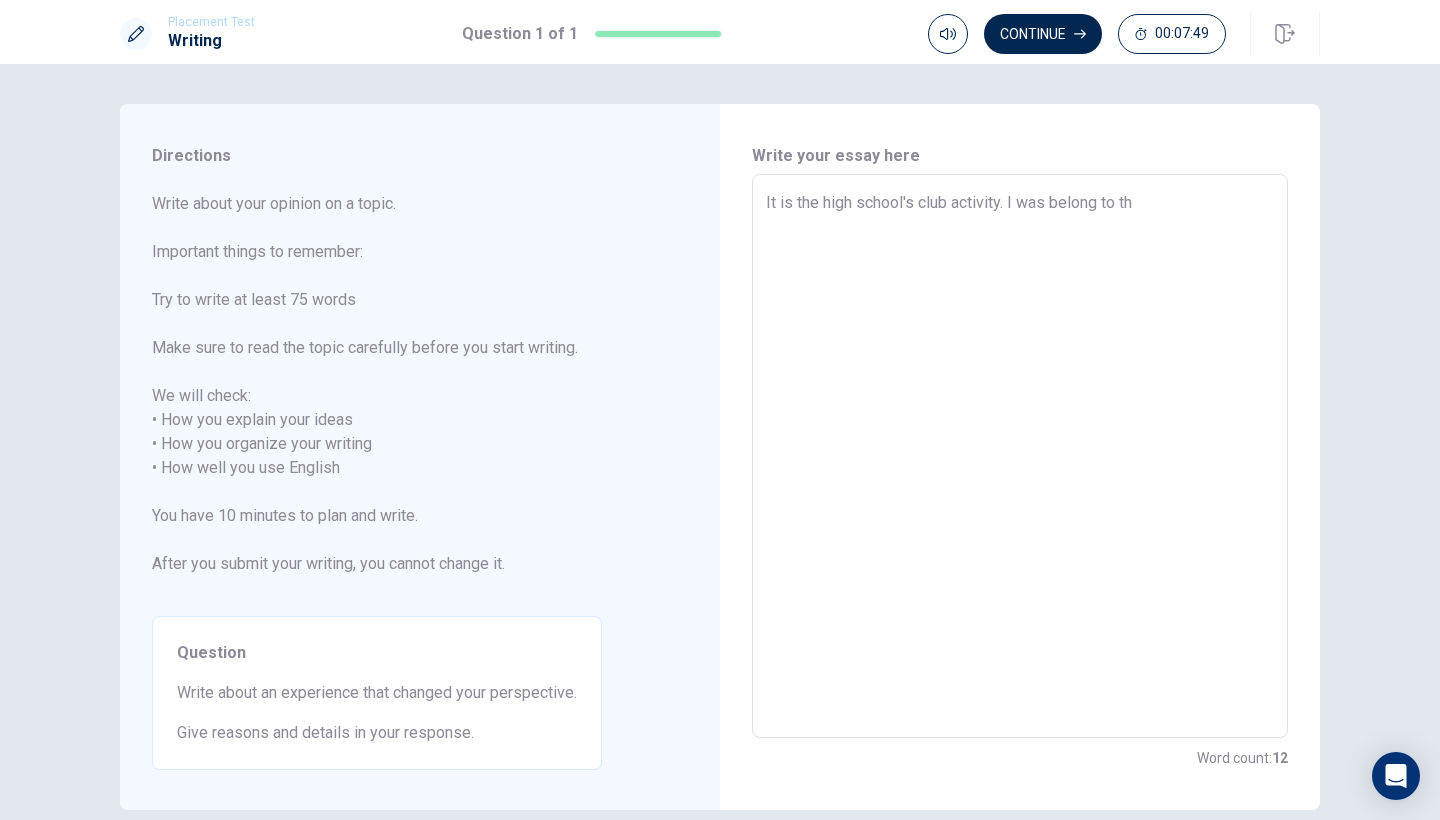 type on "x" 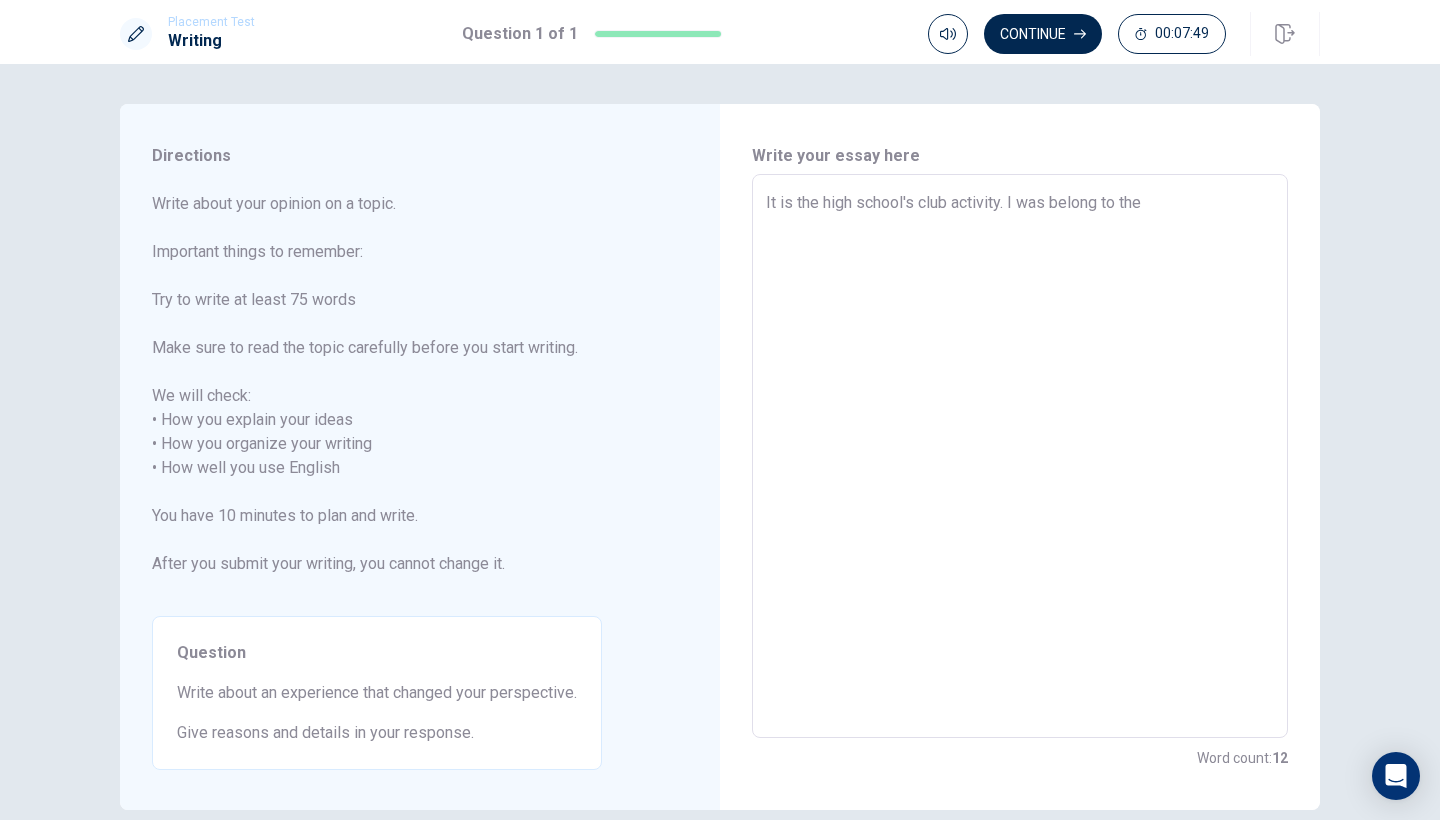 type on "x" 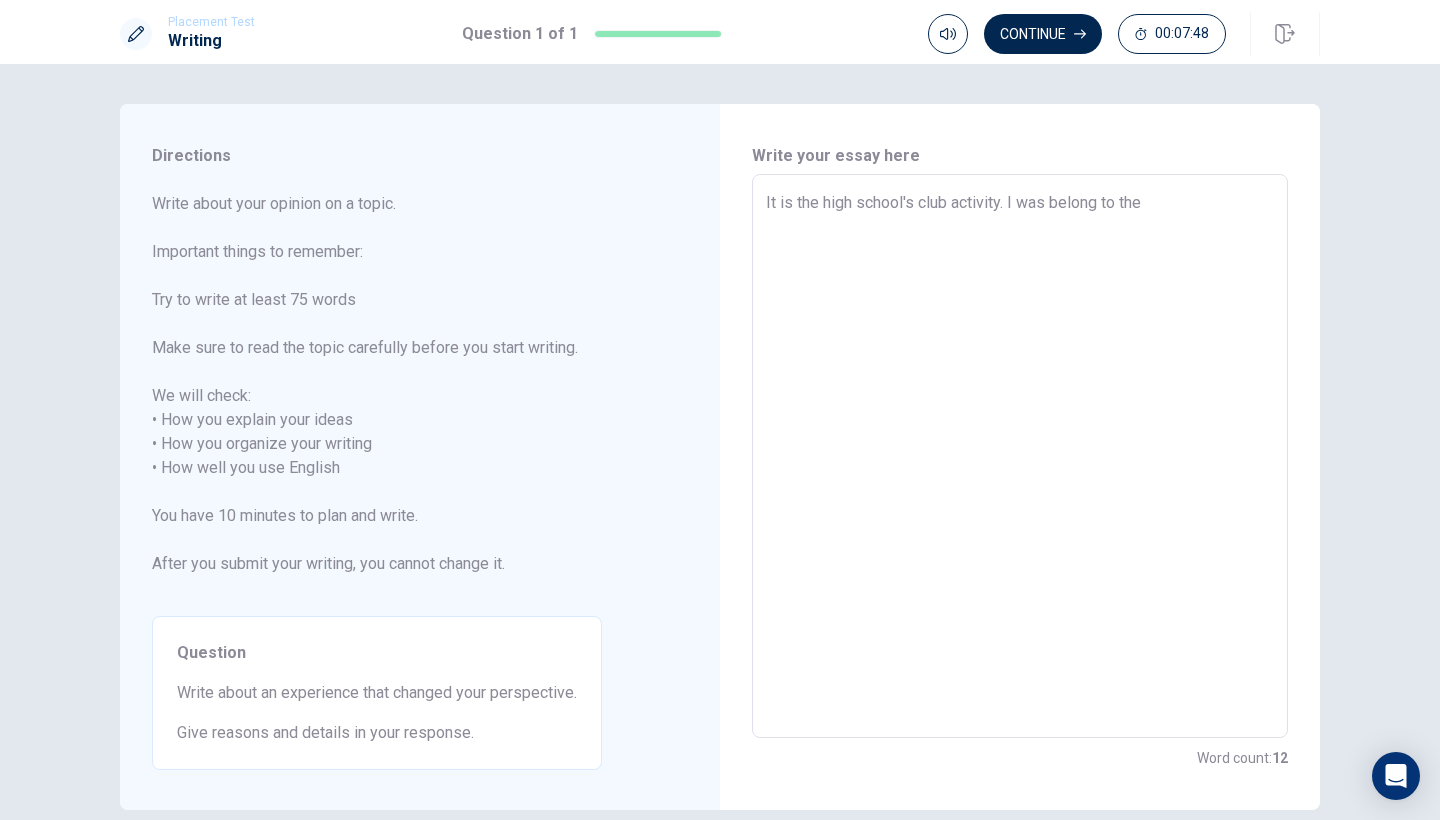 type on "It is the high school's club activity. I was belong to the" 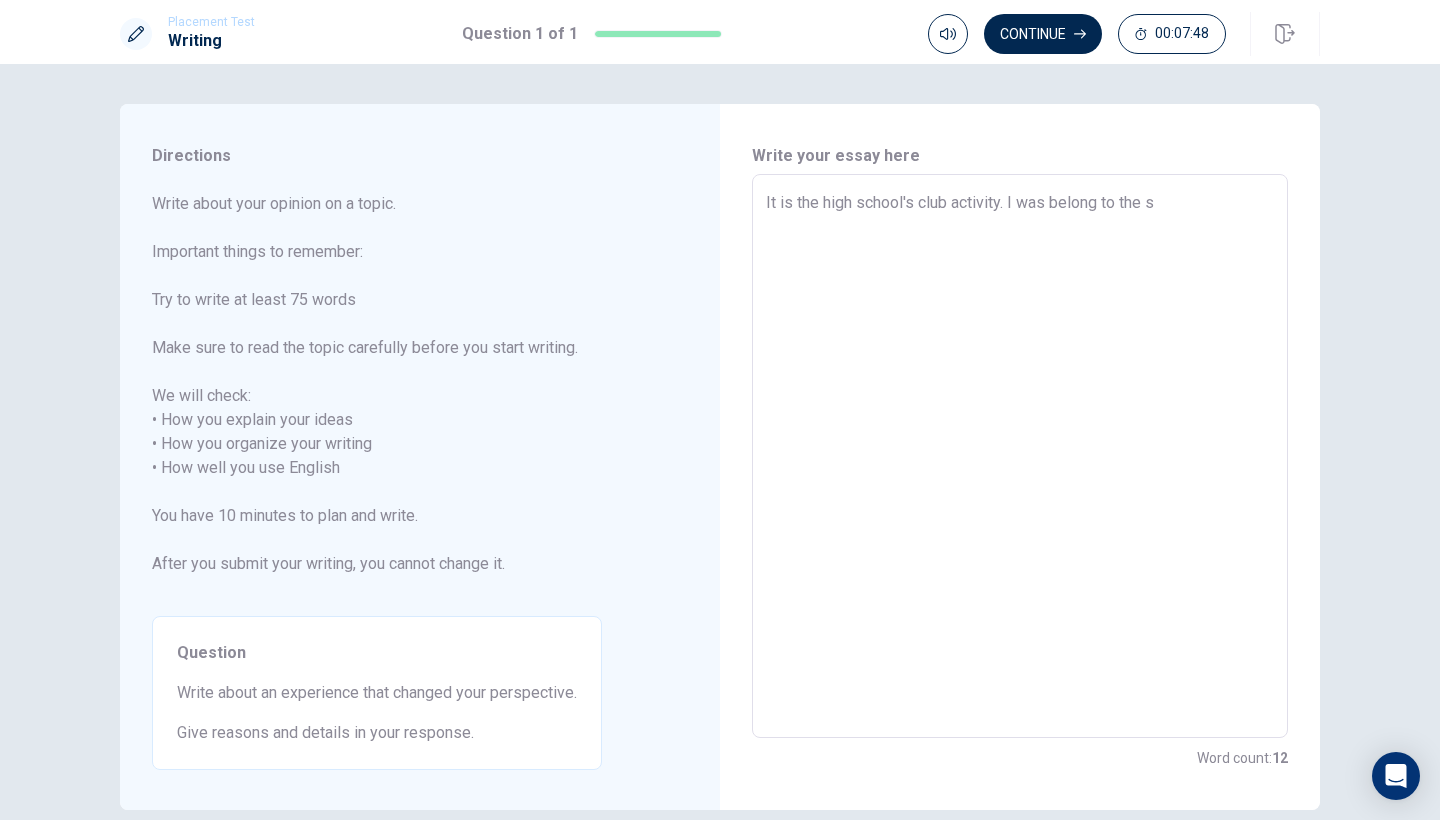 type on "x" 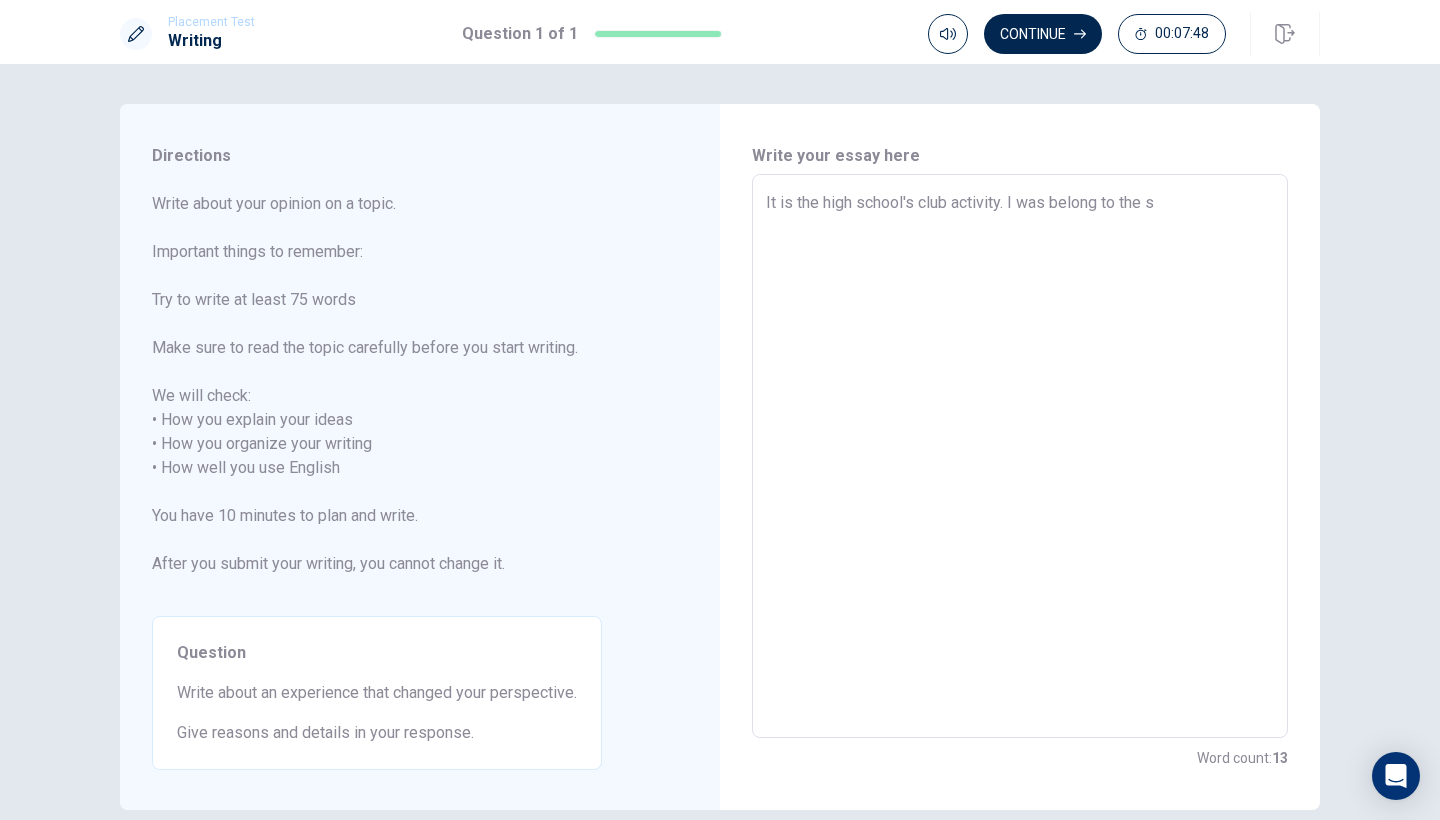 type on "It is the high school's club activity. I was belong to the so" 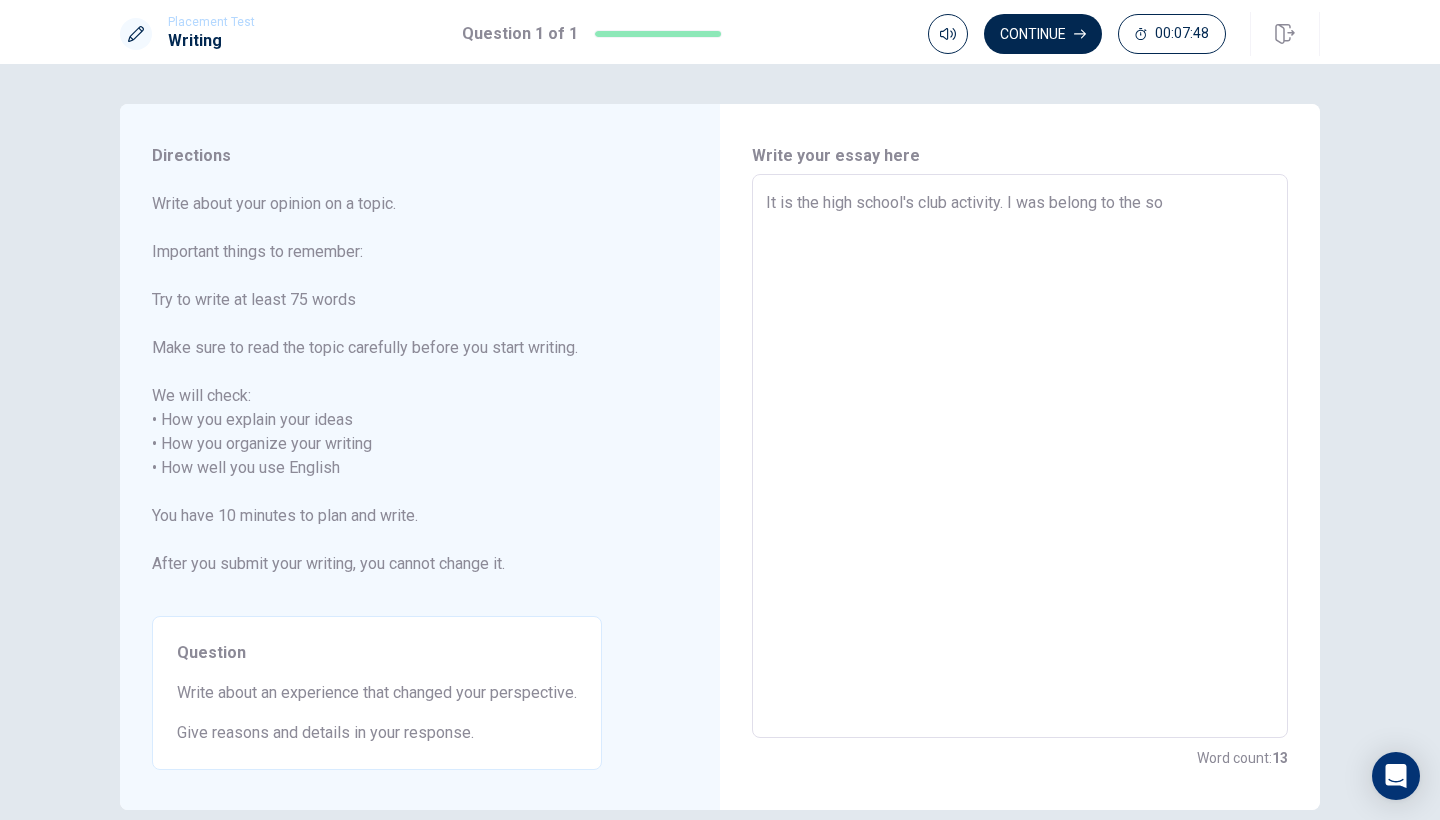 type on "x" 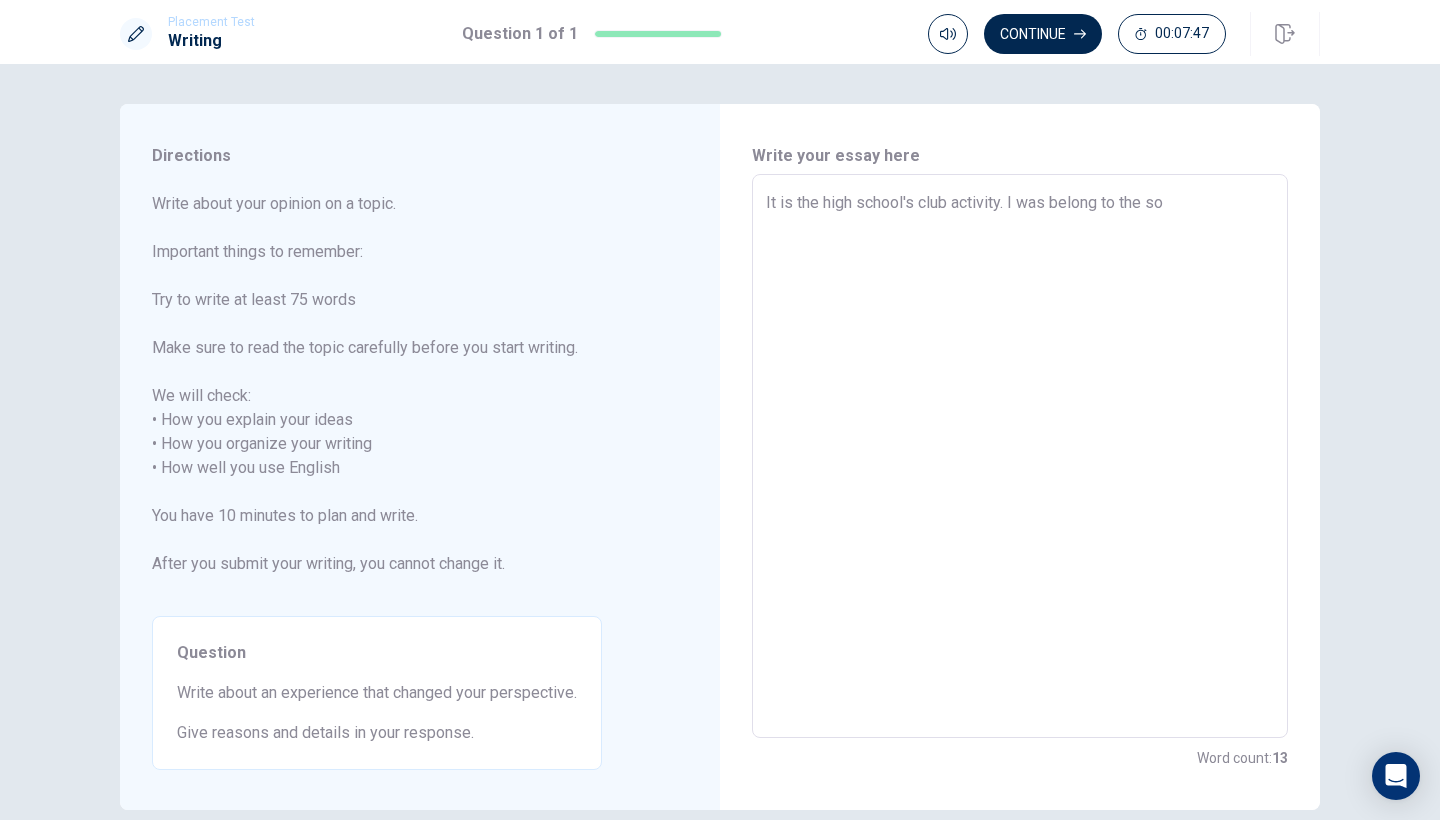 type on "It is the high school's club activity. I was belong to the soc" 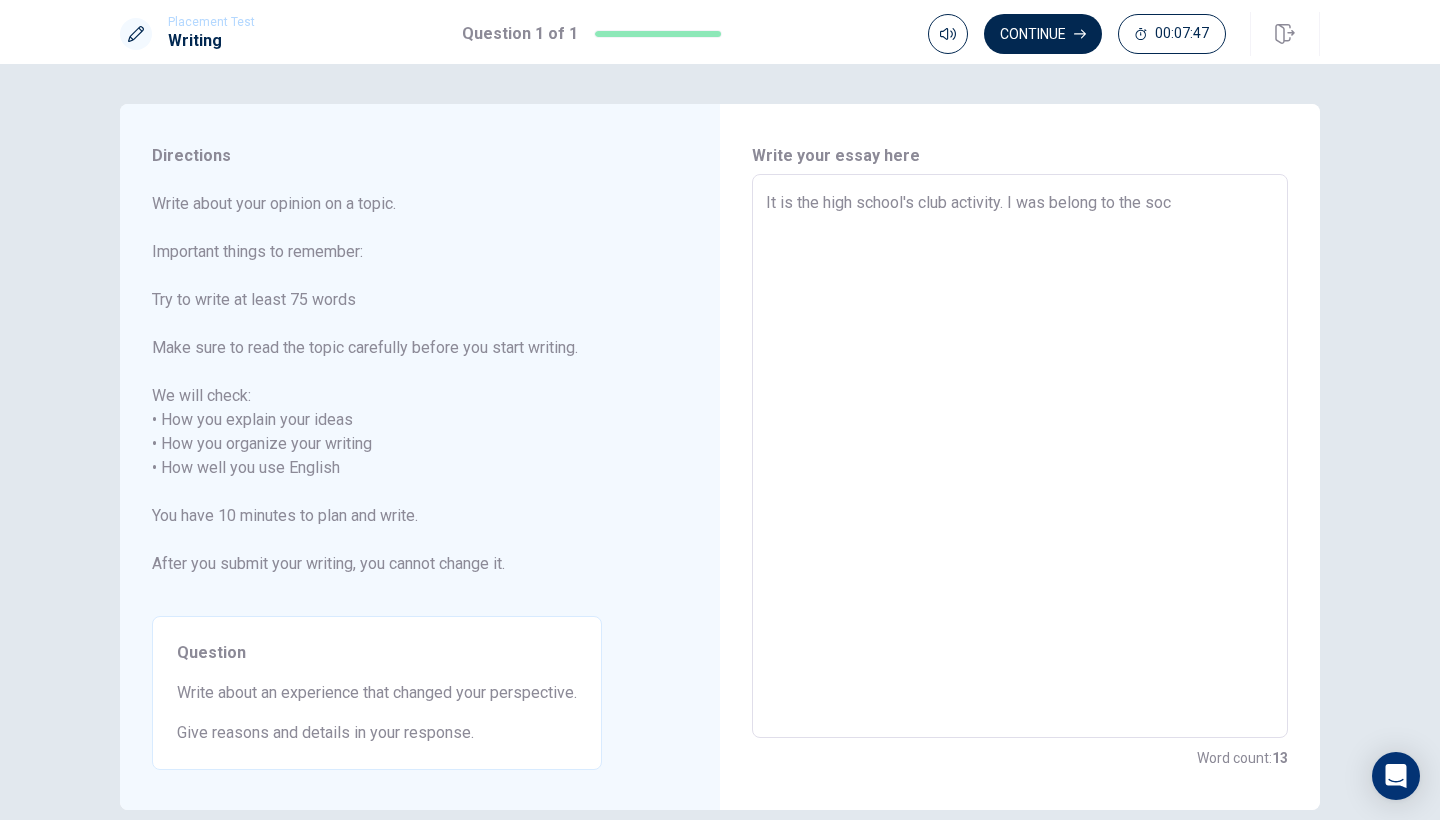 type on "x" 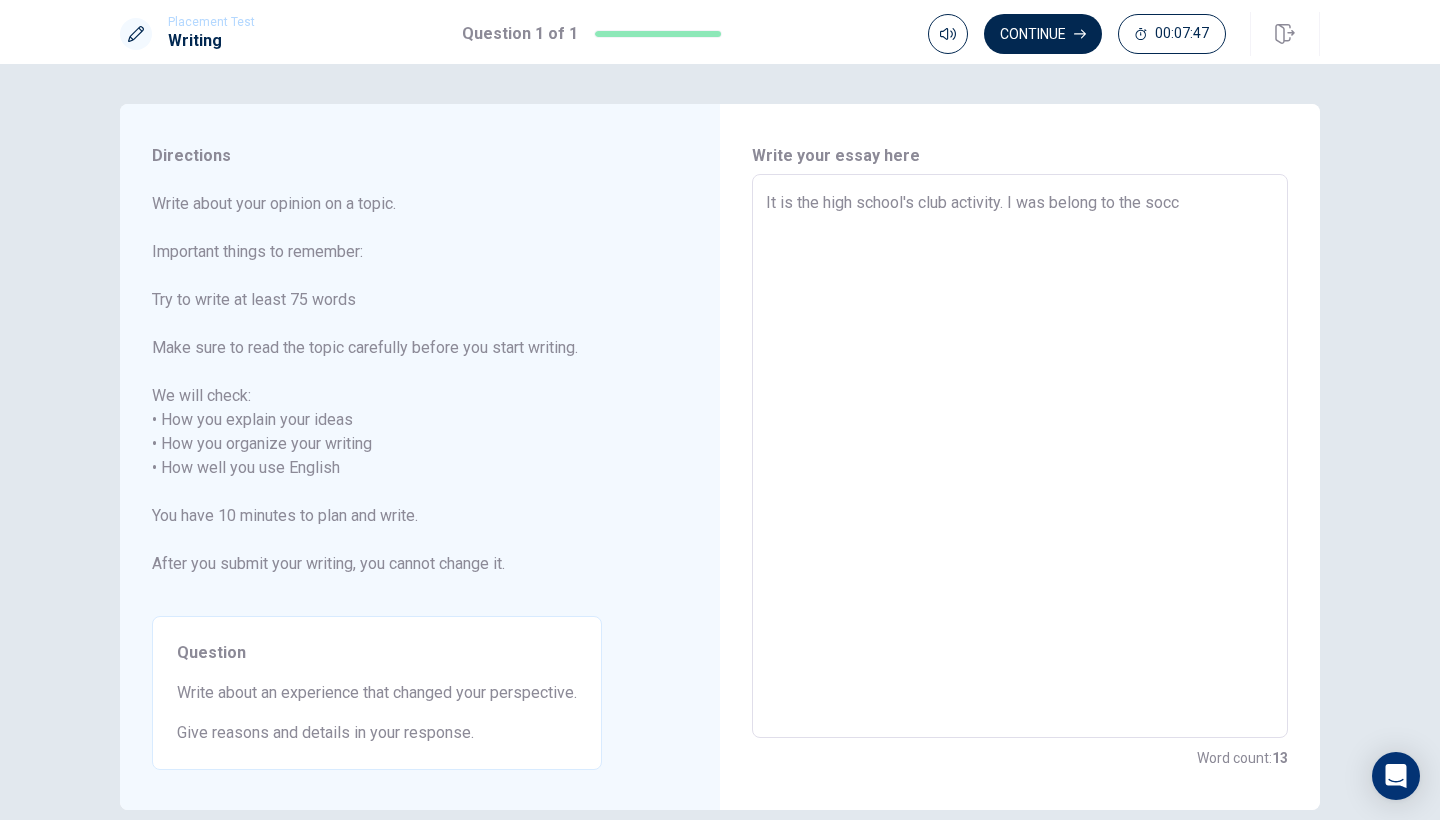 type on "x" 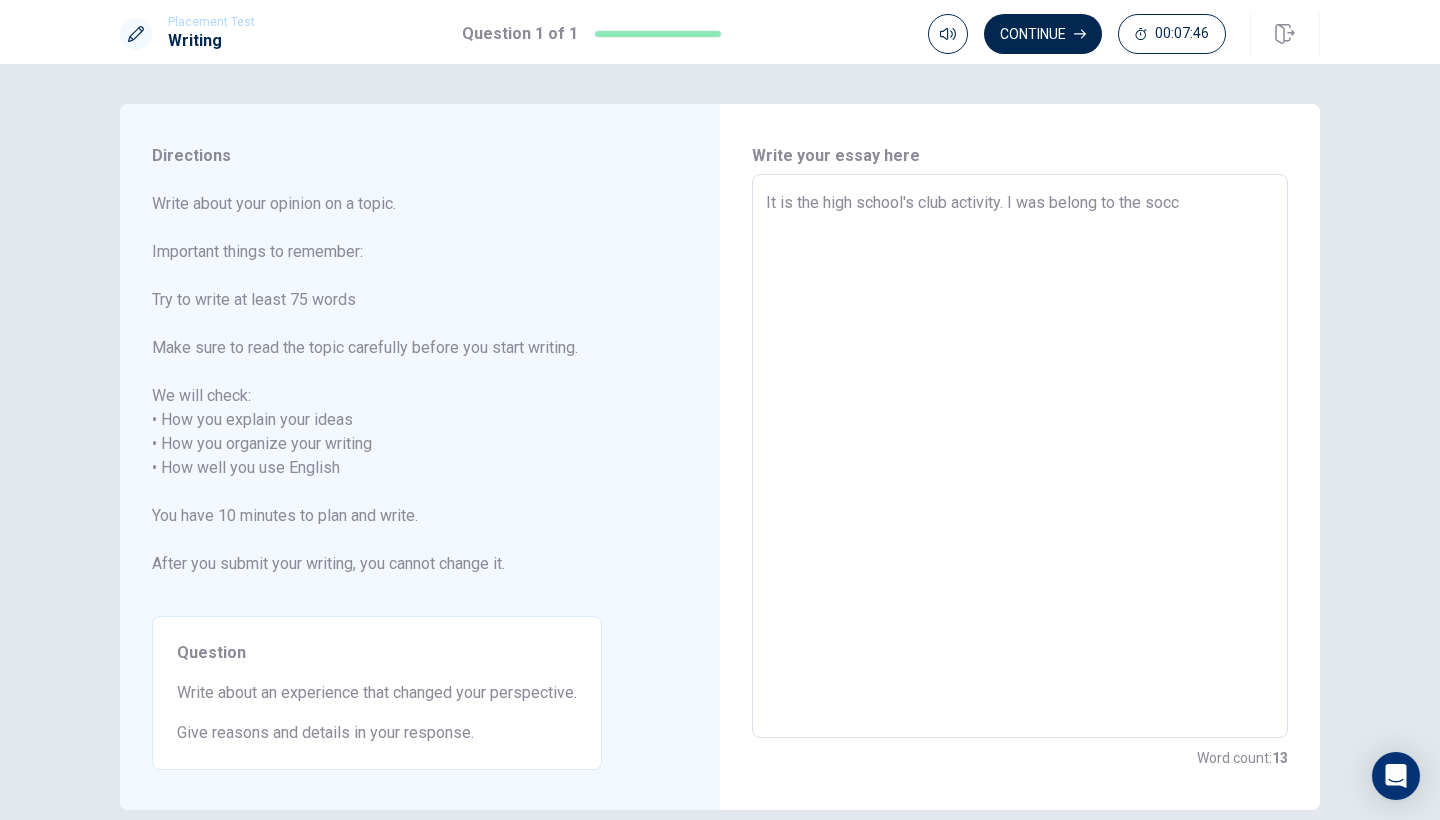 type on "It is the high school's club activity. I was belong to the socce" 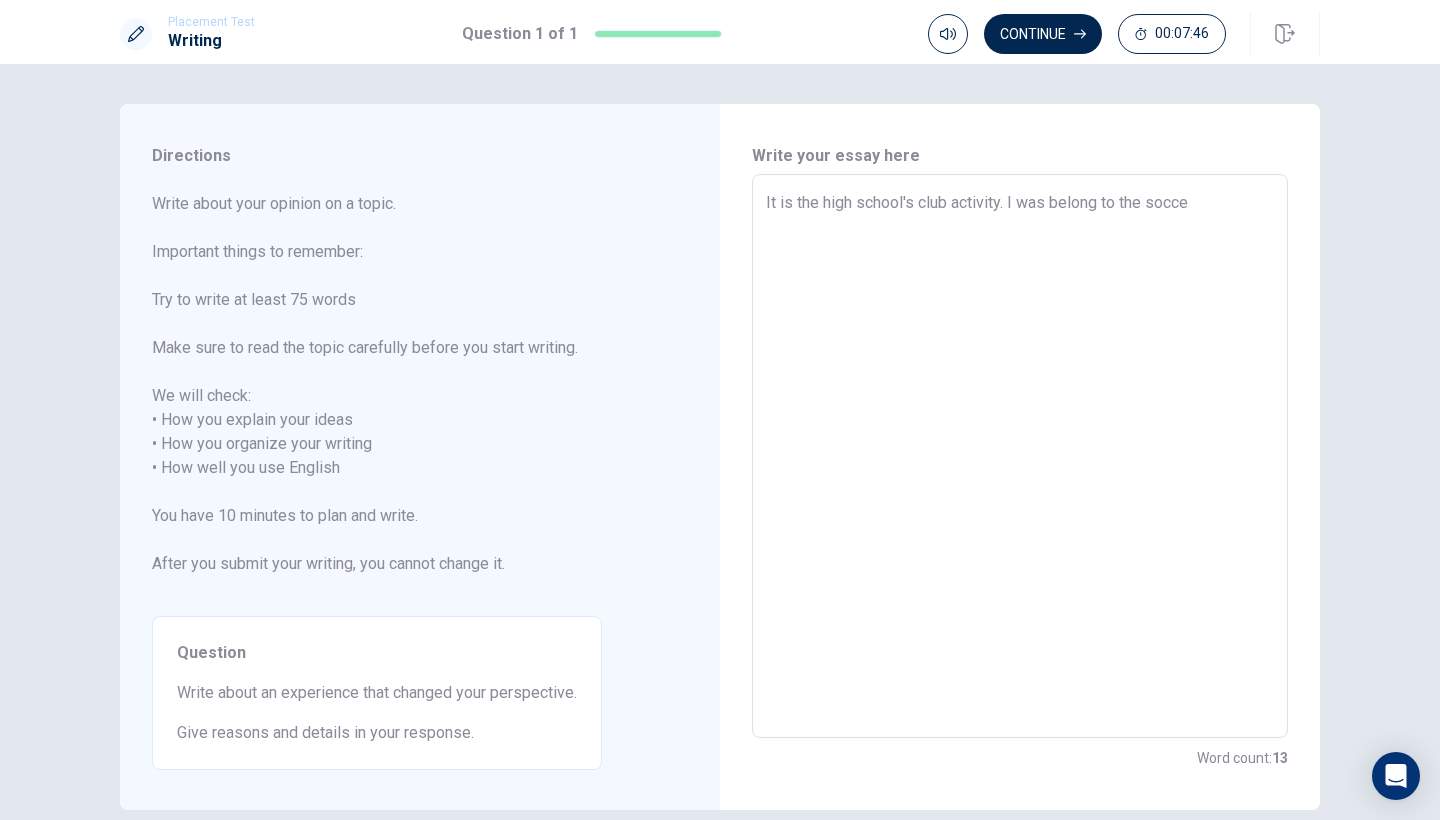 type on "x" 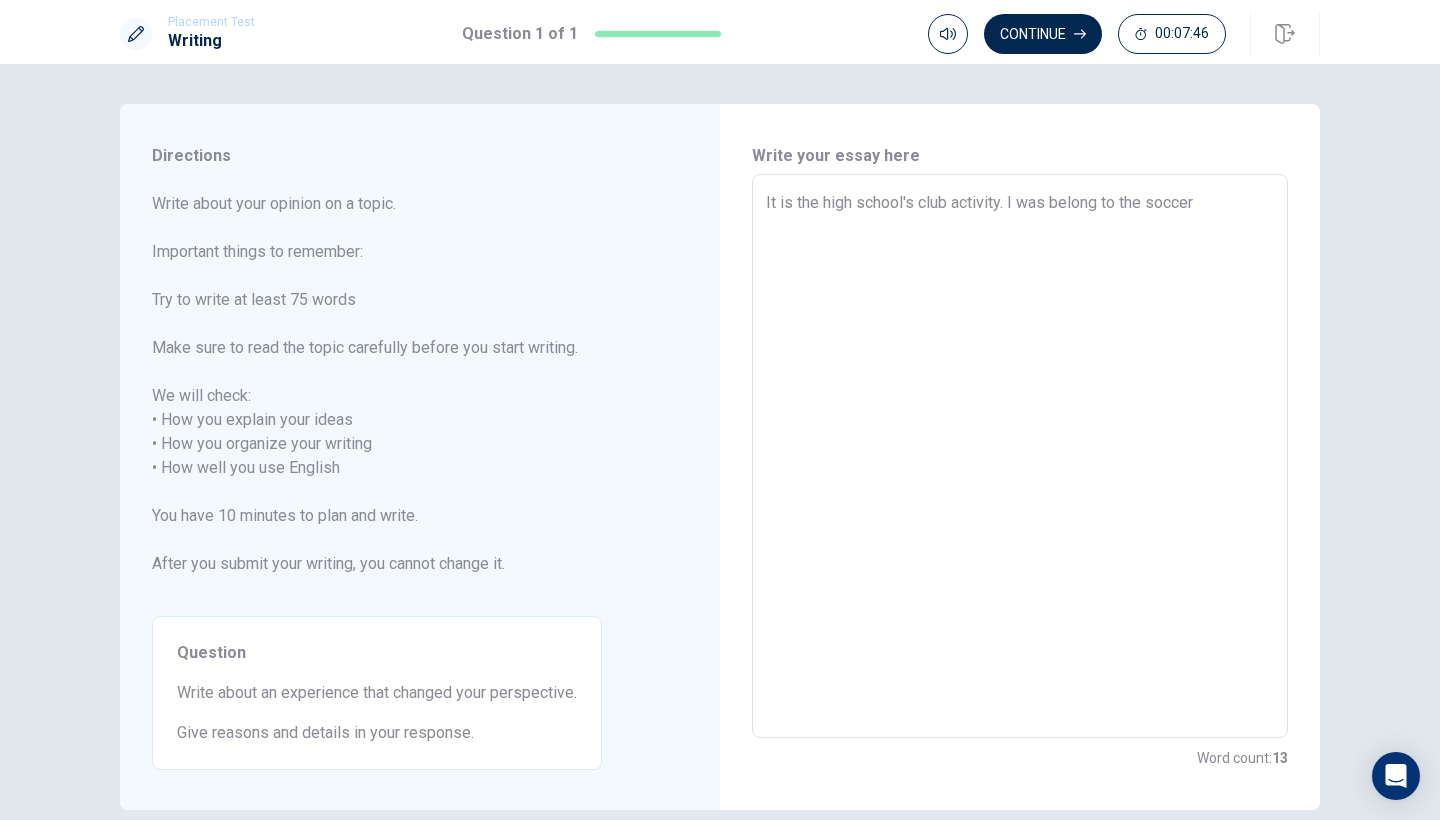 type on "x" 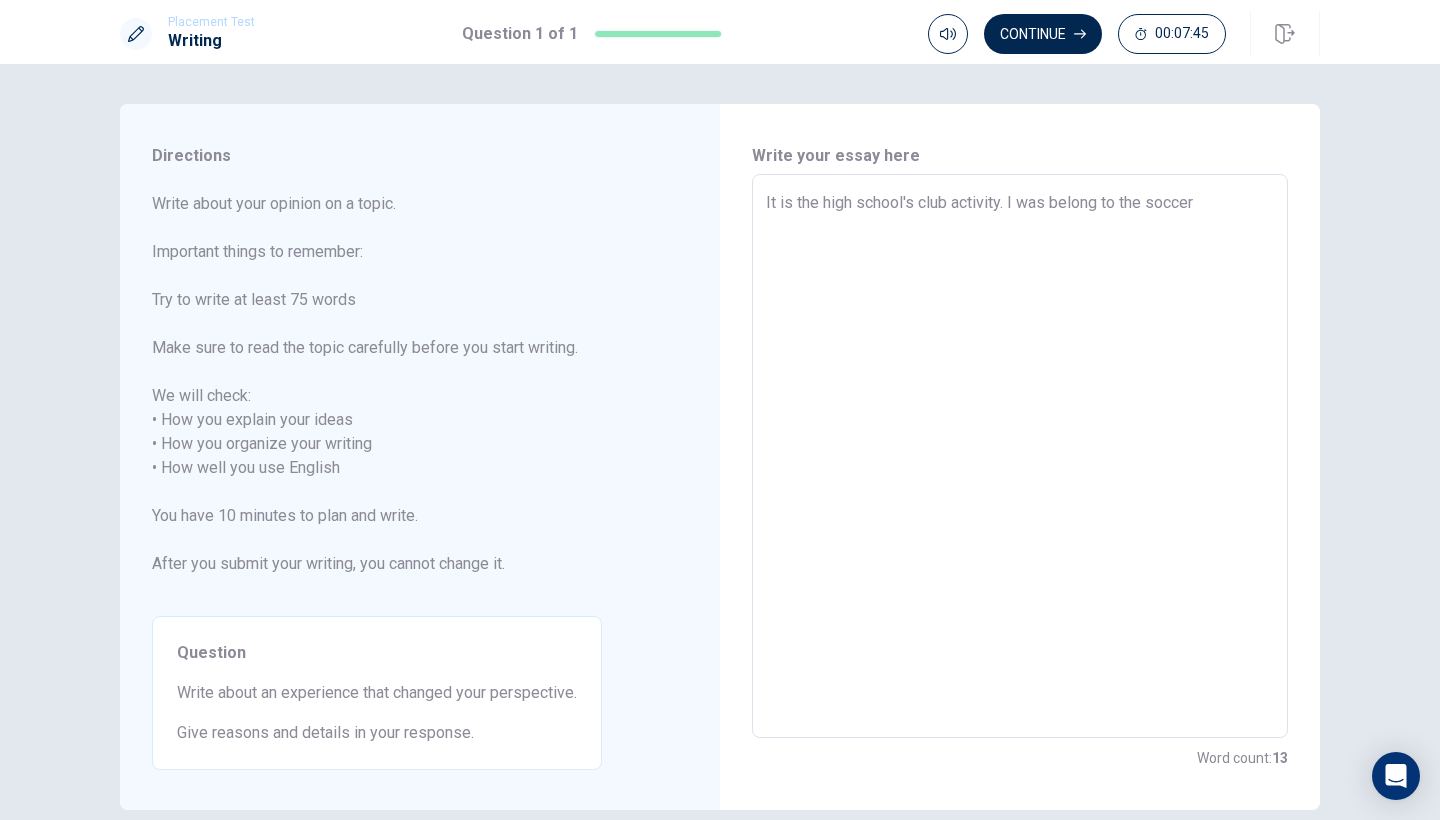 type on "It is the high school's club activity. I was belong to the soccer c" 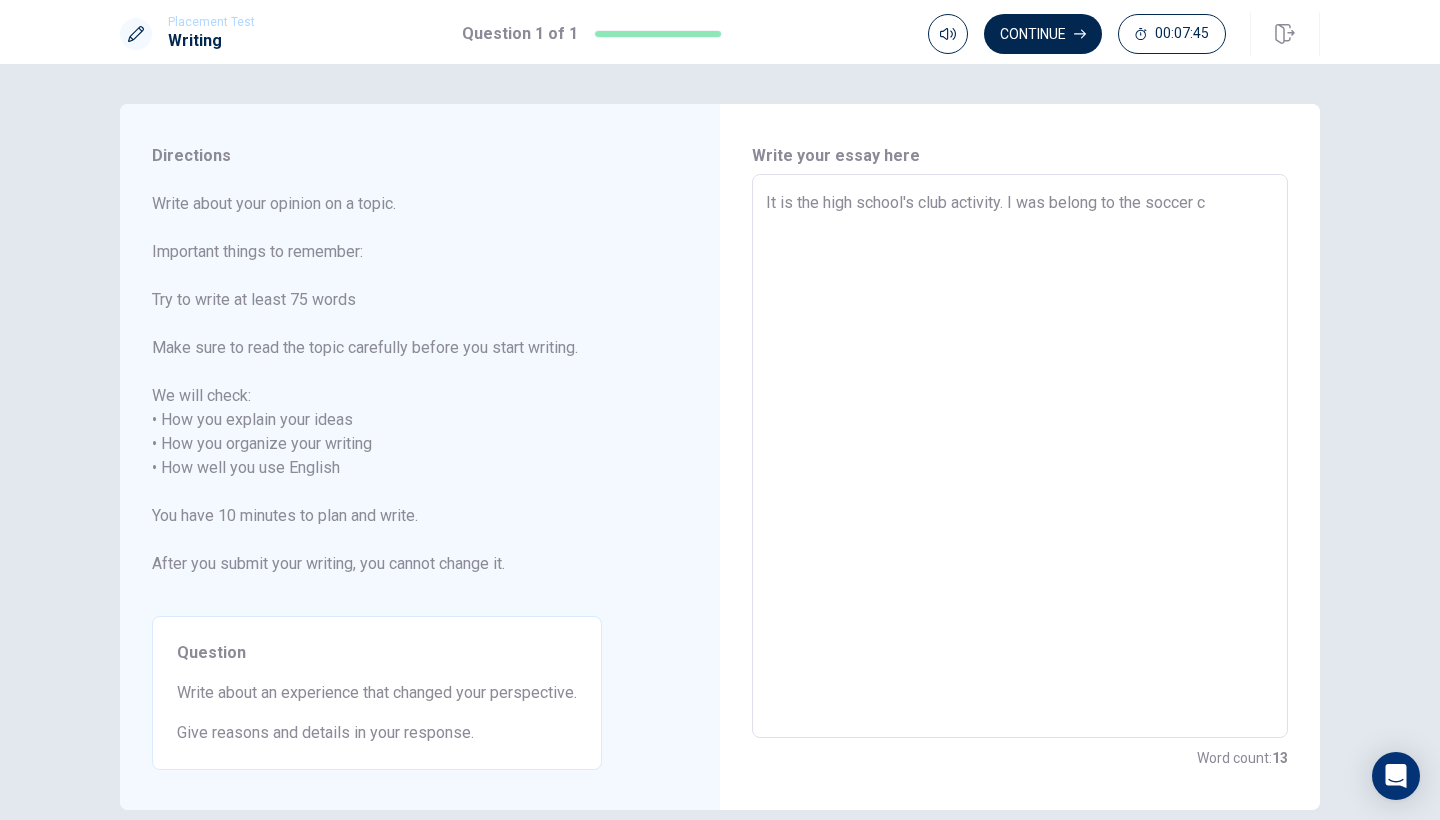 type on "x" 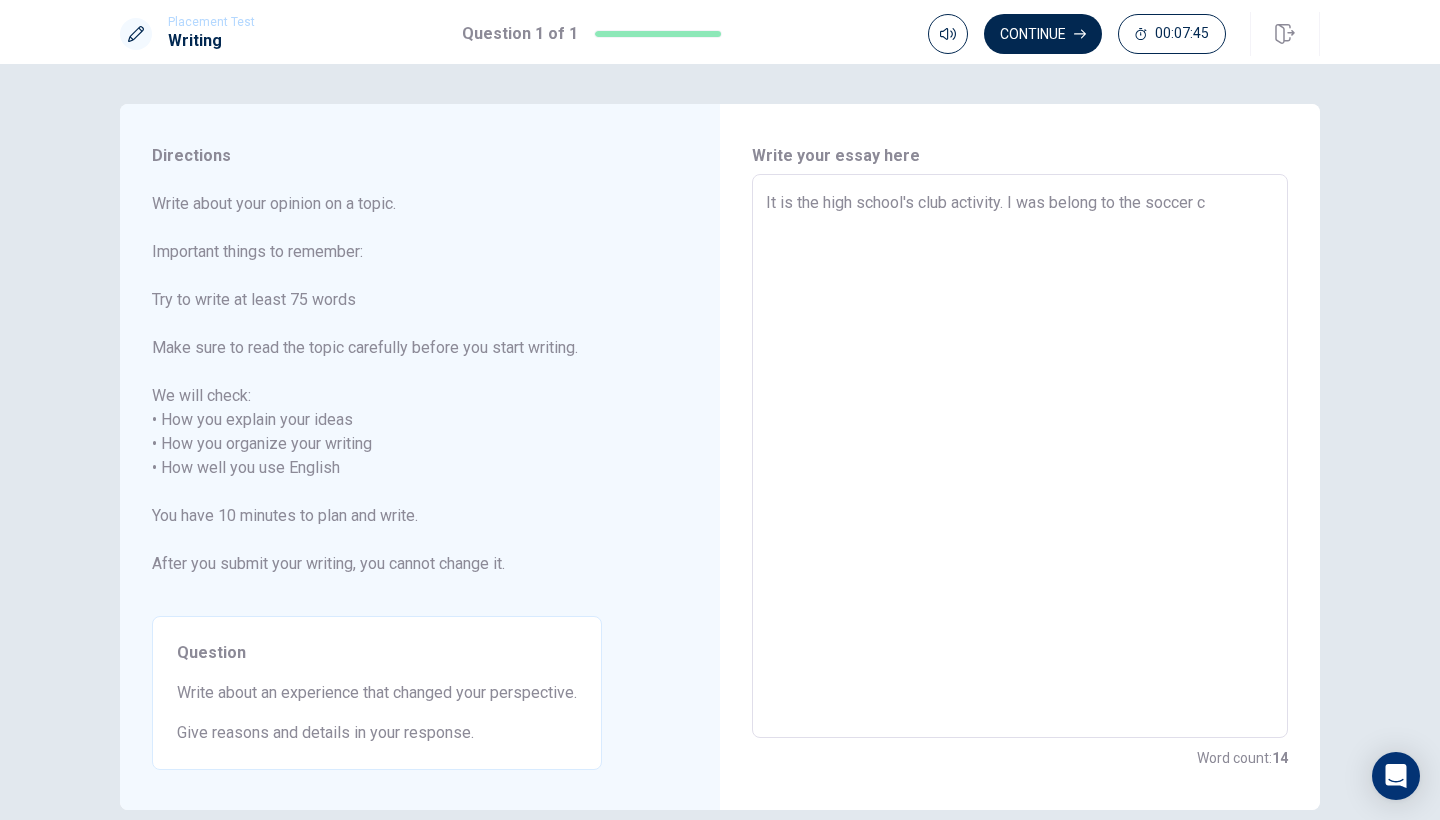 type on "It is the high school's club activity. I was belong to the soccer cl" 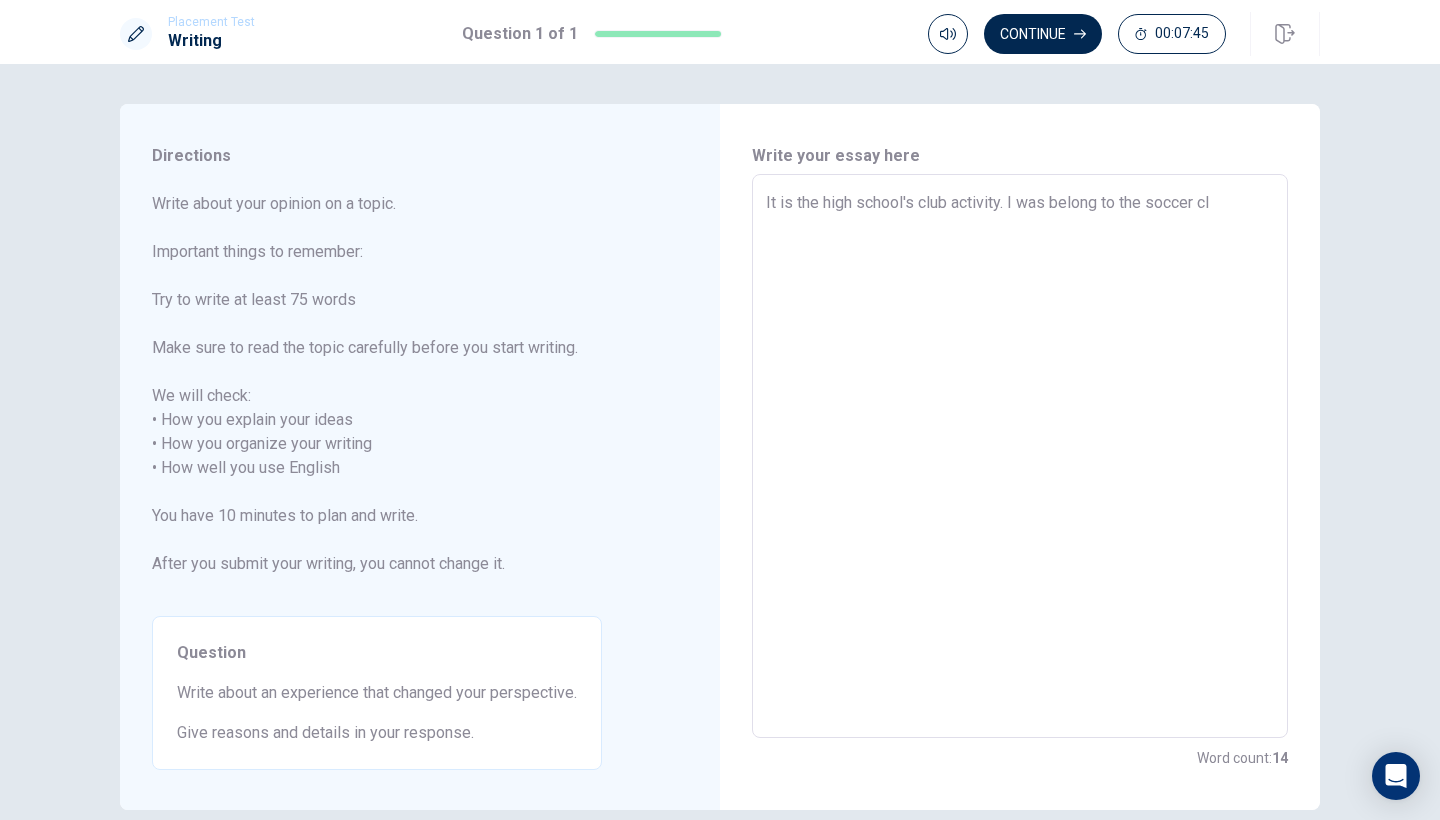 type on "x" 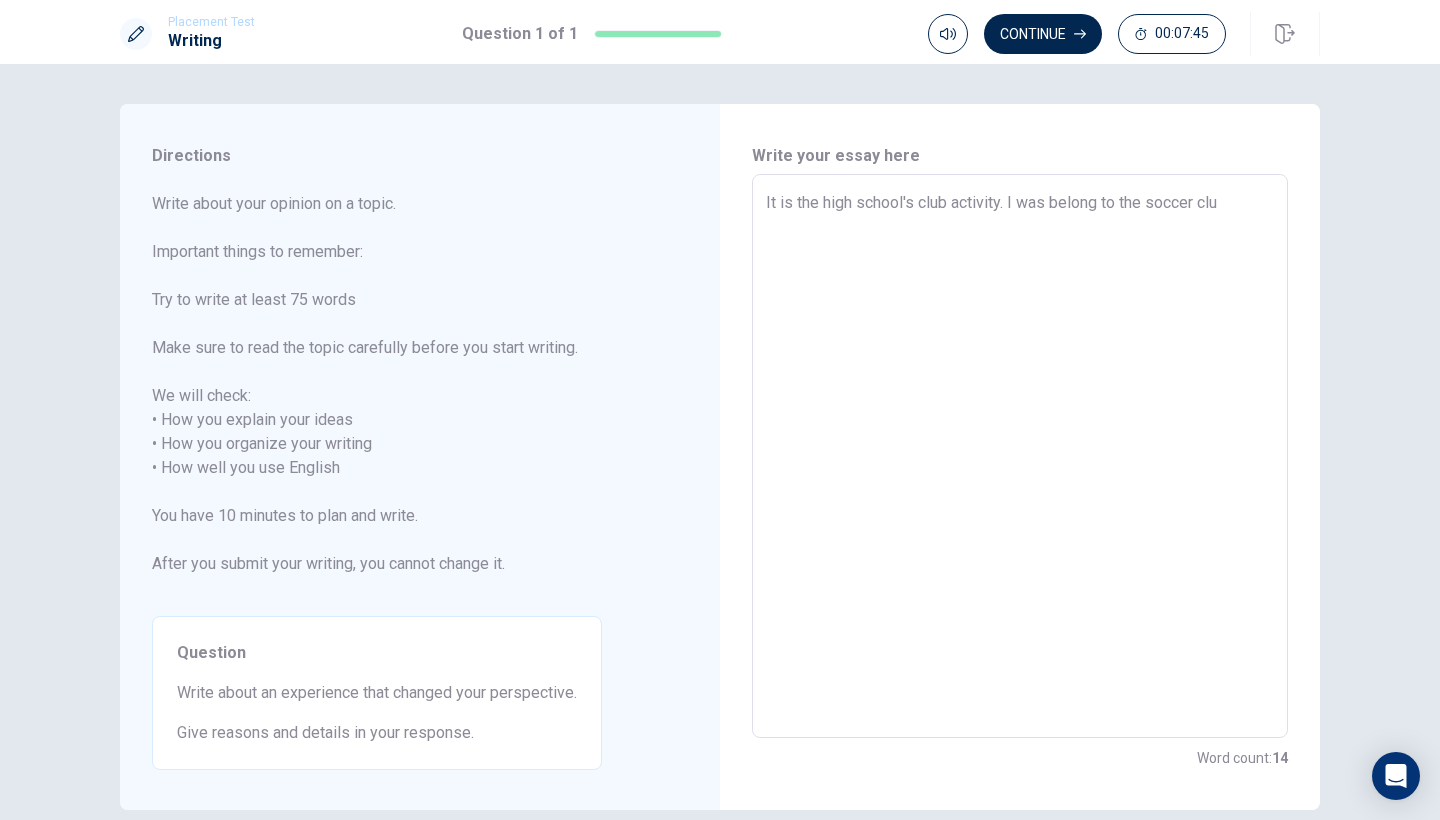 type on "x" 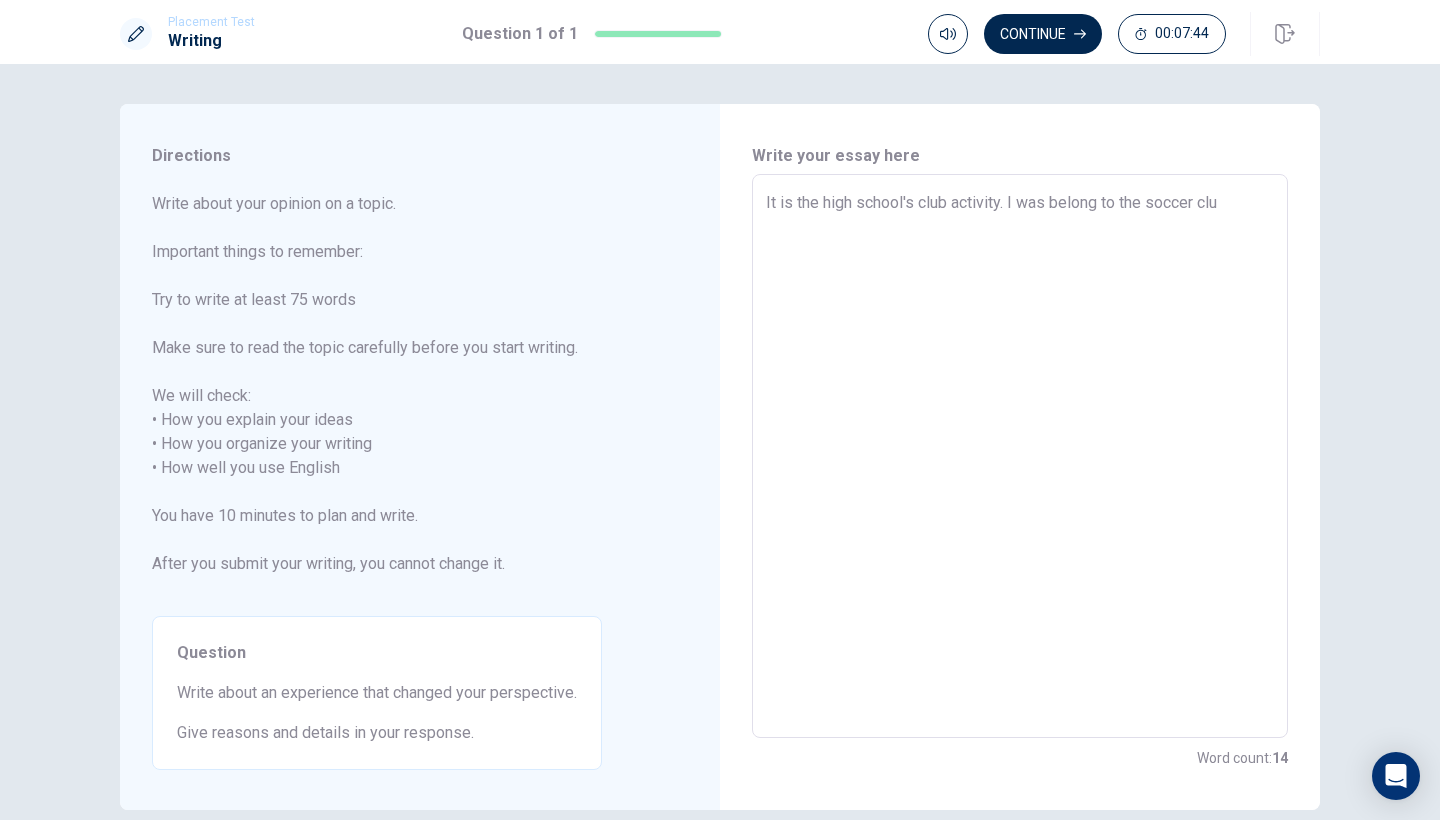 type on "It is the high school's club activity. I was belong to the soccer club" 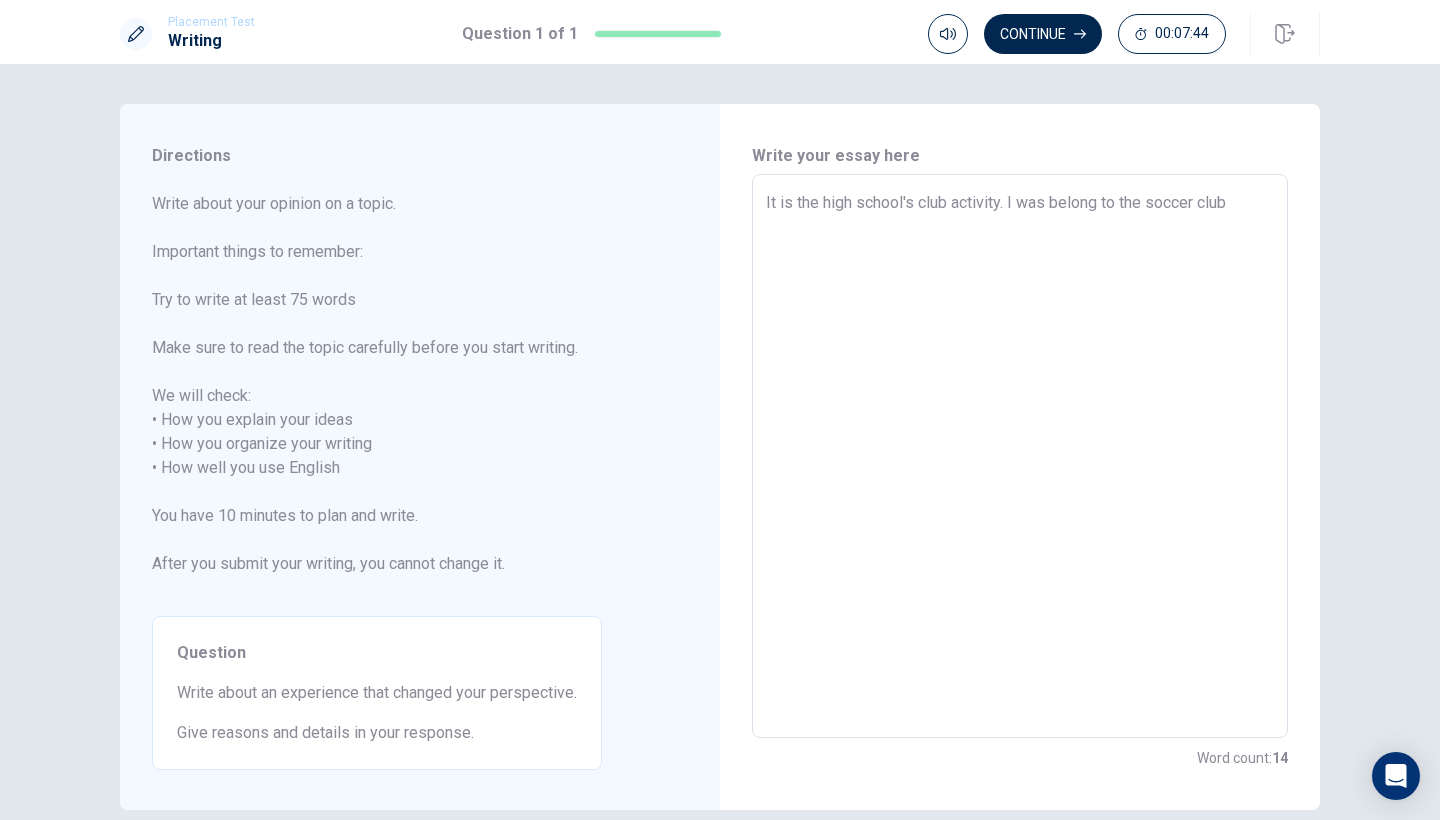 type on "x" 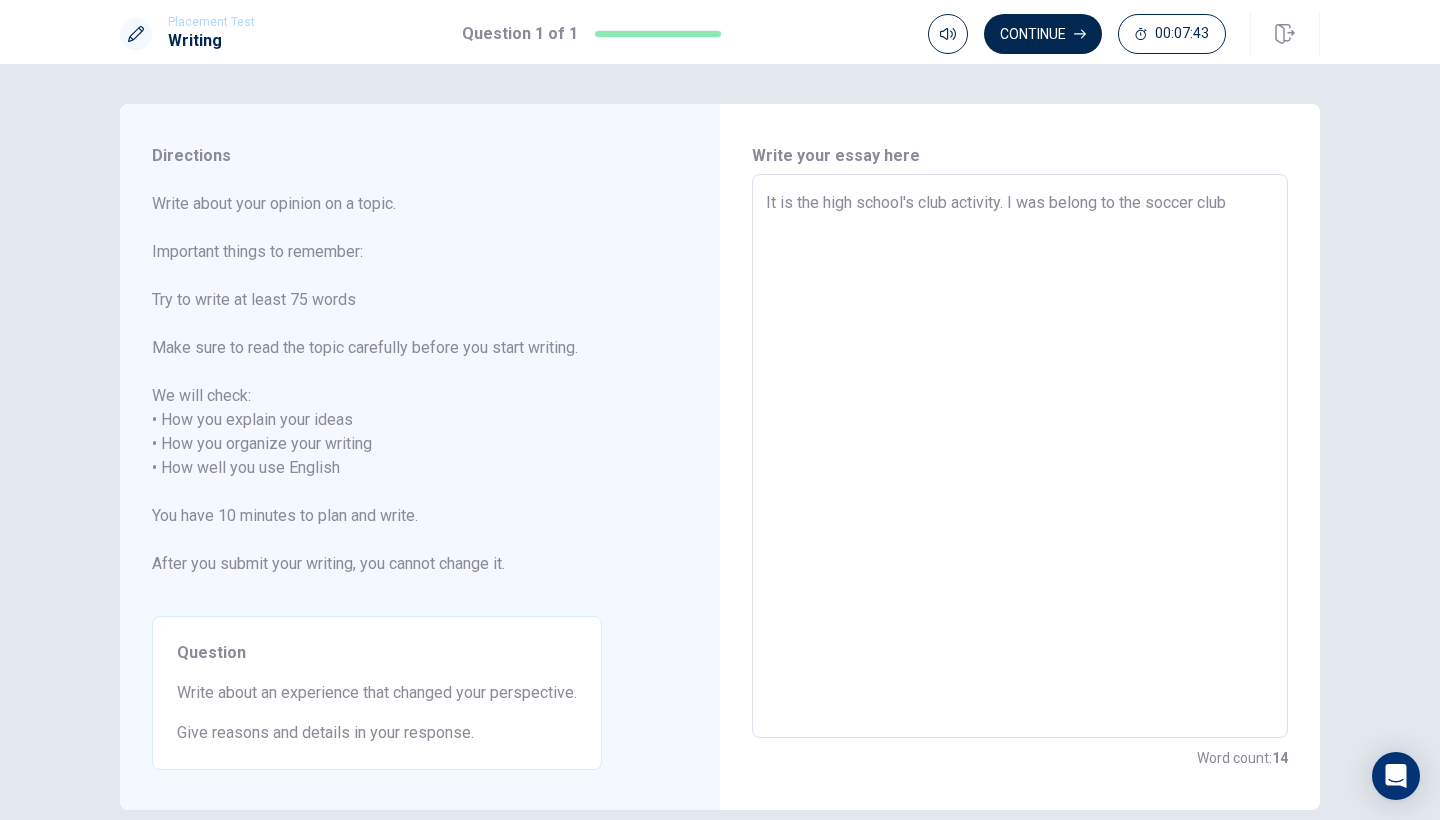type on "It is the high school's club activity. I was belong to the soccer club w" 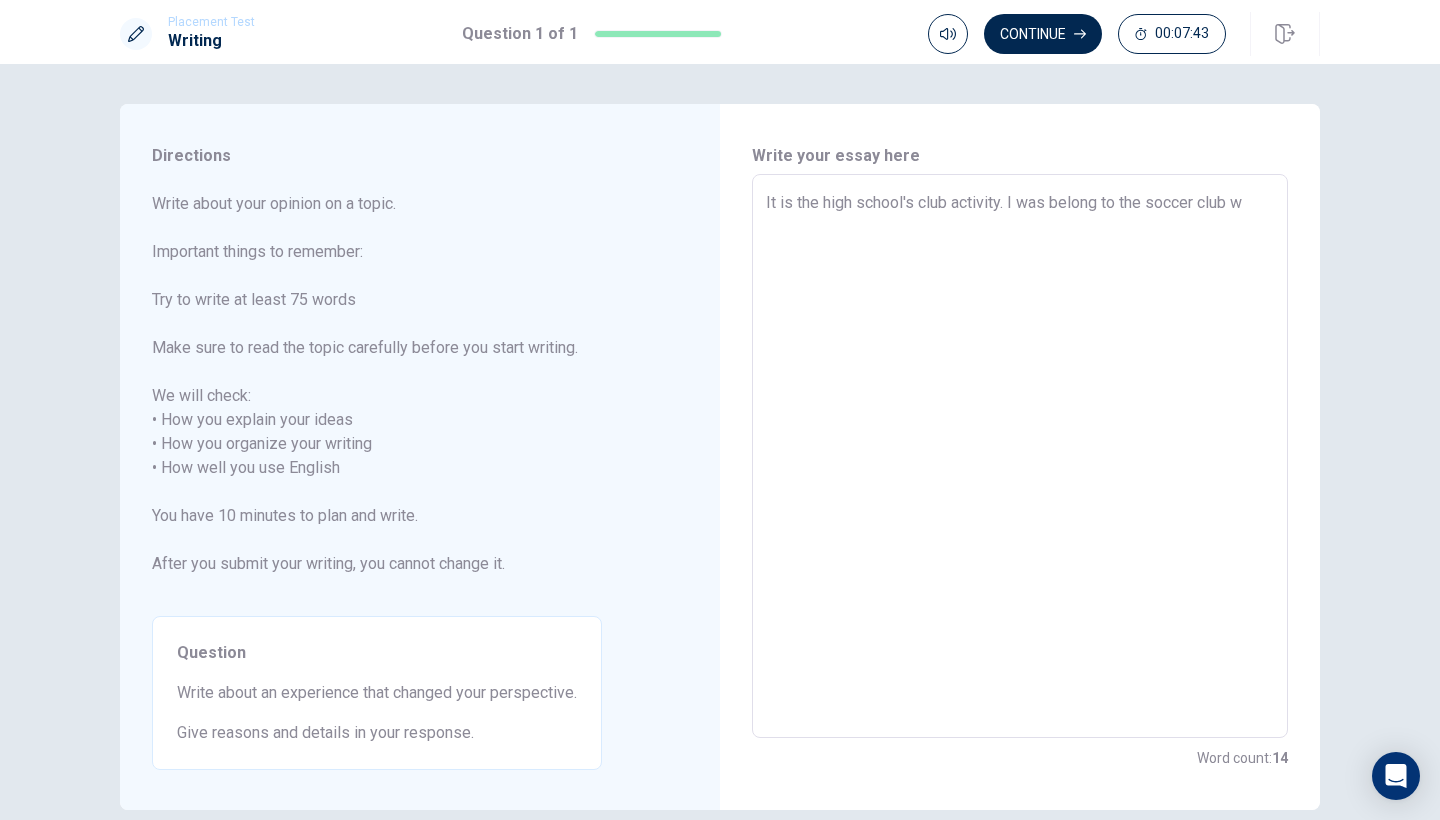 type on "x" 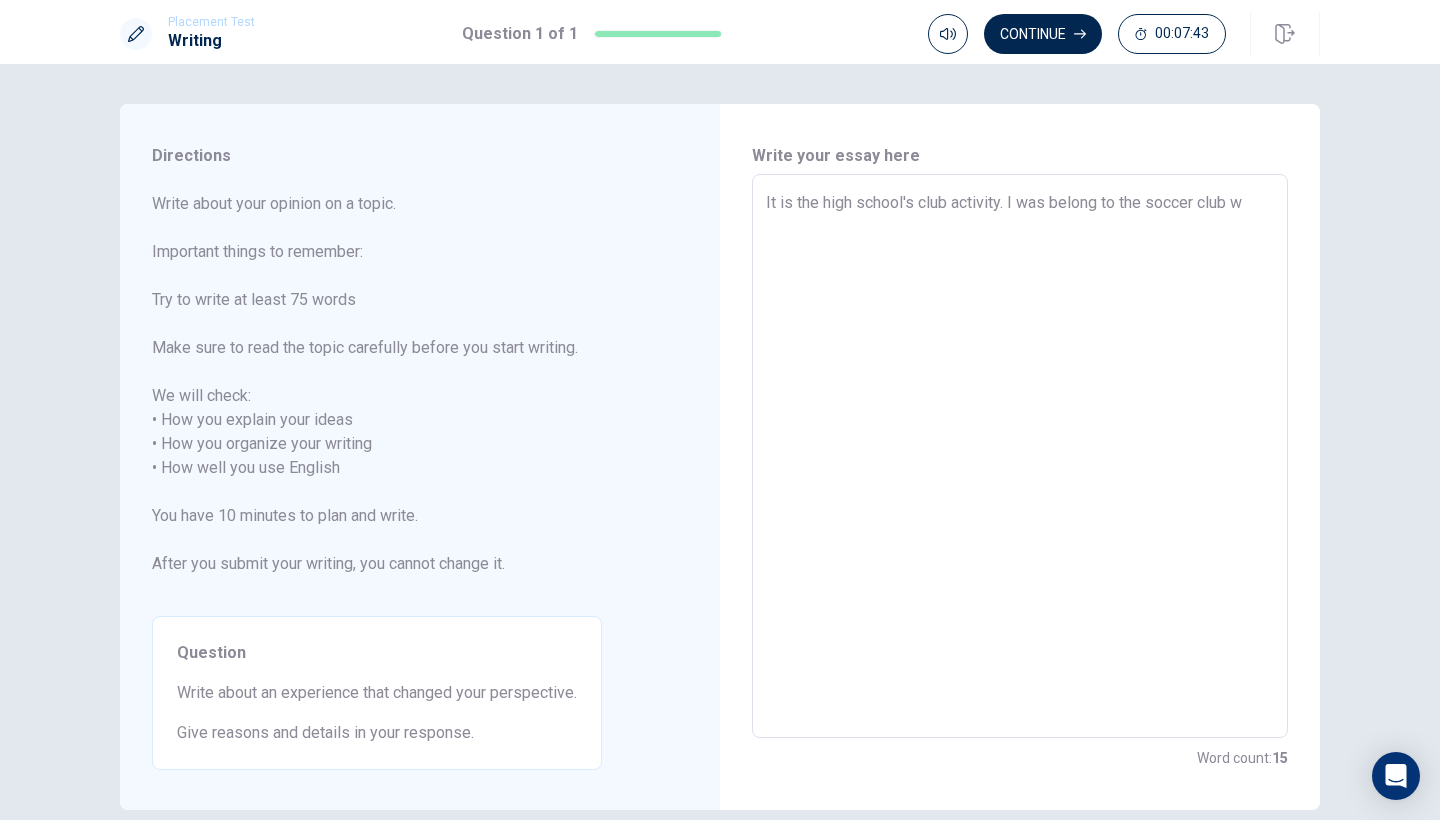 type on "It is the high school's club activity. I was belong to the soccer club wh" 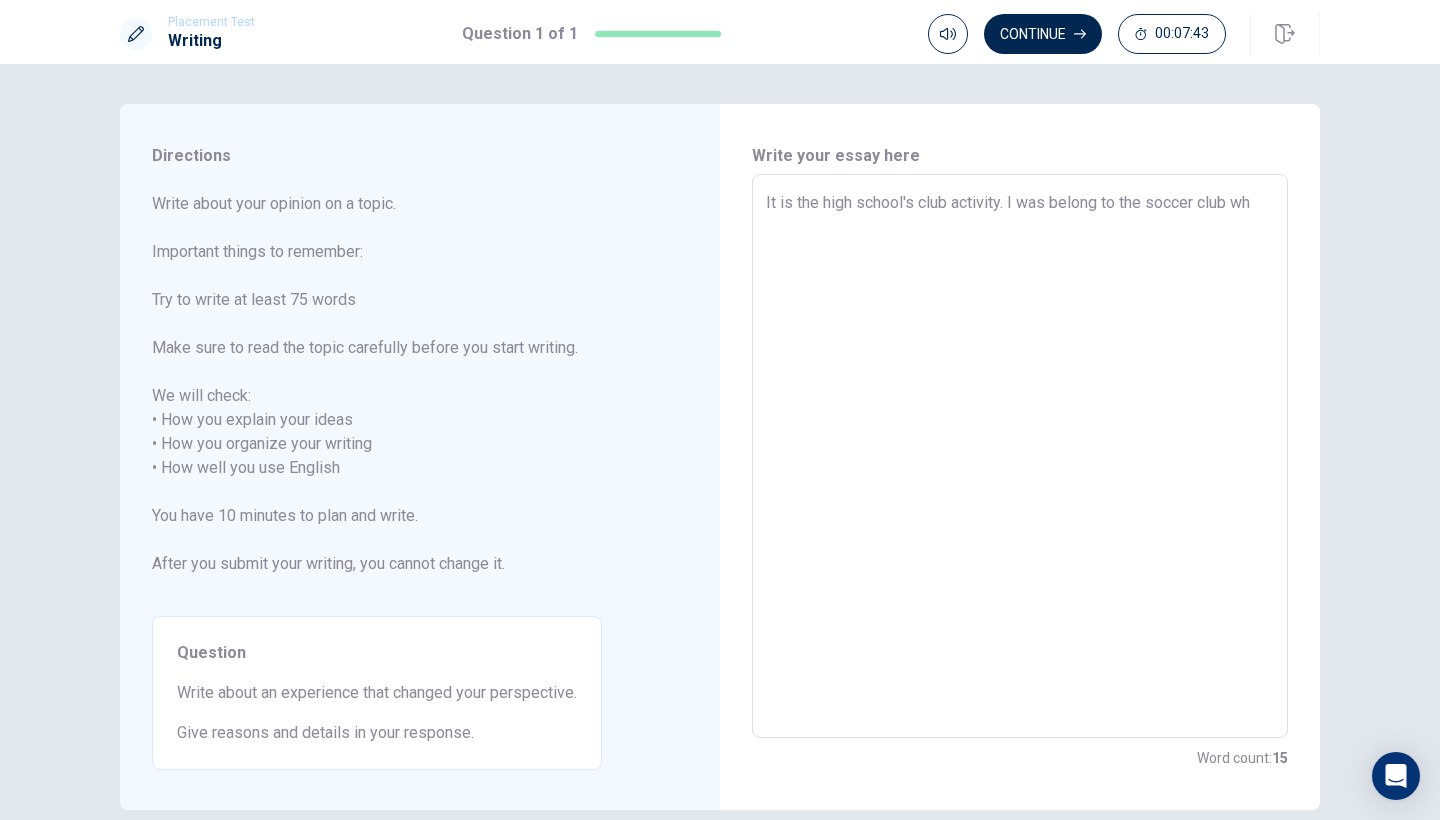 type 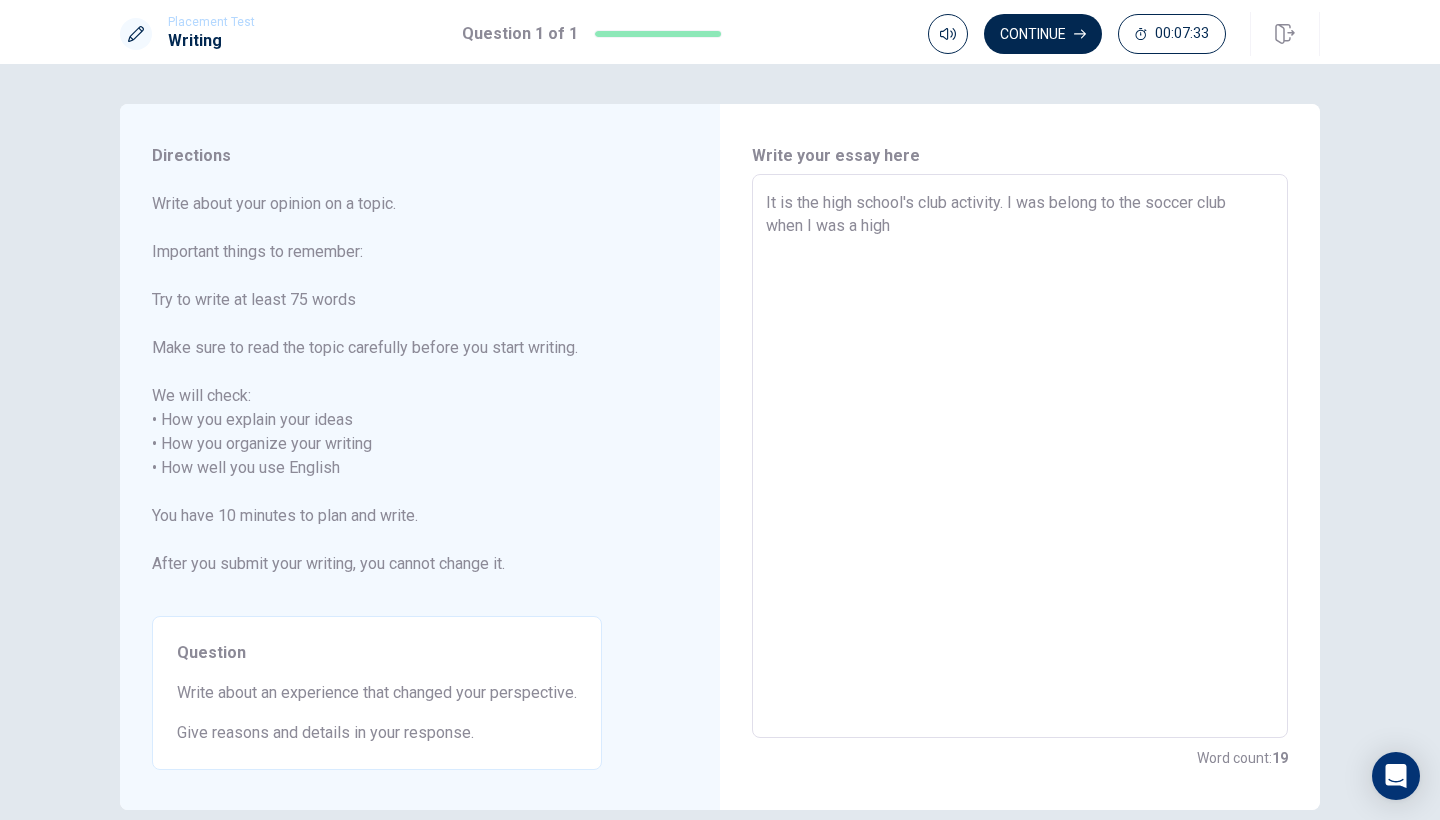 click on "It is the high school's club activity. I was belong to the soccer club when I was a high" at bounding box center (1020, 456) 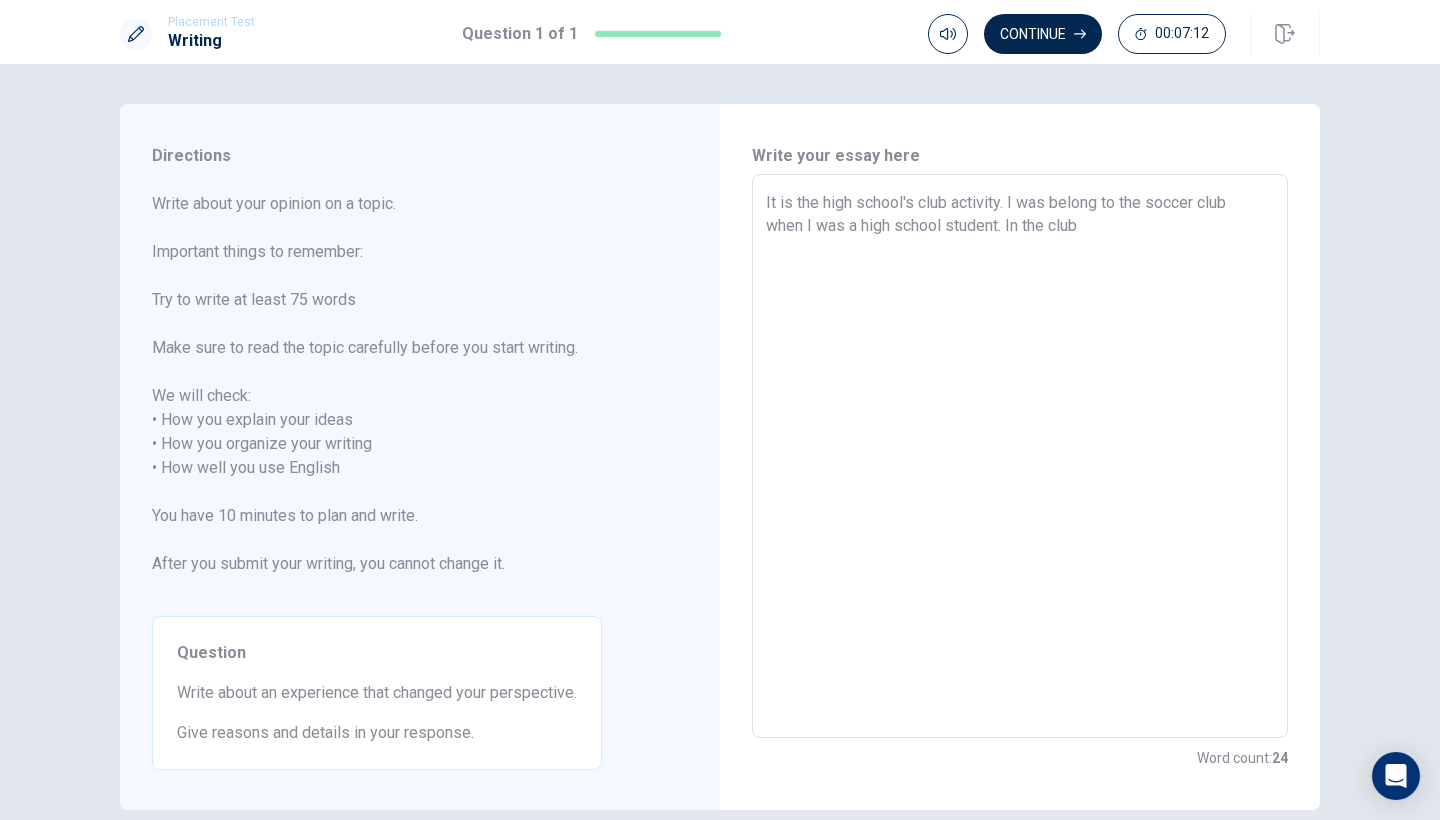 click on "It is the high school's club activity. I was belong to the soccer club when I was a high school student. In the club" at bounding box center (1020, 456) 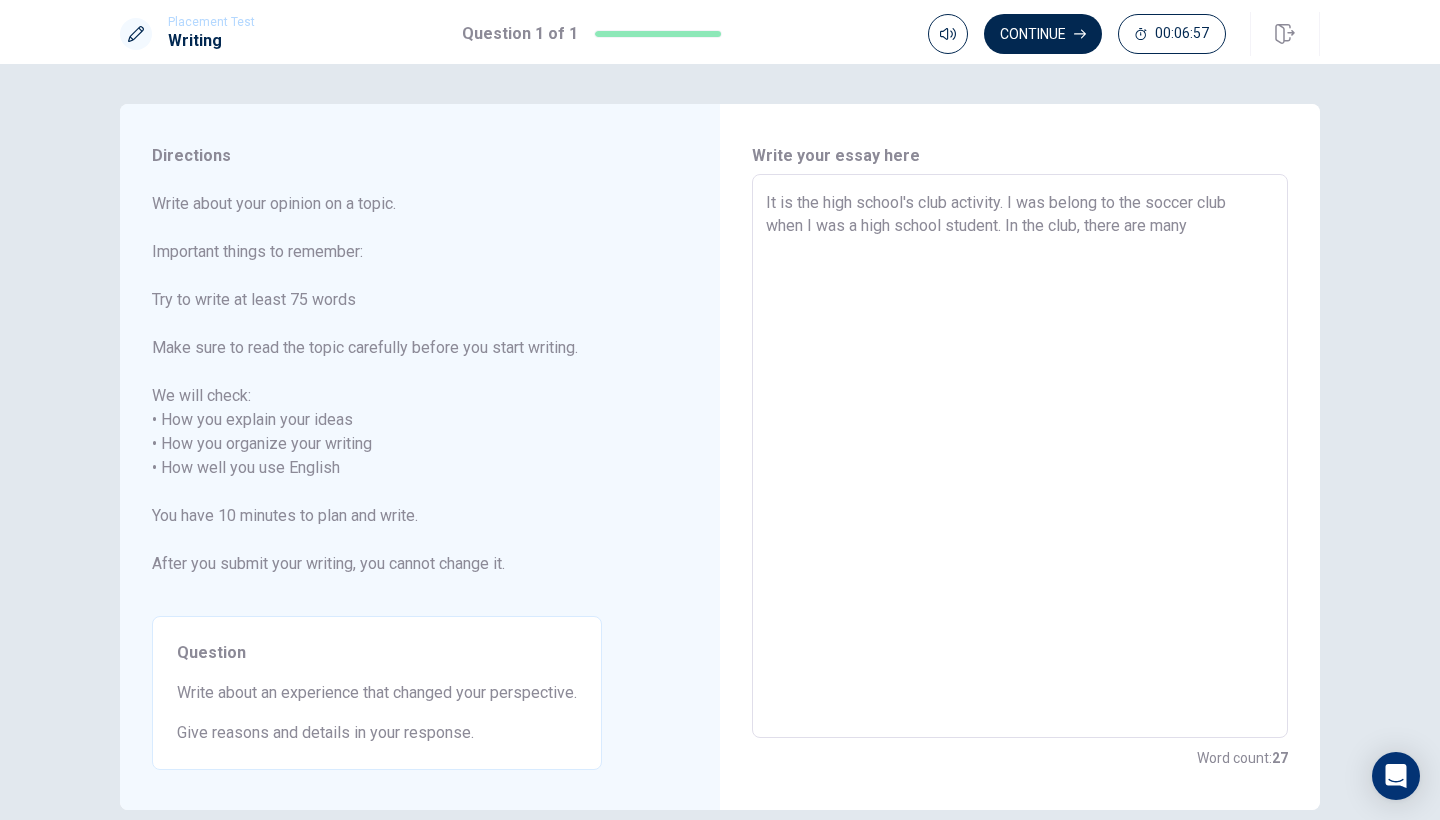 drag, startPoint x: 1024, startPoint y: 224, endPoint x: 1011, endPoint y: 224, distance: 13 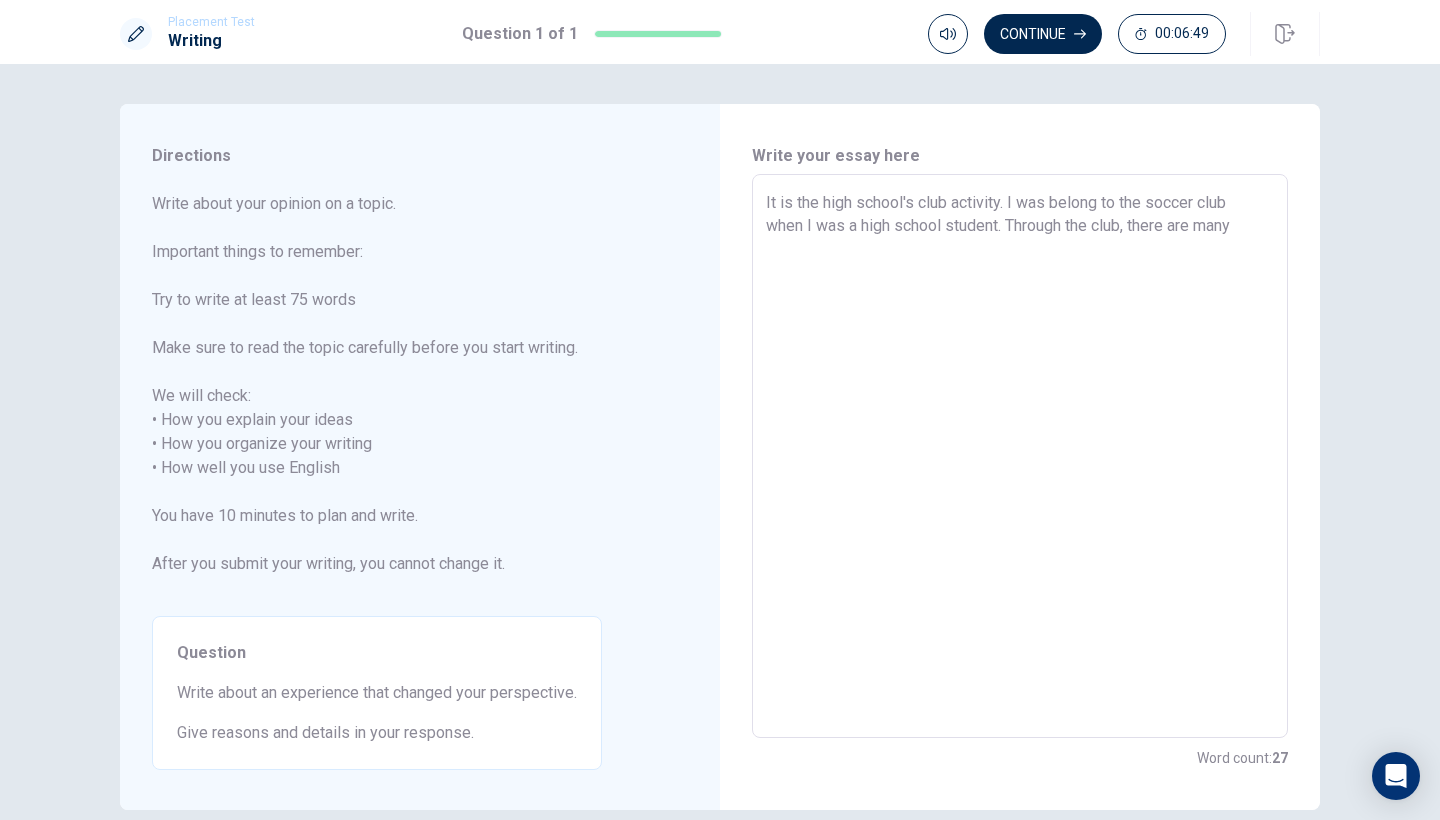 click on "It is the high school's club activity. I was belong to the soccer club when I was a high school student. Through the club, there are many" at bounding box center (1020, 456) 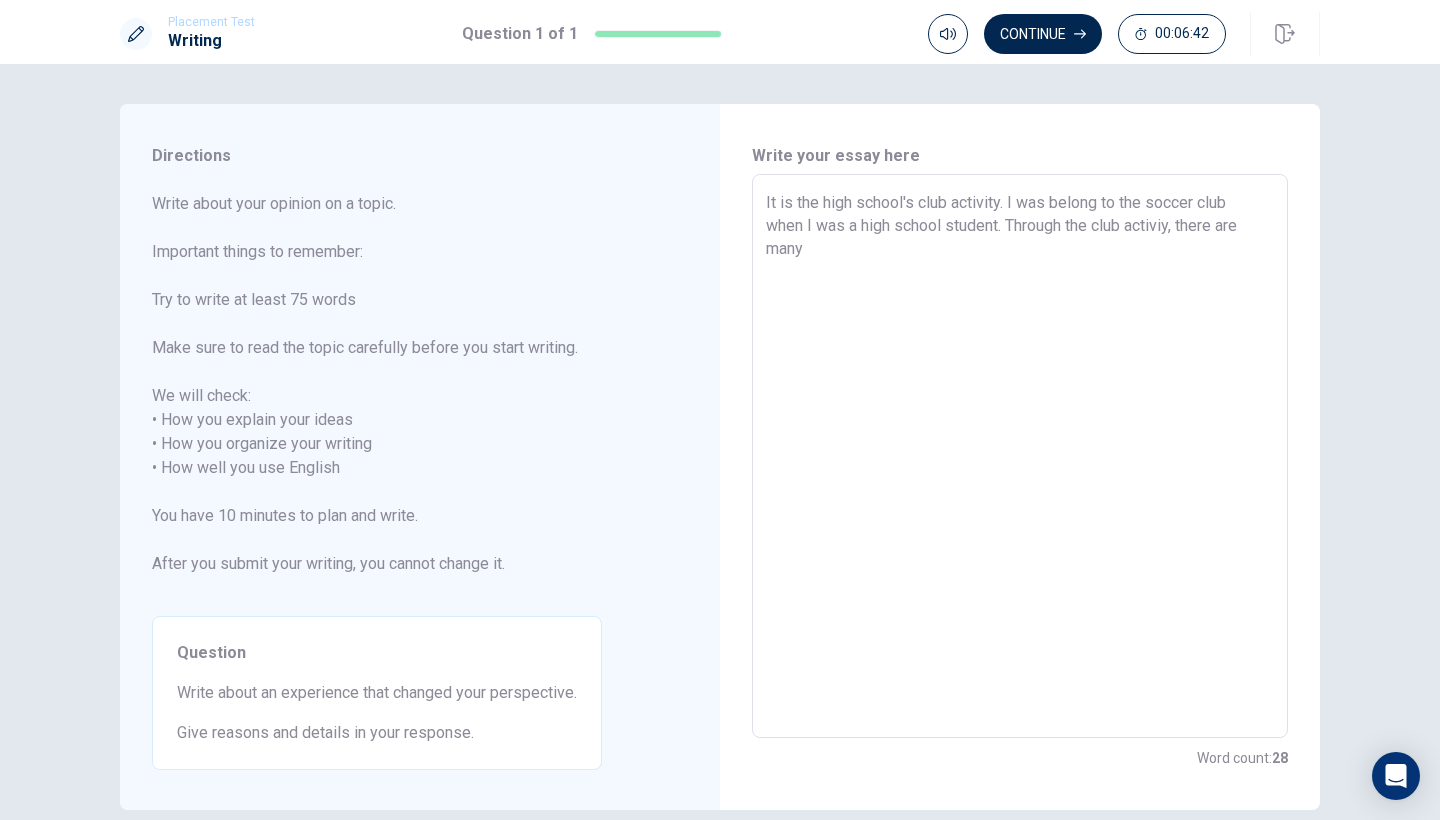 drag, startPoint x: 1164, startPoint y: 264, endPoint x: 1186, endPoint y: 230, distance: 40.496914 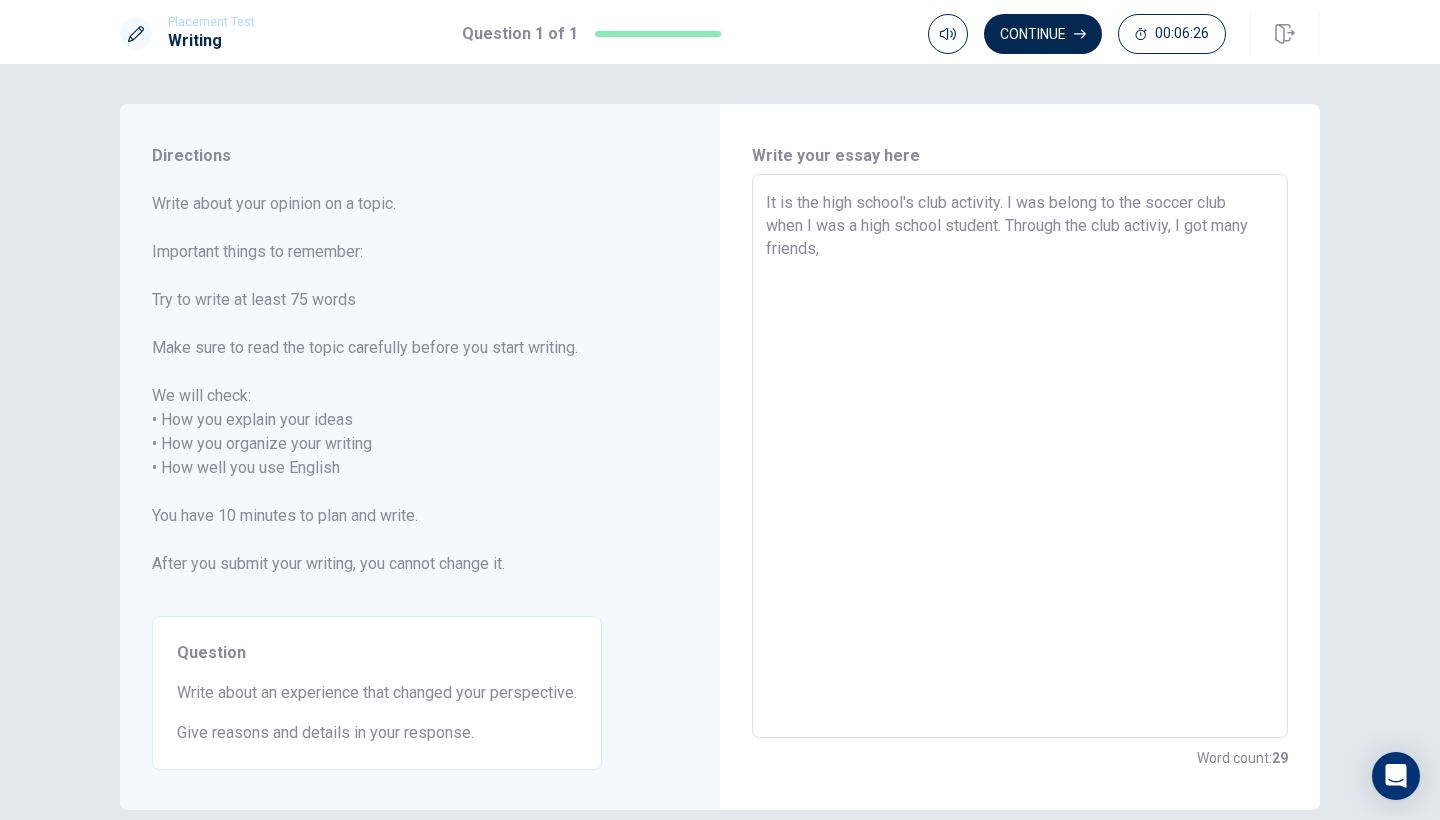 click on "It is the high school's club activity. I was belong to the soccer club when I was a high school student. Through the club activiy, I got many friends," at bounding box center [1020, 456] 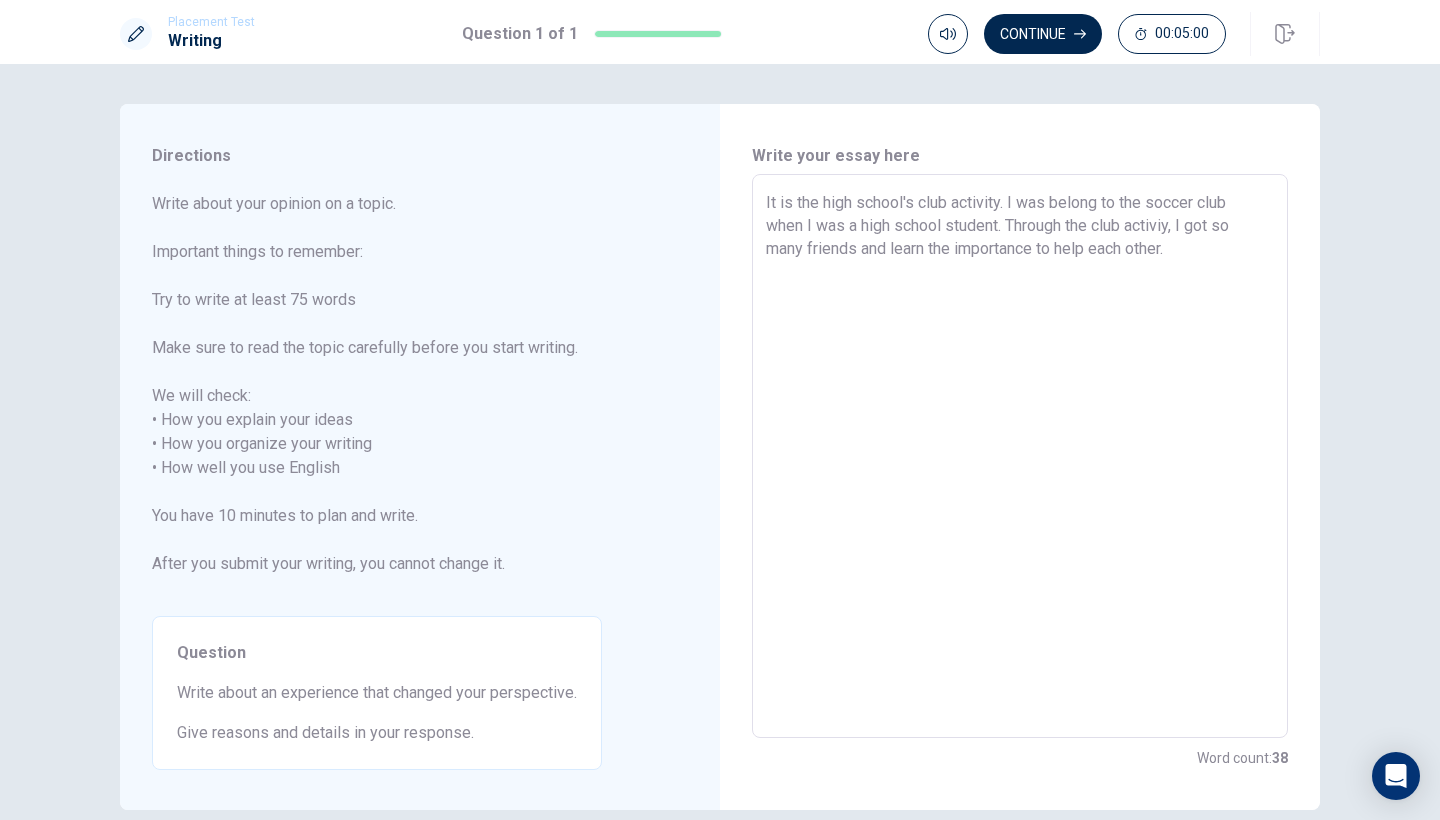 click on "It is the high school's club activity. I was belong to the soccer club when I was a high school student. Through the club activiy, I got so many friends and learn the importance to help each other." at bounding box center [1020, 456] 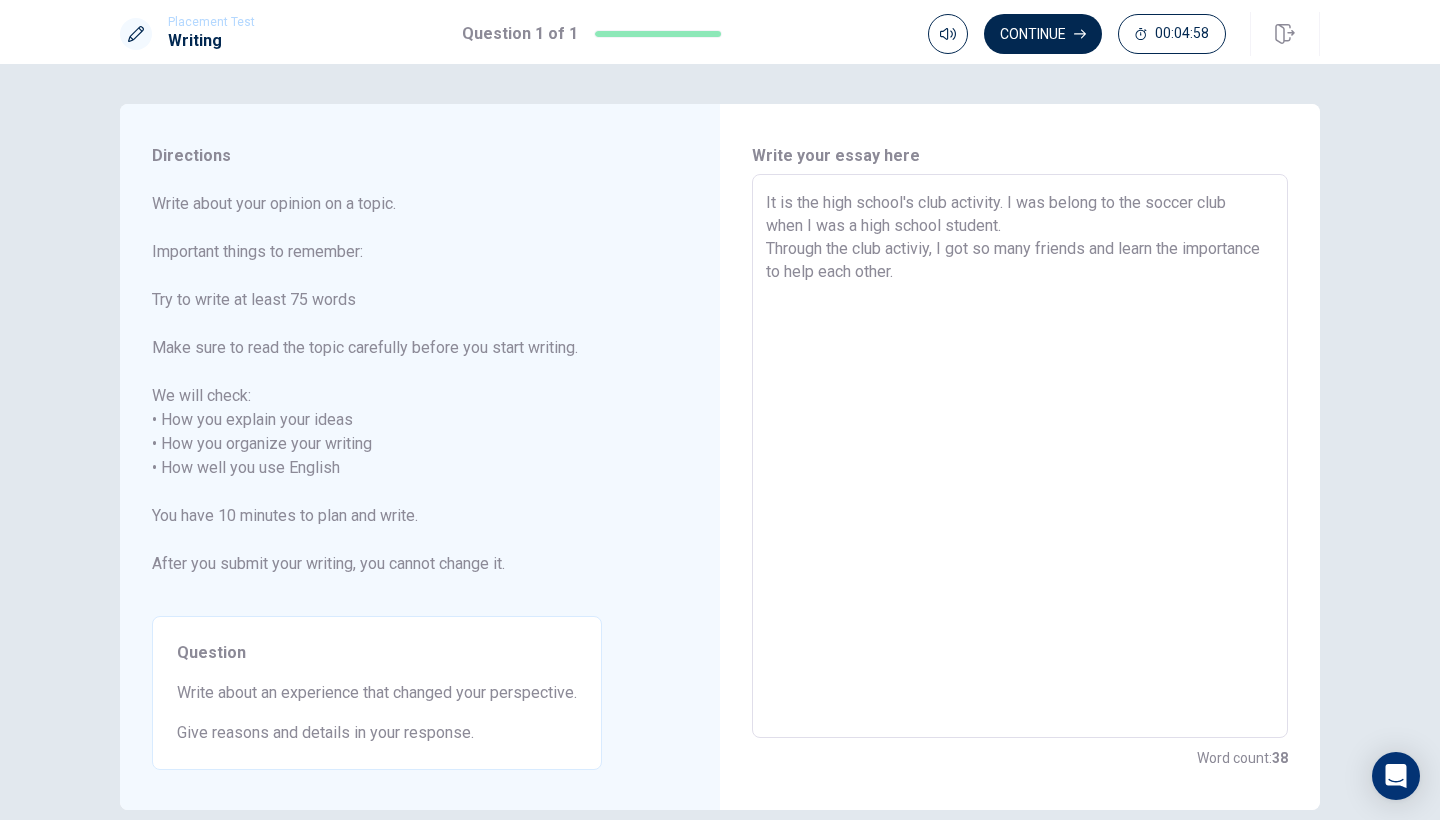 click on "It is the high school's club activity. I was belong to the soccer club when I was a high school student.
Through the club activiy, I got so many friends and learn the importance to help each other." at bounding box center [1020, 456] 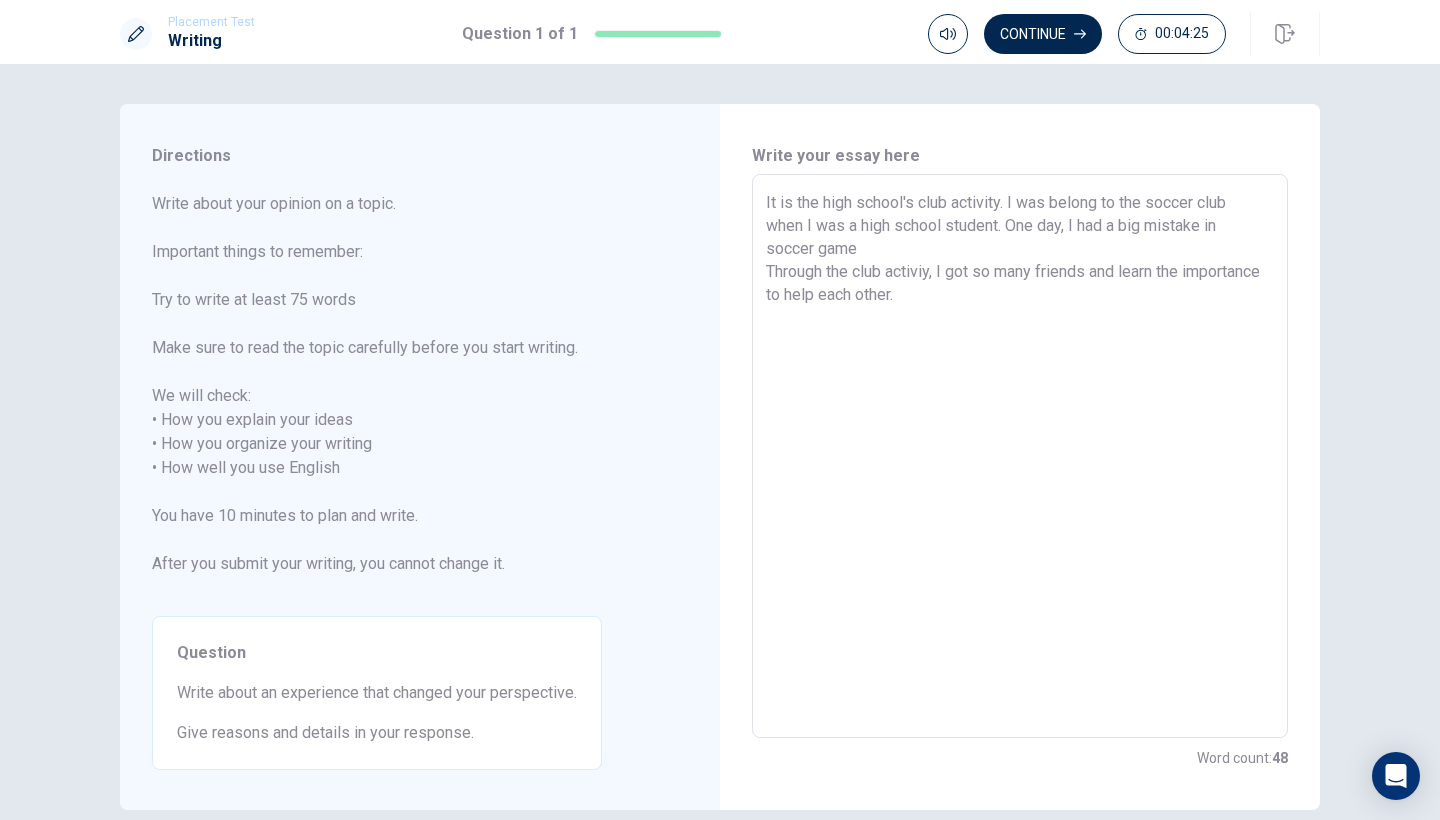 click on "It is the high school's club activity. I was belong to the soccer club when I was a high school student. One day, I had a big mistake in soccer game
Through the club activiy, I got so many friends and learn the importance to help each other." at bounding box center [1020, 456] 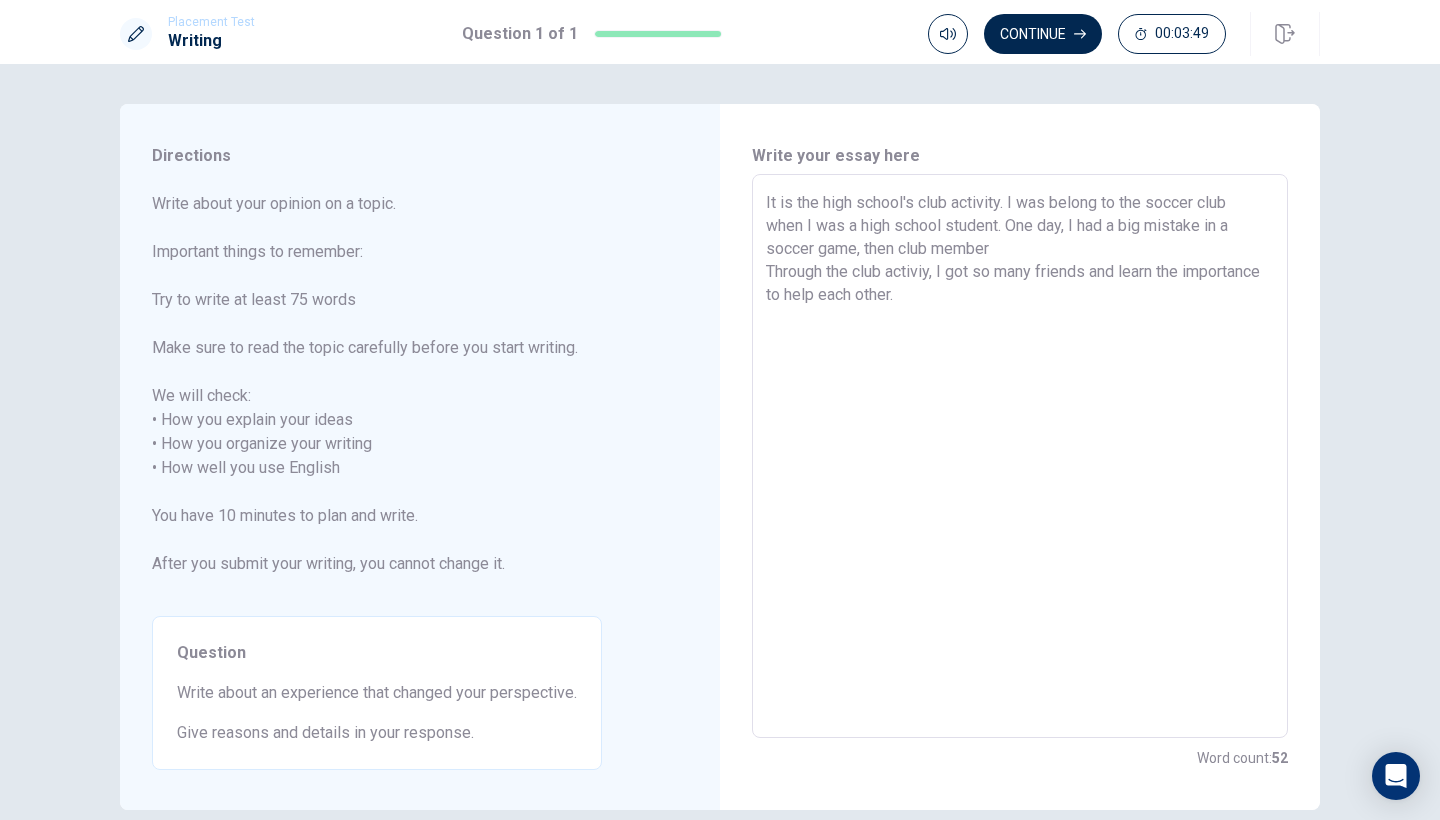 click on "It is the high school's club activity. I was belong to the soccer club when I was a high school student. One day, I had a big mistake in a soccer game, then club member
Through the club activiy, I got so many friends and learn the importance to help each other." at bounding box center [1020, 456] 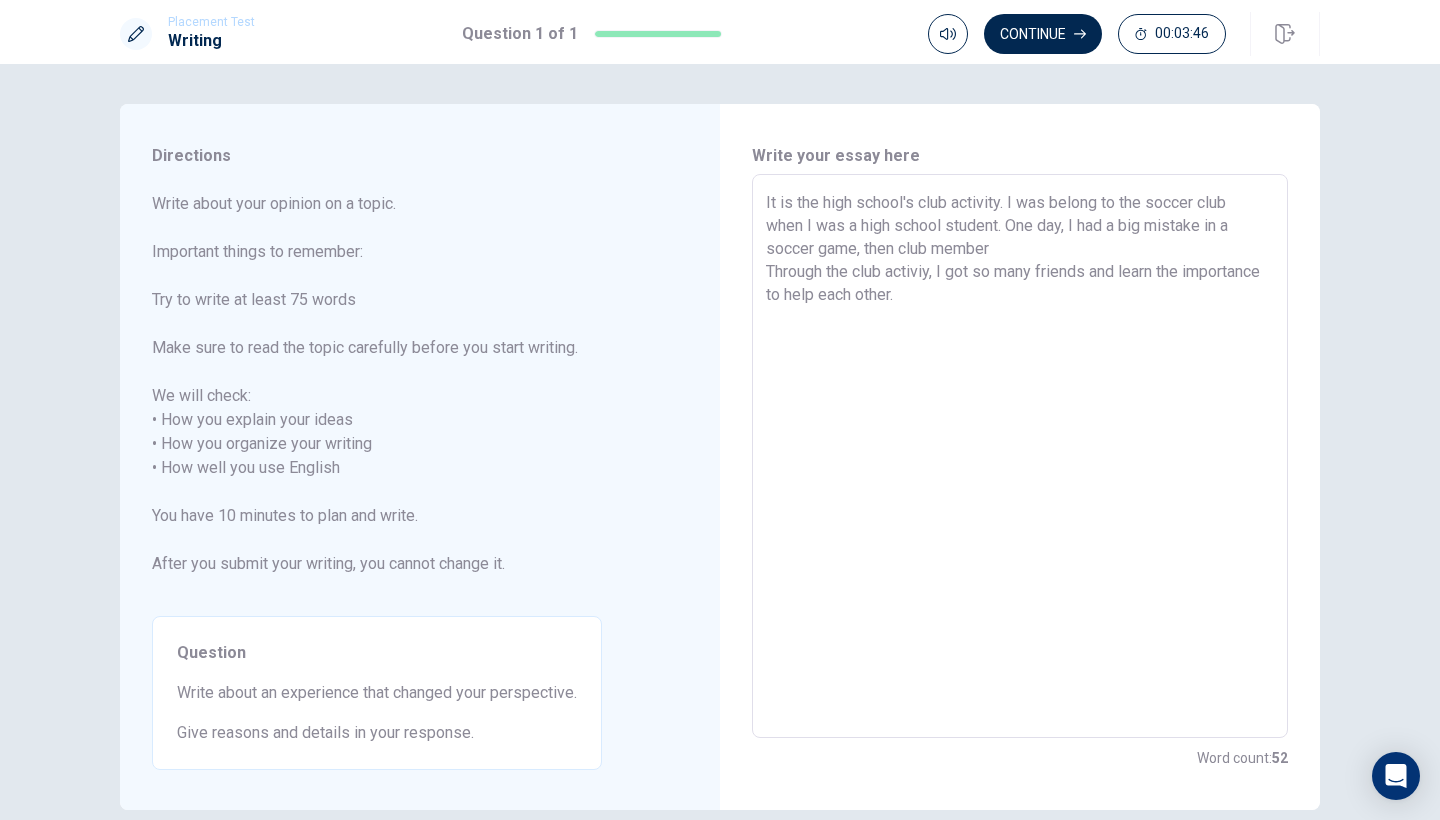 click on "It is the high school's club activity. I was belong to the soccer club when I was a high school student. One day, I had a big mistake in a soccer game, then club member
Through the club activiy, I got so many friends and learn the importance to help each other." at bounding box center (1020, 456) 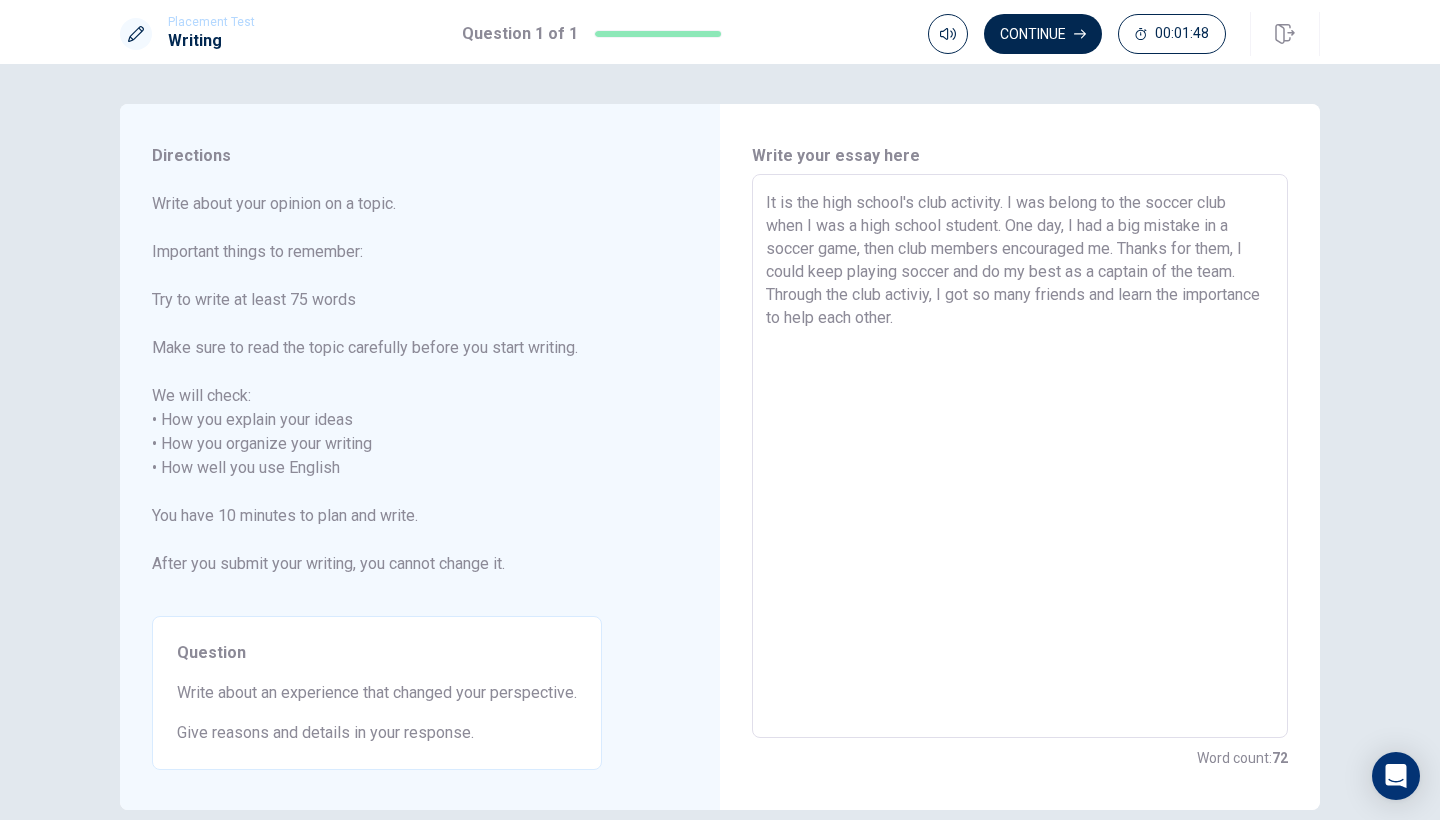 click on "It is the high school's club activity. I was belong to the soccer club when I was a high school student. One day, I had a big mistake in a soccer game, then club members encouraged me. Thanks for them, I could keep playing soccer and do my best as a captain of the team.
Through the club activiy, I got so many friends and learn the importance to help each other." at bounding box center [1020, 456] 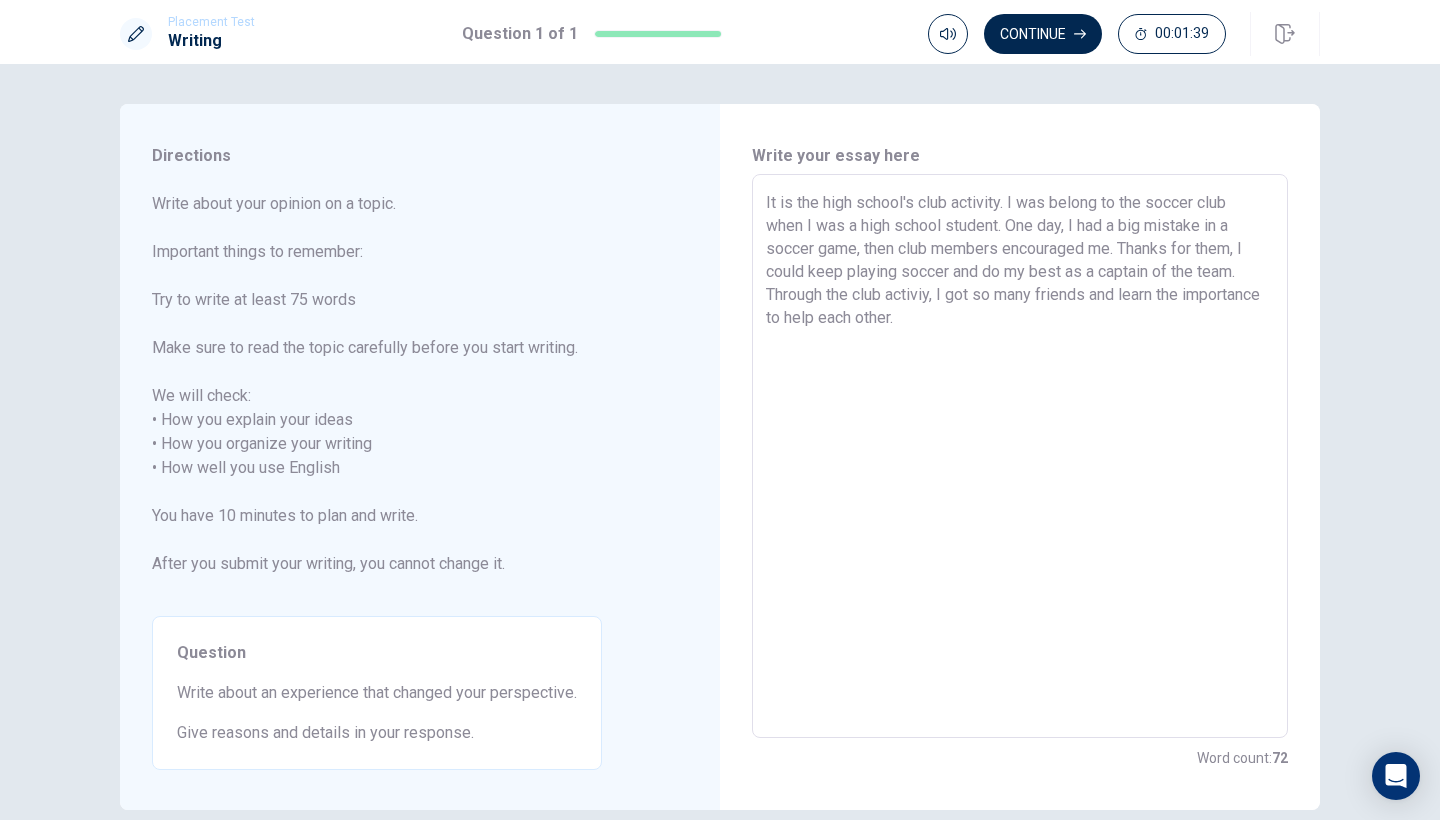 click on "It is the high school's club activity. I was belong to the soccer club when I was a high school student. One day, I had a big mistake in a soccer game, then club members encouraged me. Thanks for them, I could keep playing soccer and do my best as a captain of the team. Through the club activiy, I got so many friends and learn the importance to help each other." at bounding box center [1020, 456] 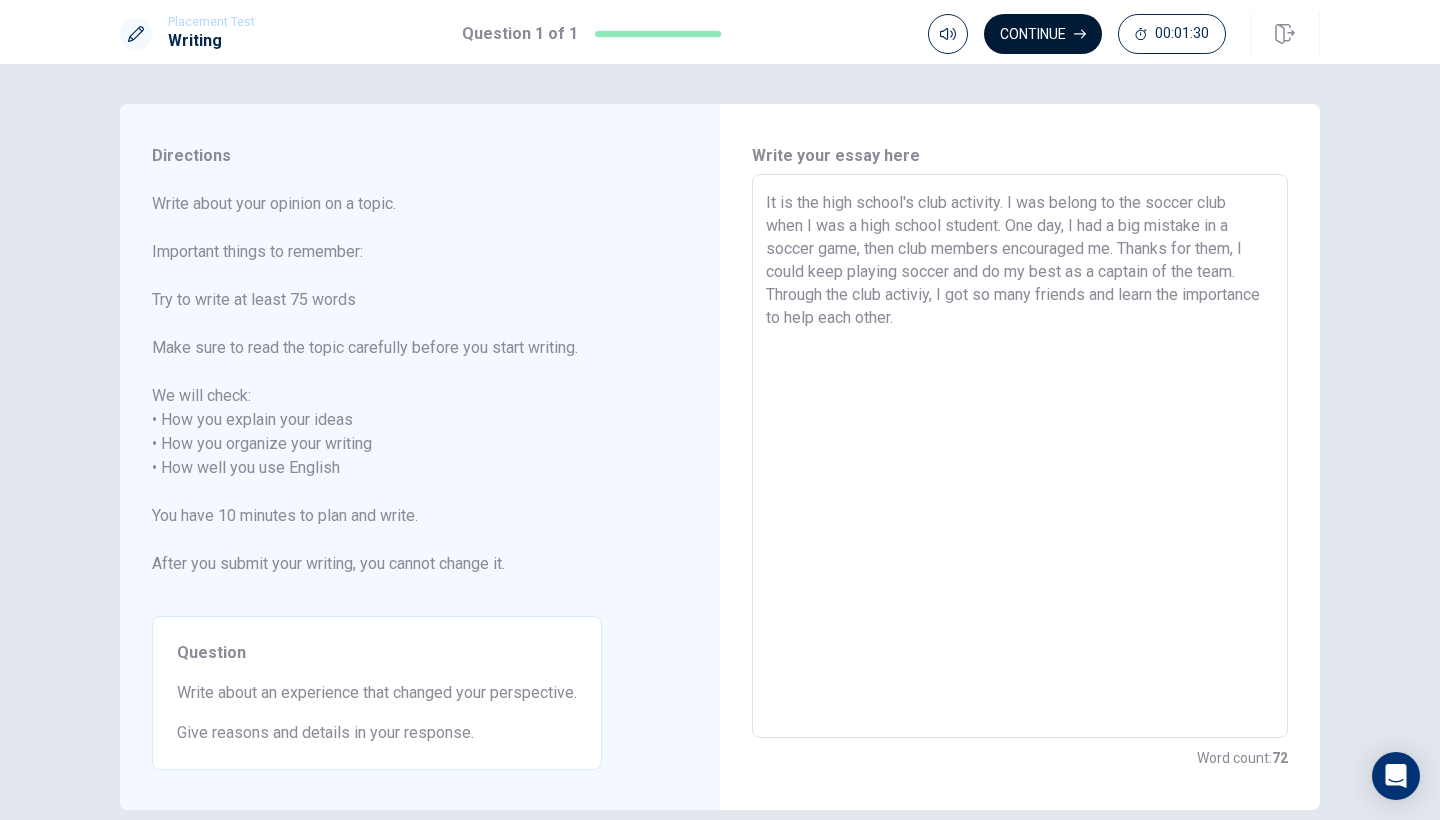 click on "Continue" at bounding box center (1043, 34) 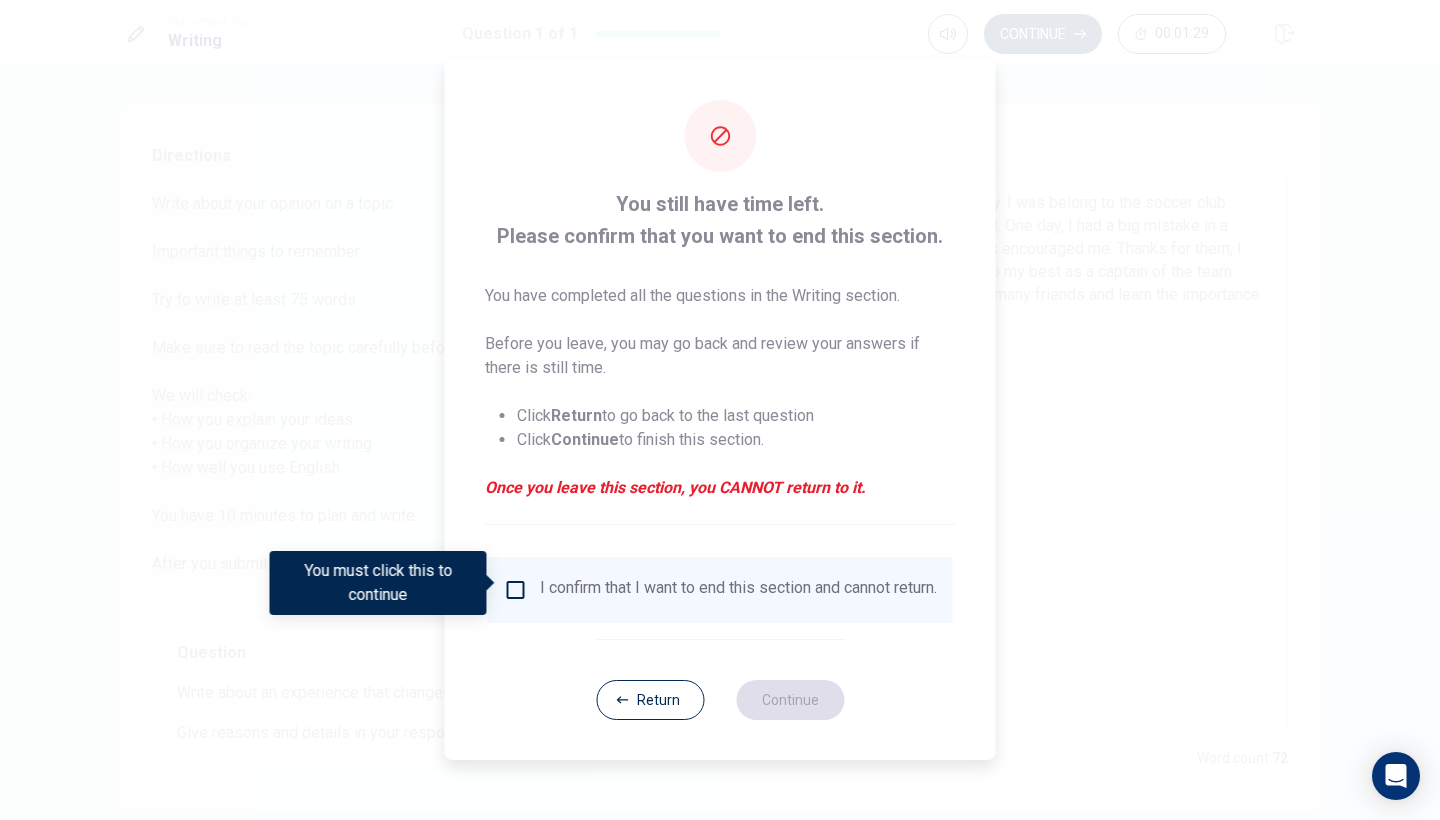 click on "I confirm that I want to end this section and cannot return." at bounding box center [738, 590] 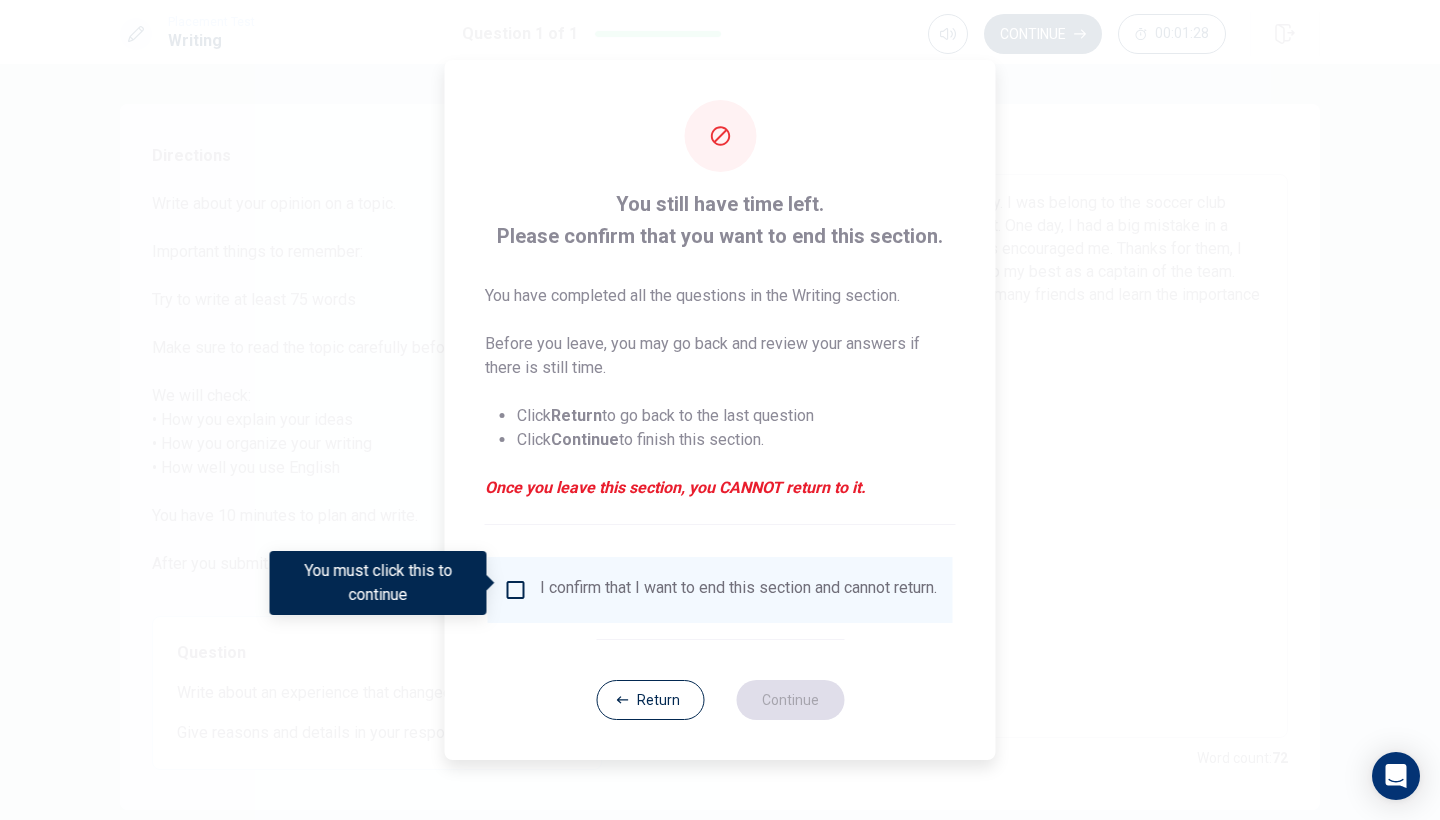 click at bounding box center (516, 590) 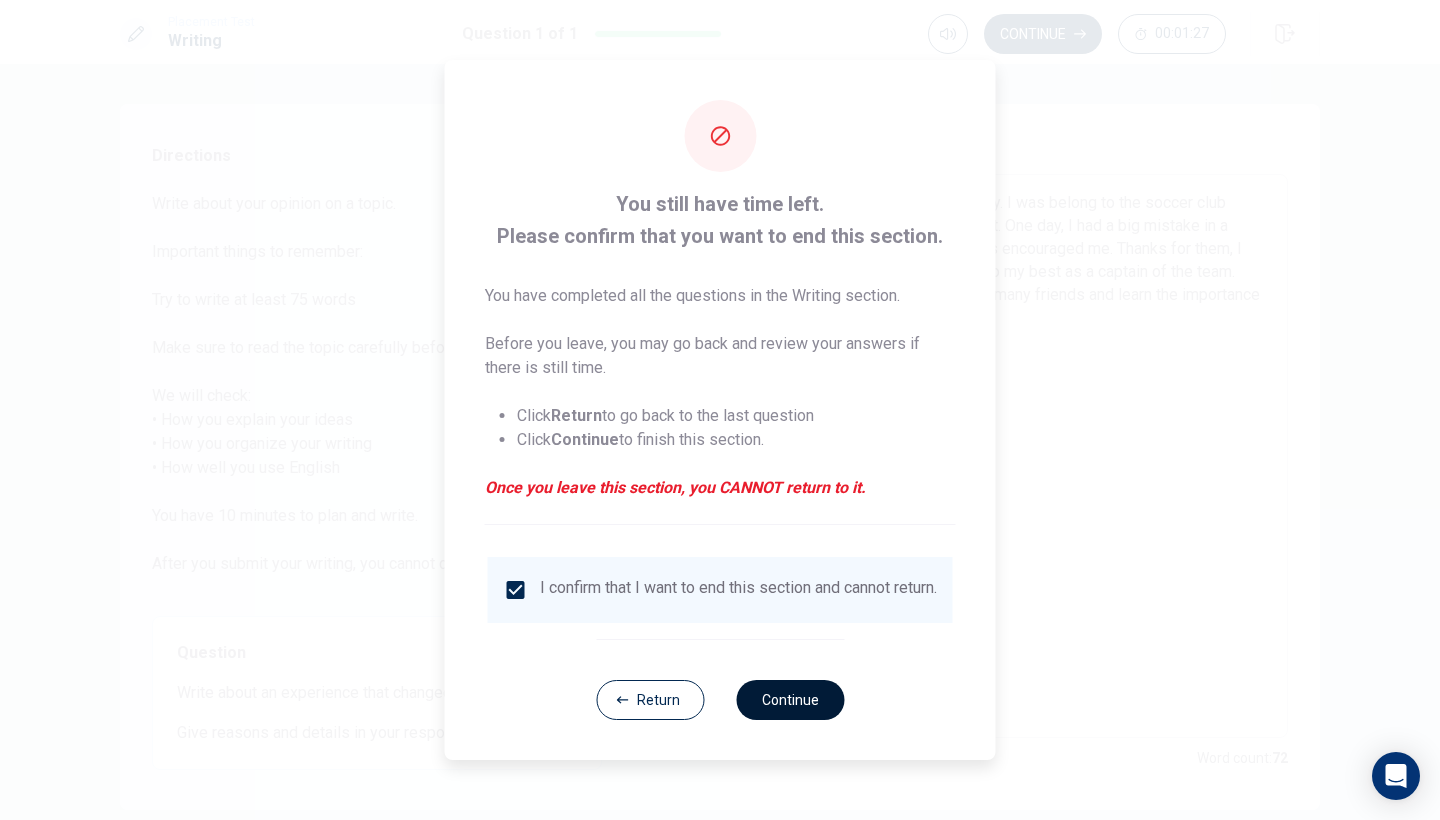 click on "Continue" at bounding box center (790, 700) 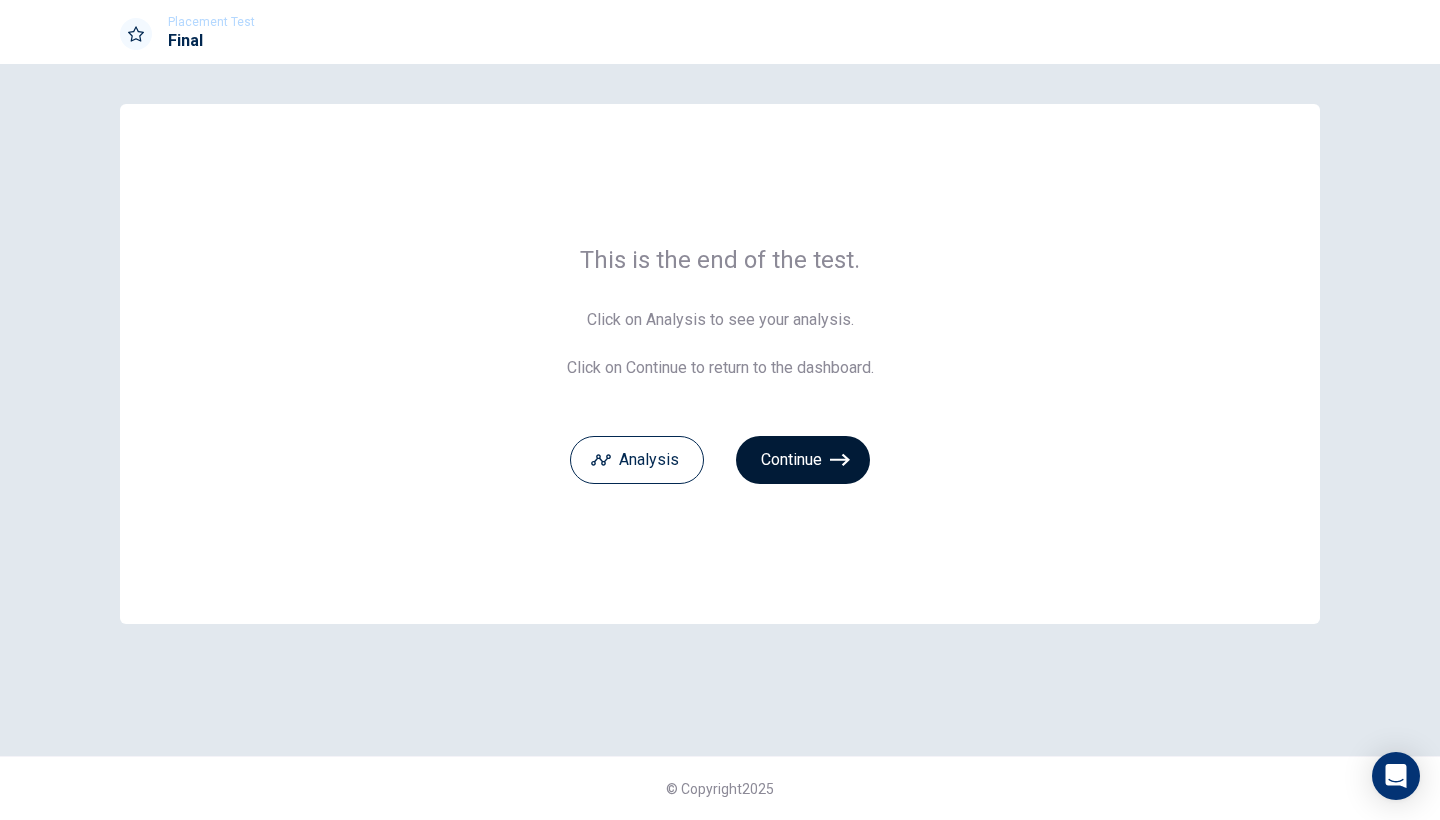 click on "Continue" at bounding box center [803, 460] 